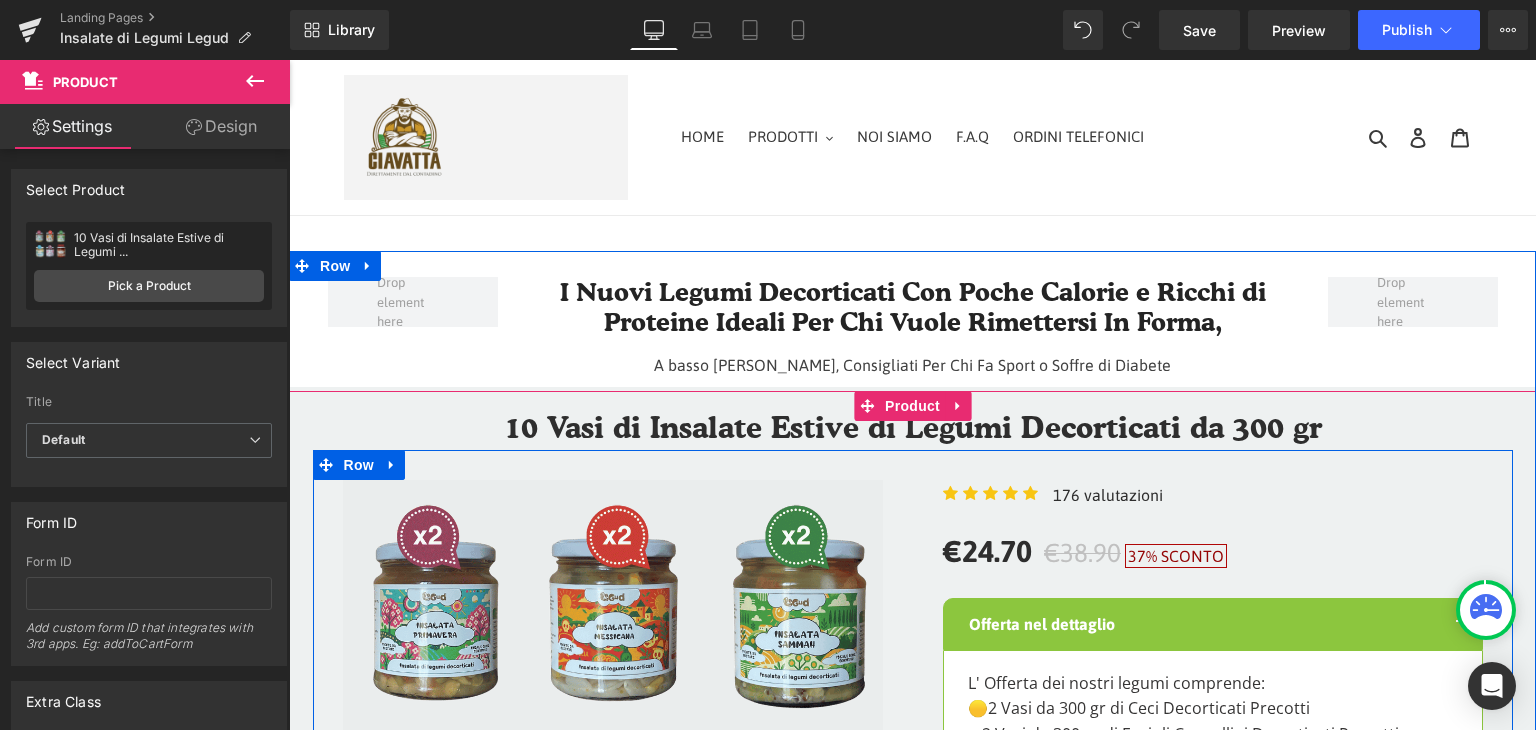 scroll, scrollTop: 400, scrollLeft: 0, axis: vertical 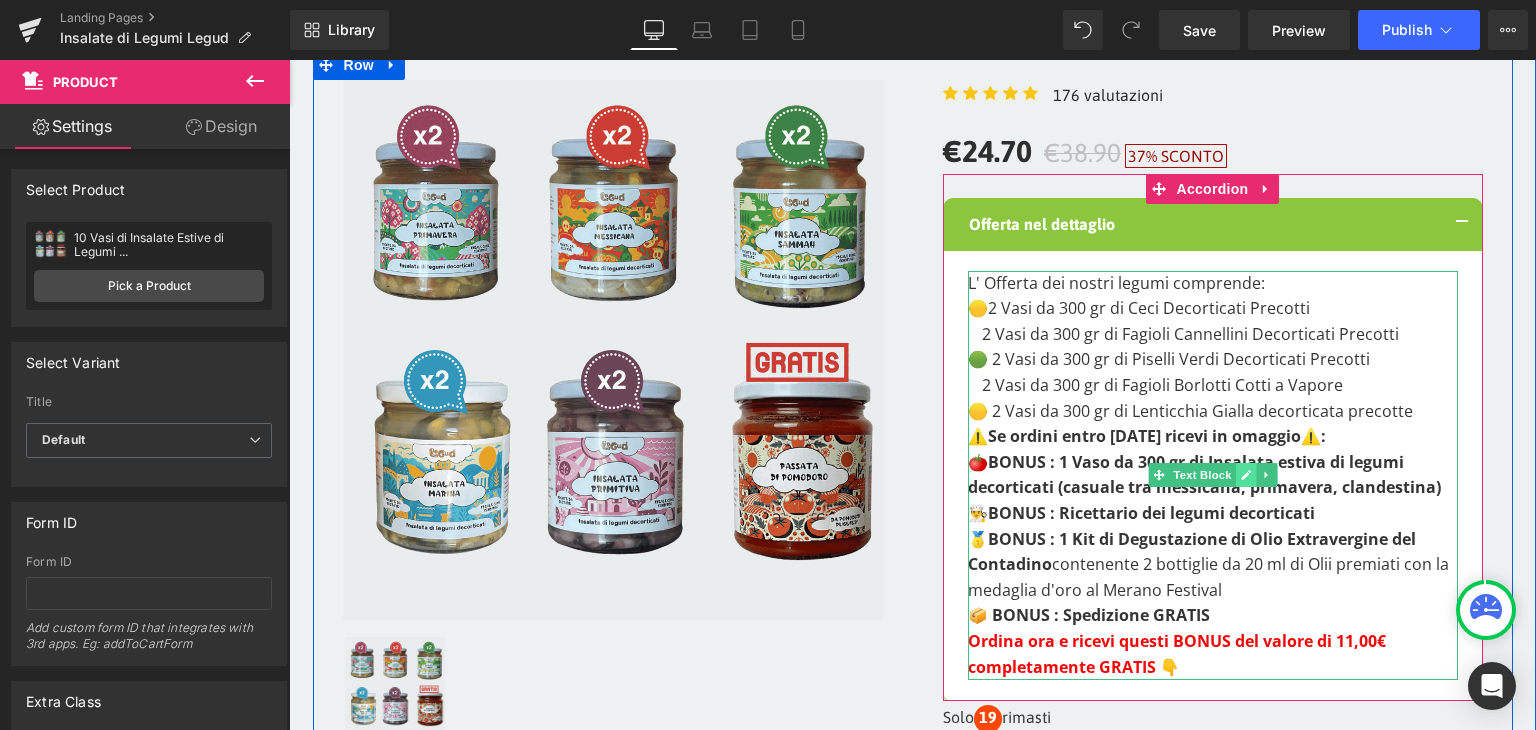 click at bounding box center [1245, 475] 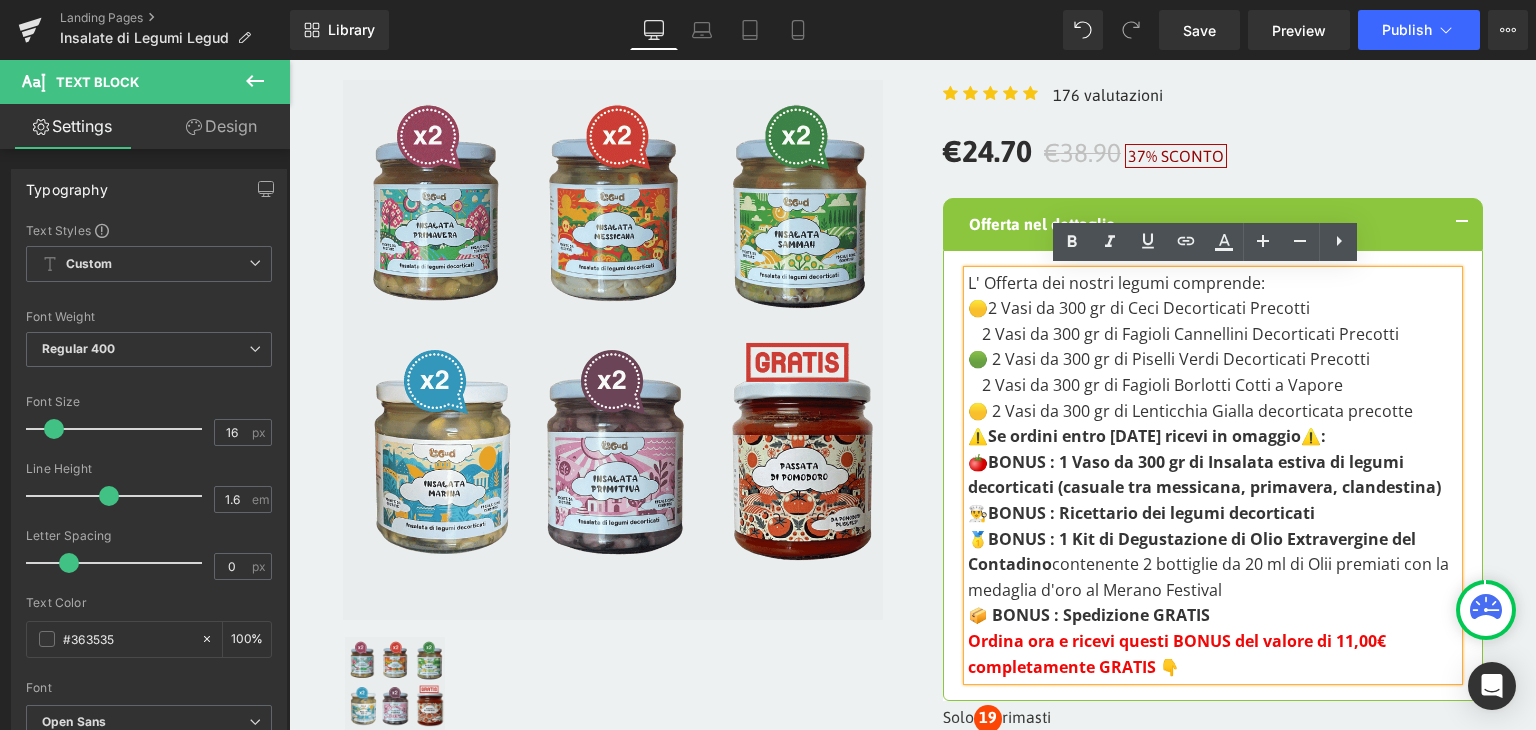 drag, startPoint x: 1139, startPoint y: 602, endPoint x: 929, endPoint y: 281, distance: 383.58963 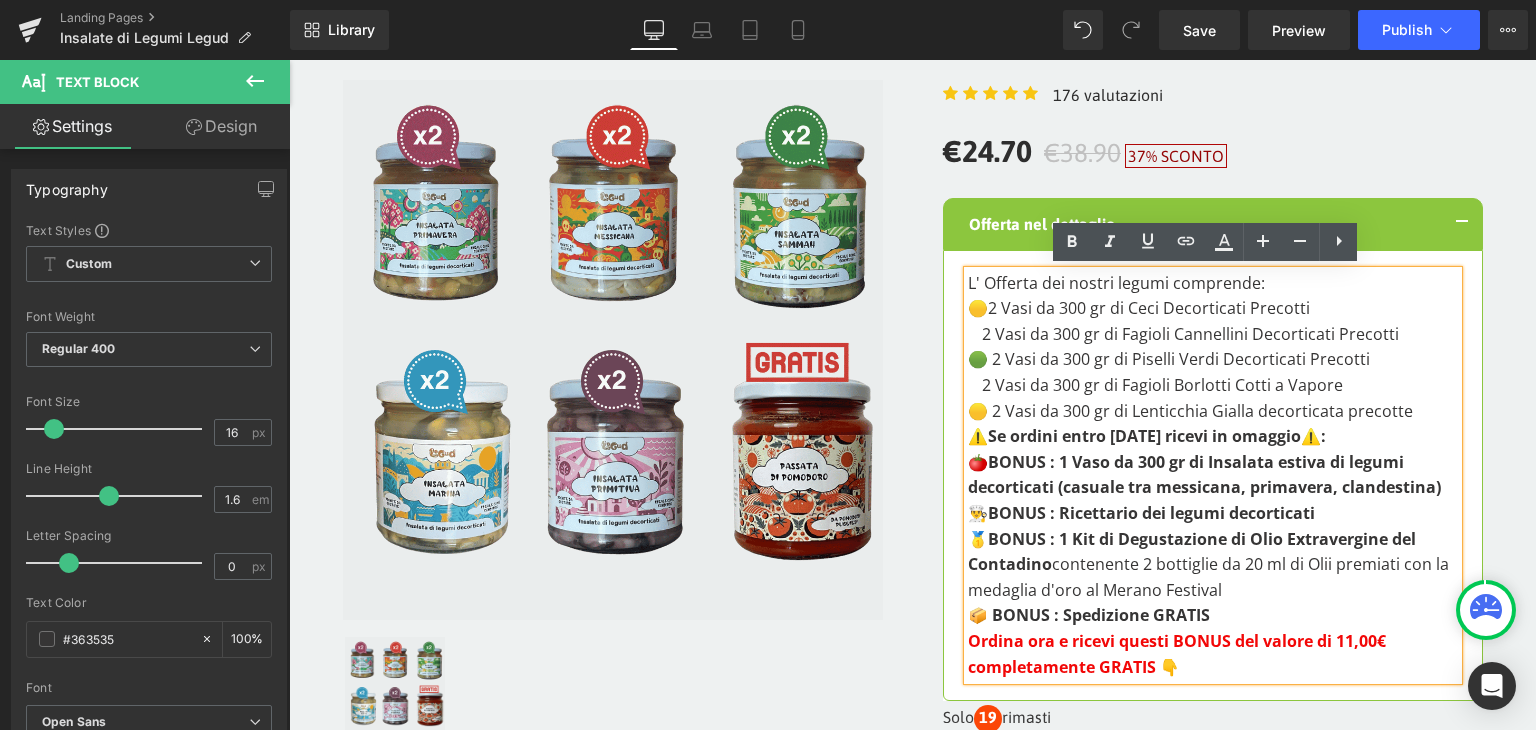 click on "Icon
Icon
Icon
Icon
Icon
Icon List Hoz
176 valutazioni
Text Block
Icon List
€24.70
€38.90
37%
SCONTO" at bounding box center (1213, 489) 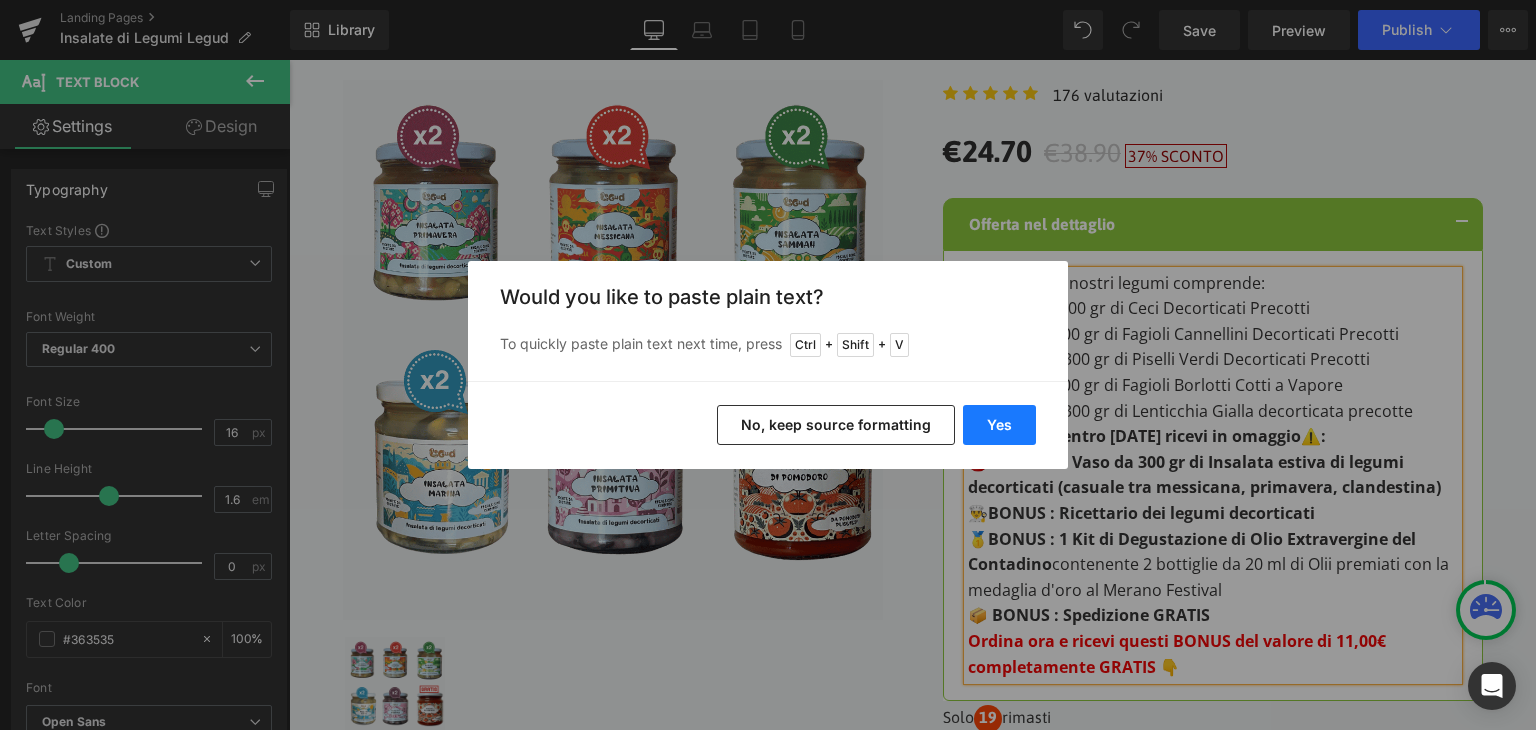 click on "Yes" at bounding box center [999, 425] 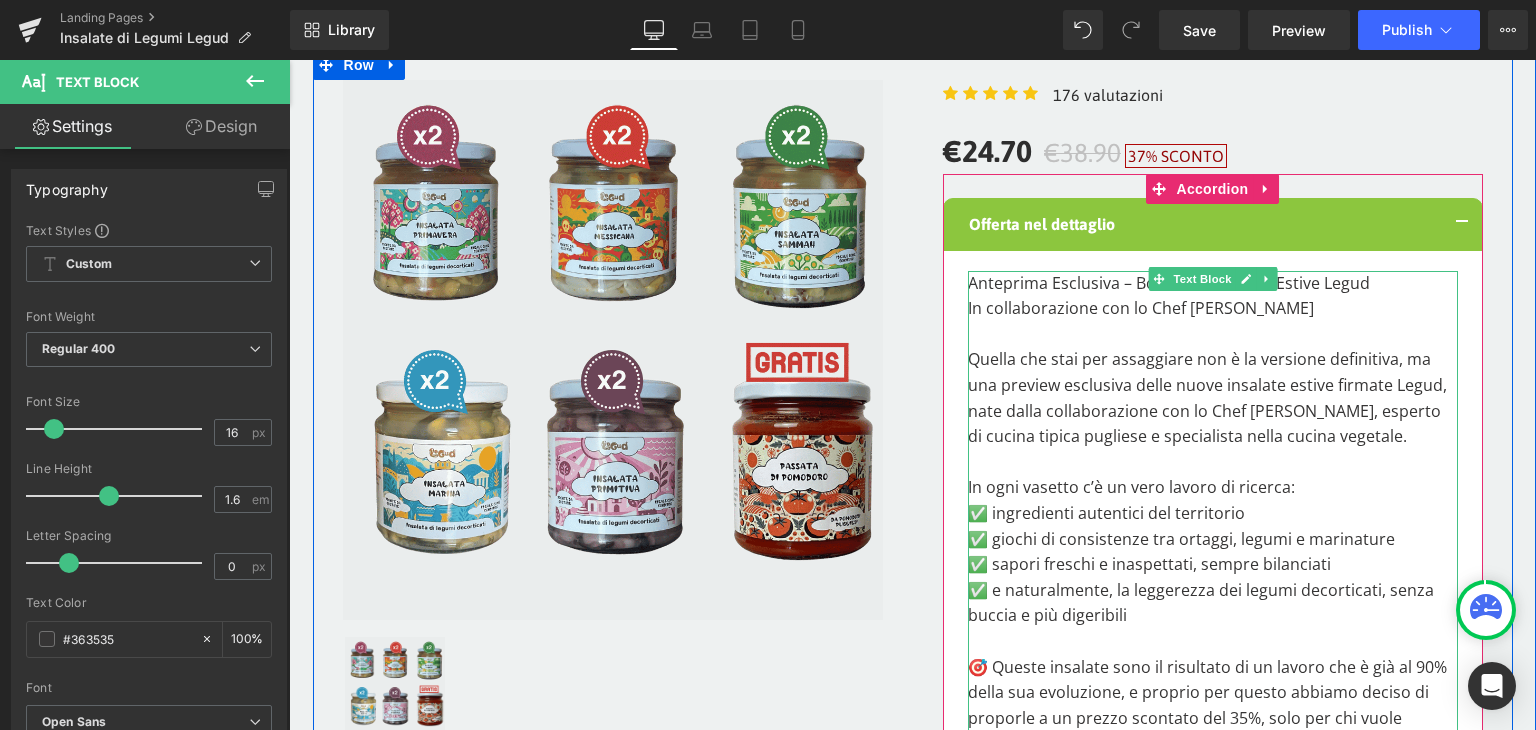 click on "Quella che stai per assaggiare non è la versione definitiva, ma una preview esclusiva delle nuove insalate estive firmate Legud, nate dalla collaborazione con lo Chef [PERSON_NAME], esperto di cucina tipica pugliese e specialista nella cucina vegetale." at bounding box center (1213, 398) 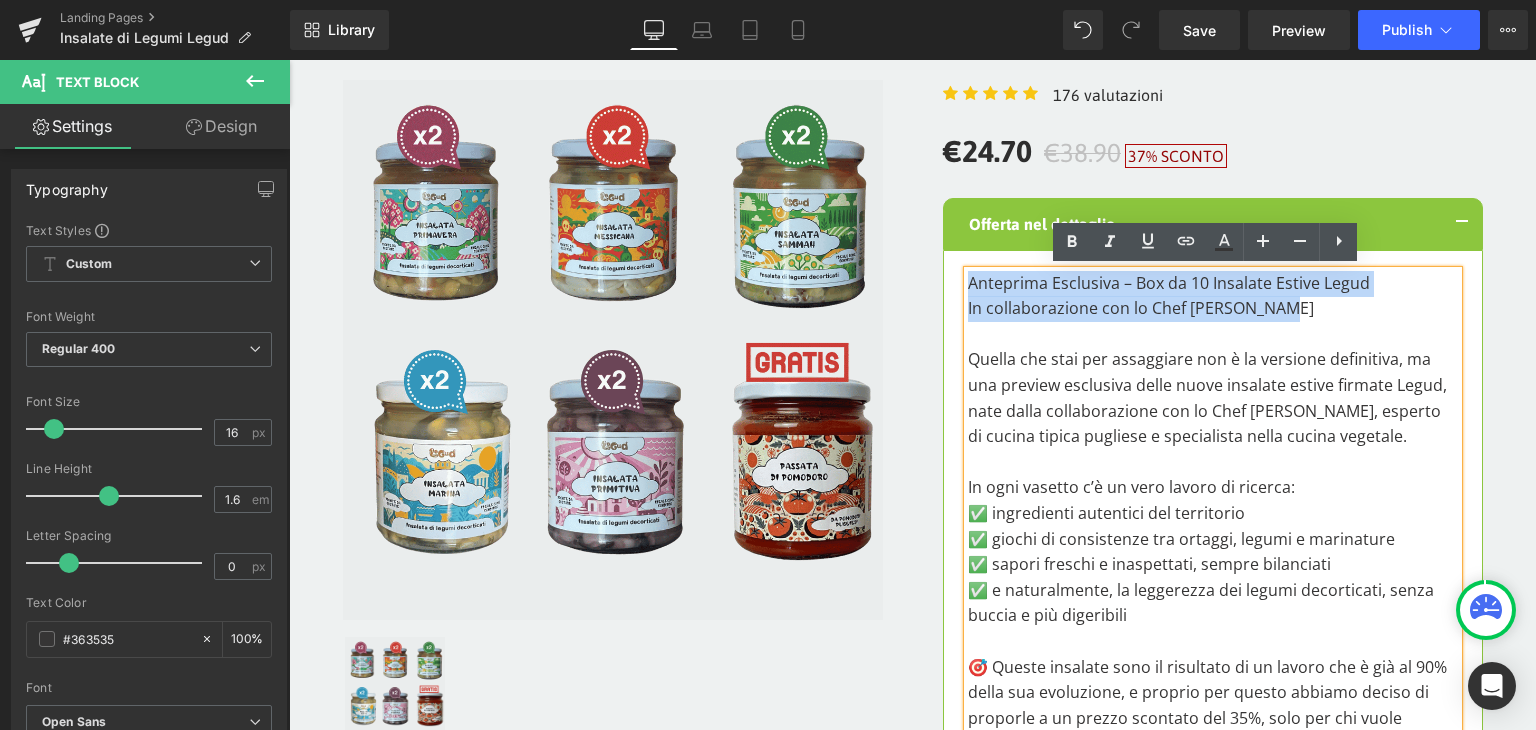 drag, startPoint x: 1278, startPoint y: 313, endPoint x: 940, endPoint y: 278, distance: 339.8073 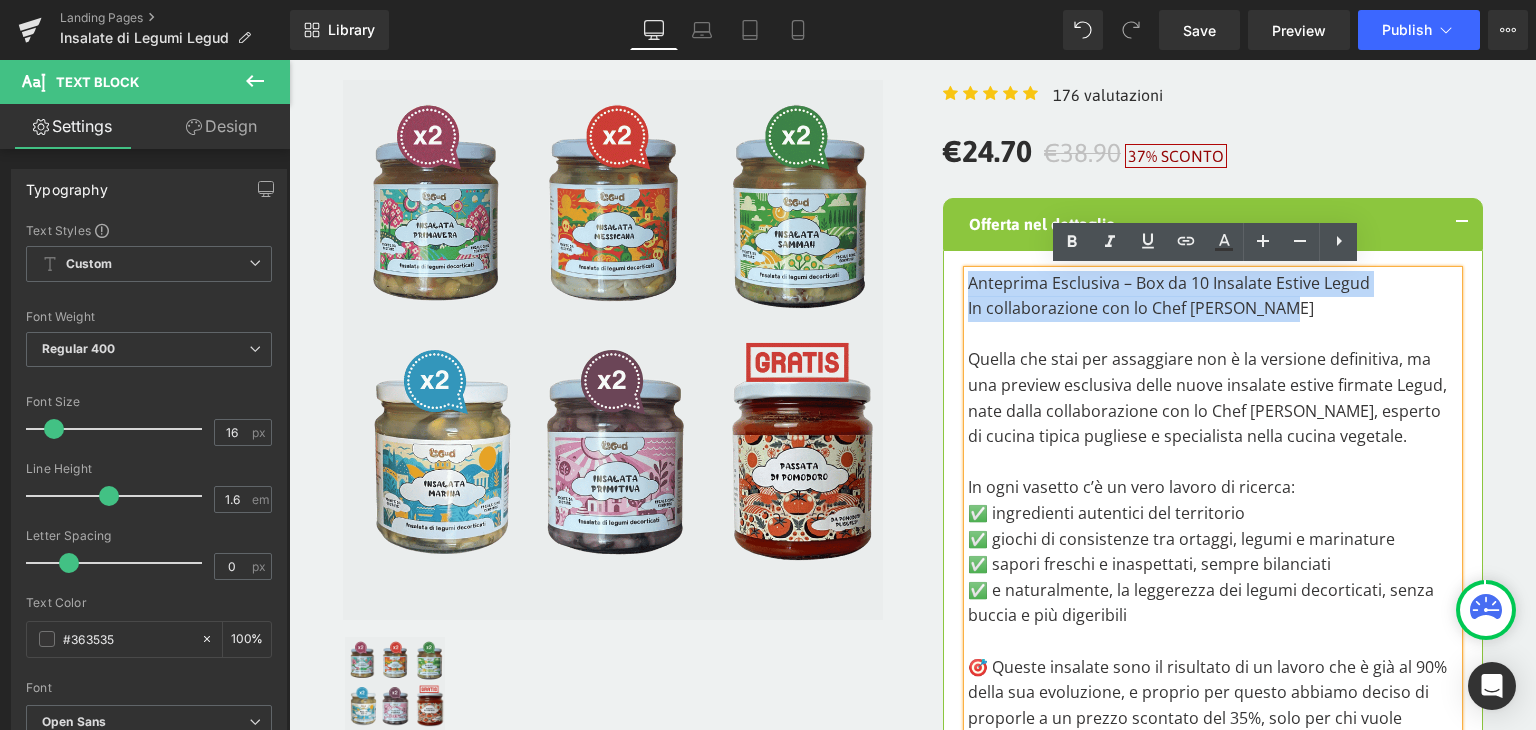 click on "Anteprima Esclusiva – Box da 10 Insalate Estive Legud In collaborazione con lo Chef [PERSON_NAME] Quella che stai per assaggiare non è la versione definitiva, ma una preview esclusiva delle nuove insalate estive firmate [PERSON_NAME], nate dalla collaborazione con lo Chef [PERSON_NAME], esperto di cucina tipica pugliese e specialista nella cucina vegetale. In ogni vasetto c’è un vero lavoro di ricerca: ✅ ingredienti autentici del territorio ✅ giochi di consistenze tra ortaggi, legumi e marinature ✅ sapori freschi e inaspettati, sempre bilanciati ✅ e naturalmente, la leggerezza dei legumi decorticati, senza buccia e più digeribili 🎯 Queste insalate sono il risultato di un lavoro che è già al 90% della sua evoluzione, e proprio per questo abbiamo deciso di proporle a un prezzo scontato del 35%, solo per chi vuole provarle in anteprima e vivere con noi questa fase di lancio. 🧺 Cosa riceverai:" at bounding box center [1213, 987] 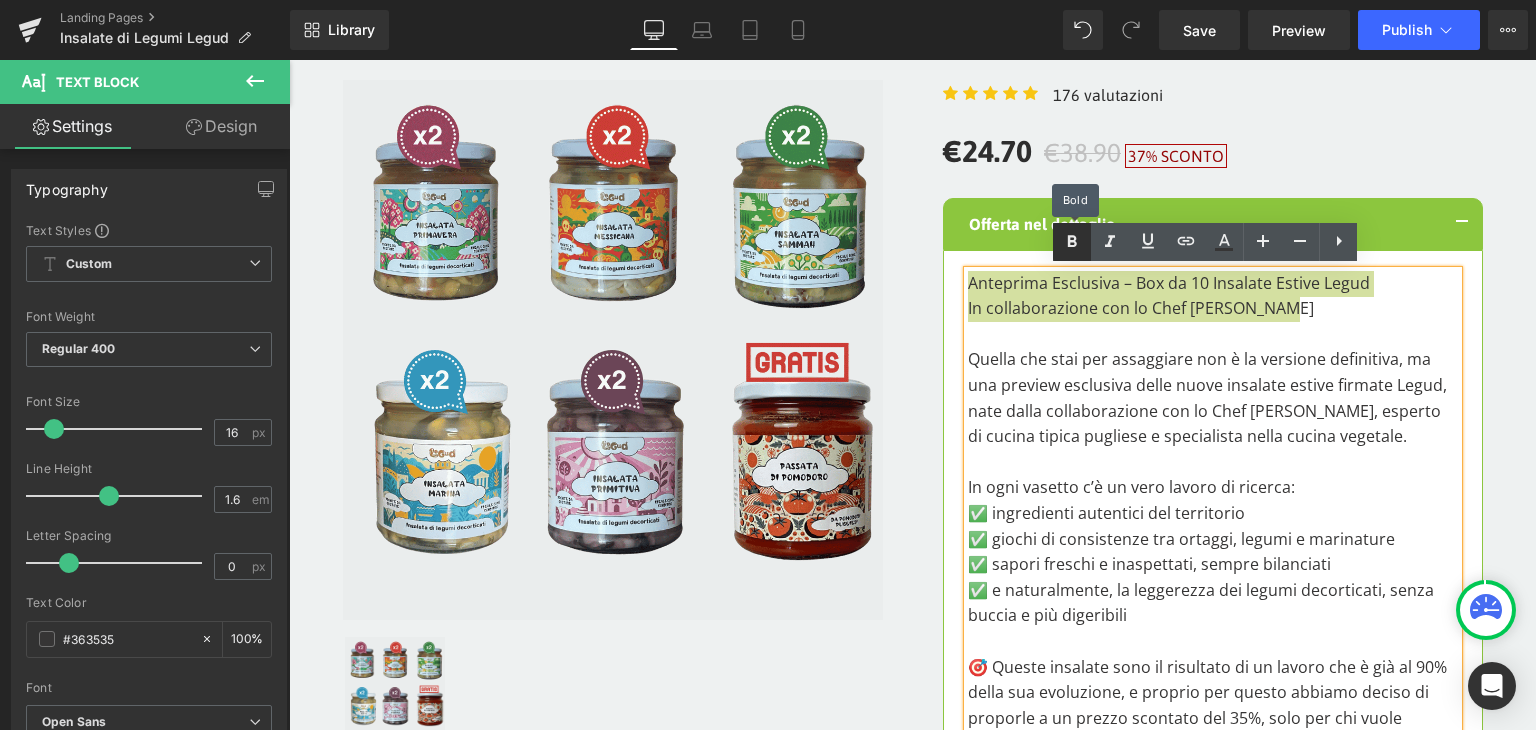 click 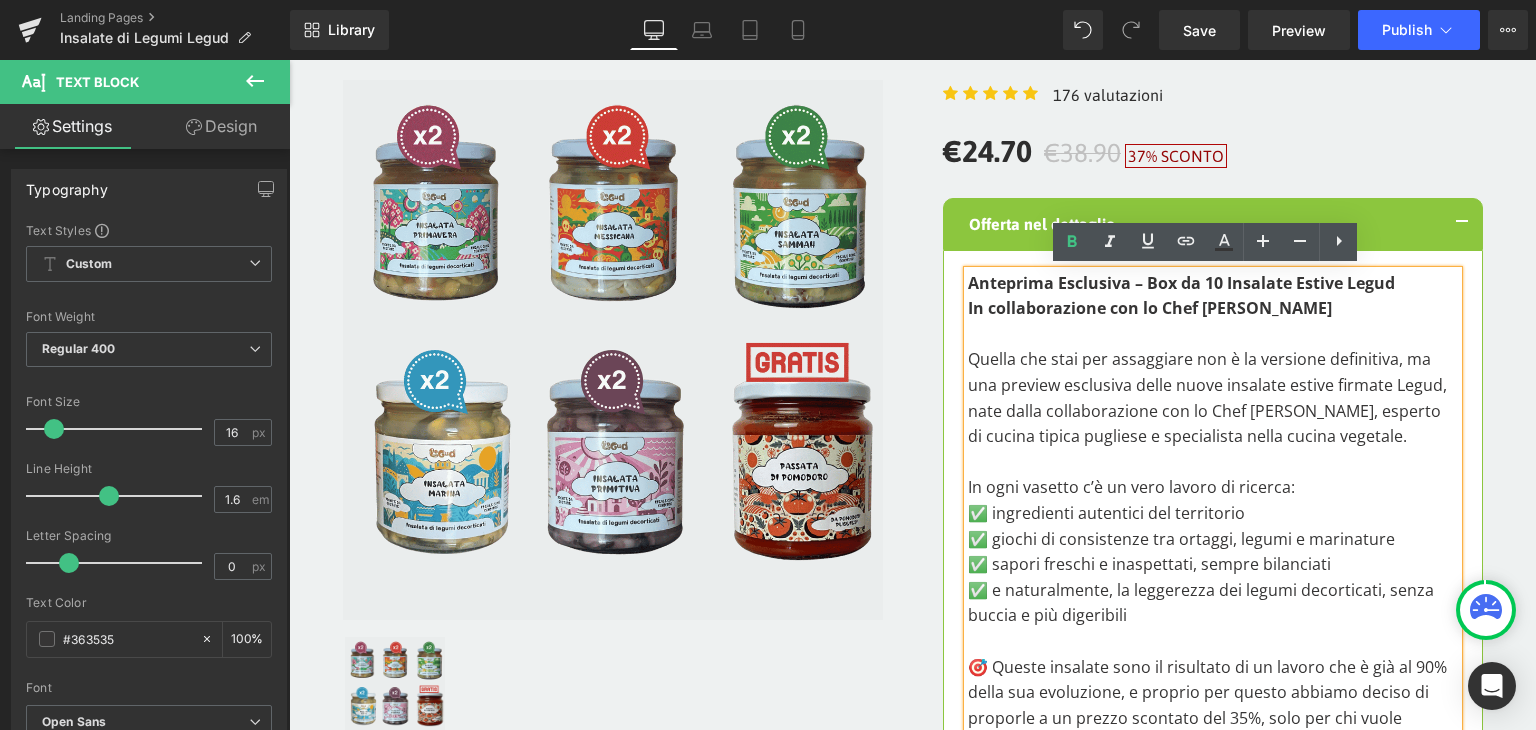 click on "Anteprima Esclusiva – Box da 10 Insalate Estive Legud" at bounding box center (1181, 283) 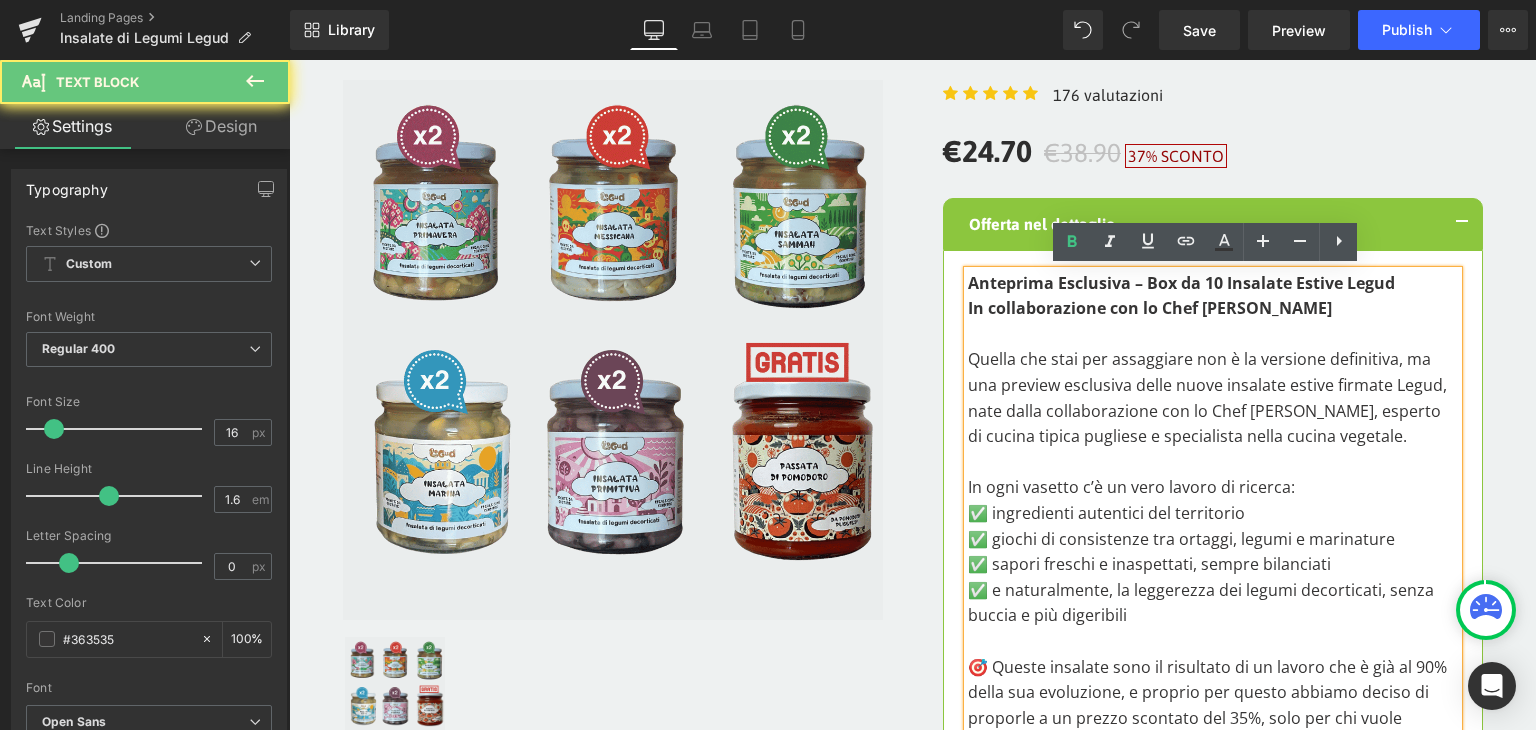 click on "In collaborazione con lo Chef [PERSON_NAME]" at bounding box center [1213, 309] 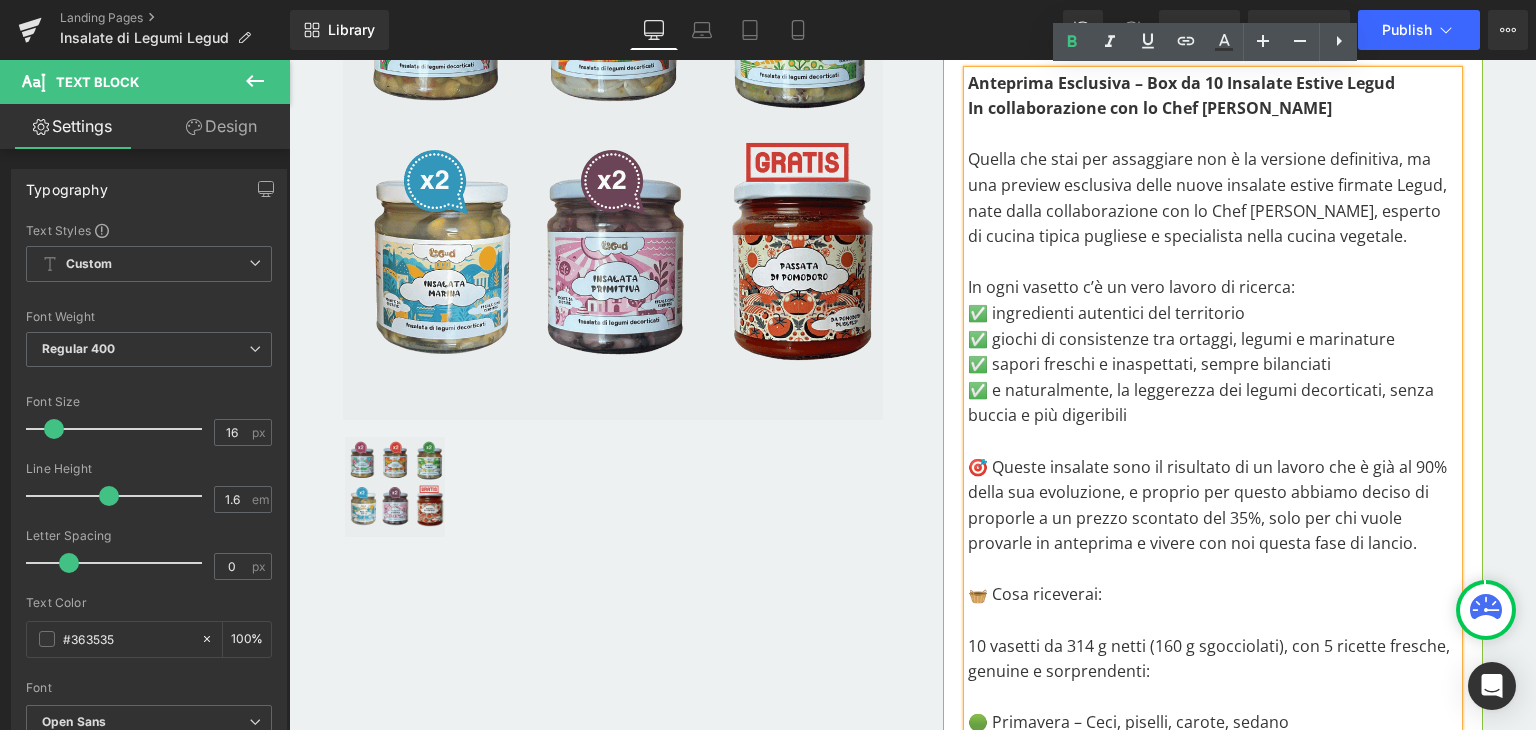 scroll, scrollTop: 700, scrollLeft: 0, axis: vertical 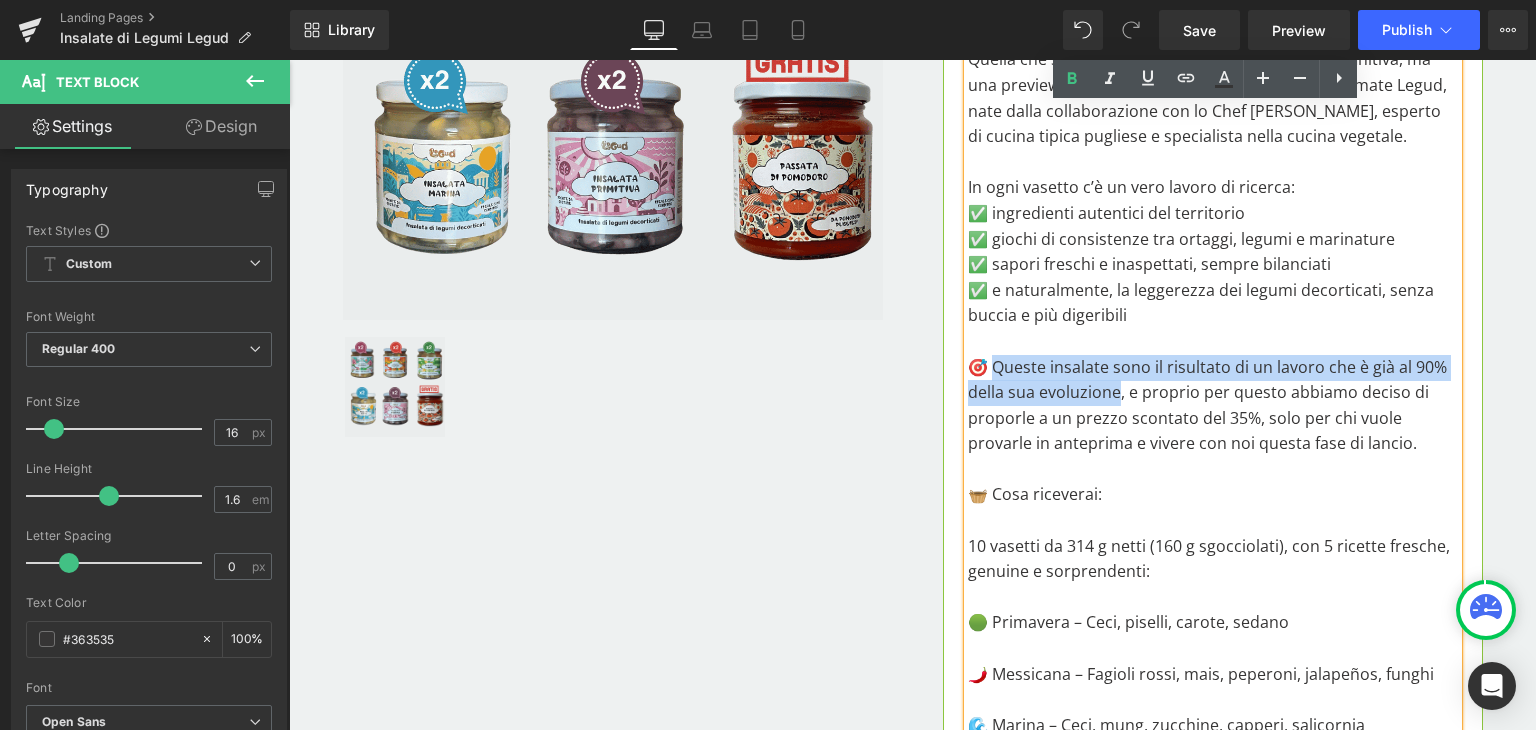 drag, startPoint x: 990, startPoint y: 365, endPoint x: 1106, endPoint y: 389, distance: 118.45674 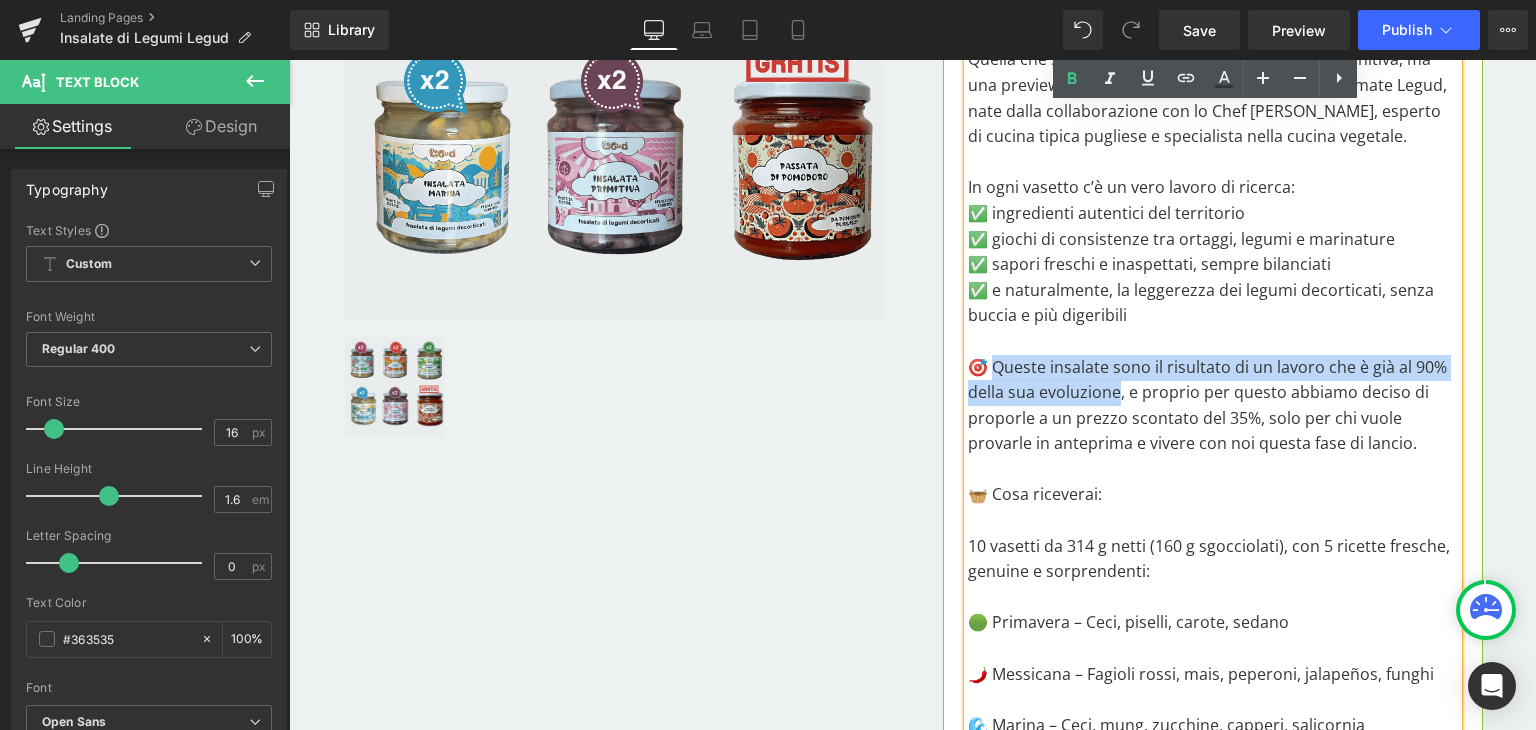 click on "🎯 Queste insalate sono il risultato di un lavoro che è già al 90% della sua evoluzione, e proprio per questo abbiamo deciso di proporle a un prezzo scontato del 35%, solo per chi vuole provarle in anteprima e vivere con noi questa fase di lancio." at bounding box center [1213, 406] 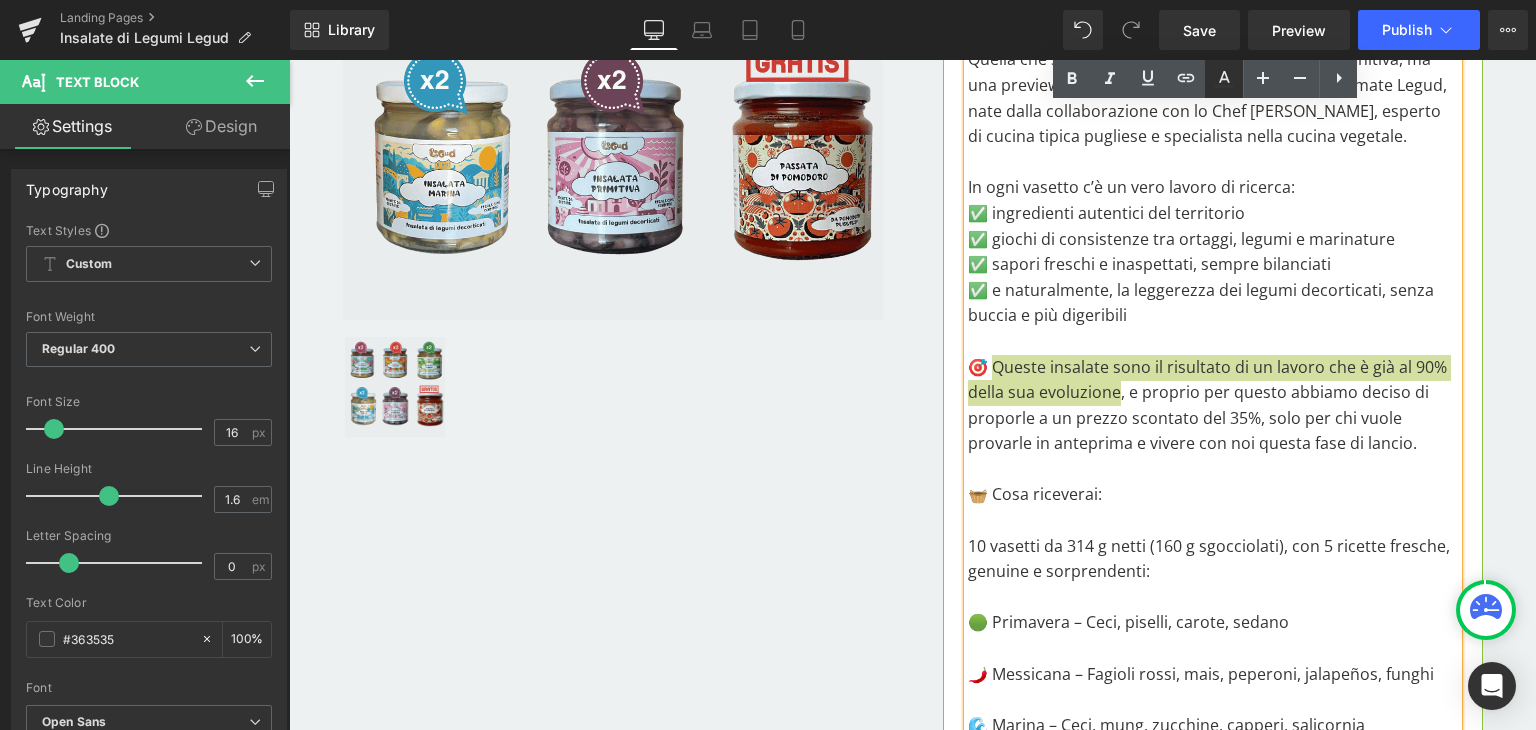 click 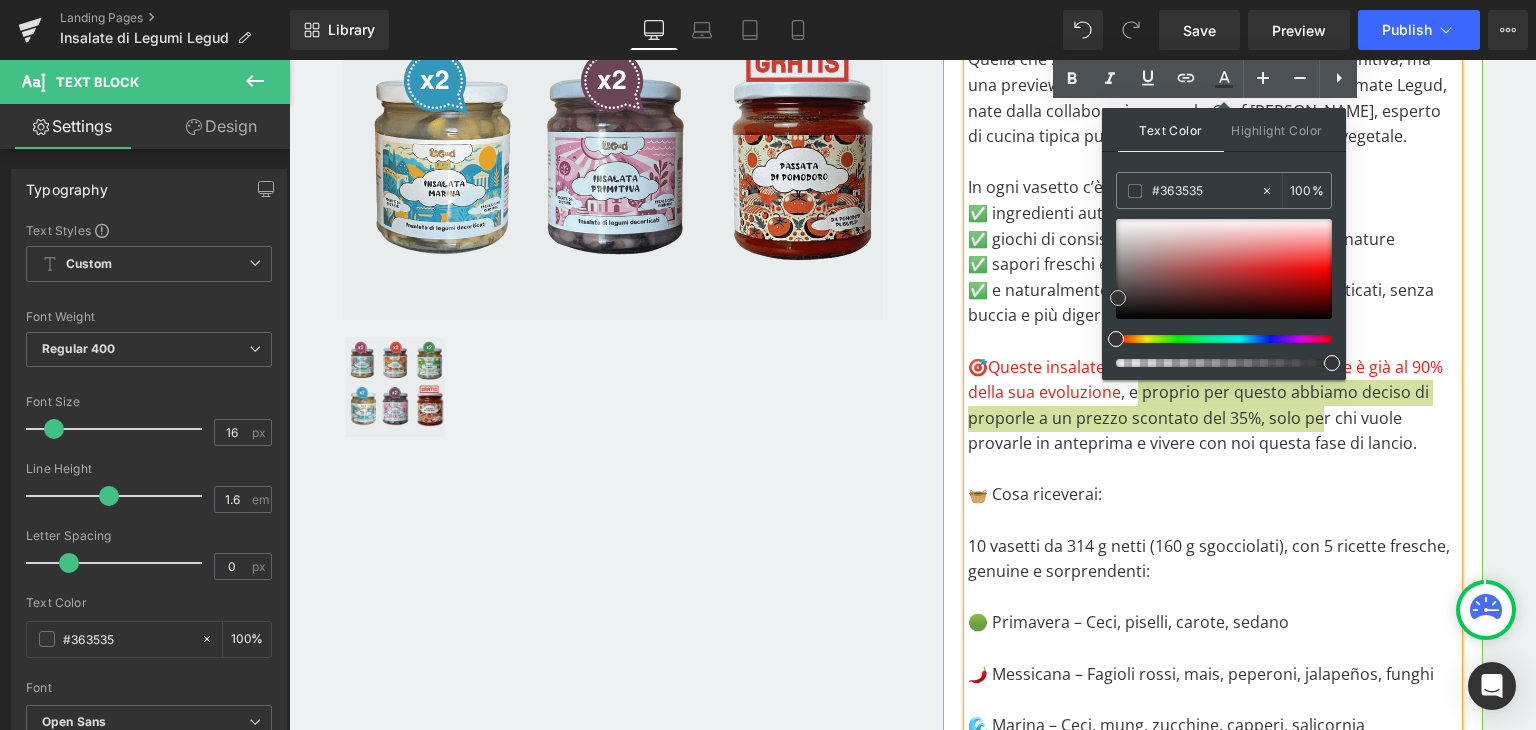 type on "#ec1c1c" 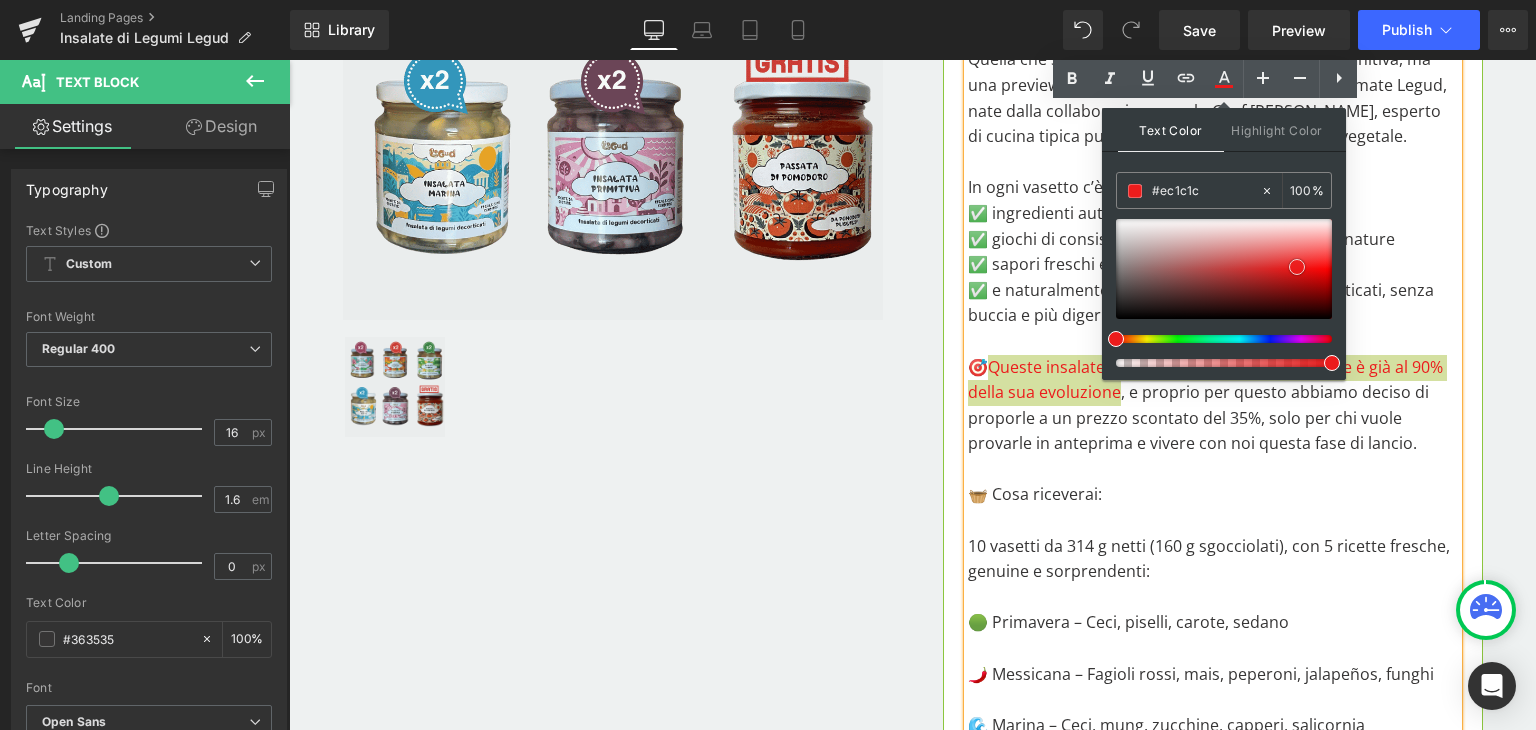 click at bounding box center (1224, 269) 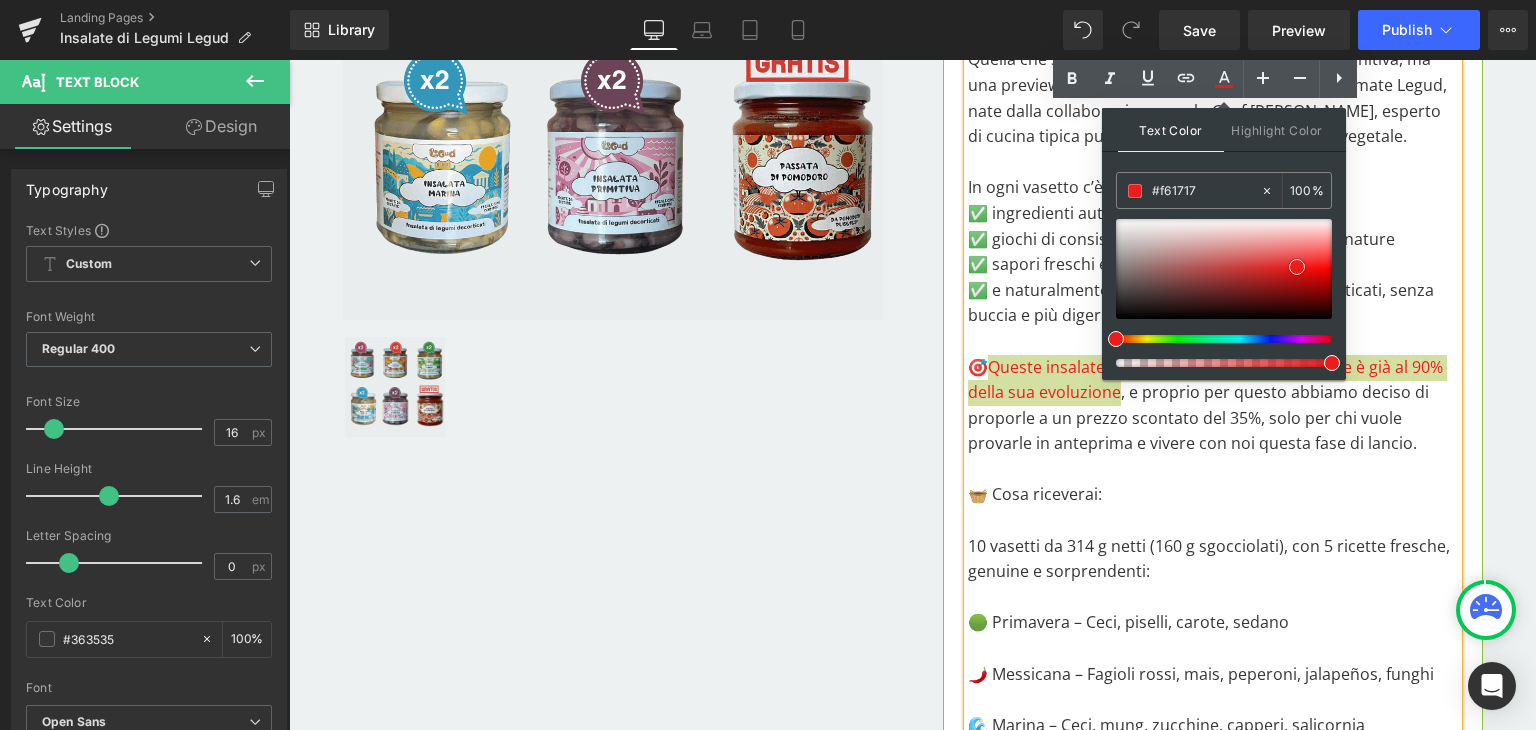 click at bounding box center [1224, 269] 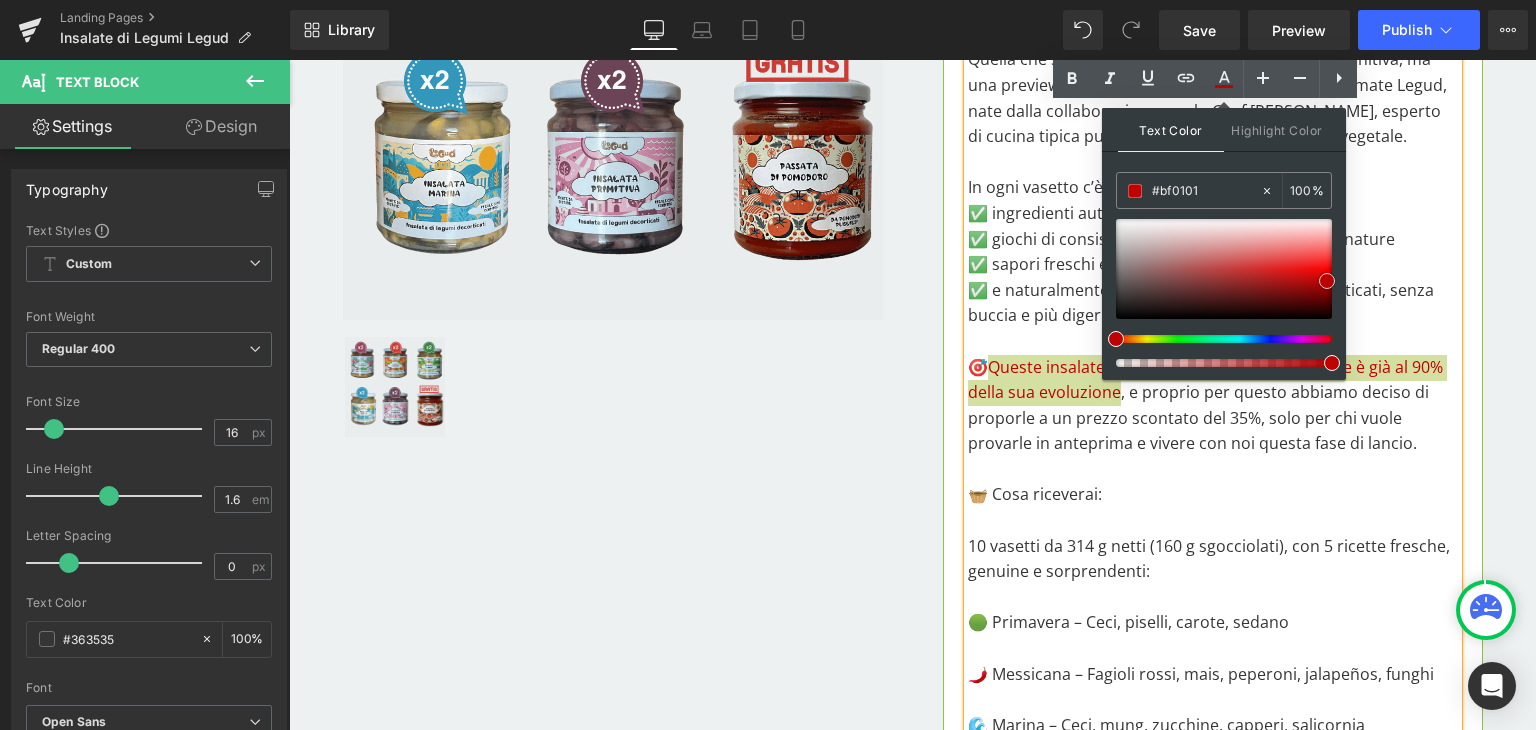 click at bounding box center (1224, 269) 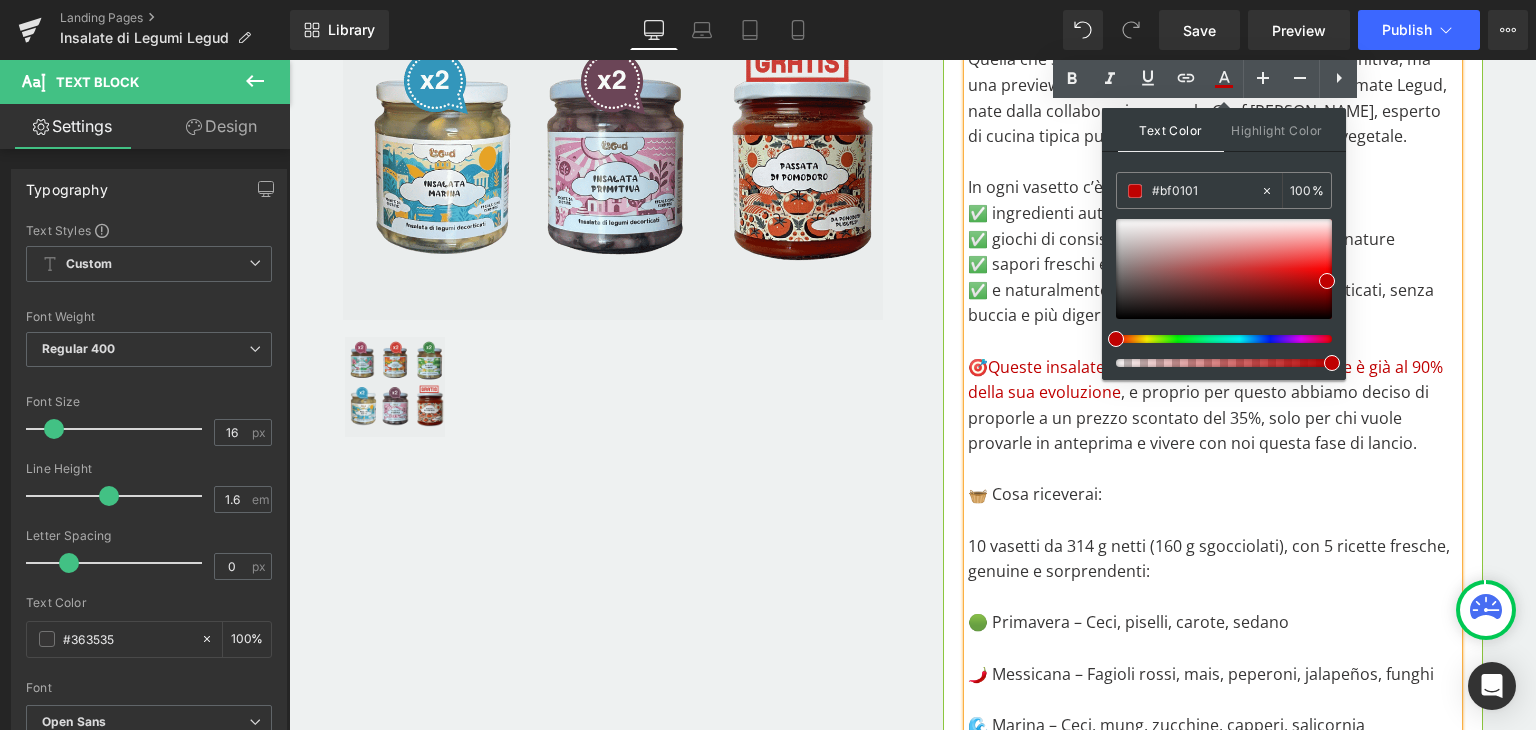 click on "✅ e naturalmente, la leggerezza dei legumi decorticati, senza buccia e più digeribili" at bounding box center (1213, 303) 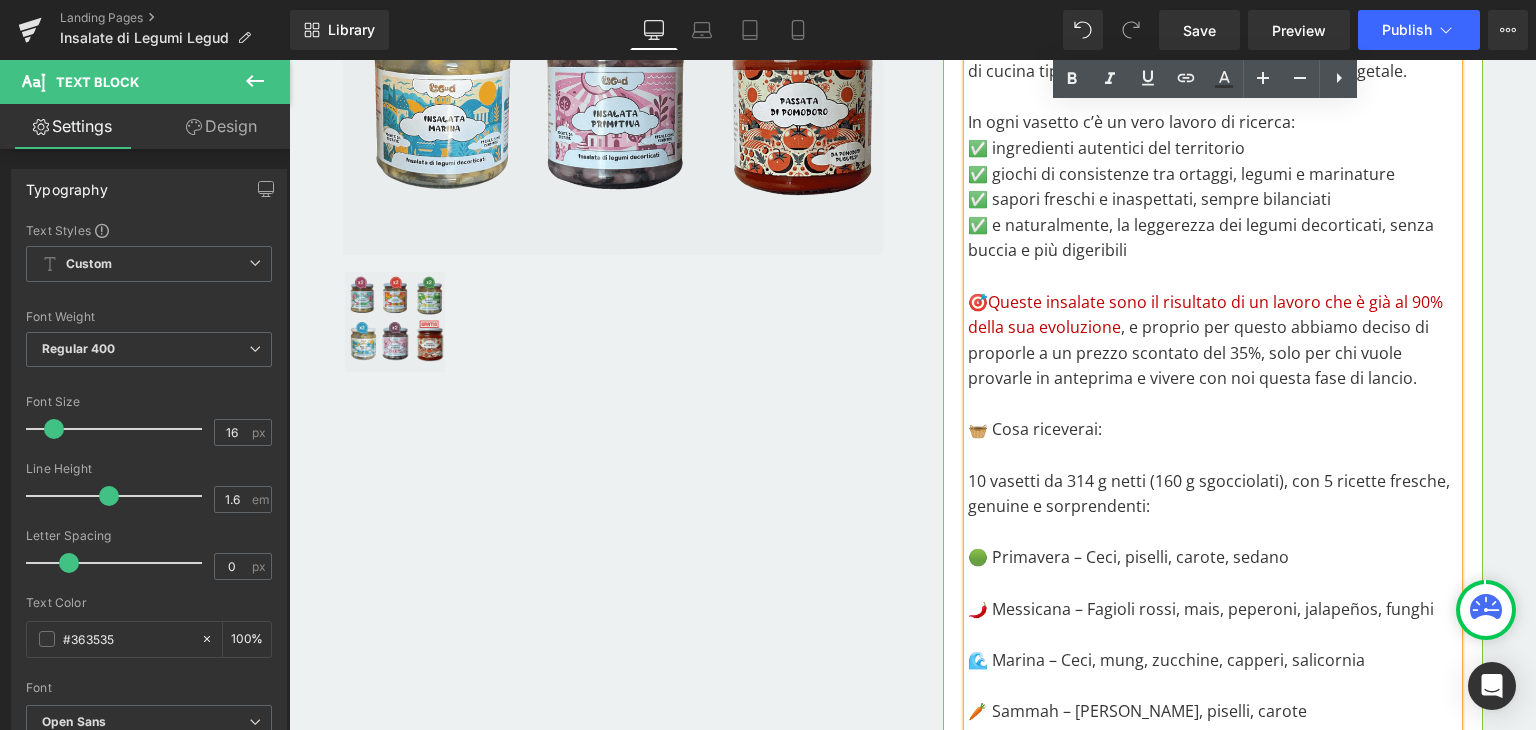 scroll, scrollTop: 800, scrollLeft: 0, axis: vertical 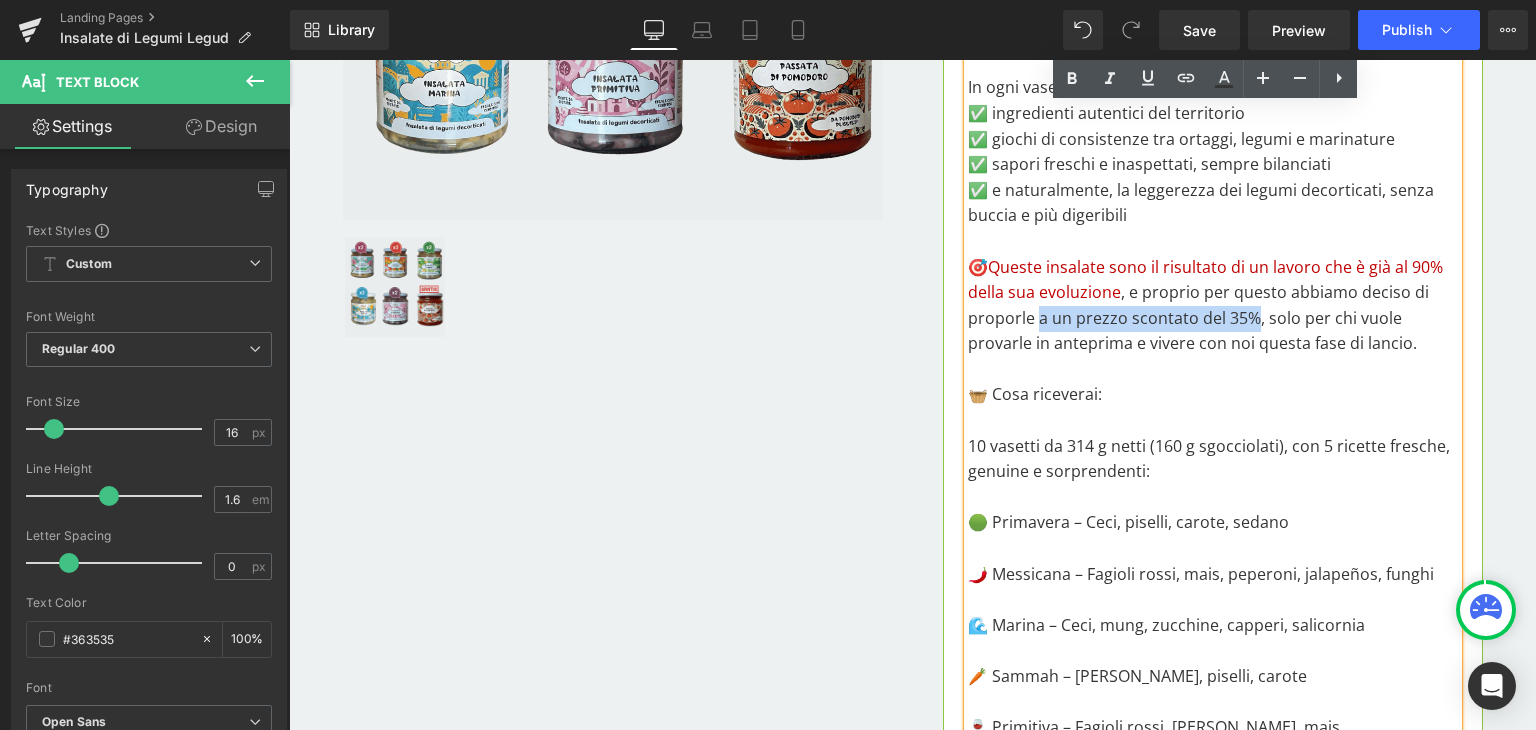 drag, startPoint x: 1029, startPoint y: 316, endPoint x: 1246, endPoint y: 315, distance: 217.0023 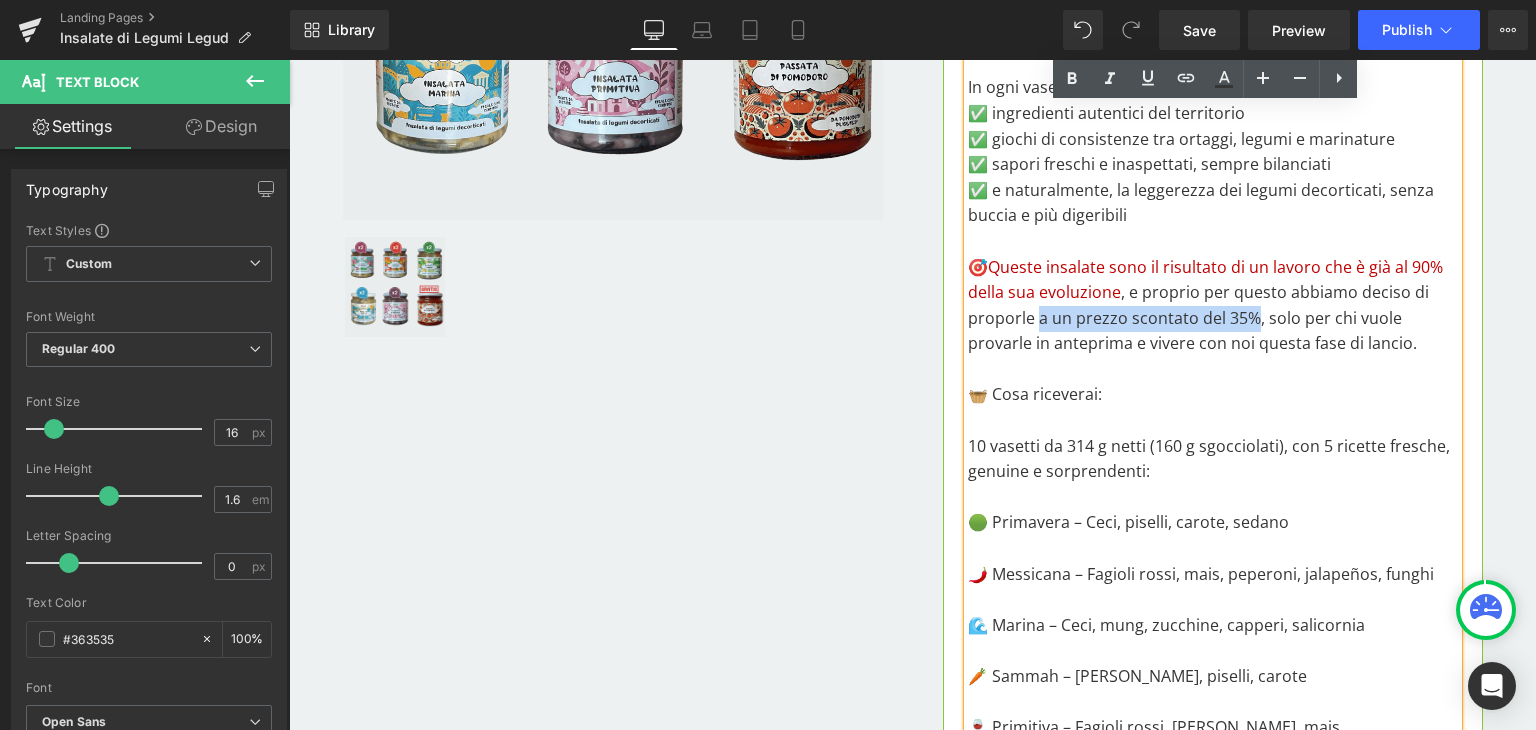 click on "🎯  Queste insalate sono il risultato di un lavoro che è già al 90% della sua evoluzione , e proprio per questo abbiamo deciso di proporle a un prezzo scontato del 35%, solo per chi vuole provarle in anteprima e vivere con noi questa fase di lancio." at bounding box center [1213, 306] 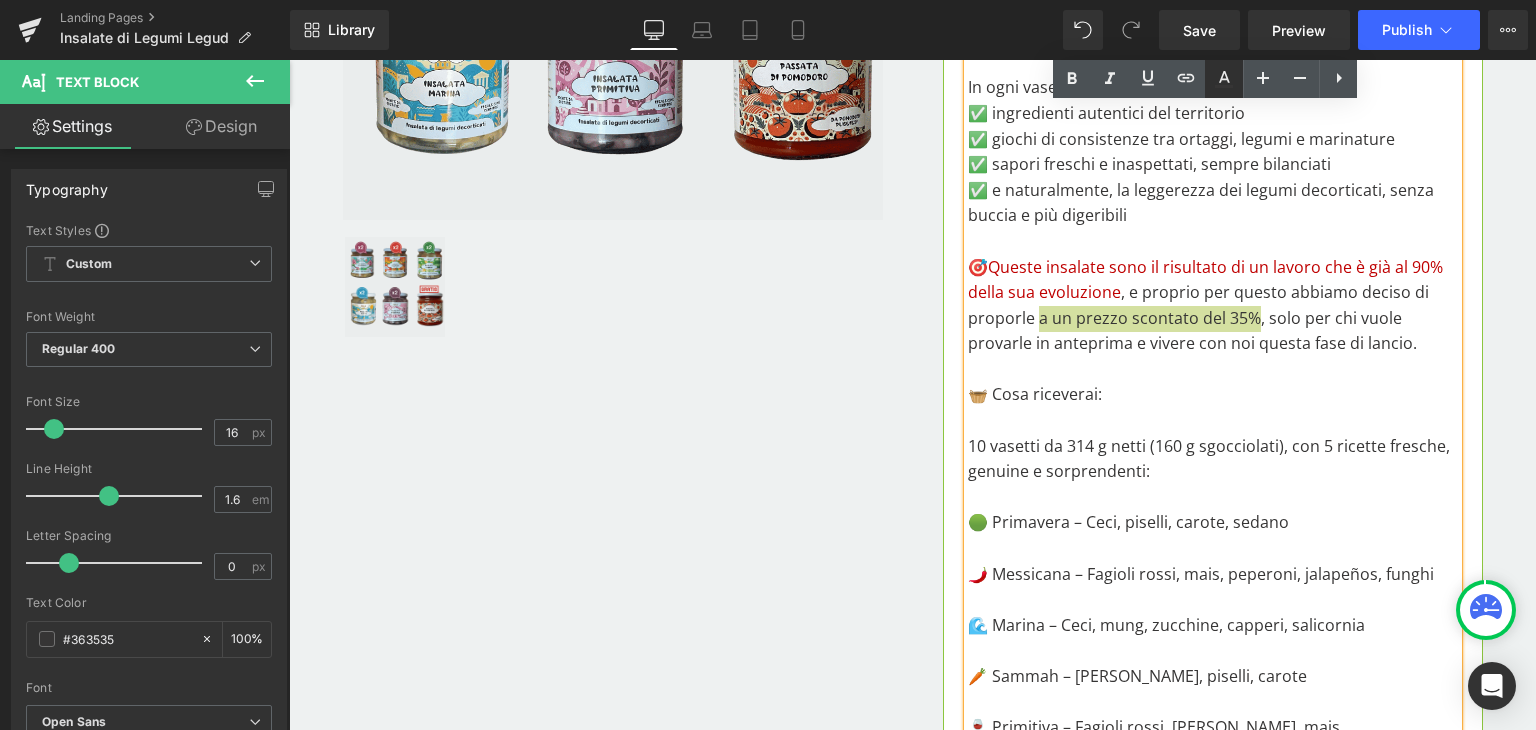 click 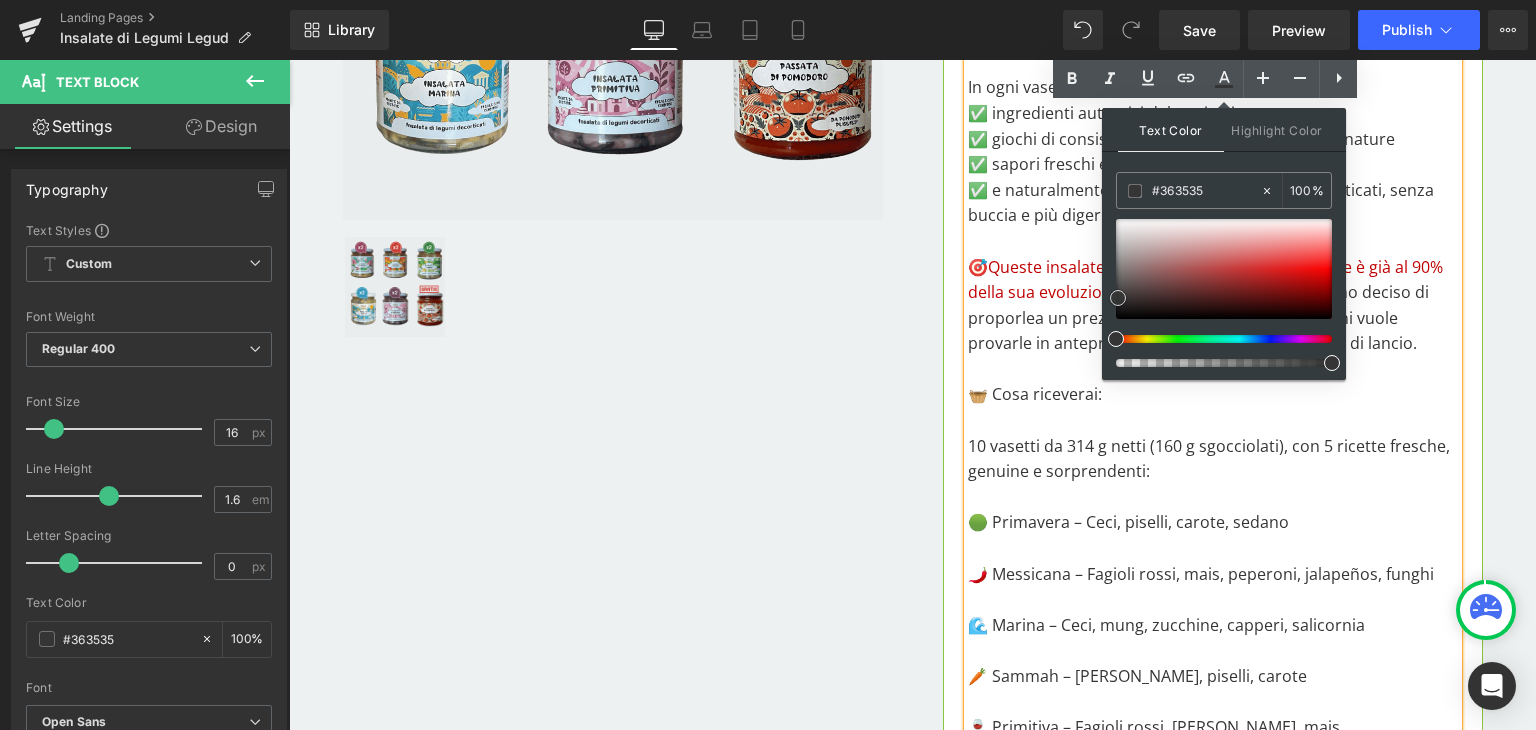 type on "#f40000" 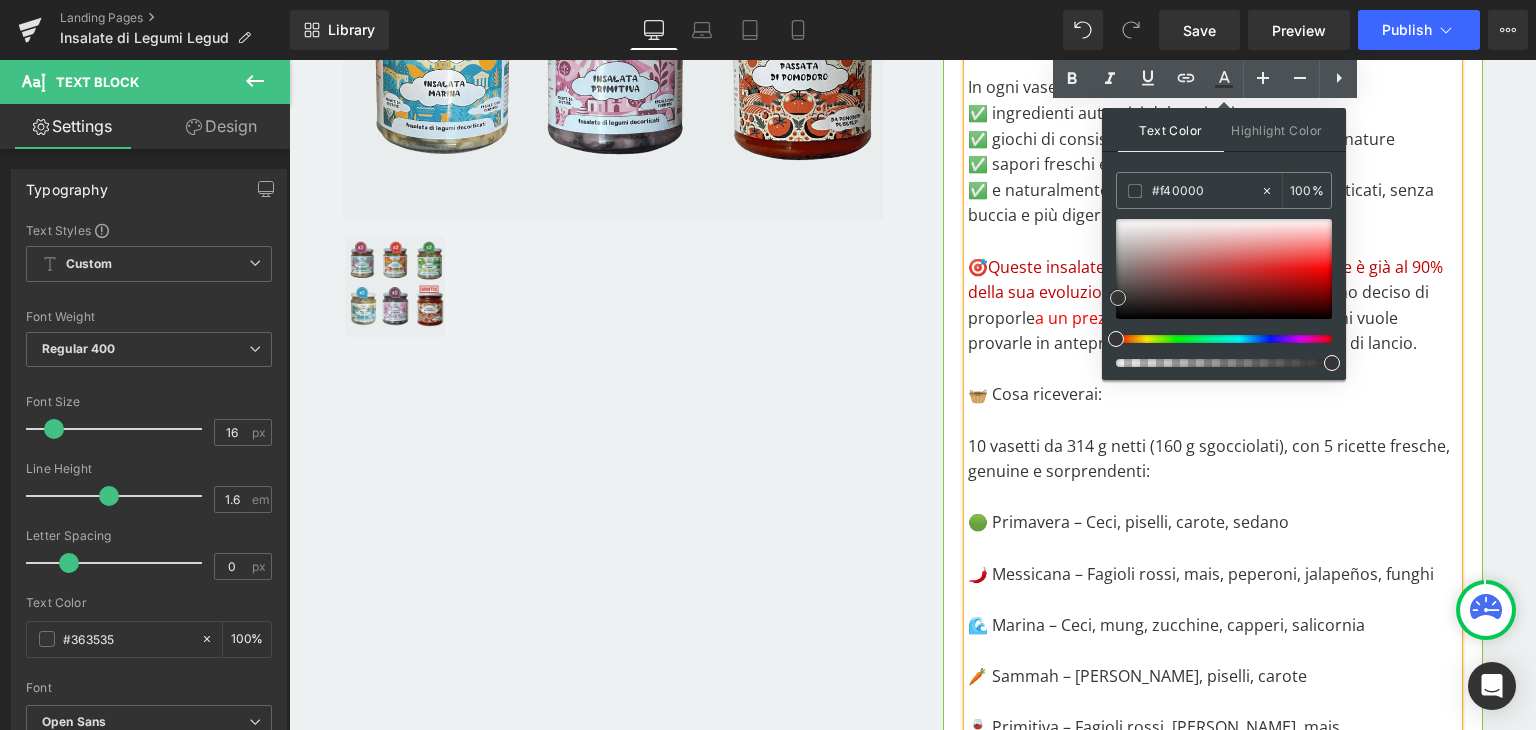 click at bounding box center [1224, 269] 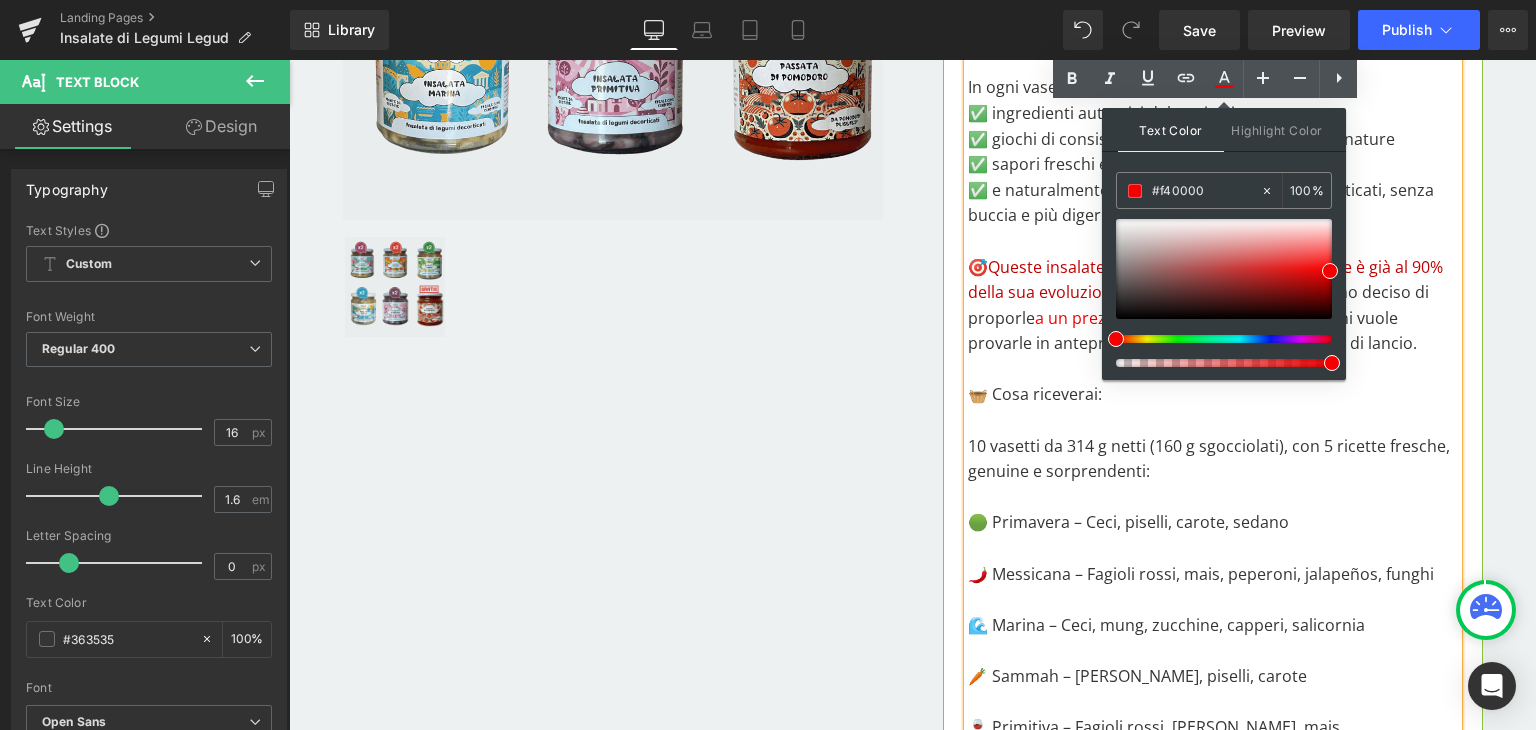 click at bounding box center (1213, 242) 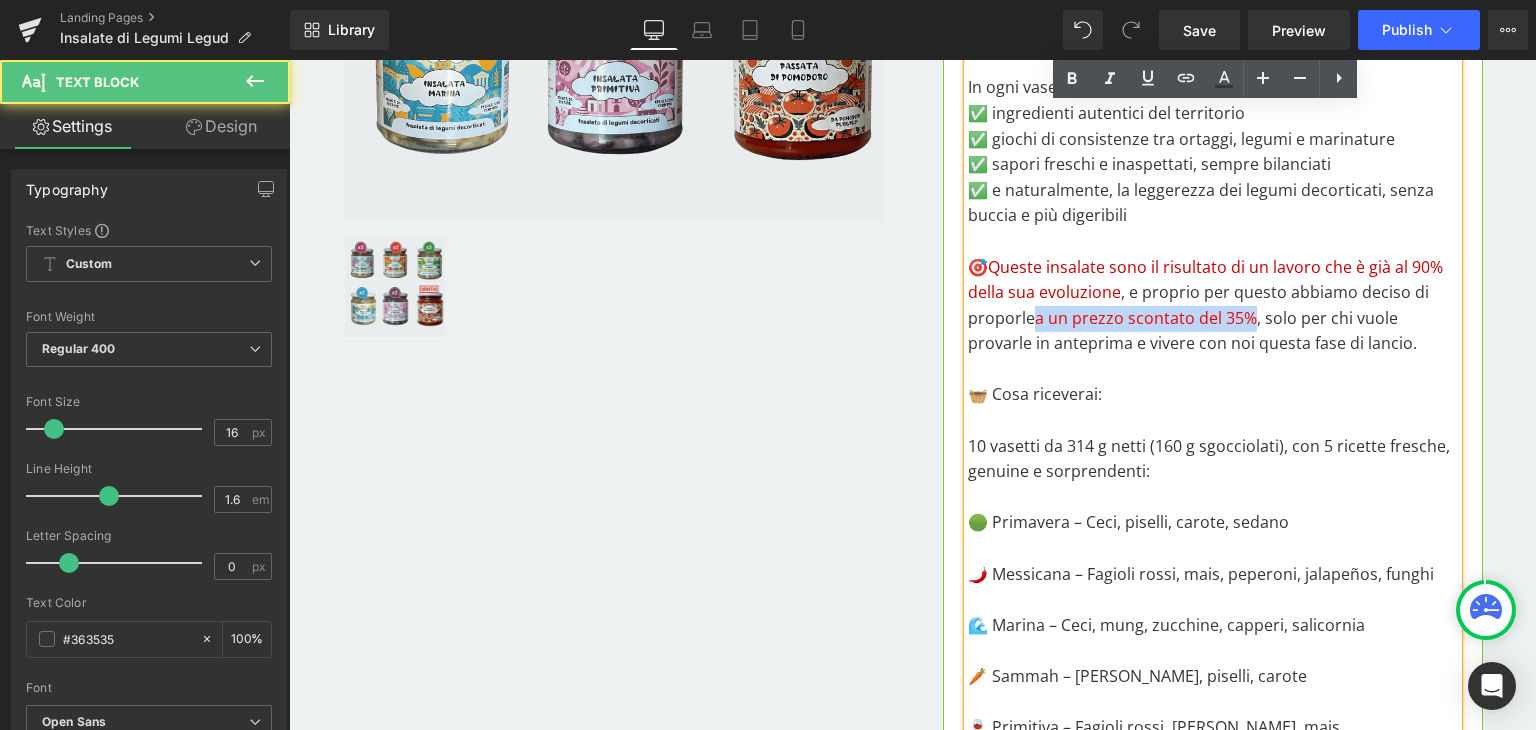 drag, startPoint x: 1031, startPoint y: 315, endPoint x: 1246, endPoint y: 308, distance: 215.11392 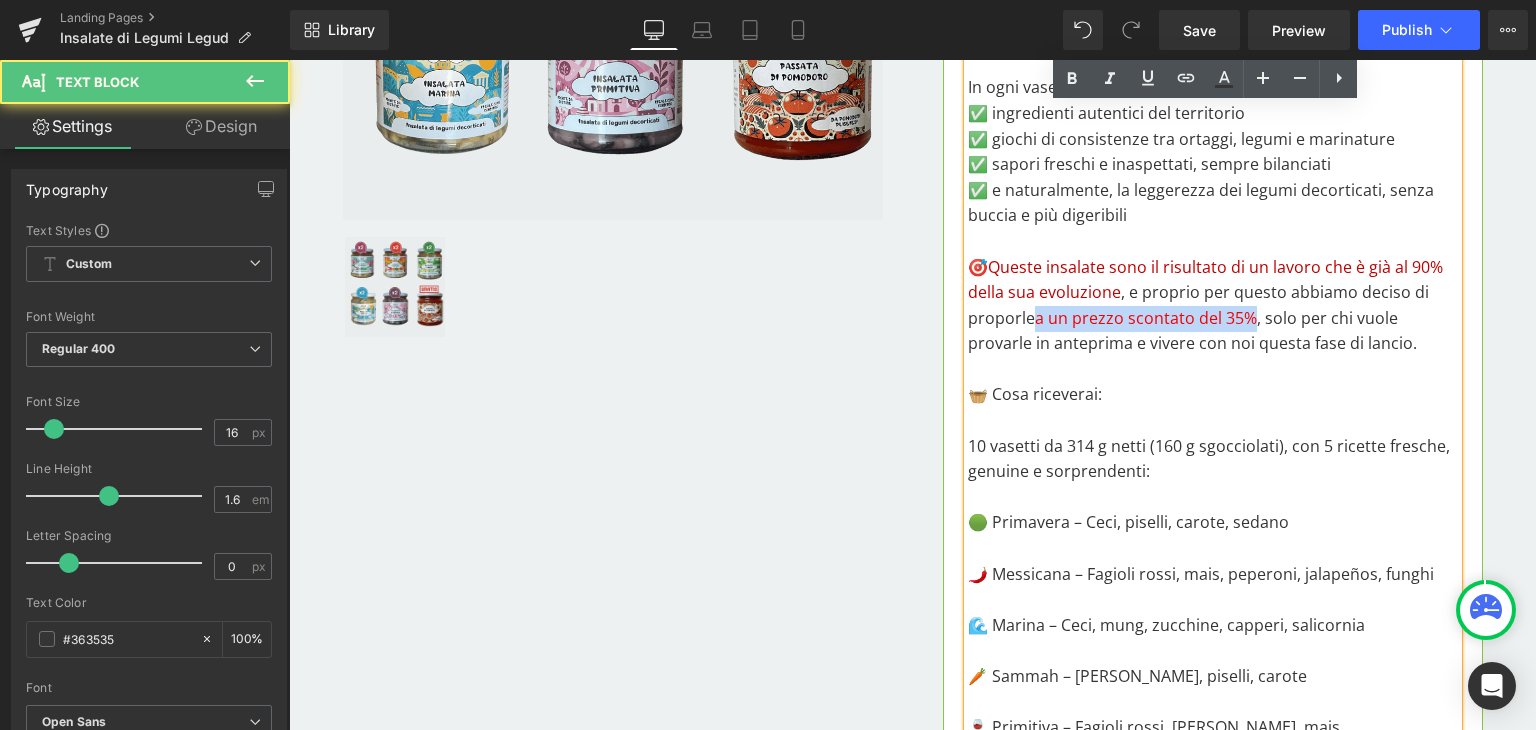 click on "a un prezzo scontato del 35%" at bounding box center (1146, 318) 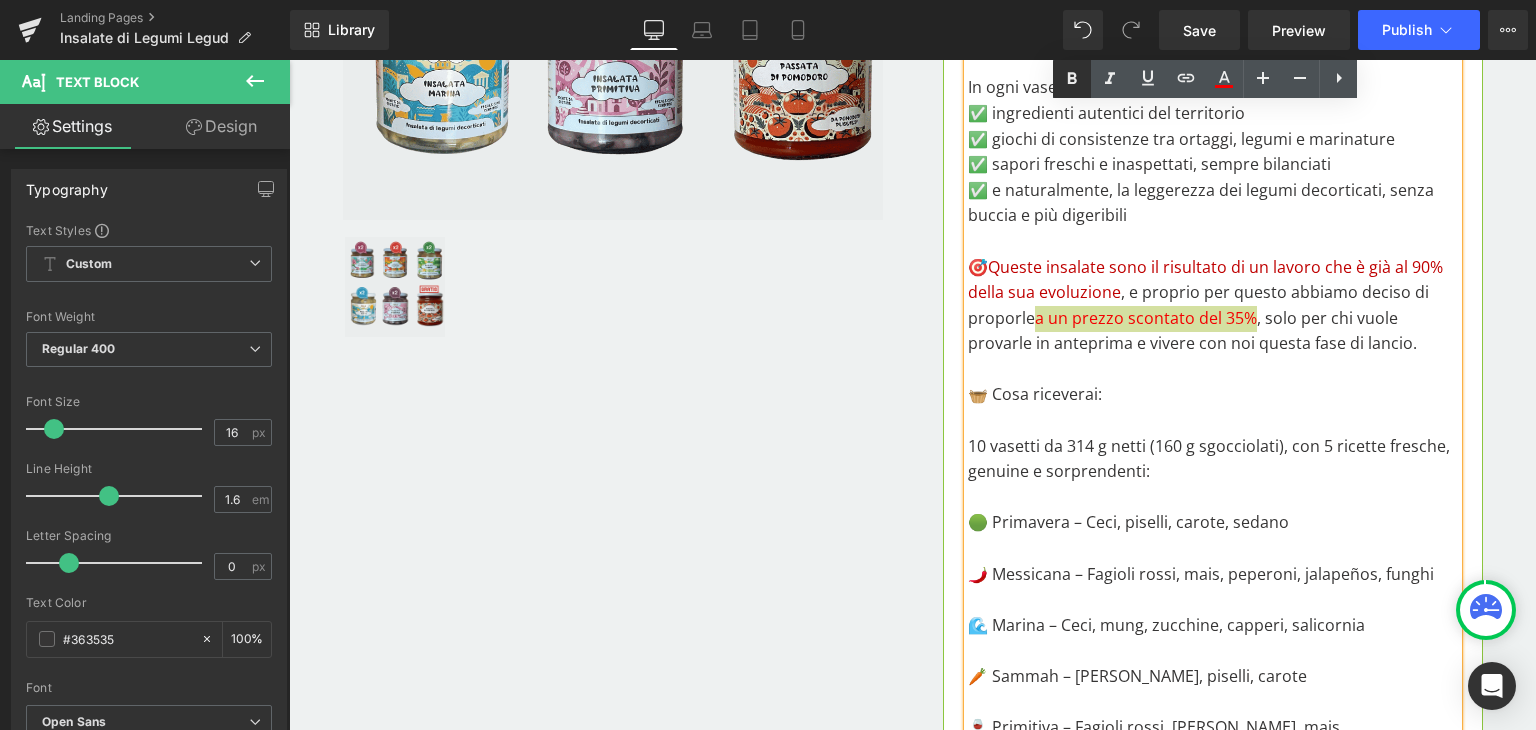 click 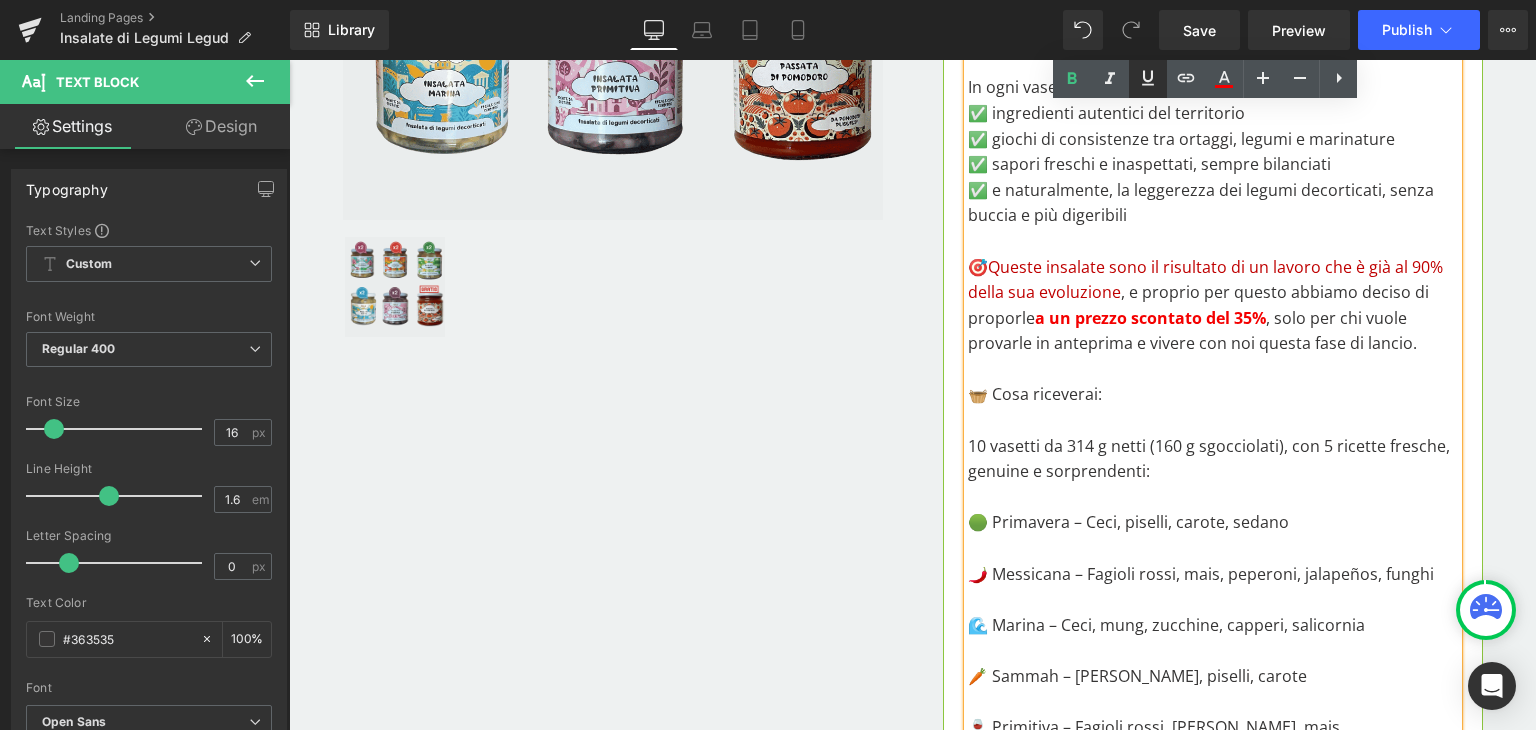 click 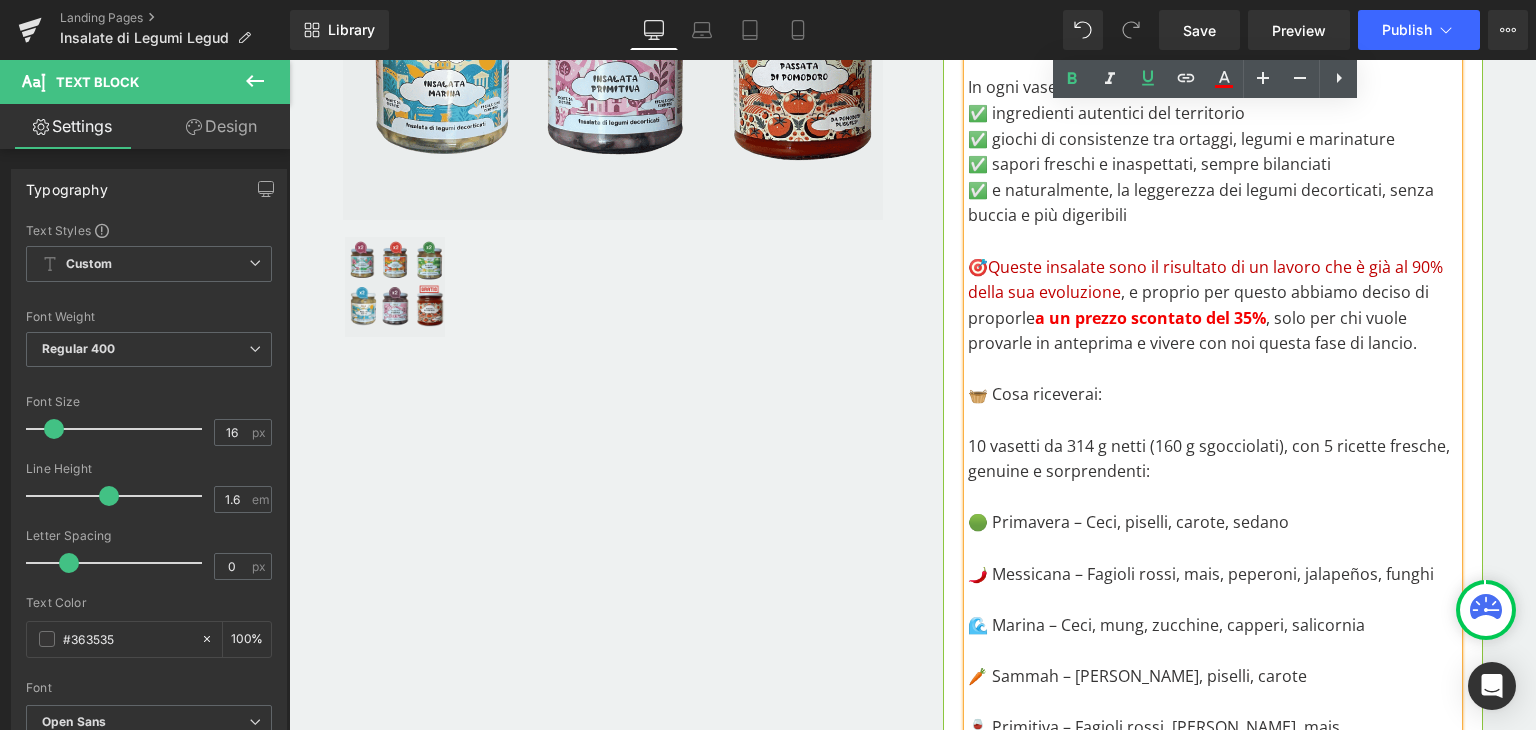 click at bounding box center (1213, 370) 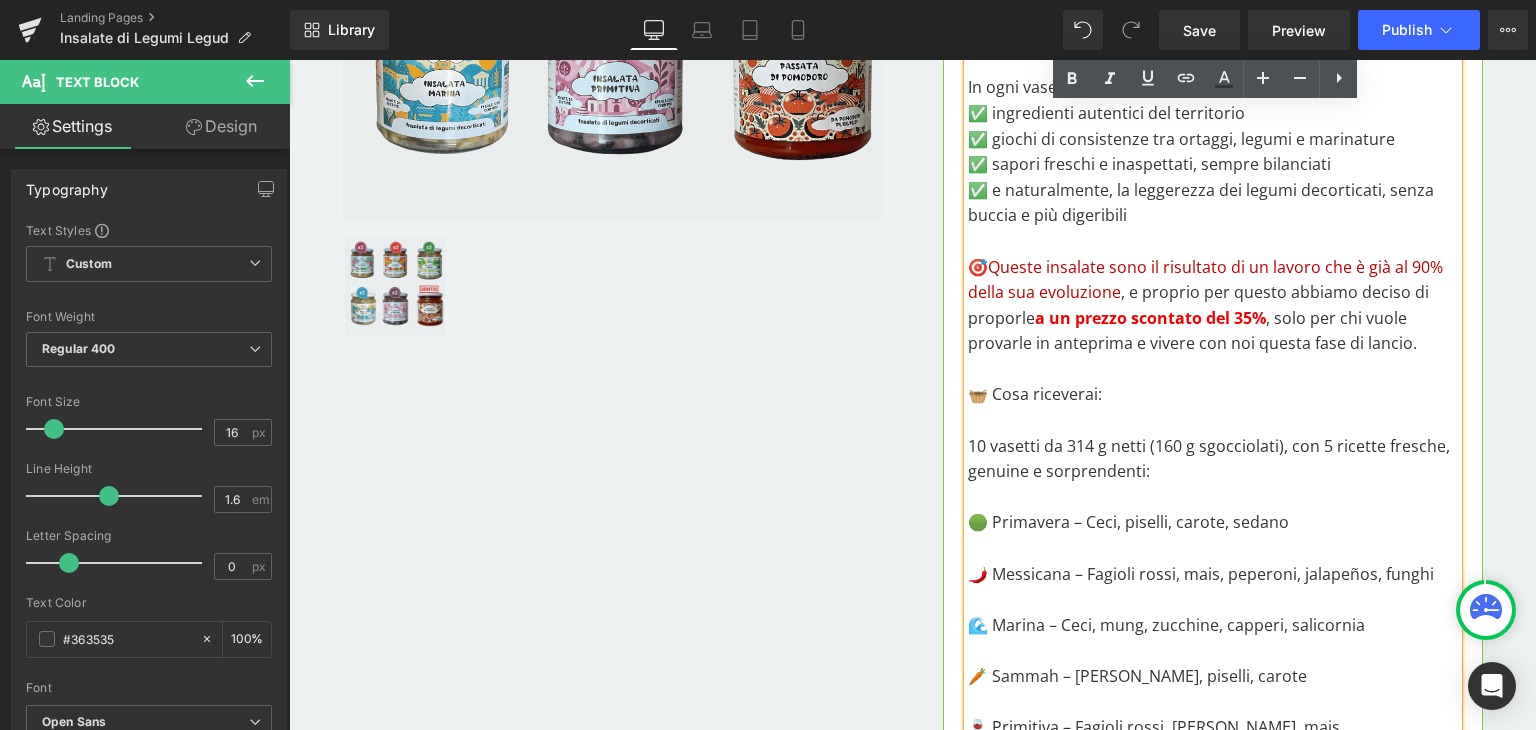click at bounding box center (1213, 370) 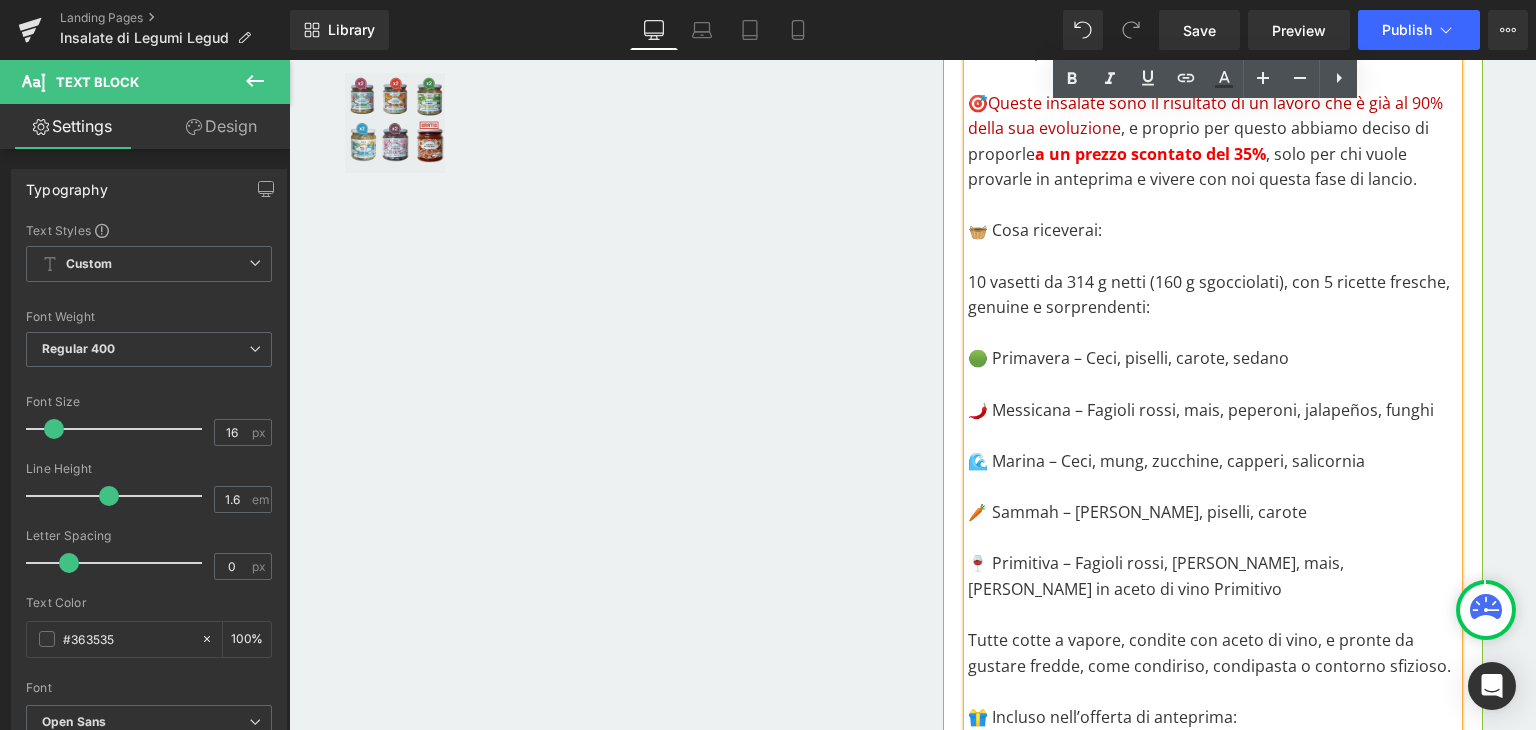 scroll, scrollTop: 1000, scrollLeft: 0, axis: vertical 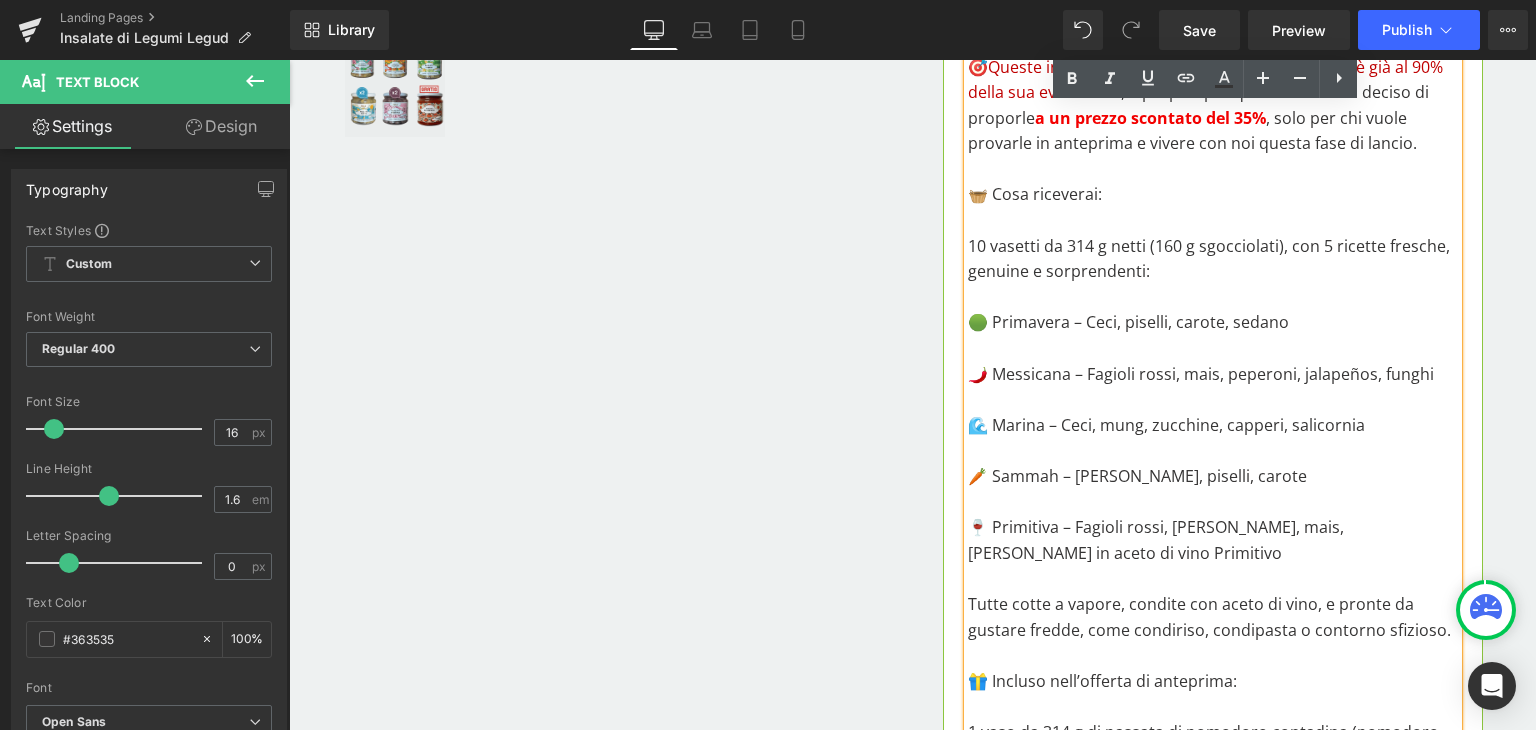 click on "🟢 Primavera – Ceci, piselli, carote, sedano" at bounding box center (1213, 323) 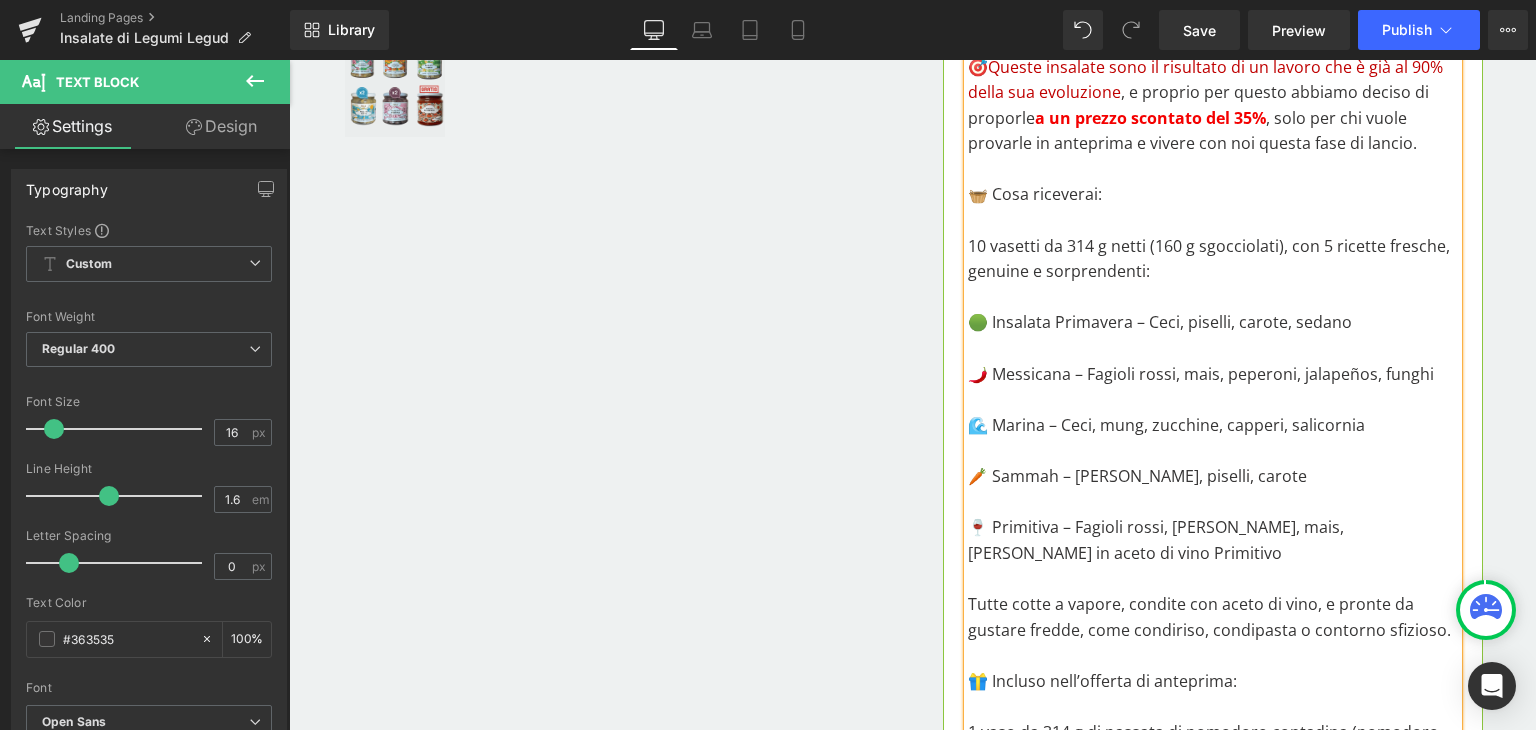 click on "🌶️ Messicana – Fagioli rossi, mais, peperoni, jalapeños, funghi" at bounding box center [1213, 375] 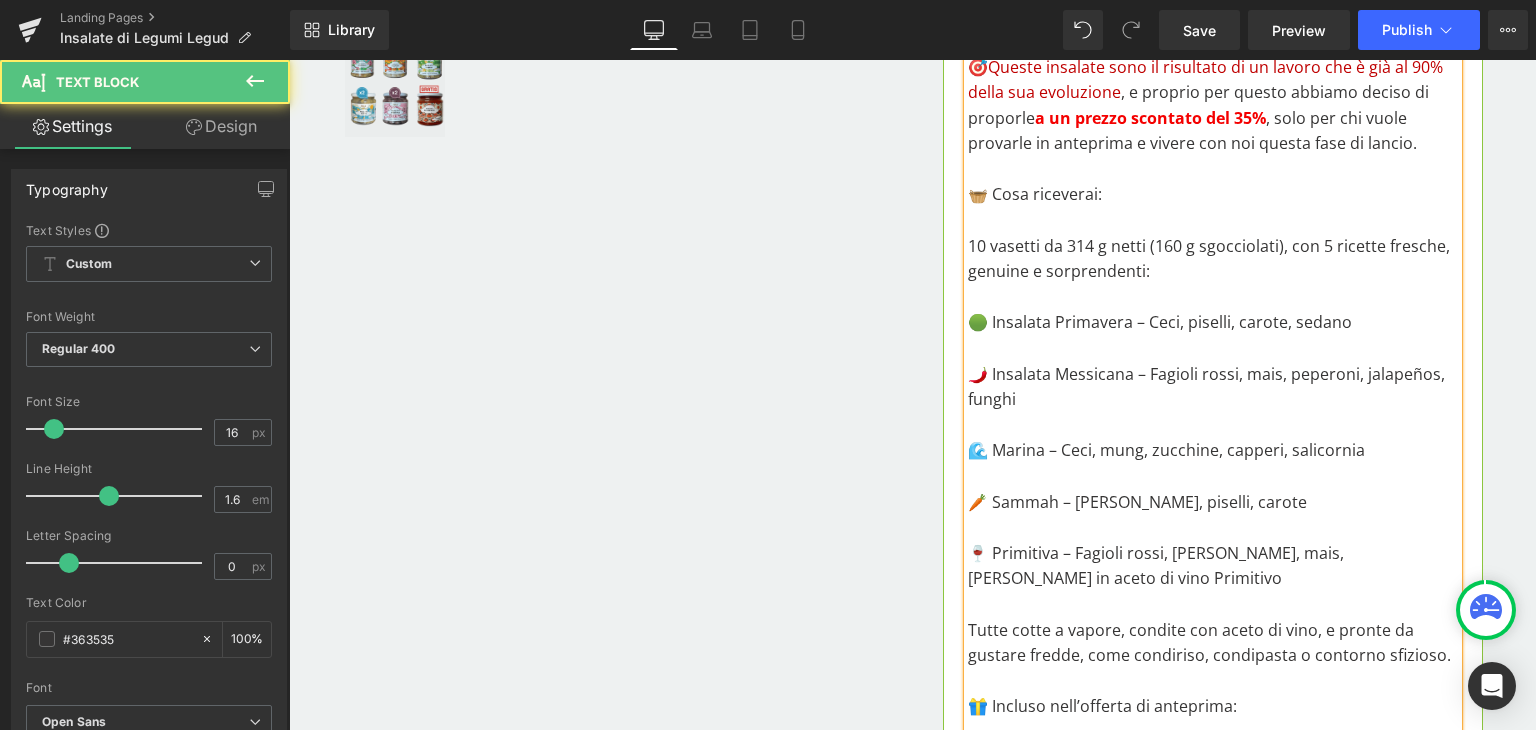 click on "🌊 Marina – Ceci, mung, zucchine, capperi, salicornia" at bounding box center [1213, 451] 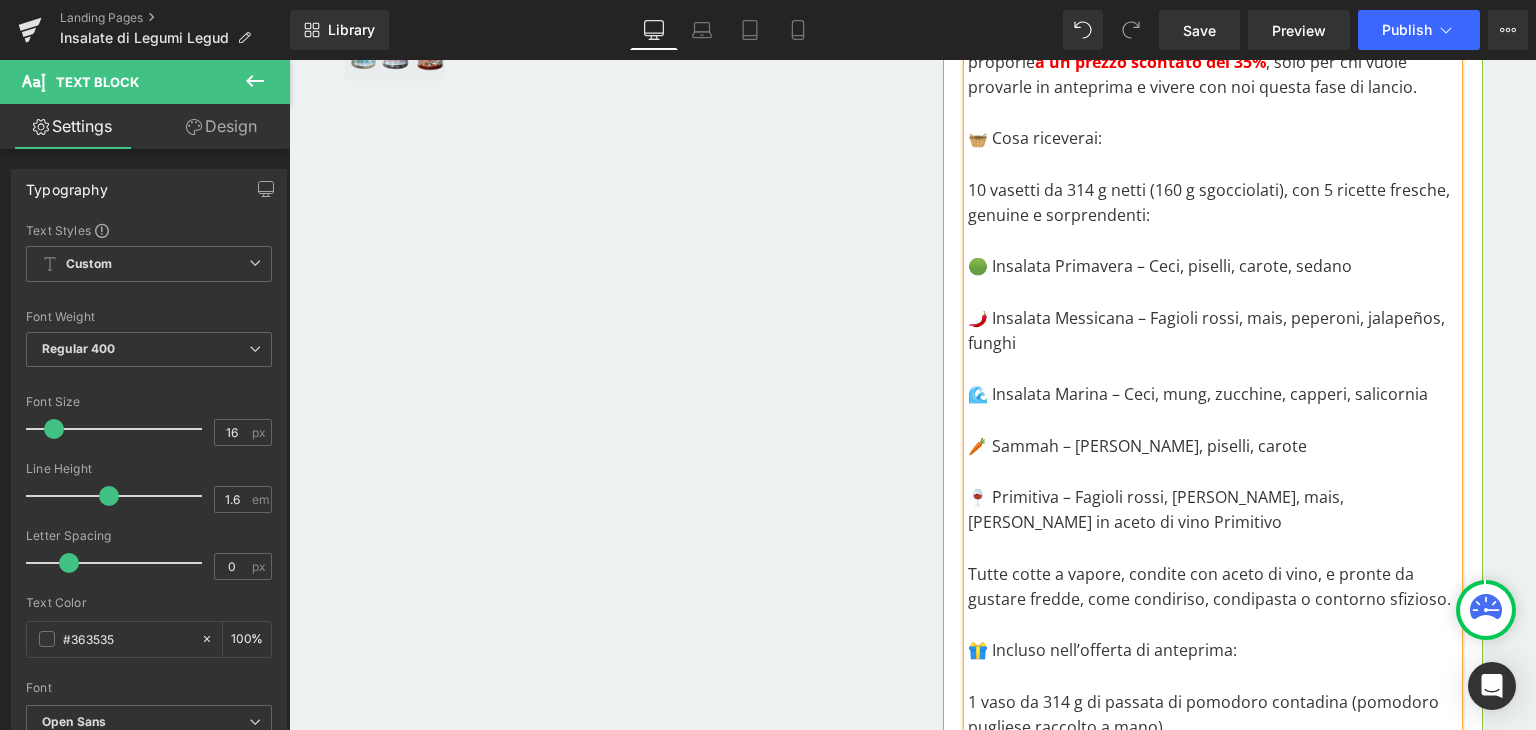 scroll, scrollTop: 1100, scrollLeft: 0, axis: vertical 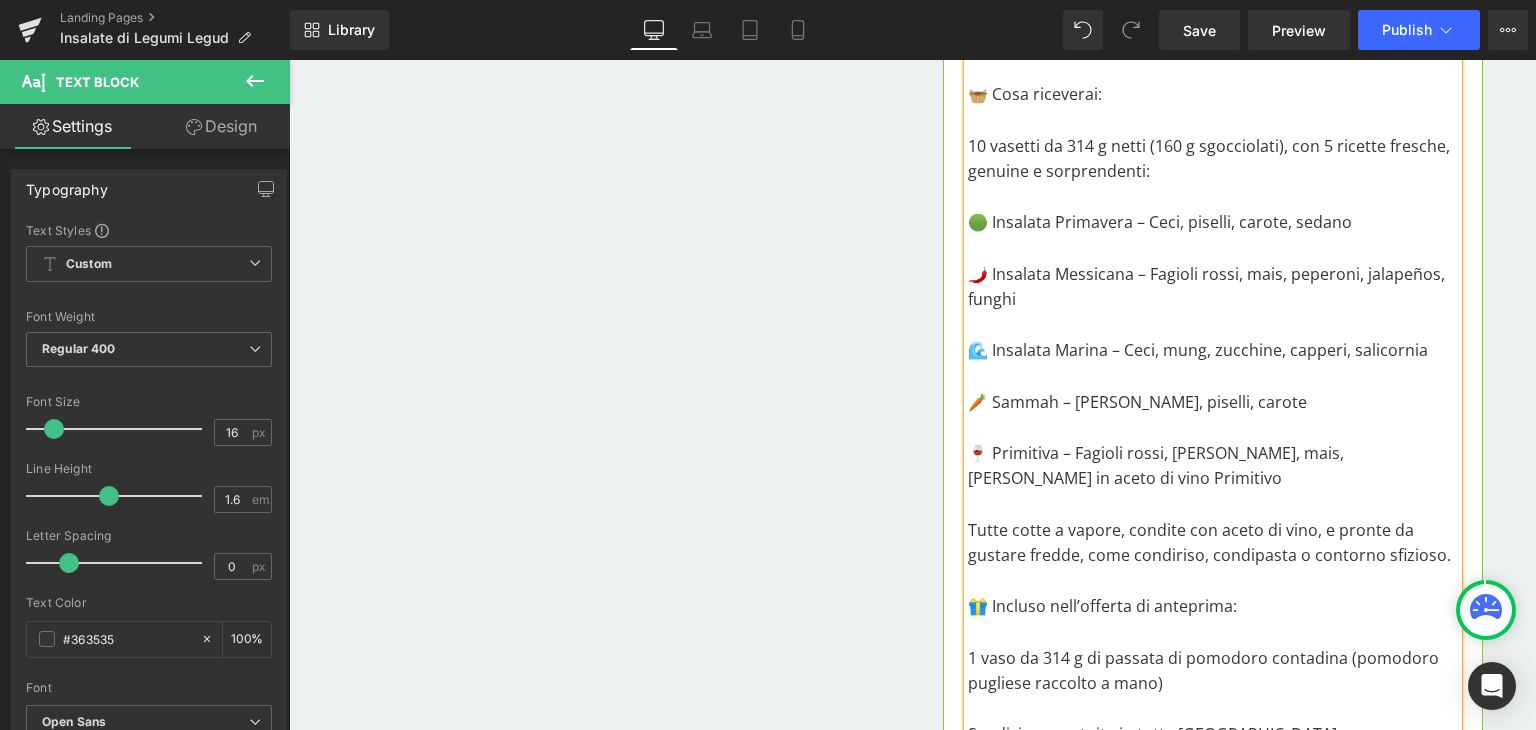 click on "🥕 Sammah – [PERSON_NAME], piselli, carote" at bounding box center (1213, 403) 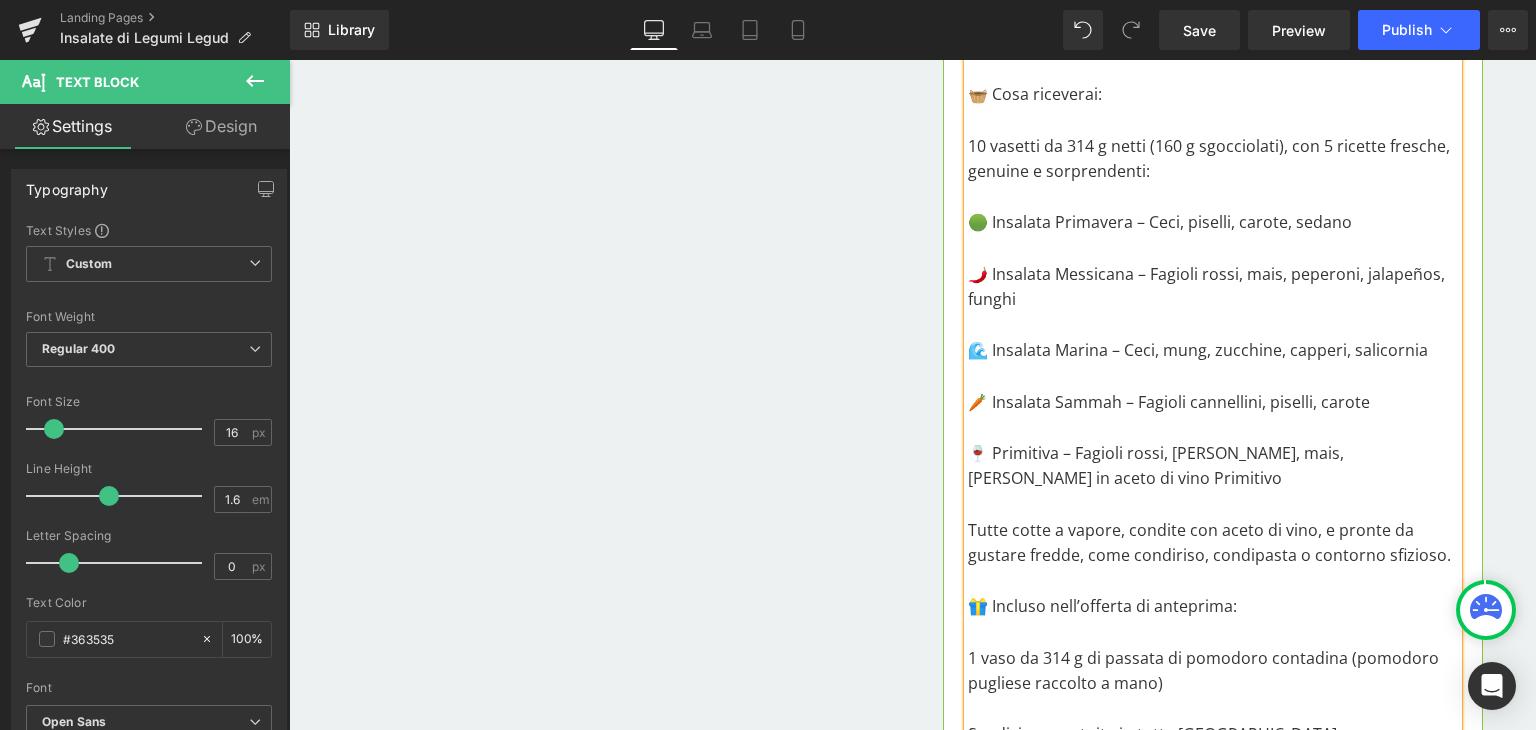 click on "🍷 Primitiva – Fagioli rossi, [PERSON_NAME], mais, [PERSON_NAME] in aceto di vino Primitivo" at bounding box center (1213, 466) 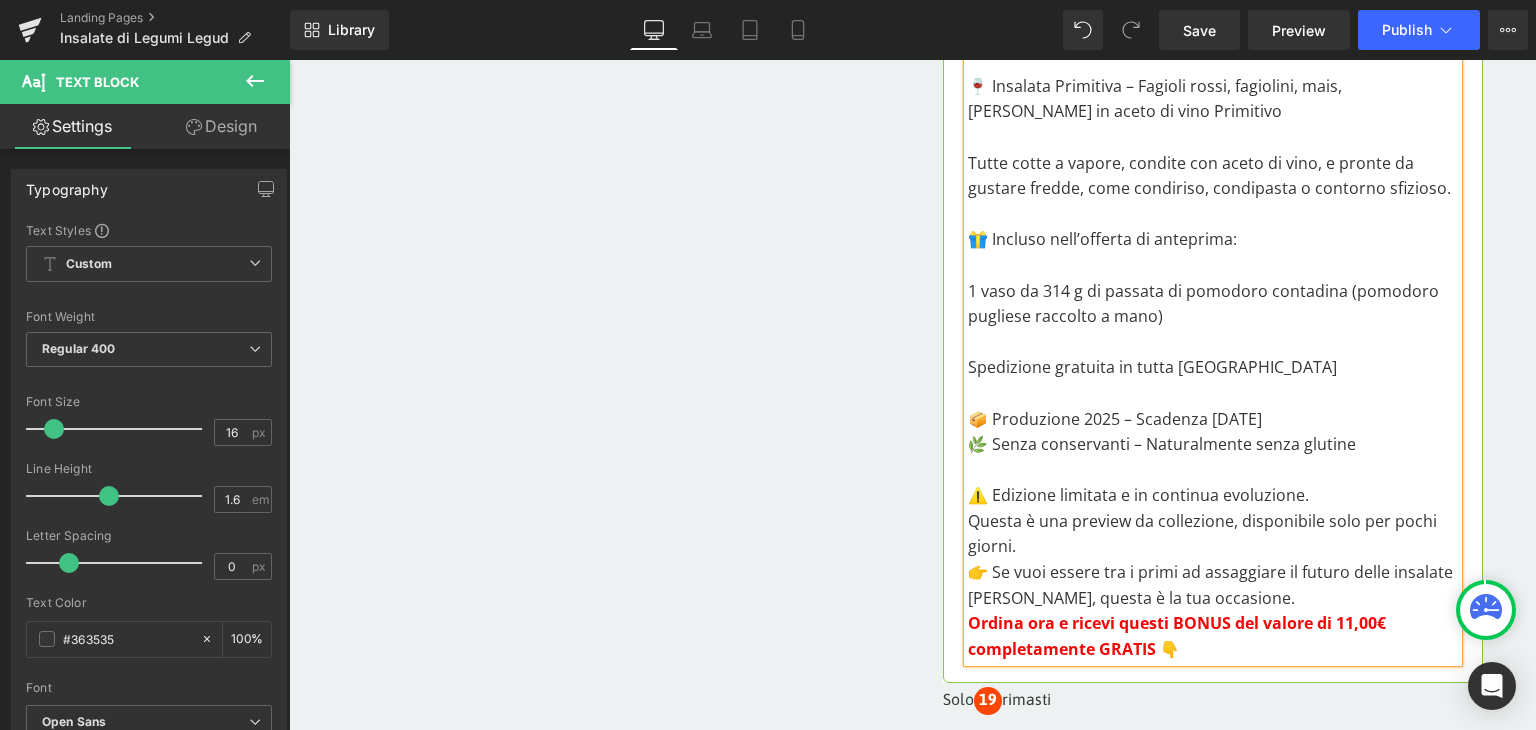scroll, scrollTop: 1500, scrollLeft: 0, axis: vertical 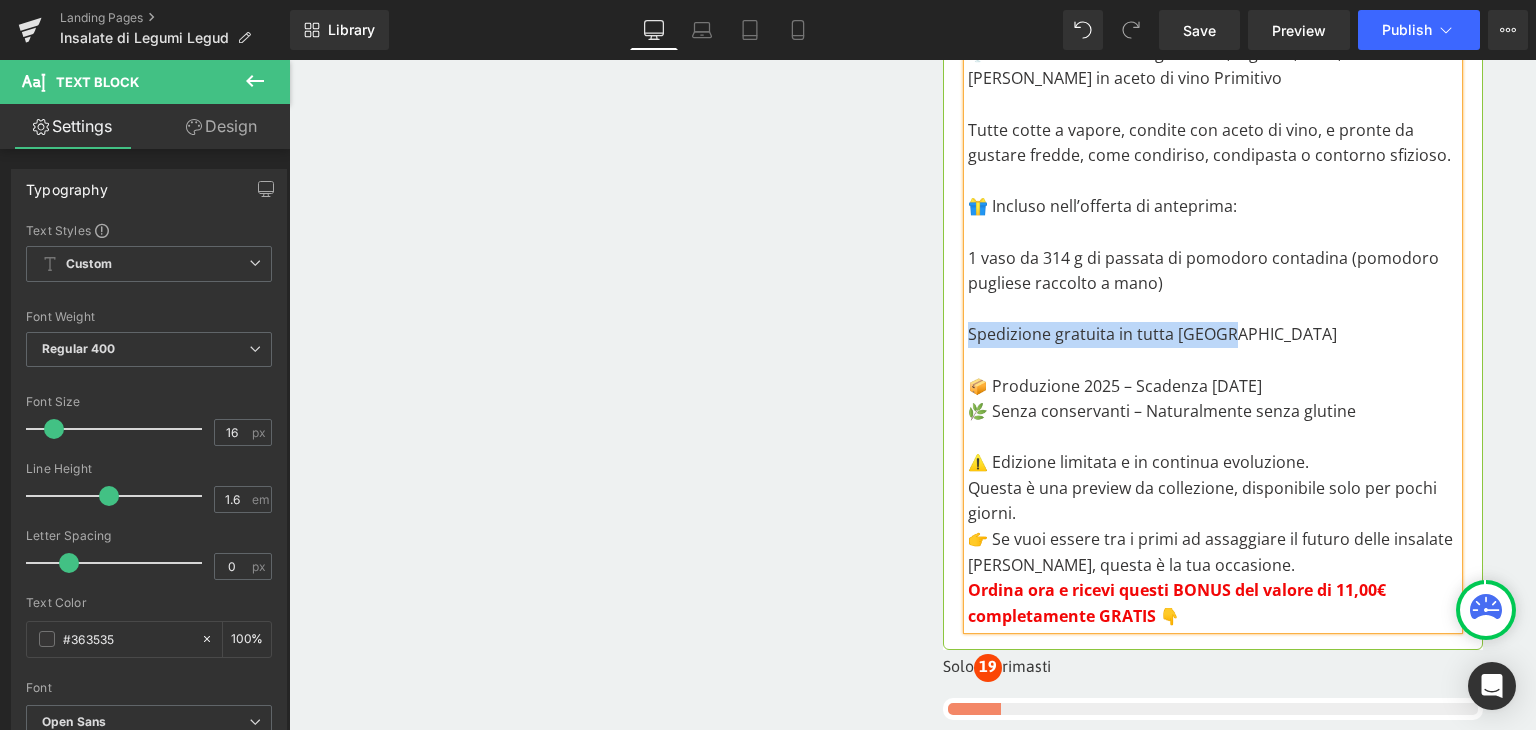 drag, startPoint x: 1196, startPoint y: 336, endPoint x: 963, endPoint y: 331, distance: 233.05363 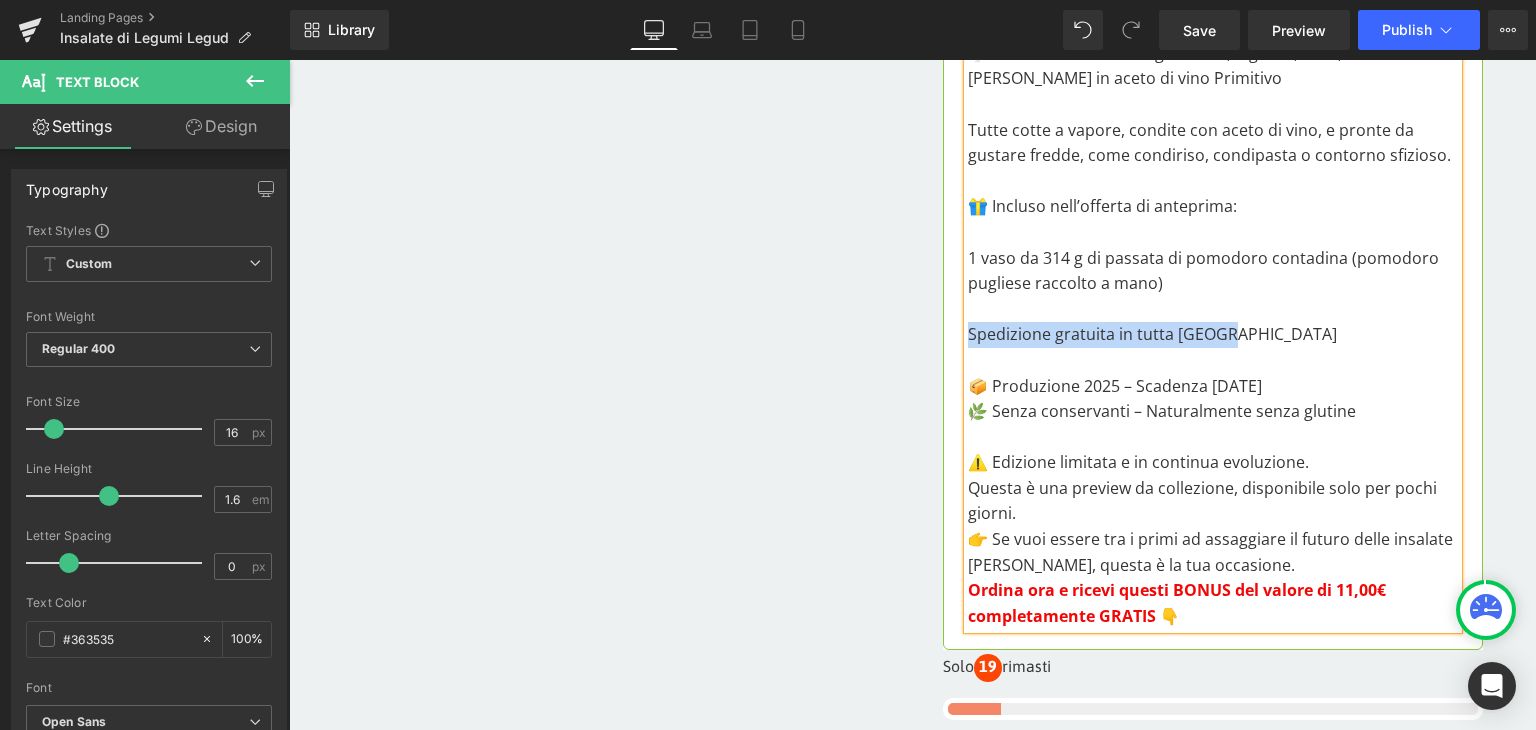 click on "Spedizione gratuita in tutta [GEOGRAPHIC_DATA]" at bounding box center [1213, 335] 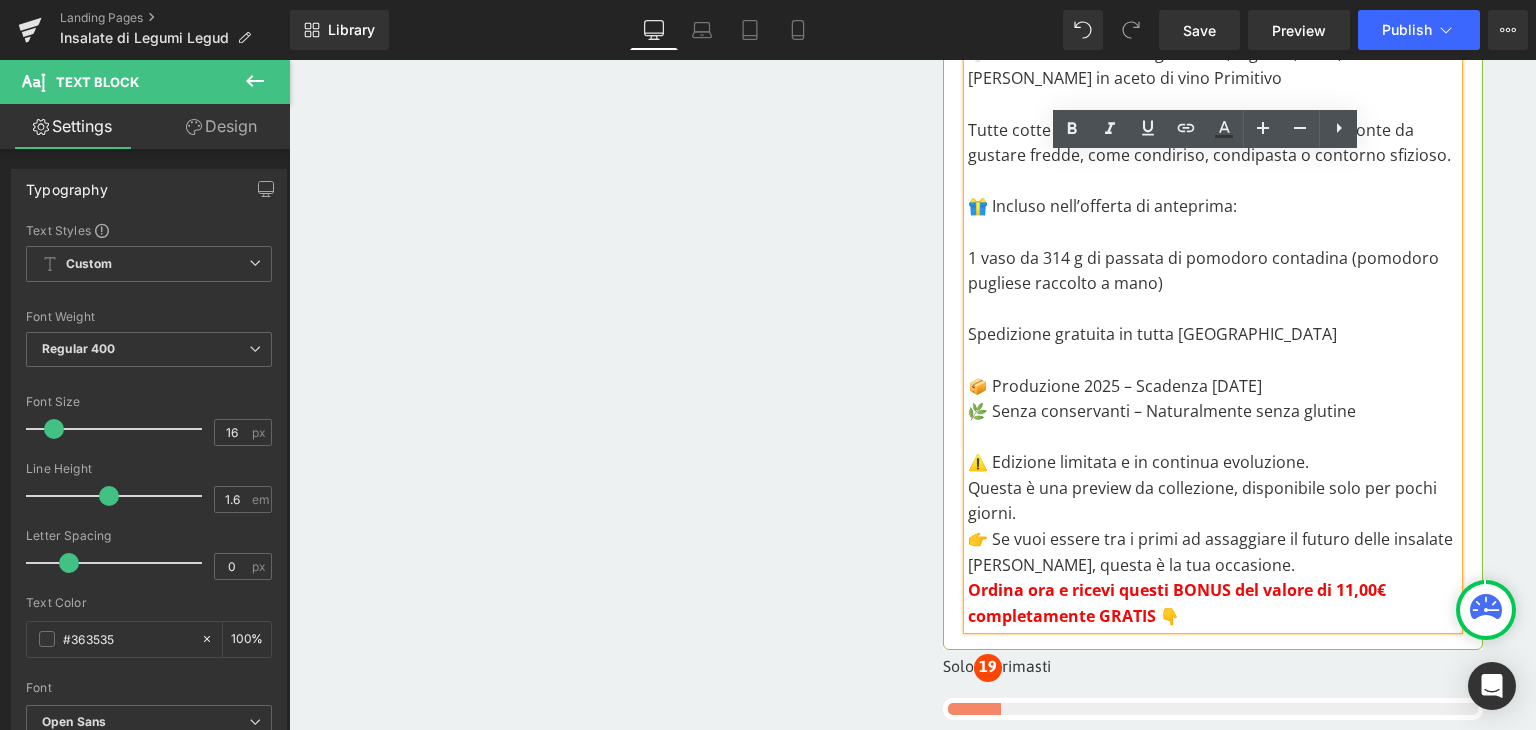 click on "📦 Produzione 2025 – Scadenza [DATE]" at bounding box center [1213, 387] 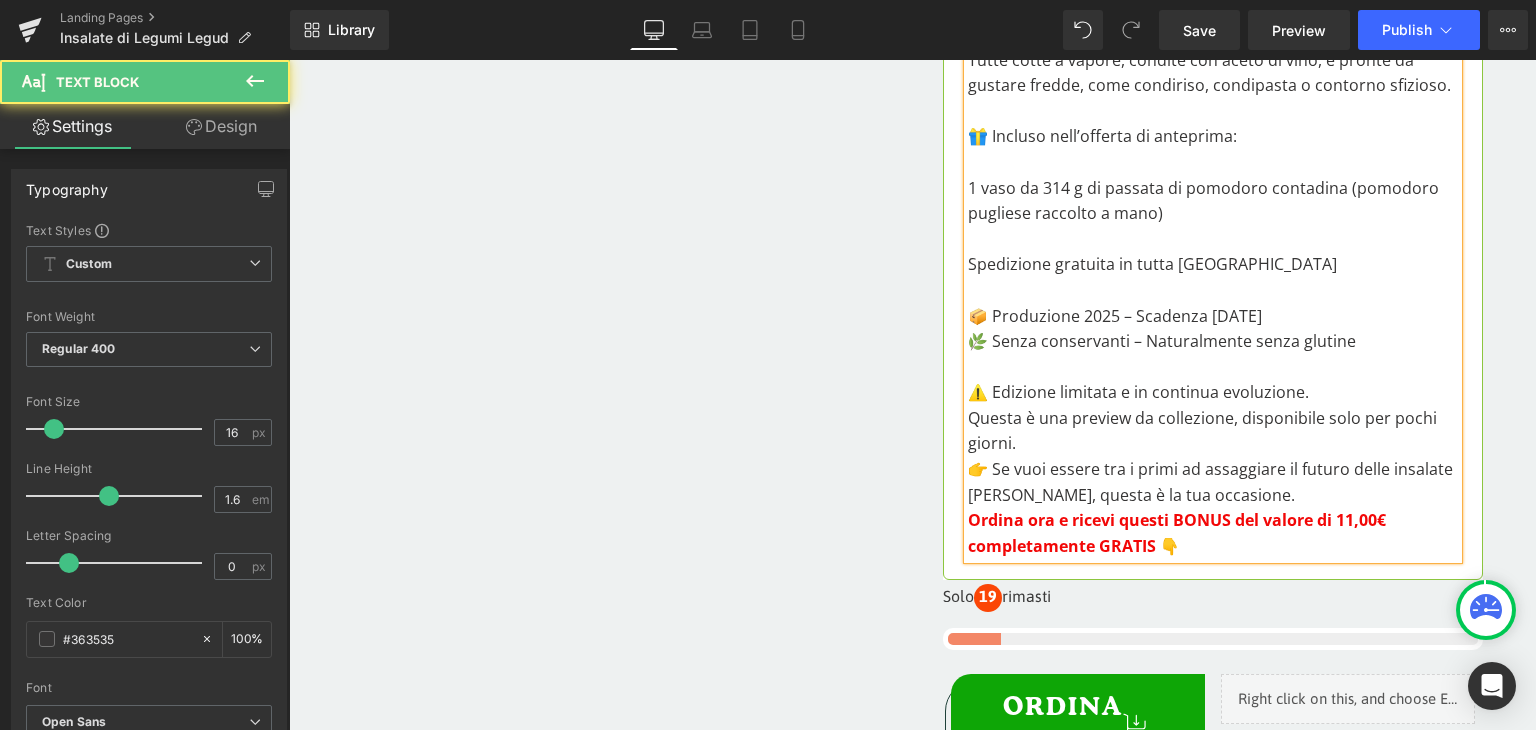 scroll, scrollTop: 1600, scrollLeft: 0, axis: vertical 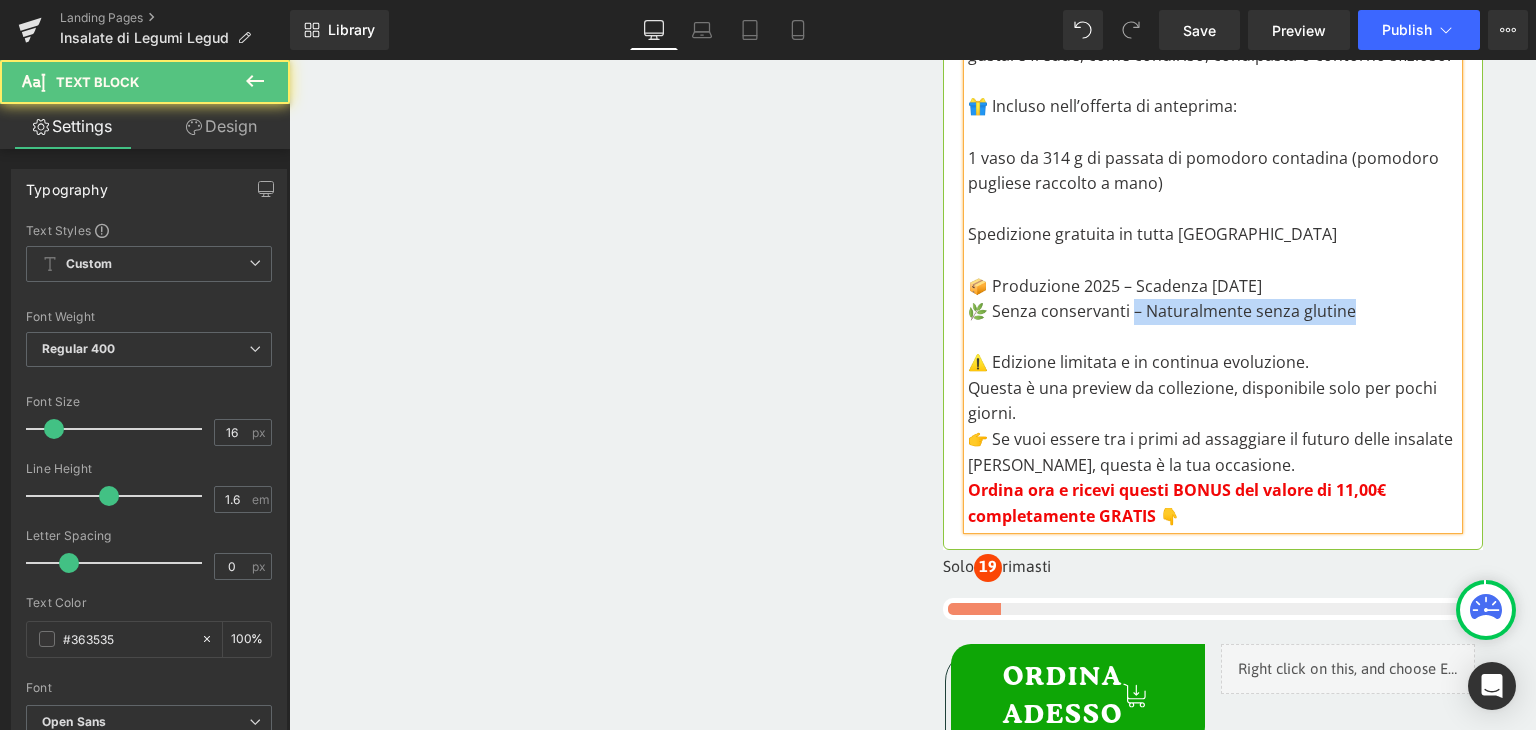 drag, startPoint x: 1127, startPoint y: 307, endPoint x: 1391, endPoint y: 309, distance: 264.00757 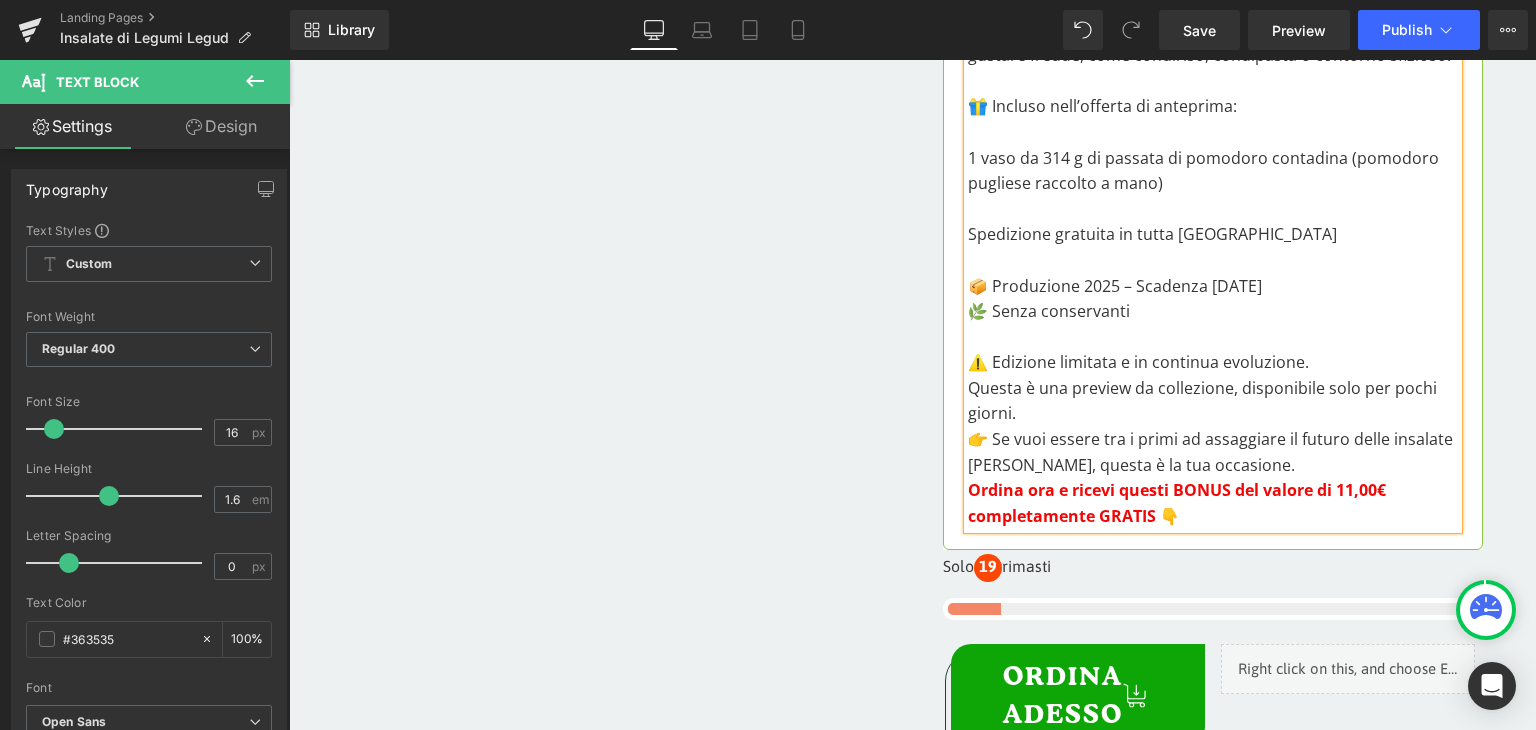 click on "⚠️ Edizione limitata e in continua evoluzione." at bounding box center (1213, 363) 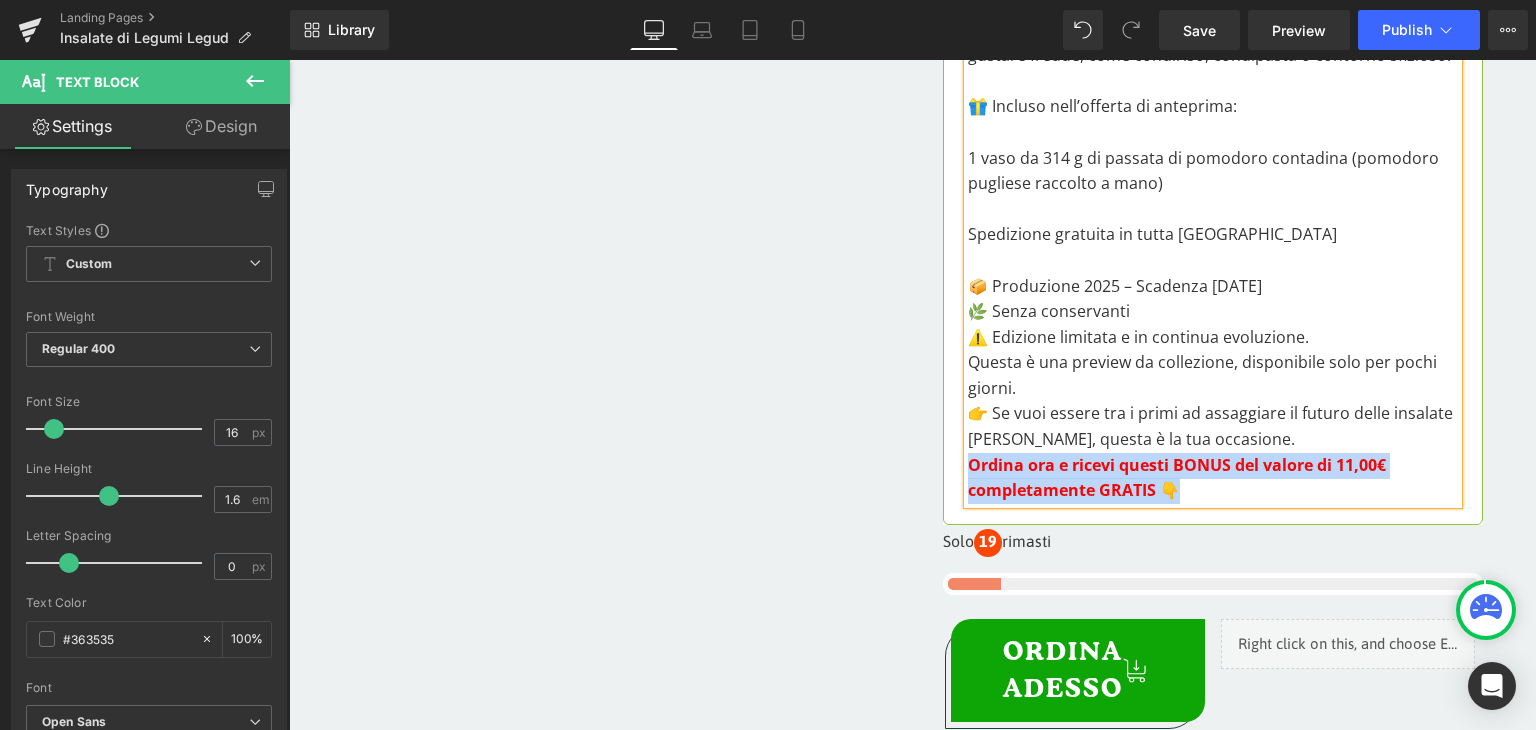 drag, startPoint x: 1169, startPoint y: 490, endPoint x: 963, endPoint y: 465, distance: 207.51144 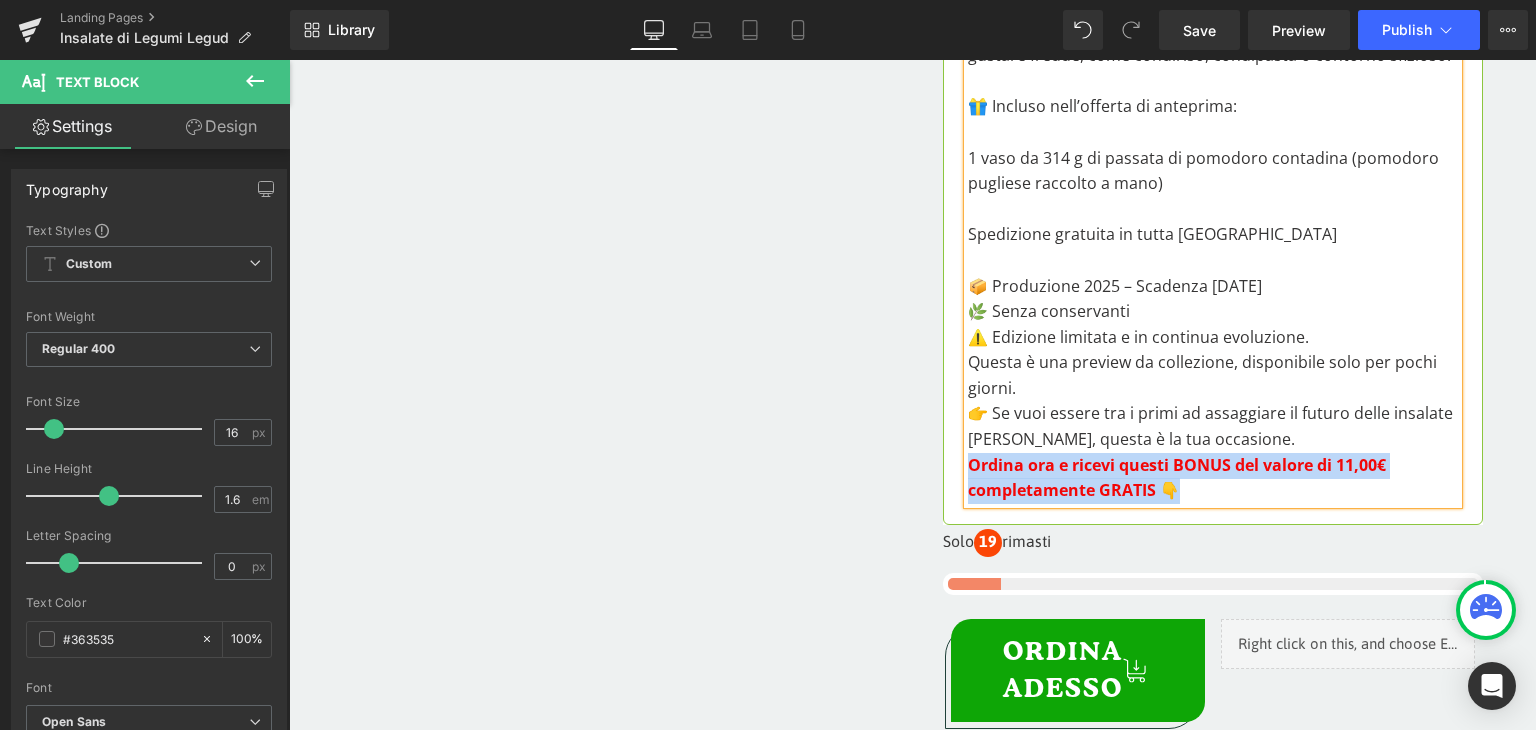 click on "Ordina ora e ricevi questi BONUS del valore di 11,00€ completamente GRATIS 👇" at bounding box center [1177, 478] 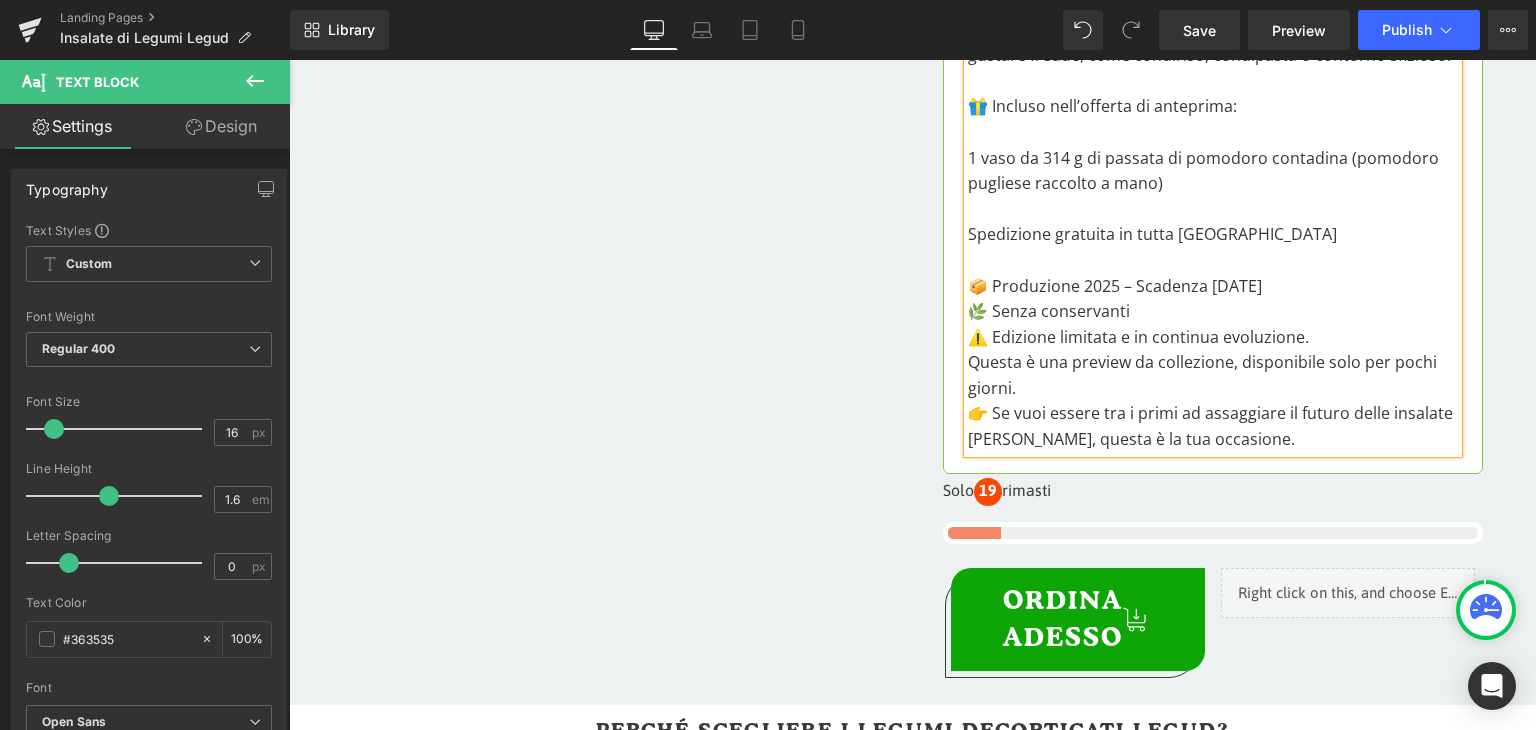 click on "-167
Solo  19  rimasti
(P) Stock Counter
Row" at bounding box center [1213, 499] 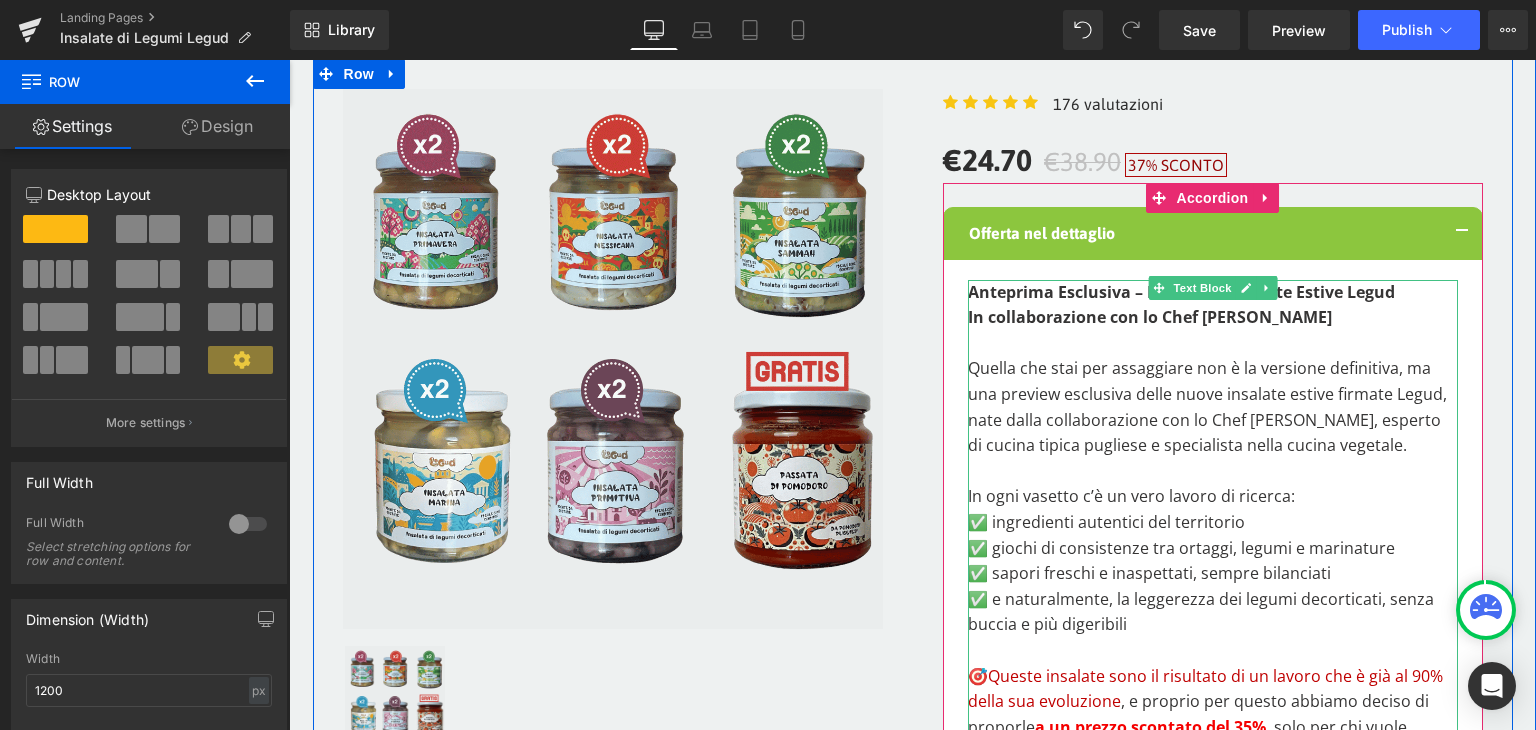 scroll, scrollTop: 200, scrollLeft: 0, axis: vertical 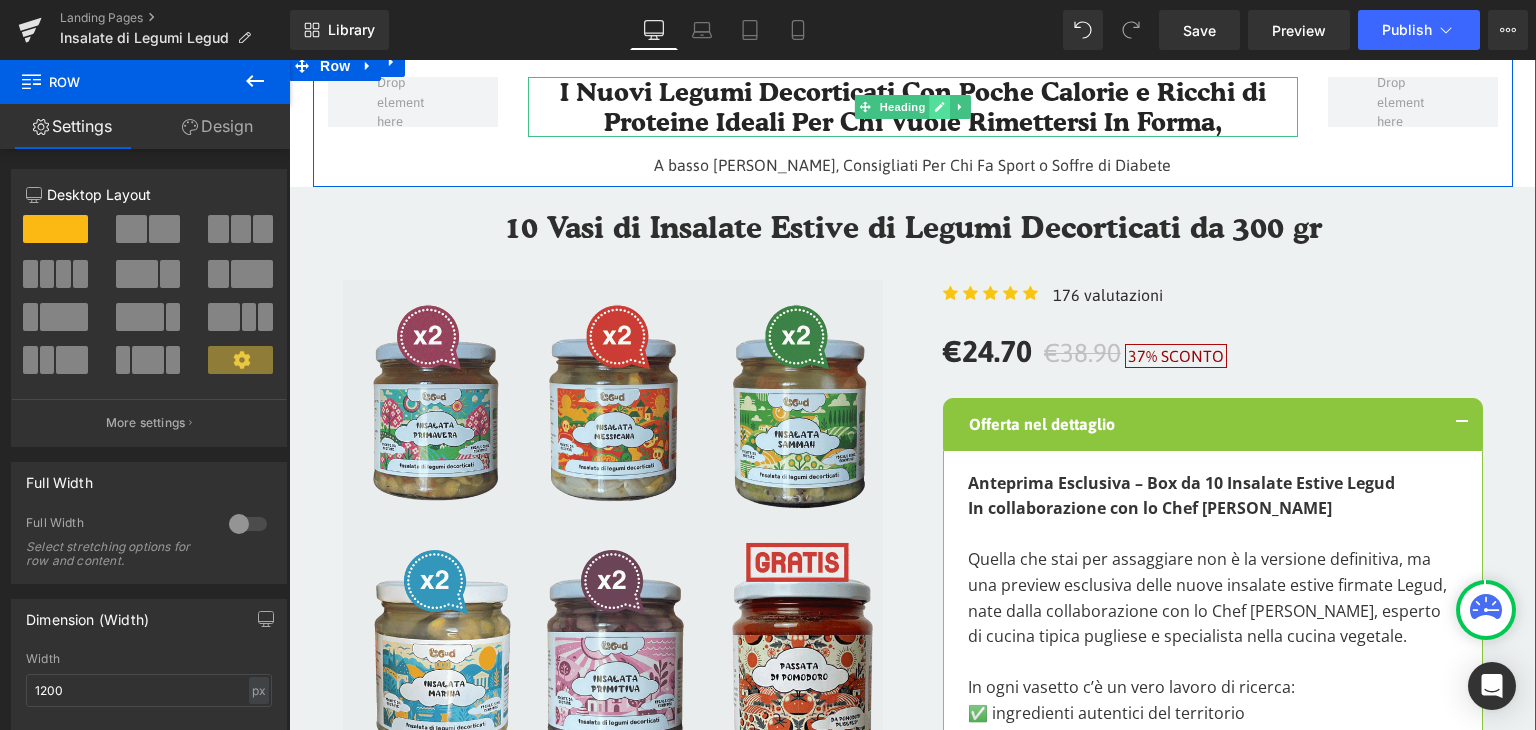 click 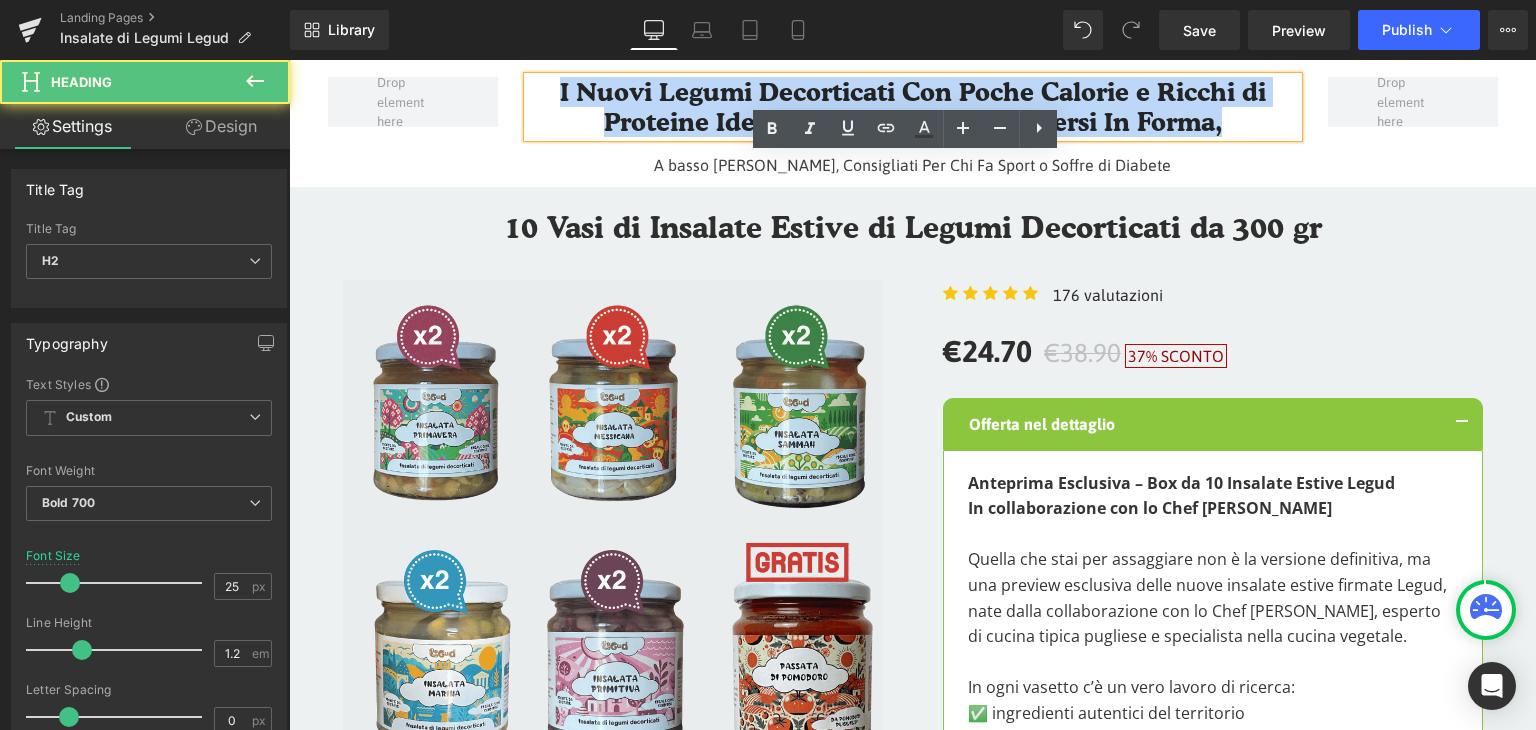 drag, startPoint x: 1147, startPoint y: 124, endPoint x: 536, endPoint y: 97, distance: 611.59625 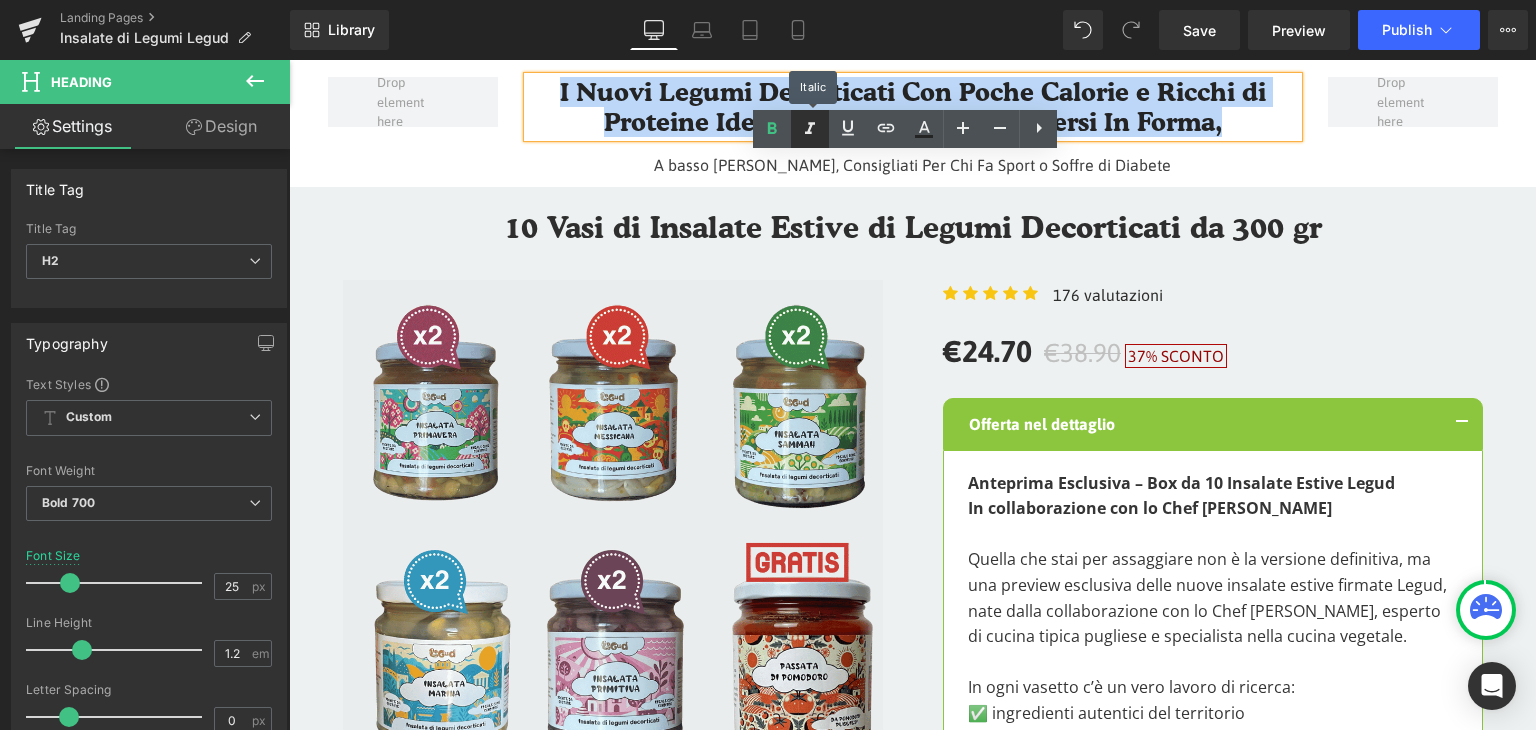 copy on "I Nuovi Legumi Decorticati Con Poche Calorie e Ricchi di Proteine Ideali Per Chi Vuole Rimettersi In Forma," 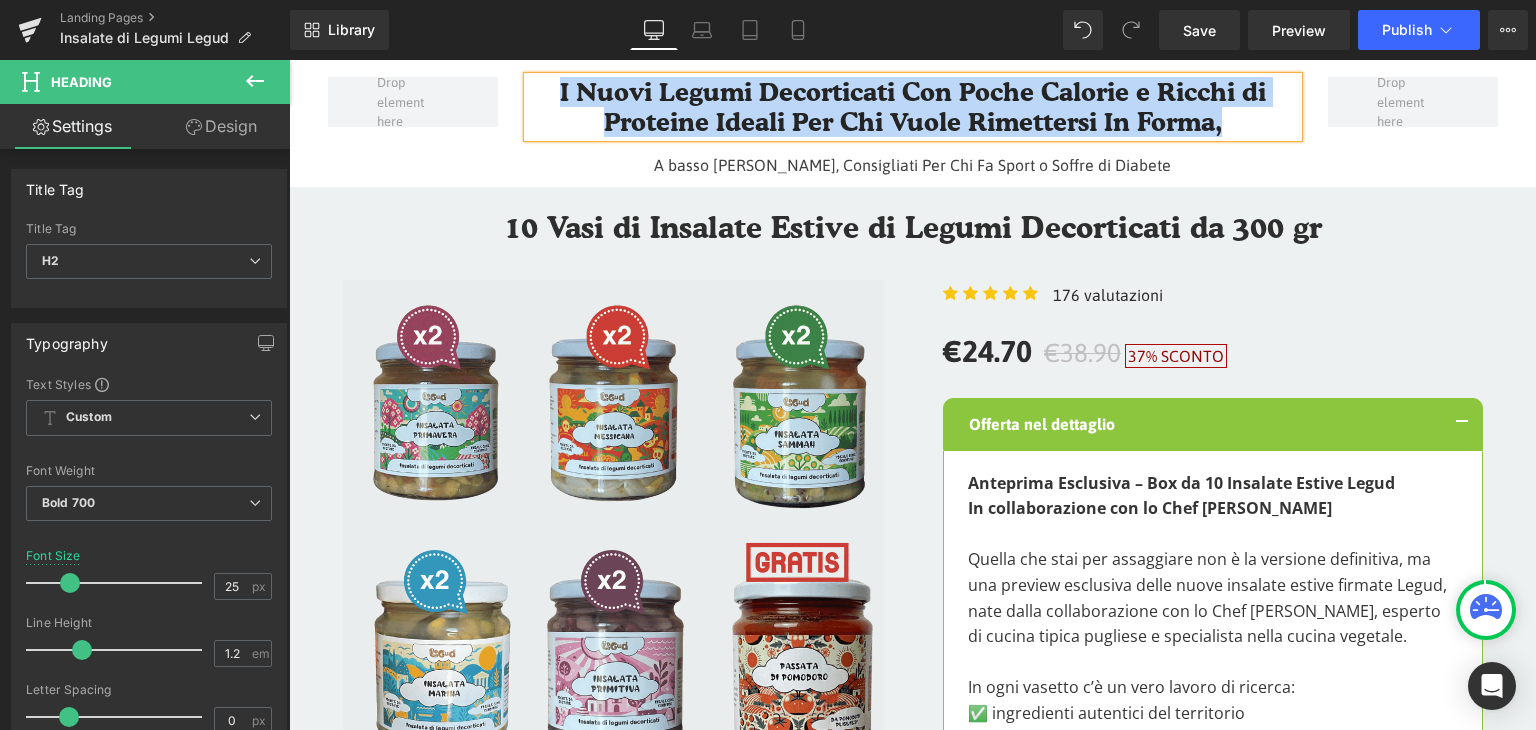 paste 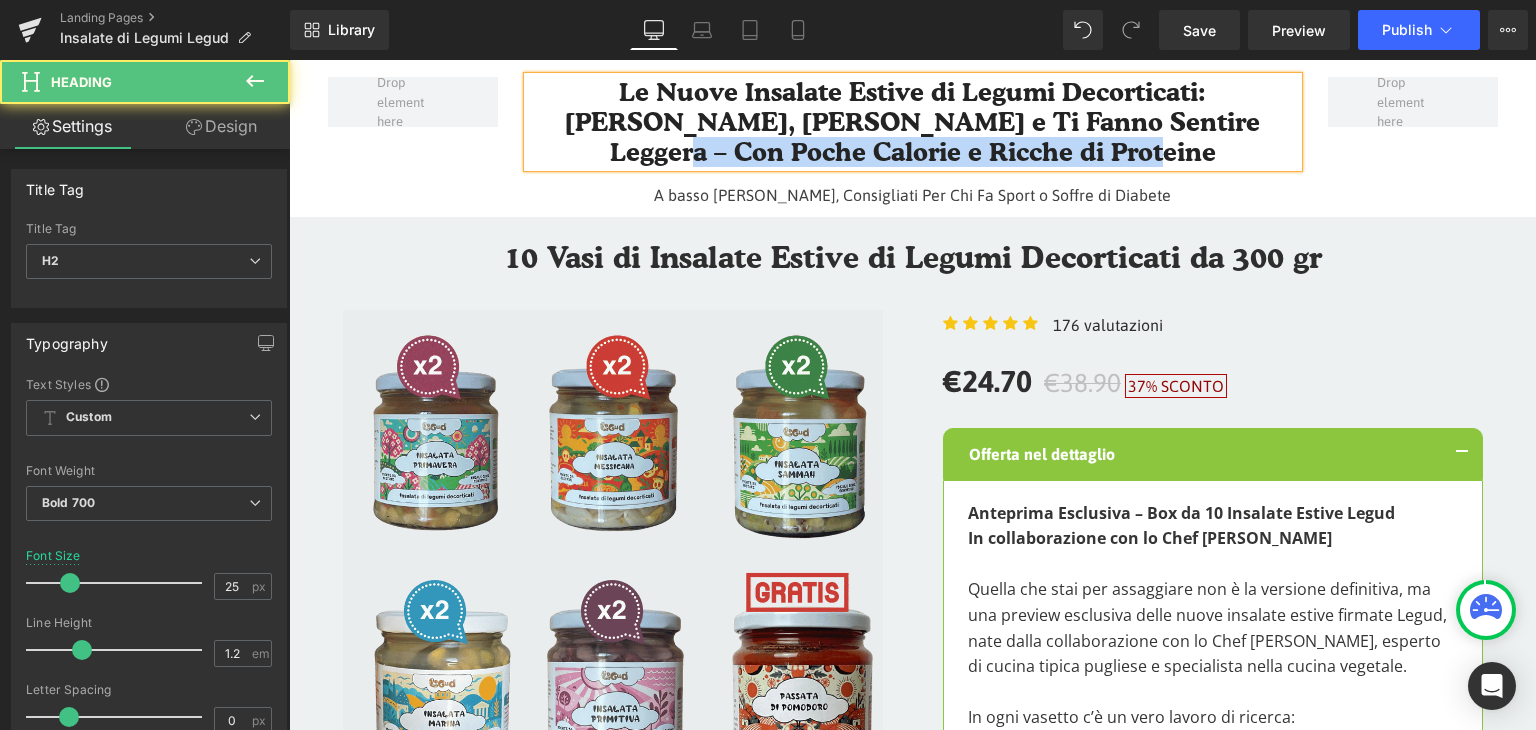 drag, startPoint x: 948, startPoint y: 117, endPoint x: 1006, endPoint y: 143, distance: 63.560993 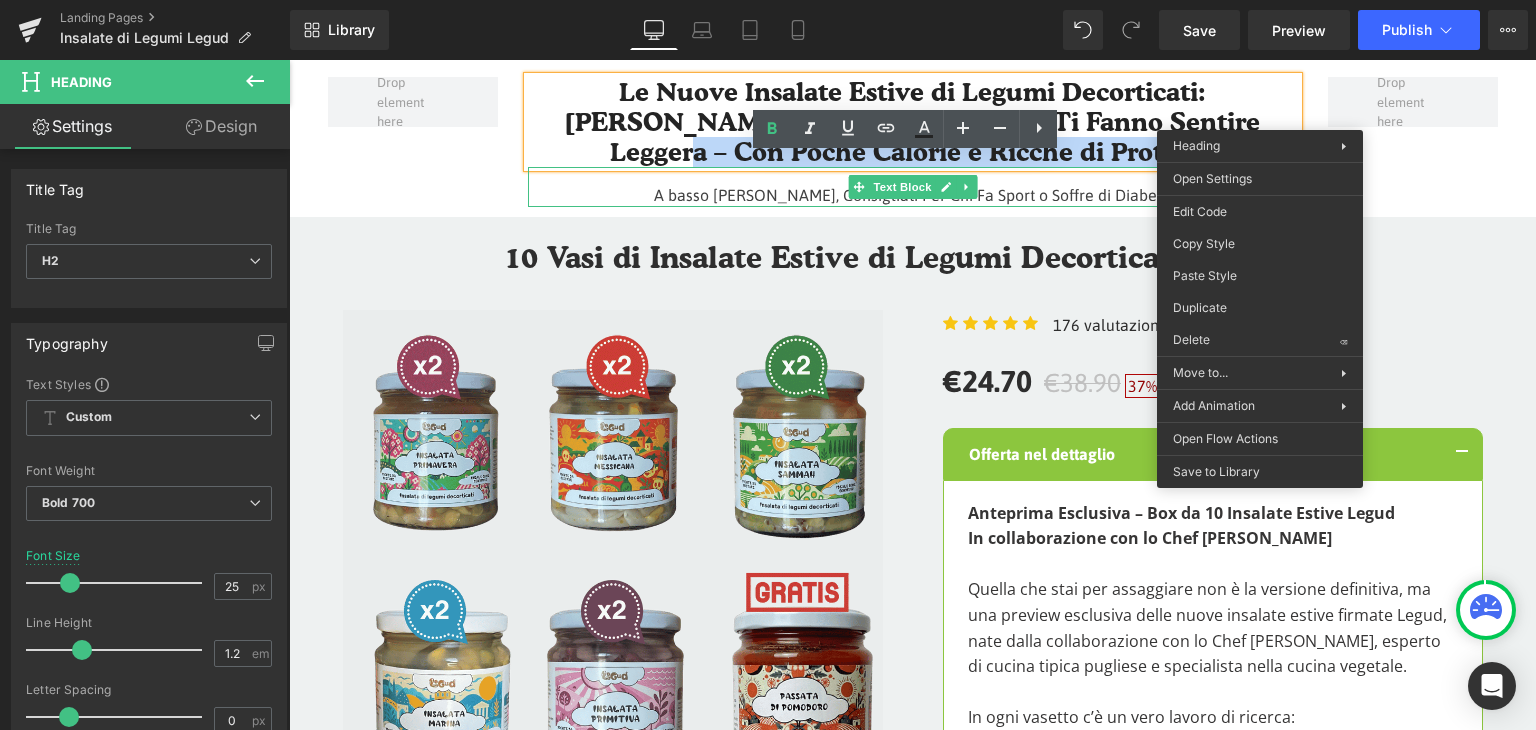 click on "A basso [PERSON_NAME], Consigliati Per Chi Fa Sport o Soffre di Diabete" at bounding box center (913, 187) 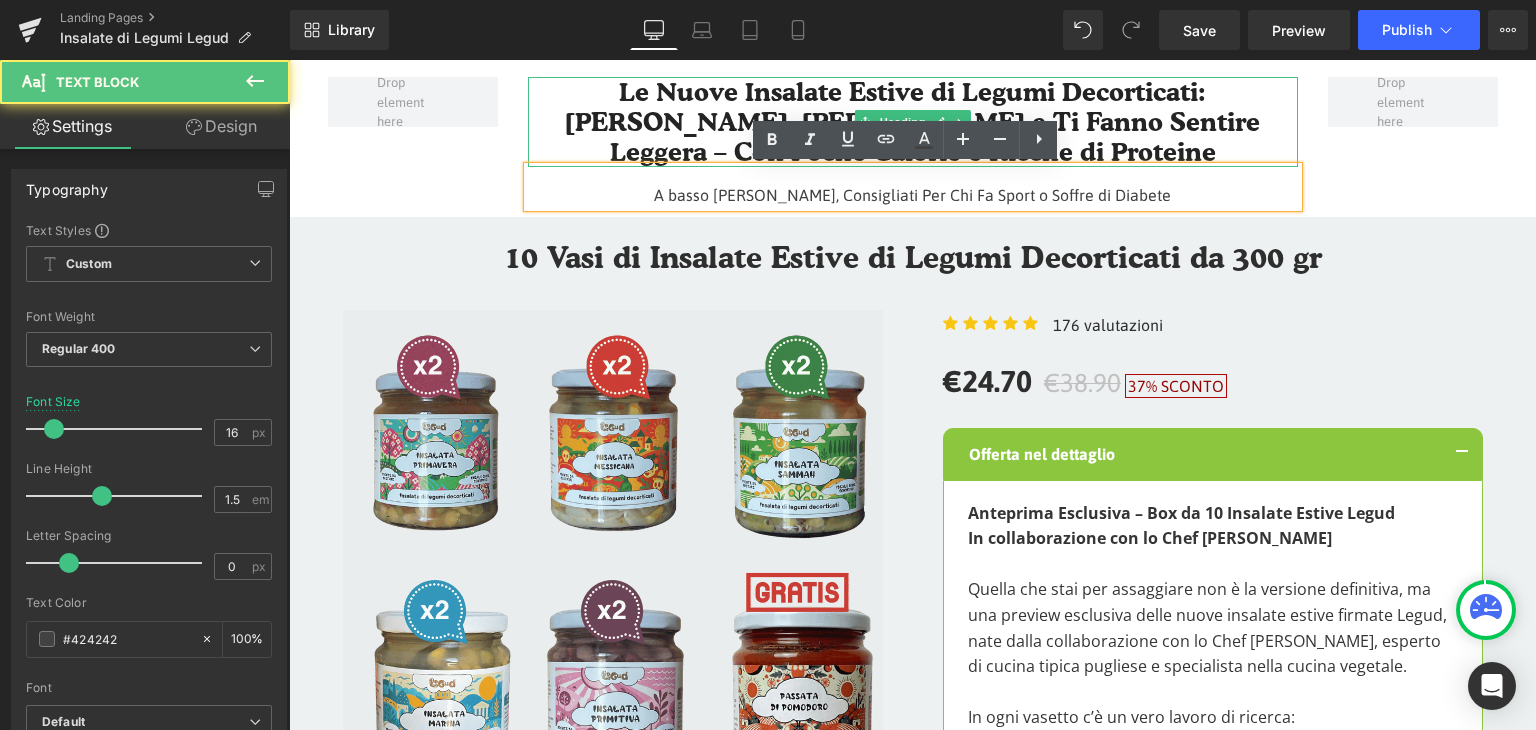 click on "Le Nuove Insalate Estive di Legumi Decorticati: [PERSON_NAME], [PERSON_NAME] e Ti Fanno Sentire Leggera – Con Poche Calorie e Ricche di Proteine" at bounding box center (913, 122) 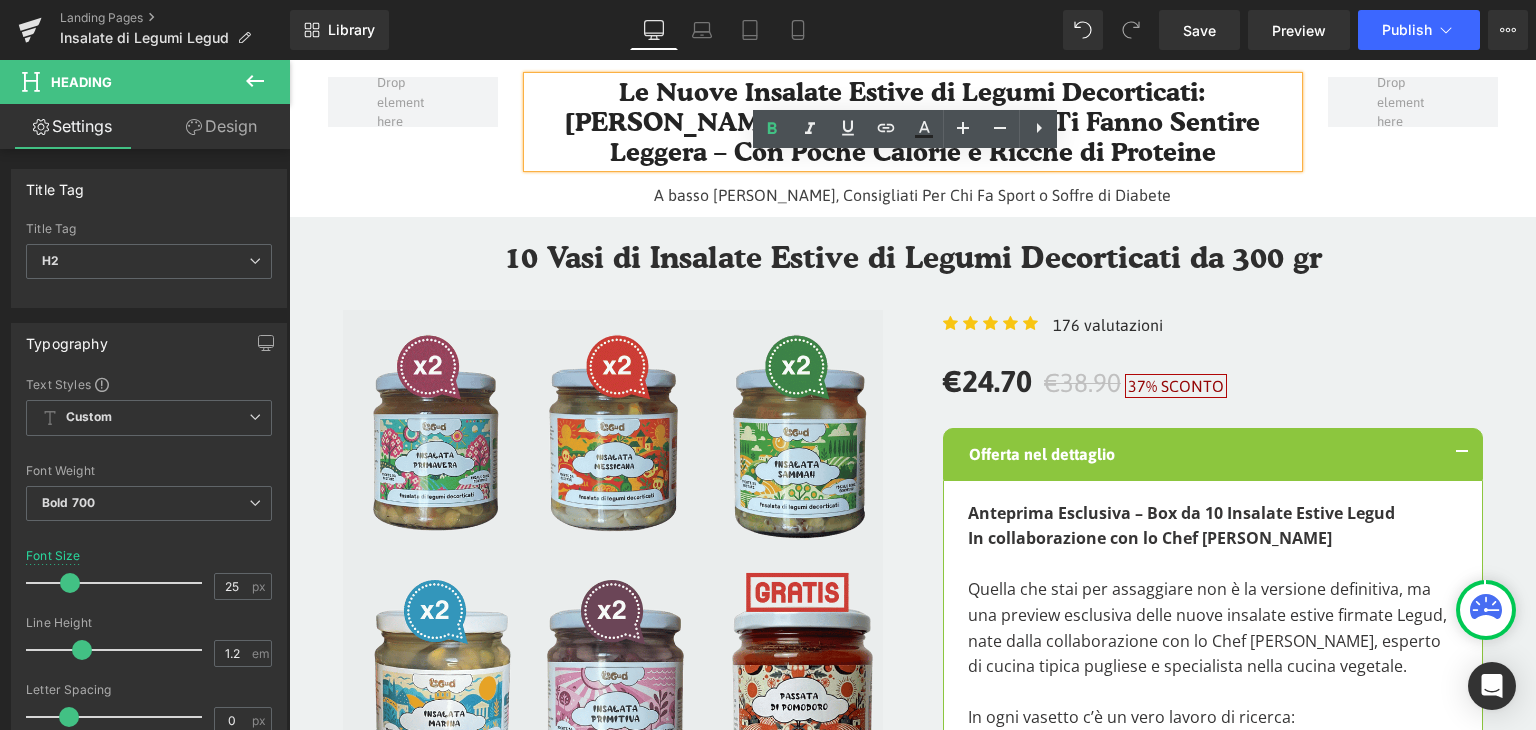 click on "10 Vasi di Insalate Estive di Legumi Decorticati da 300 gr" at bounding box center (912, 258) 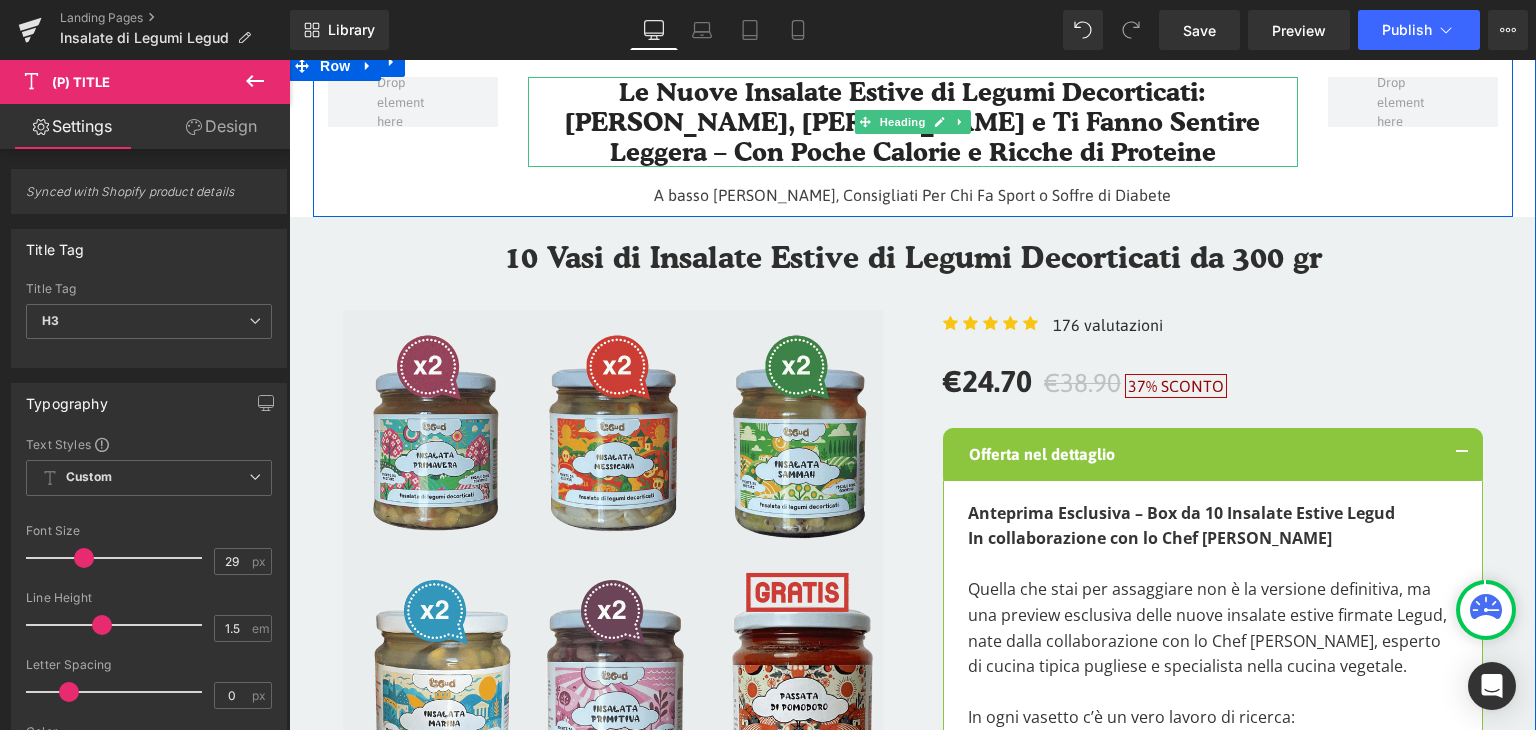 click at bounding box center (913, 164) 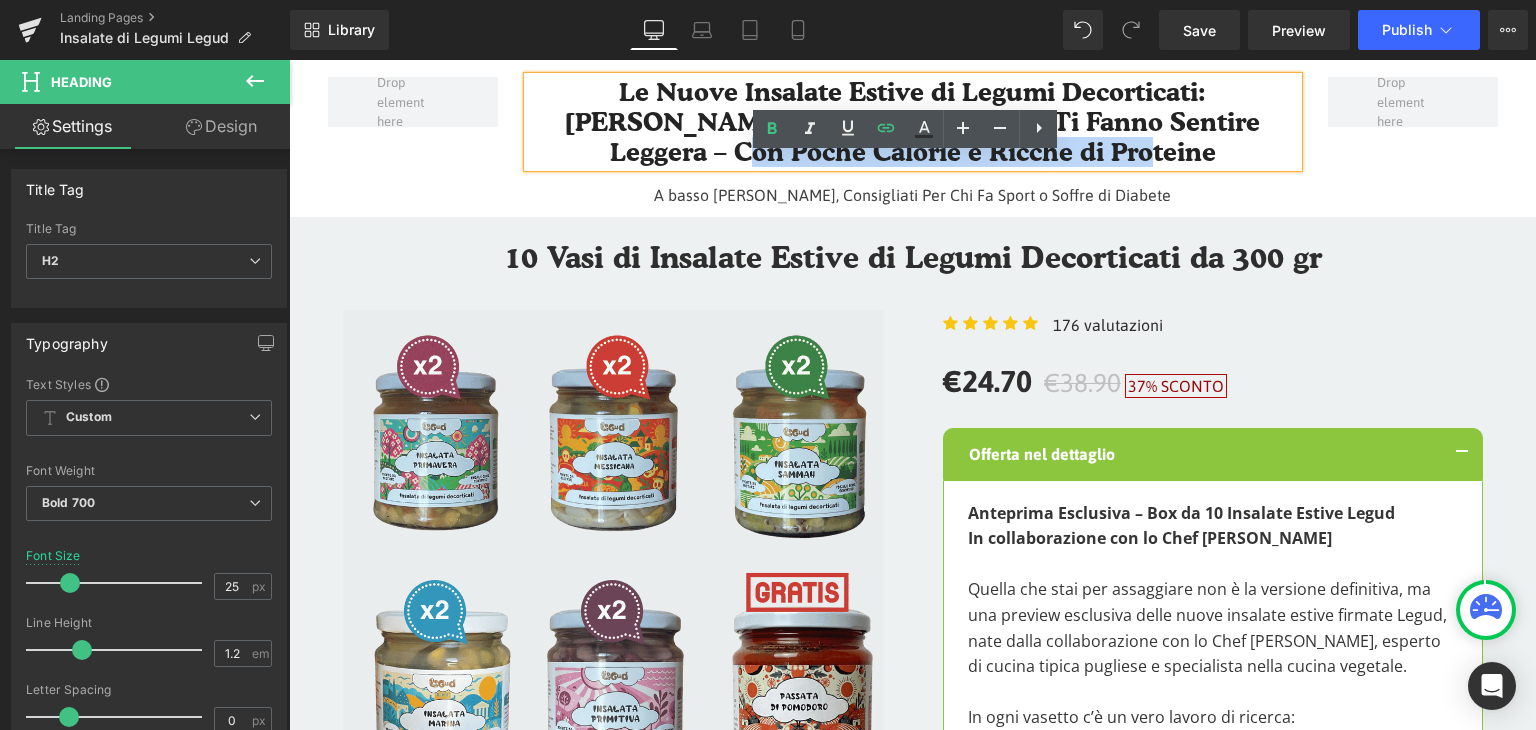 drag, startPoint x: 941, startPoint y: 164, endPoint x: 1016, endPoint y: 120, distance: 86.95401 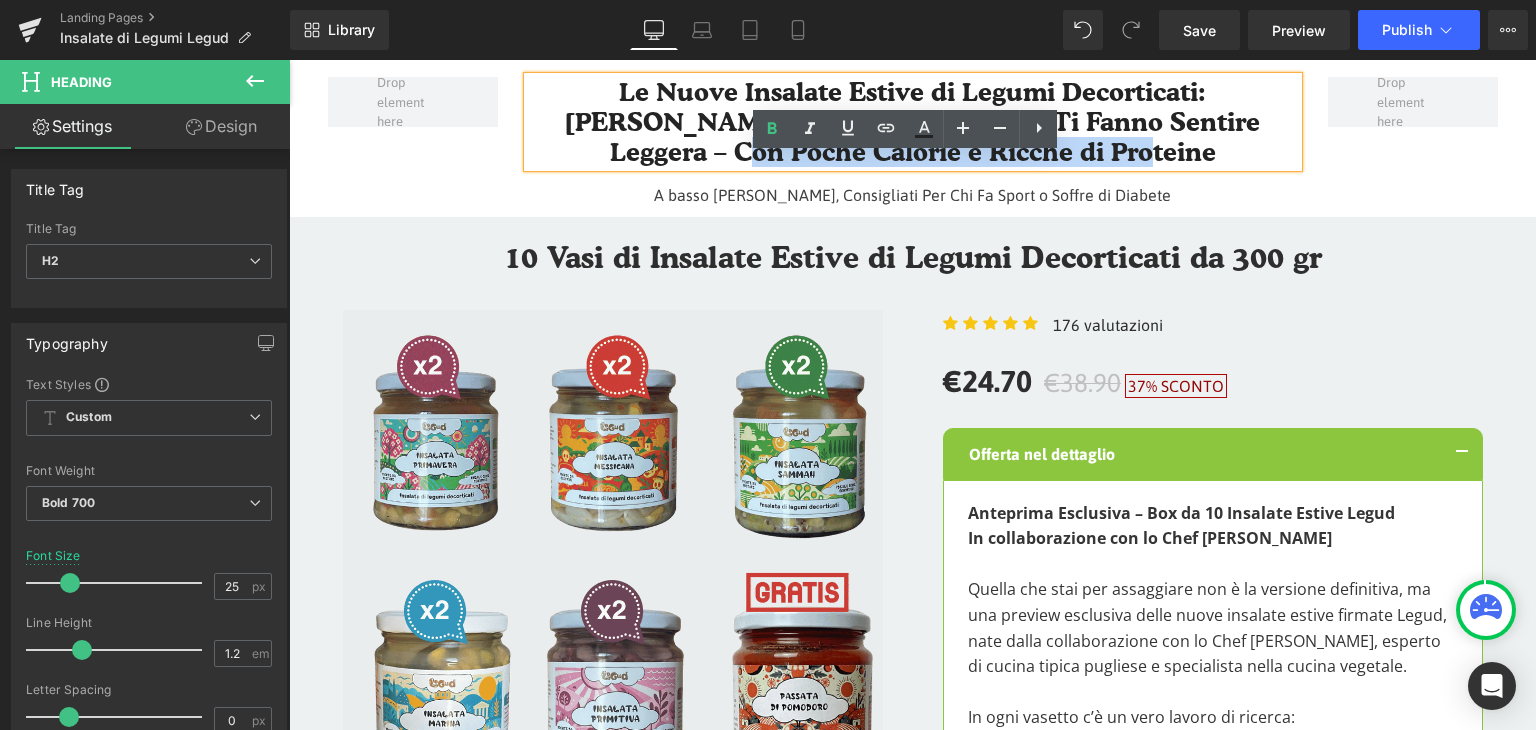 click at bounding box center (289, 60) 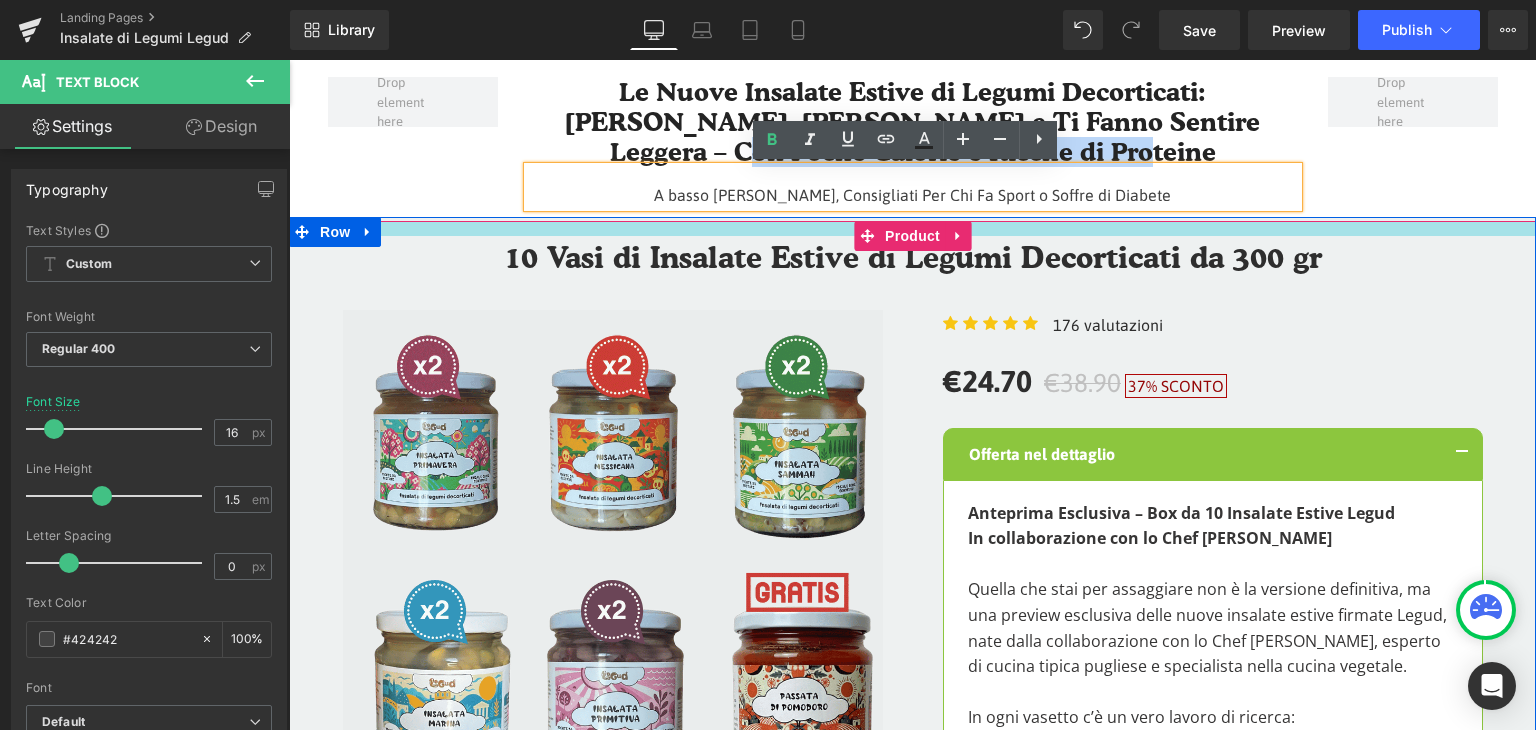 click at bounding box center [289, 60] 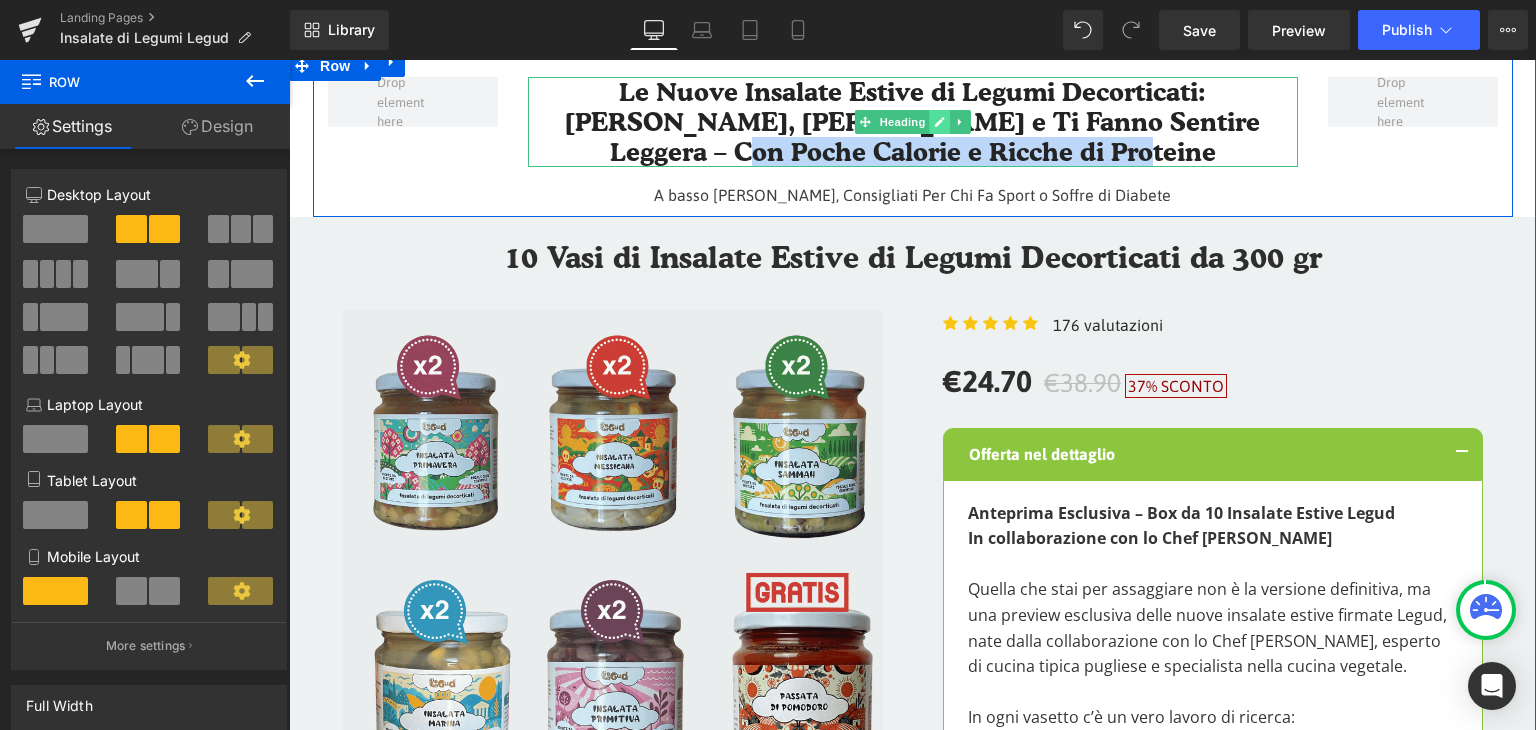 click 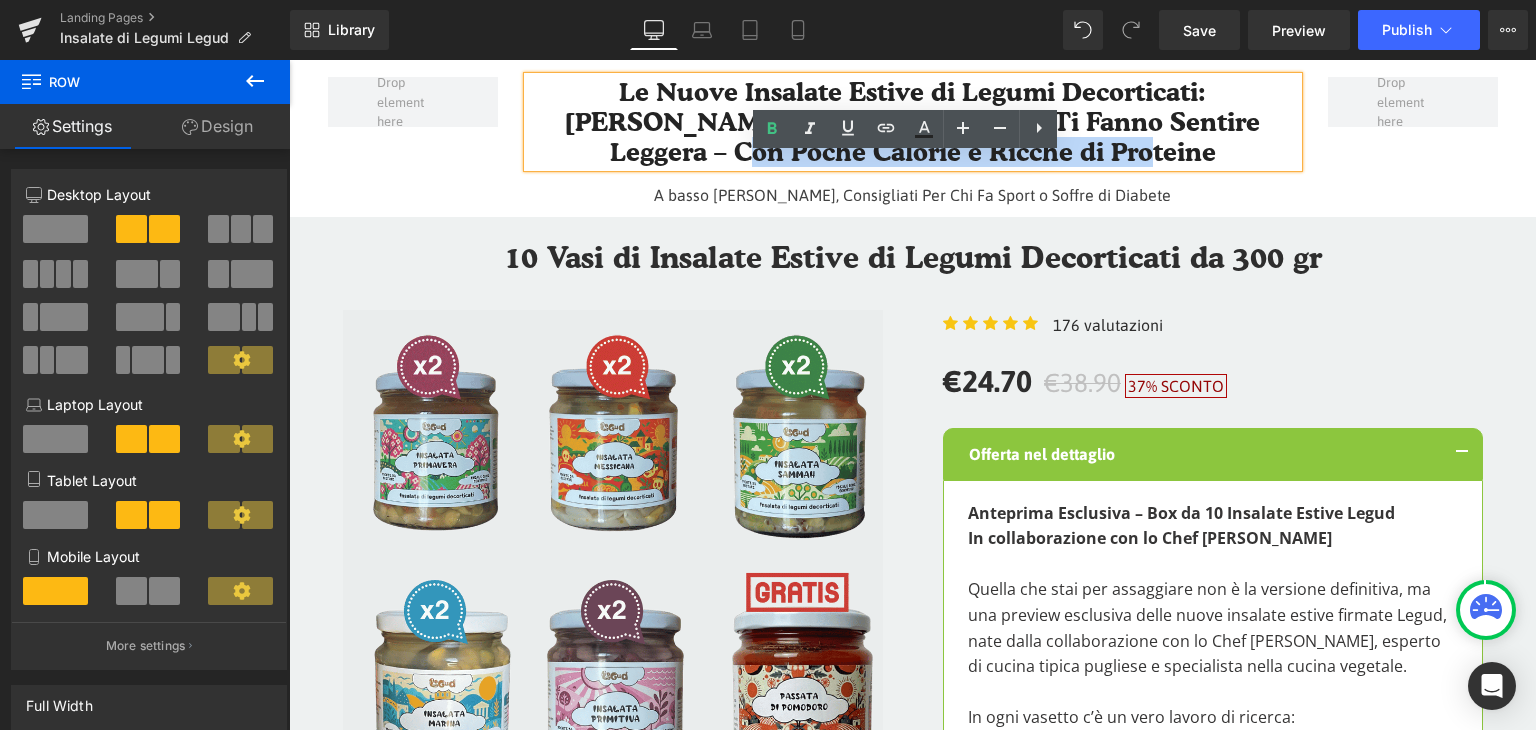 click on "Le Nuove Insalate Estive di Legumi Decorticati: [PERSON_NAME], [PERSON_NAME] e Ti Fanno Sentire Leggera – Con Poche Calorie e Ricche di Proteine" at bounding box center [913, 122] 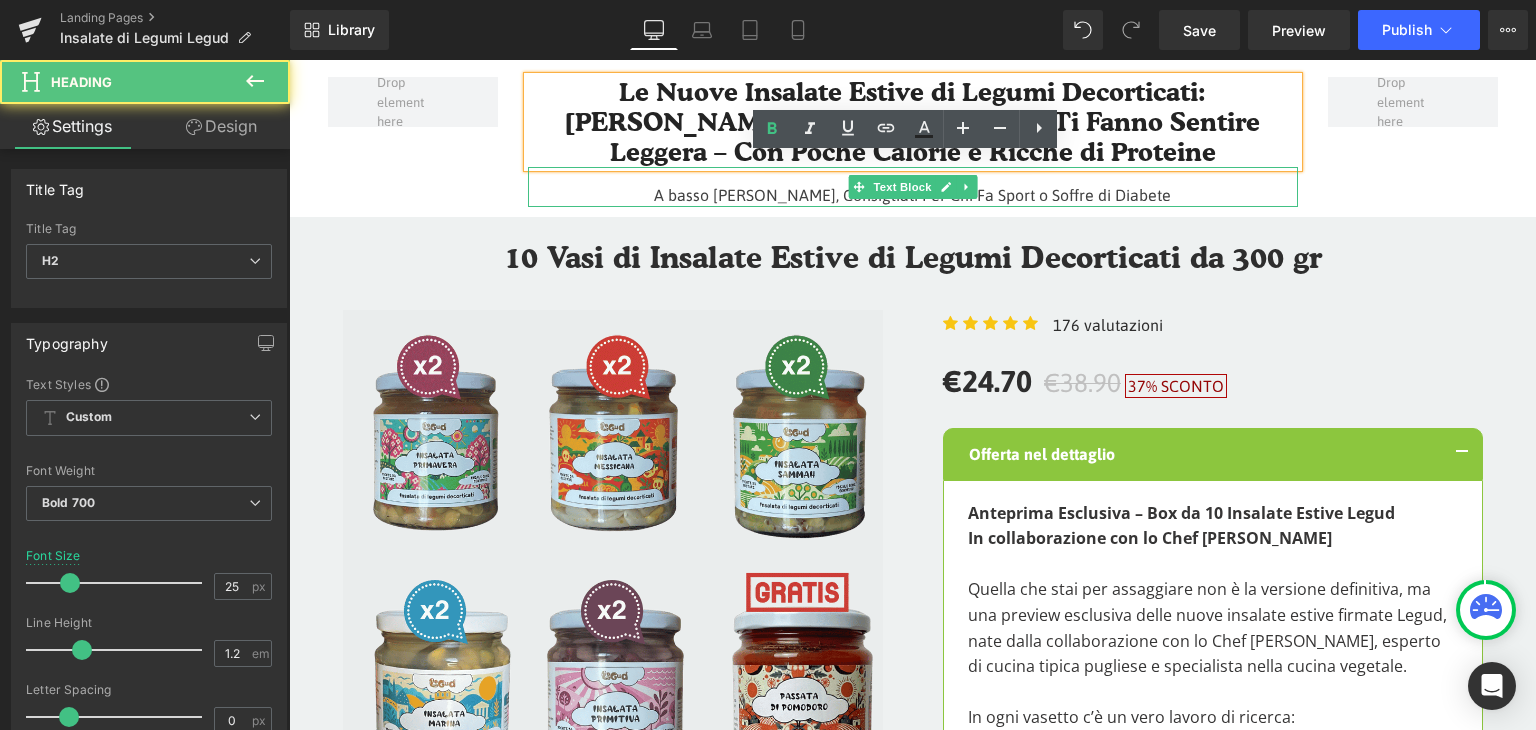 click on "A basso [PERSON_NAME], Consigliati Per Chi Fa Sport o Soffre di Diabete" at bounding box center [913, 187] 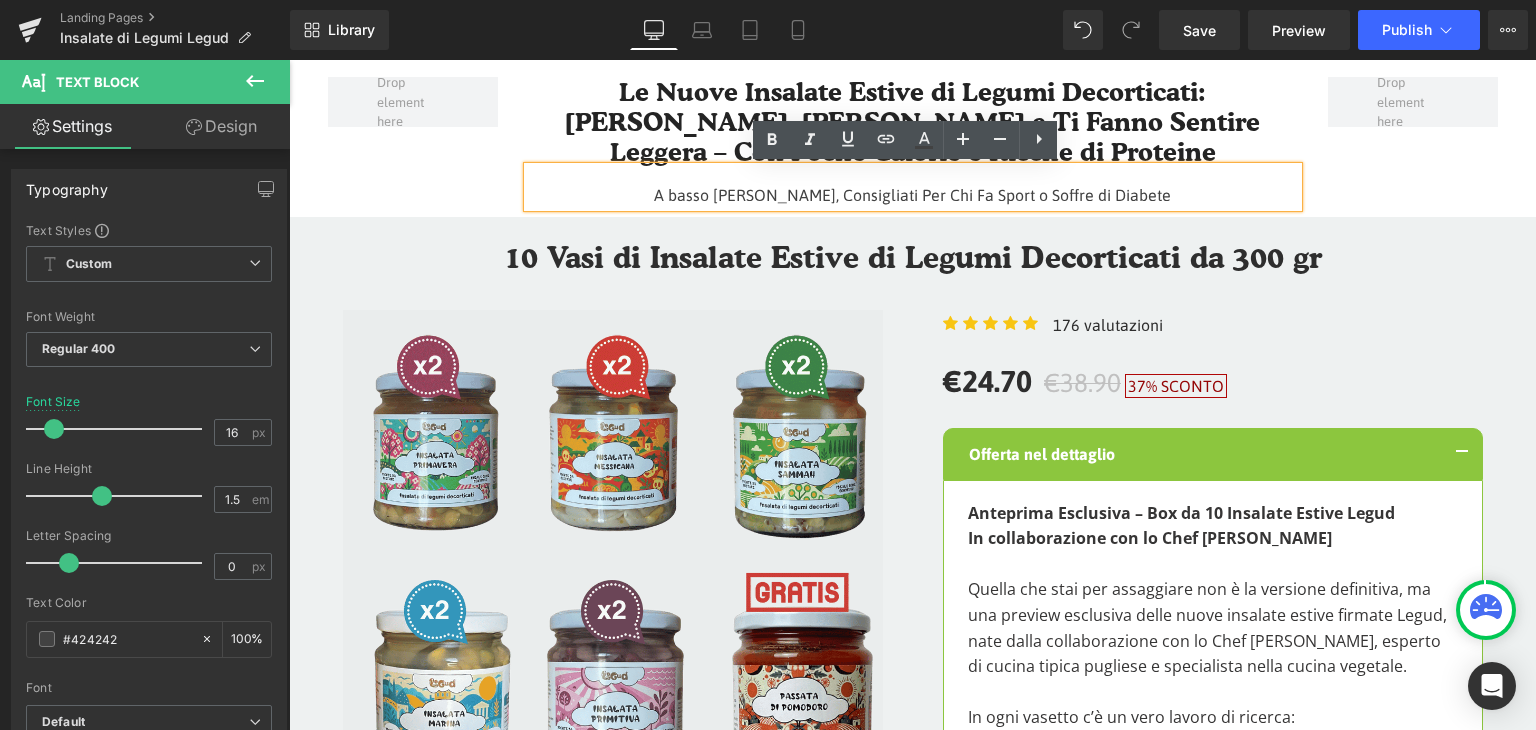 drag, startPoint x: 1180, startPoint y: 189, endPoint x: 633, endPoint y: 185, distance: 547.01465 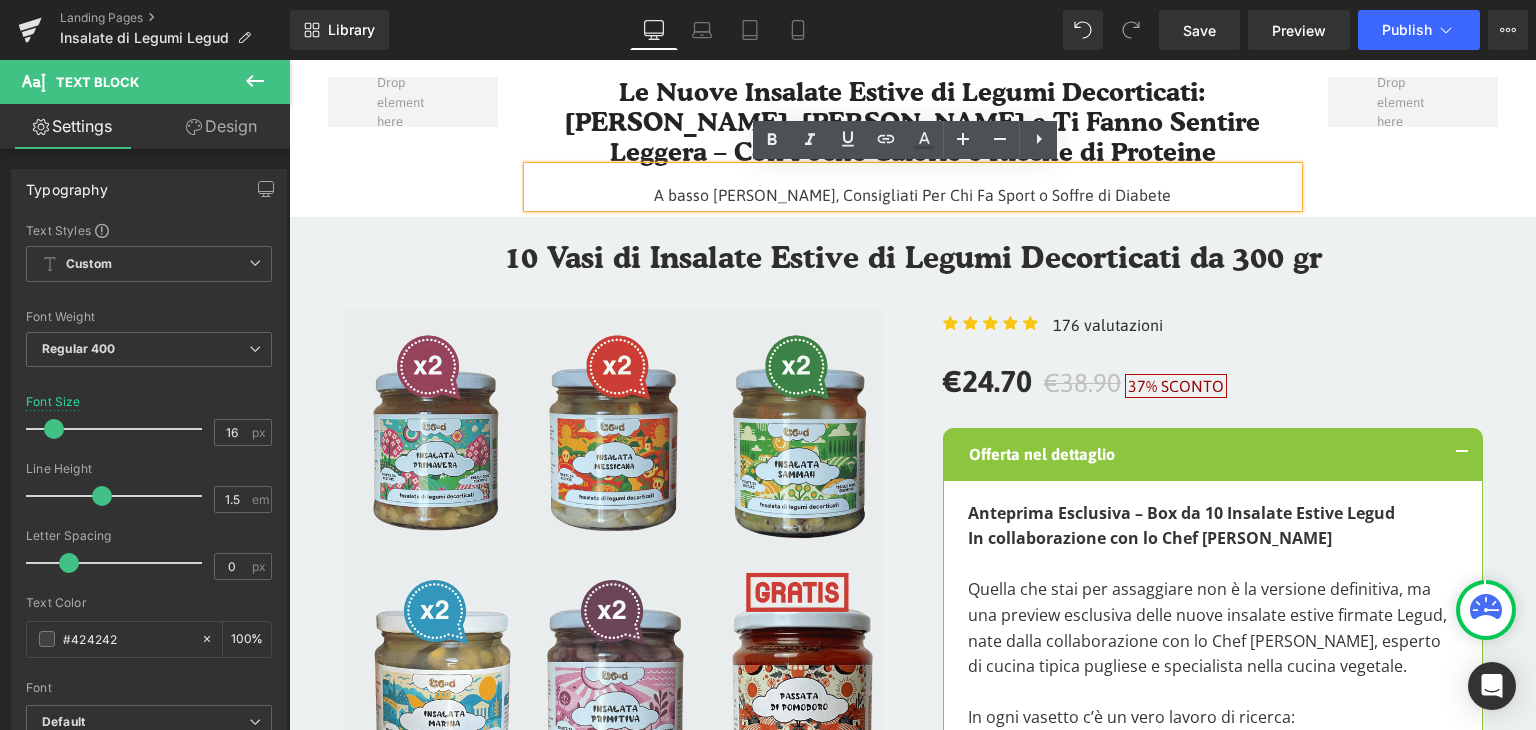 click on "A basso [PERSON_NAME], Consigliati Per Chi Fa Sport o Soffre di Diabete" at bounding box center (913, 187) 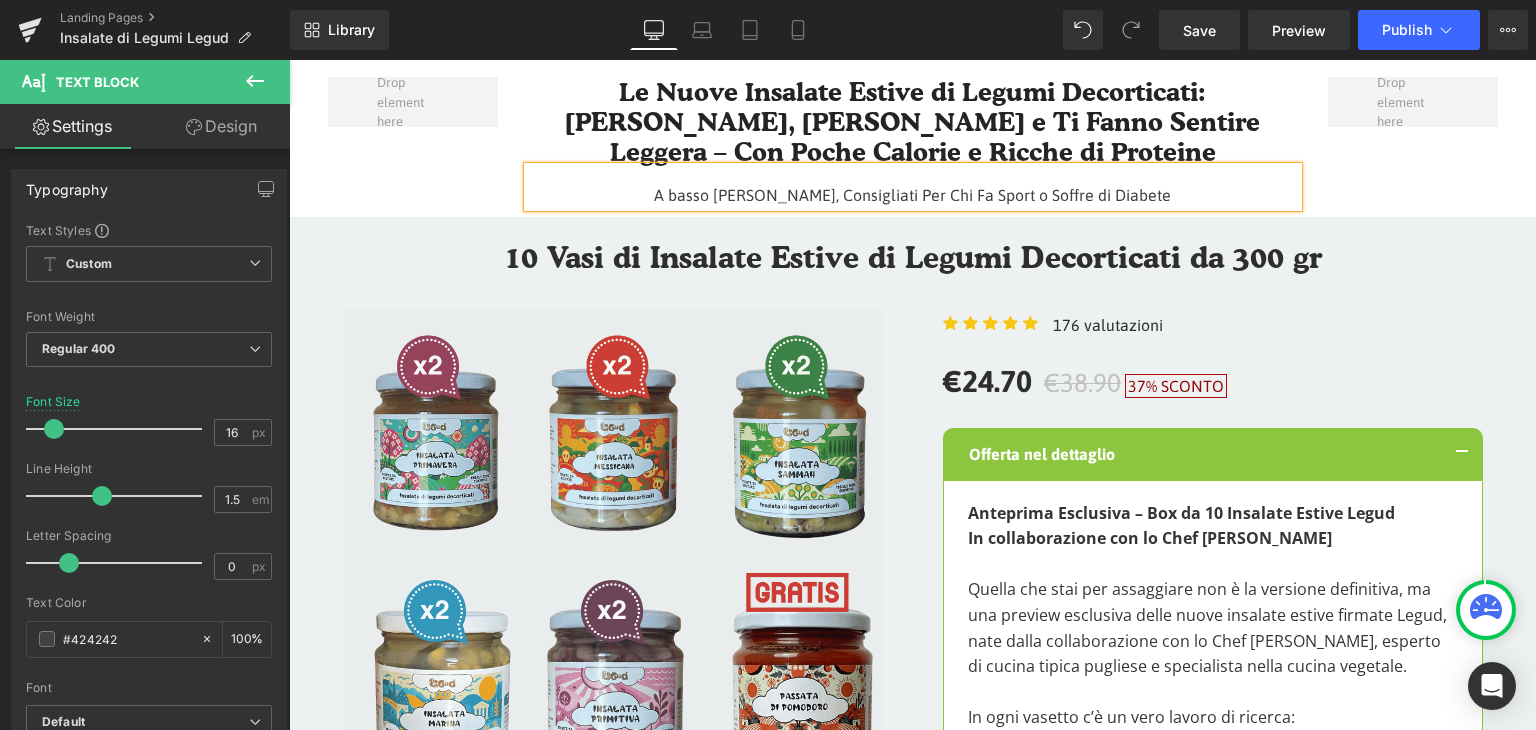 type 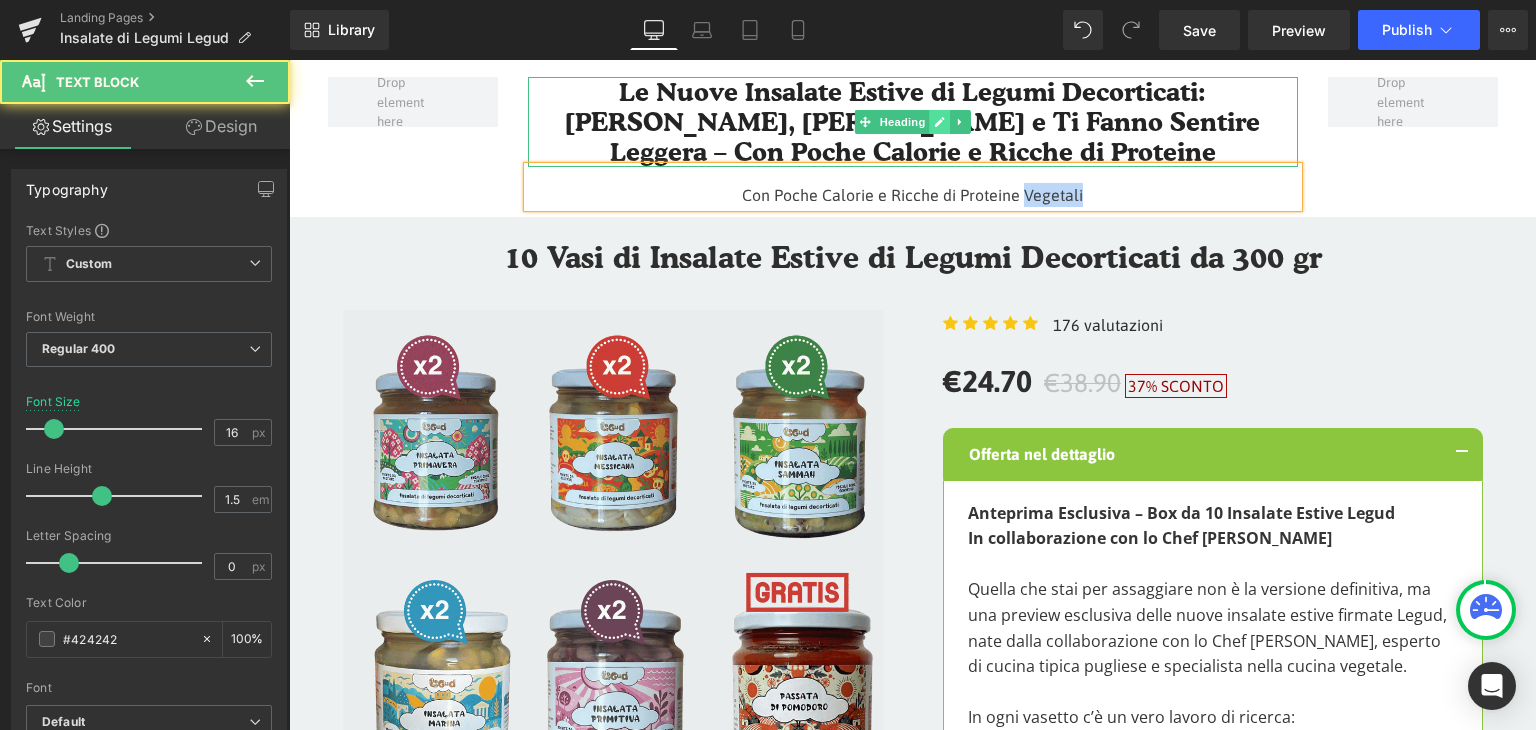 drag, startPoint x: 954, startPoint y: 162, endPoint x: 928, endPoint y: 124, distance: 46.043457 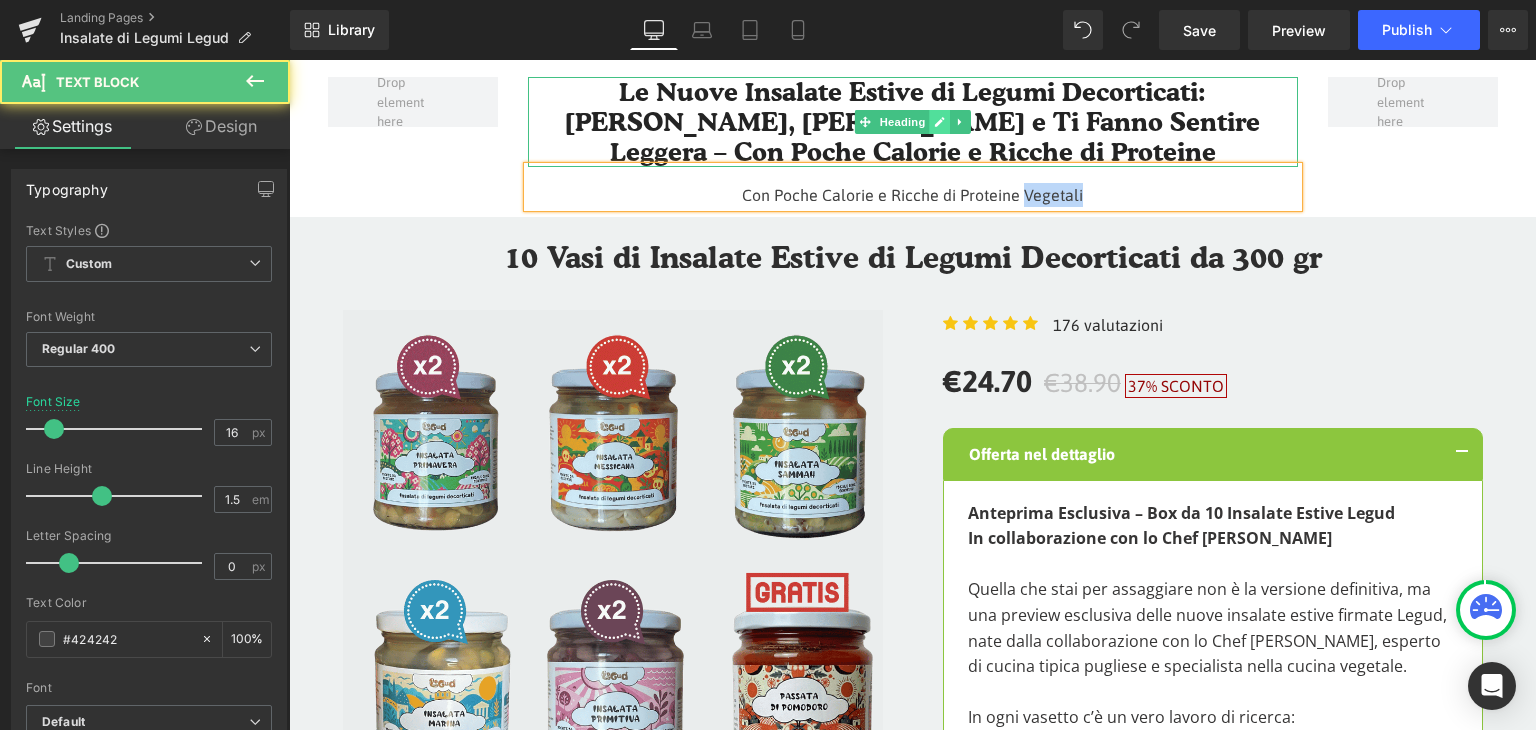 click on "Le Nuove Insalate Estive di Legumi Decorticati: Fresche, [PERSON_NAME] e Ti Fanno Sentire Leggera – Con Poche Calorie e Ricche di Proteine Heading         Con Poche Calorie e Ricche di Proteine Vegetali Text Block" at bounding box center (913, 142) 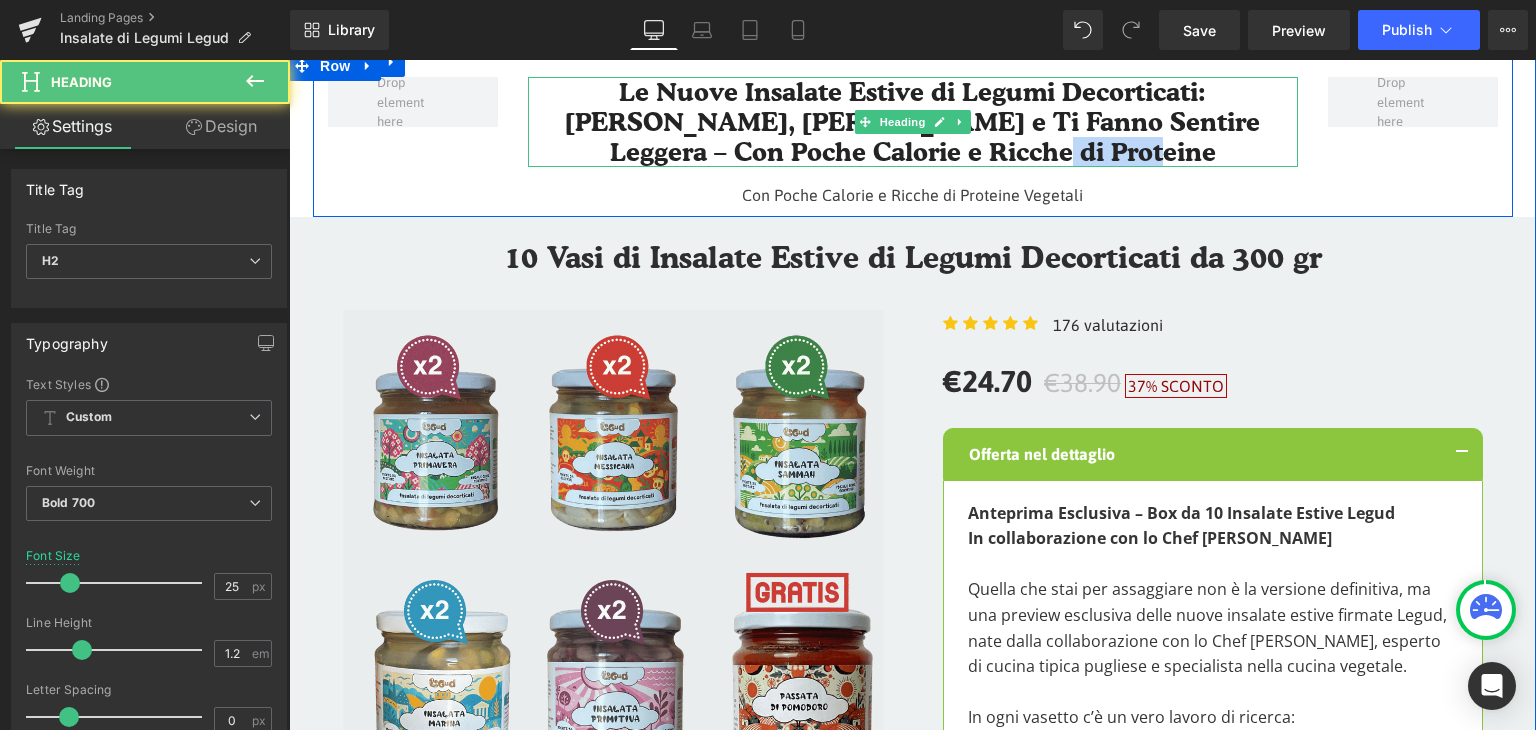 click on "Le Nuove Insalate Estive di Legumi Decorticati: [PERSON_NAME], [PERSON_NAME] e Ti Fanno Sentire Leggera – Con Poche Calorie e Ricche di Proteine" at bounding box center (913, 122) 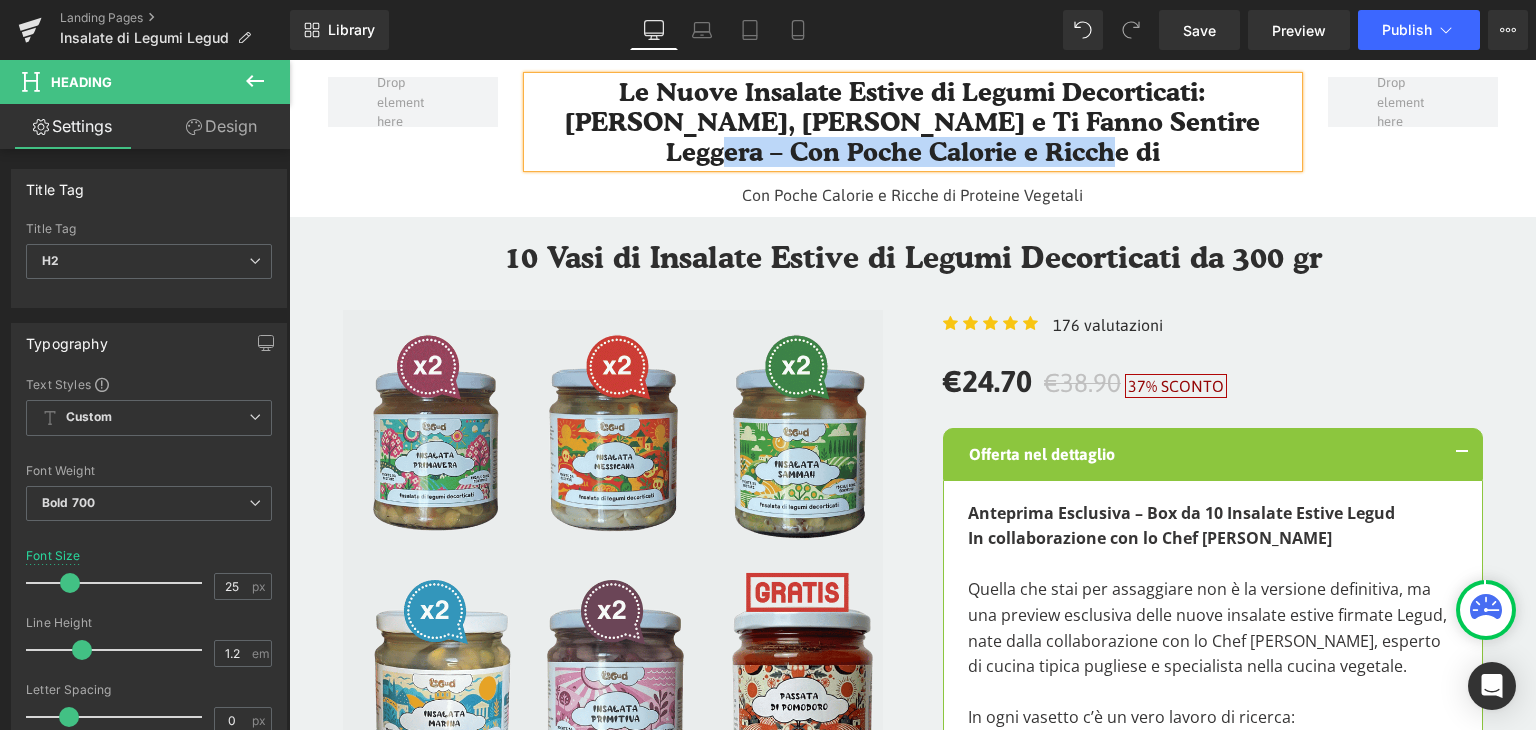 drag, startPoint x: 932, startPoint y: 125, endPoint x: 1268, endPoint y: 117, distance: 336.0952 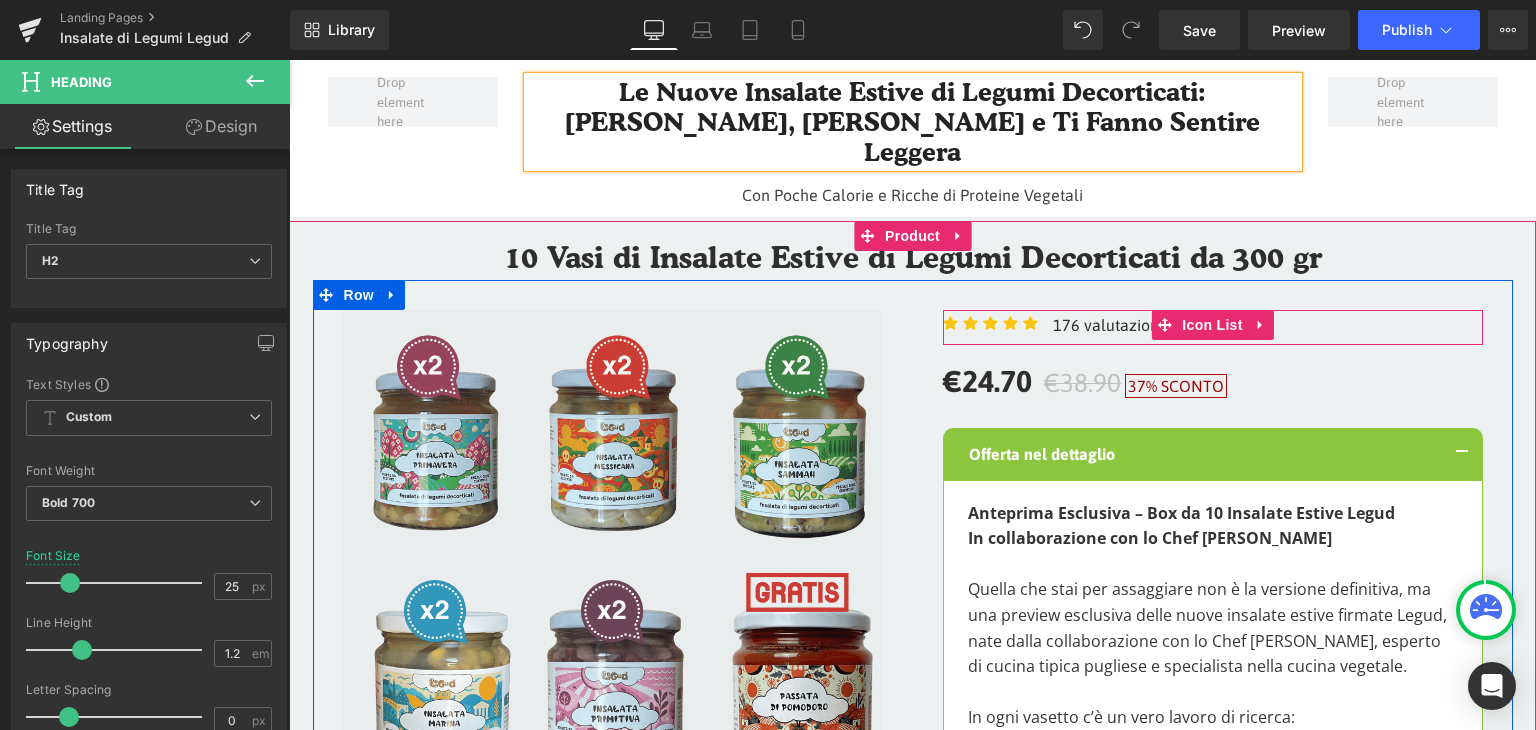 click on "Icon
Icon
Icon
Icon
Icon
Icon List Hoz
176 valutazioni
Text Block" at bounding box center (1213, 329) 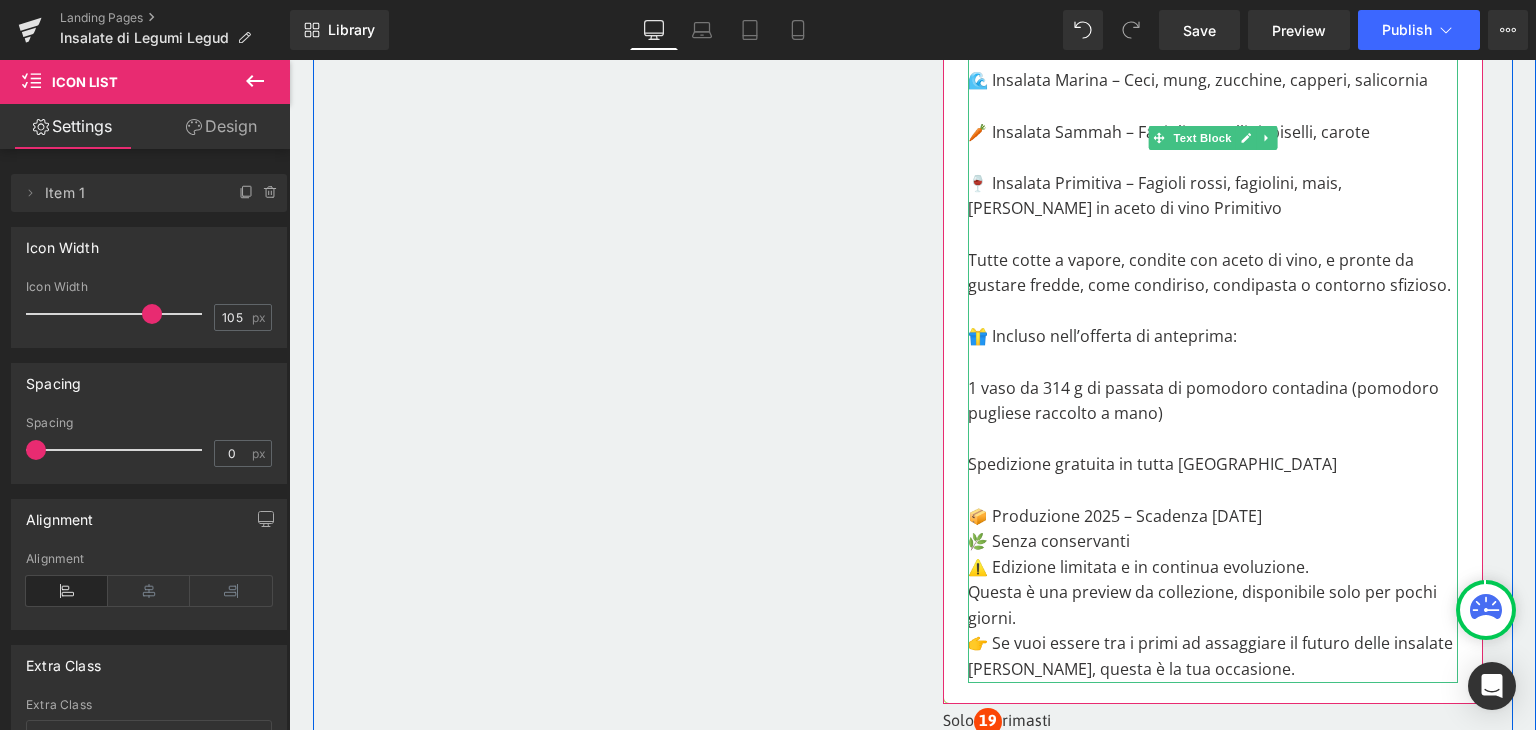 scroll, scrollTop: 1800, scrollLeft: 0, axis: vertical 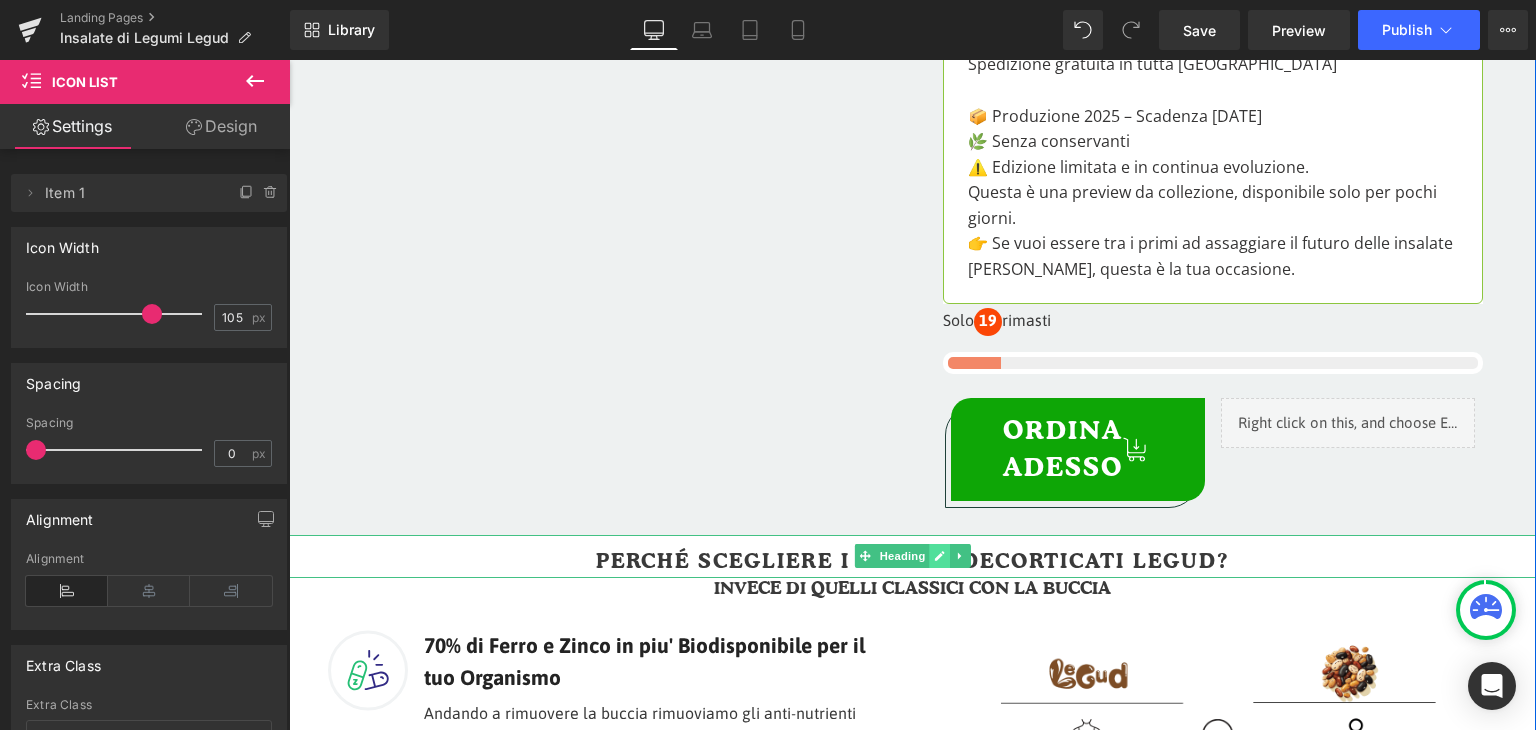 click at bounding box center [939, 556] 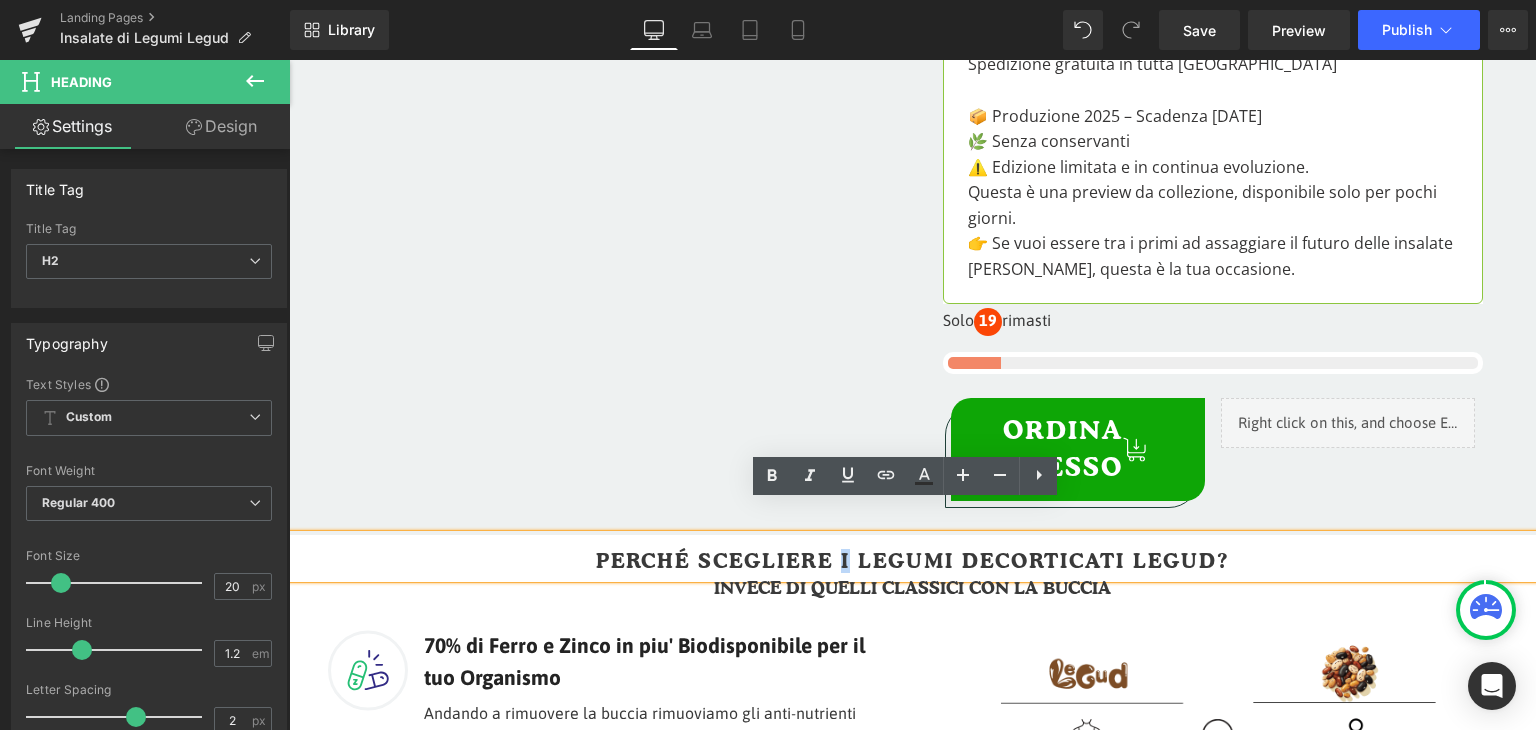 drag, startPoint x: 888, startPoint y: 527, endPoint x: 841, endPoint y: 525, distance: 47.042534 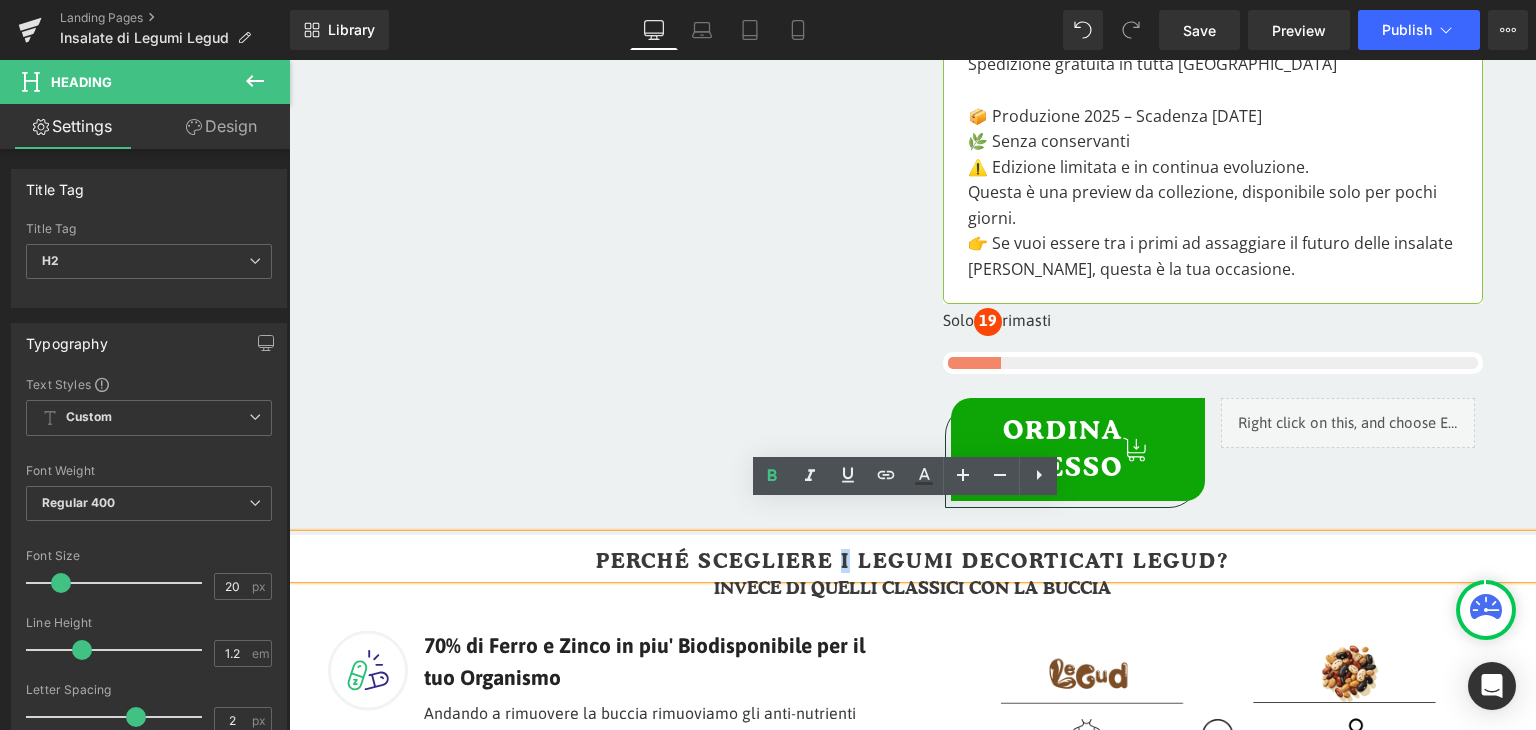 type 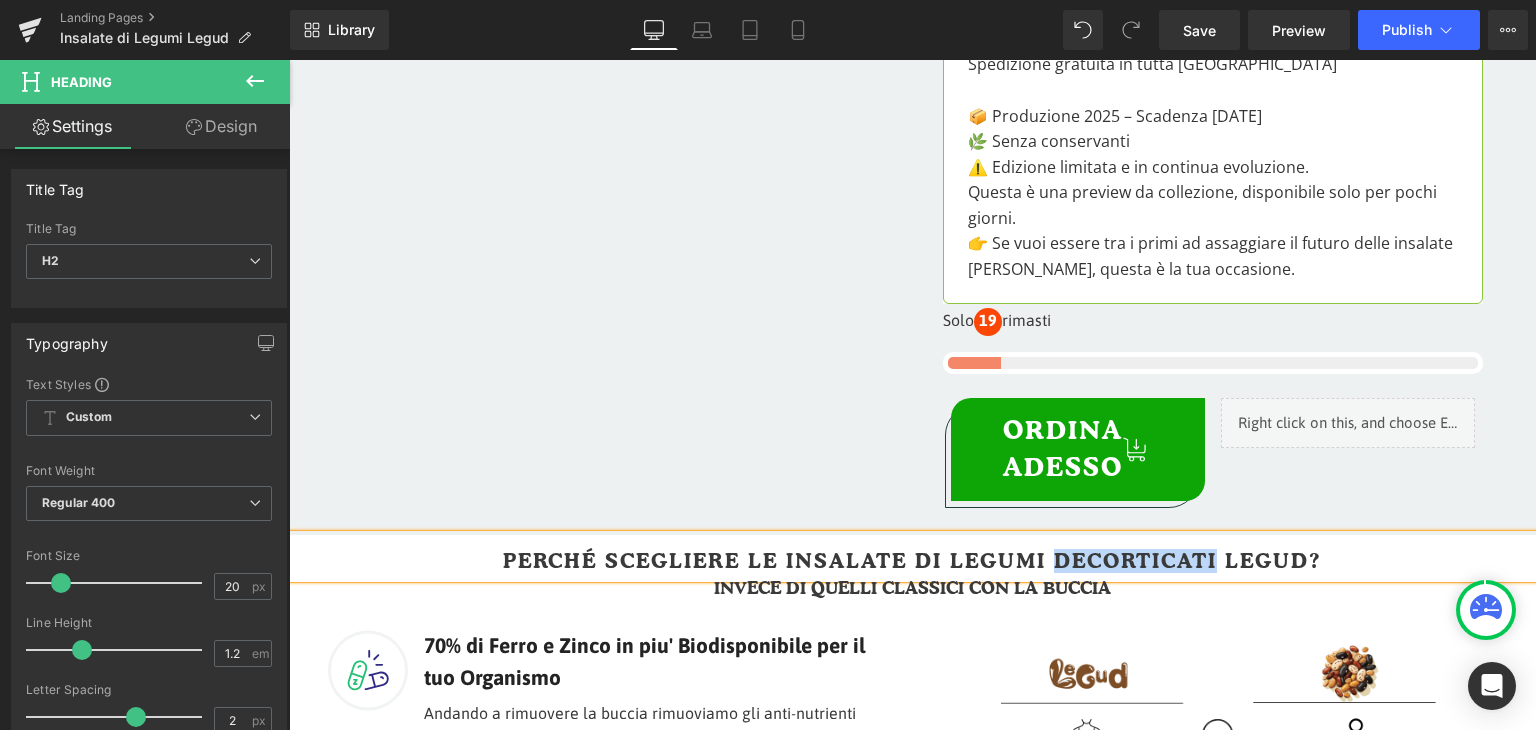 drag, startPoint x: 1044, startPoint y: 525, endPoint x: 1203, endPoint y: 528, distance: 159.0283 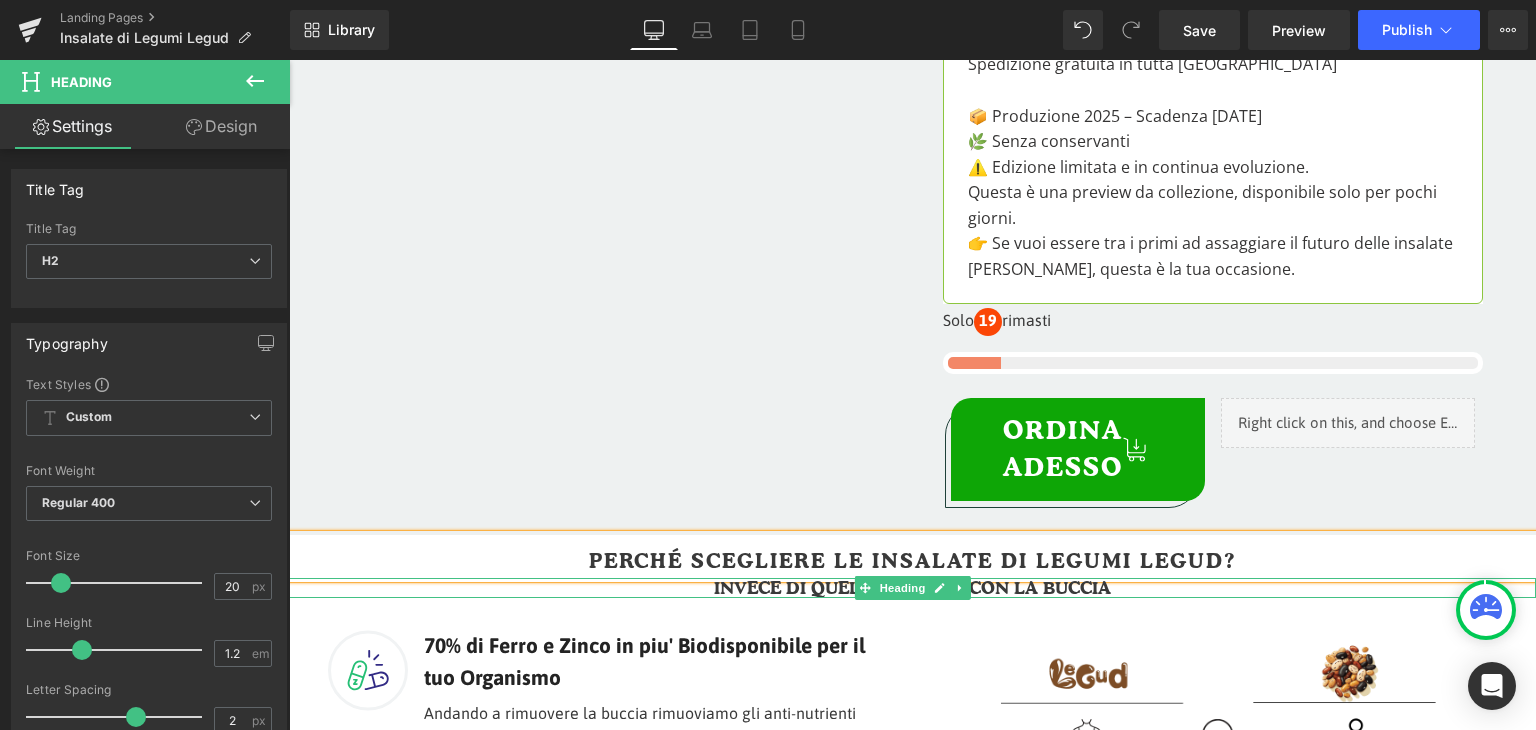 click on "INVECE DI QUELLI CLASSICI CON LA BUCCIA" at bounding box center [912, 588] 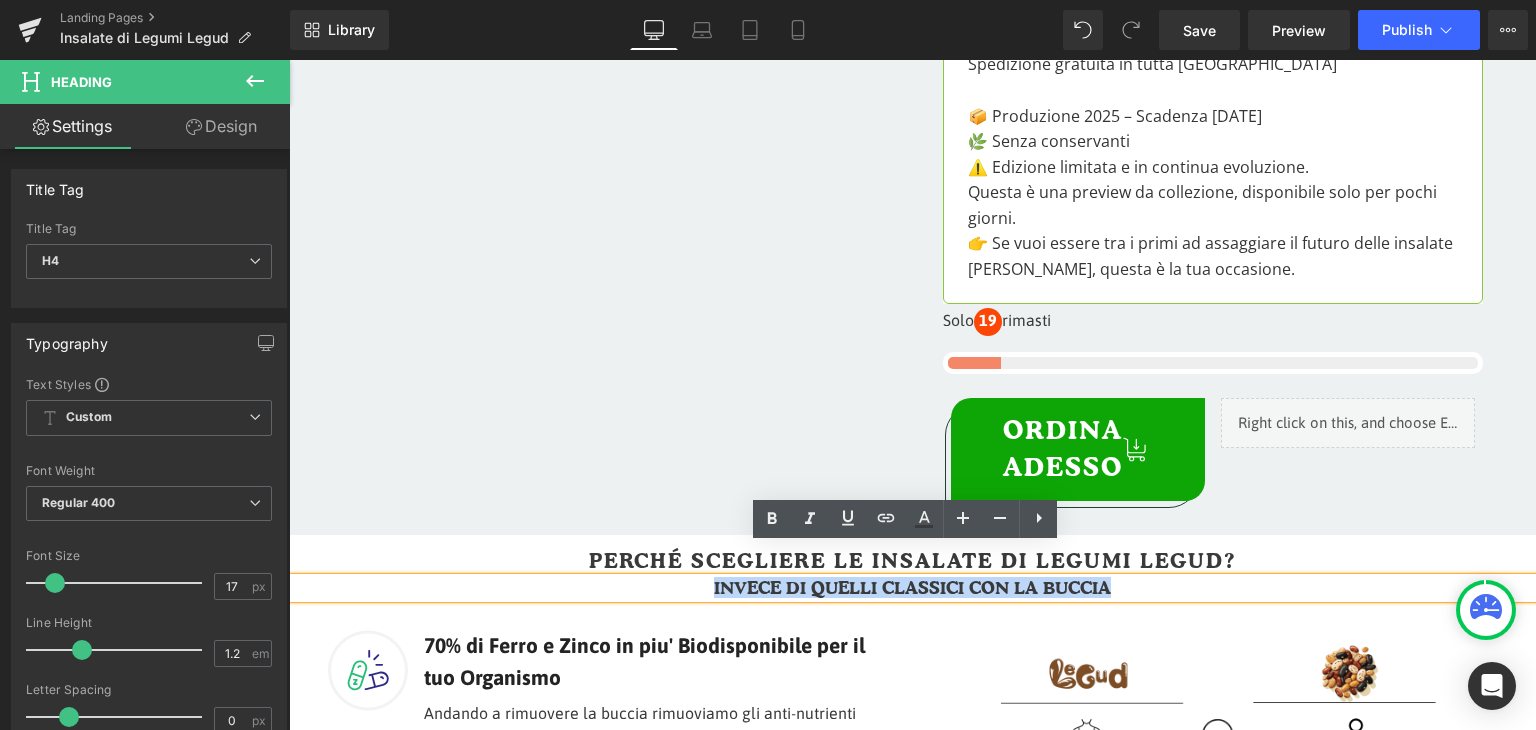 drag, startPoint x: 1088, startPoint y: 550, endPoint x: 723, endPoint y: 553, distance: 365.01233 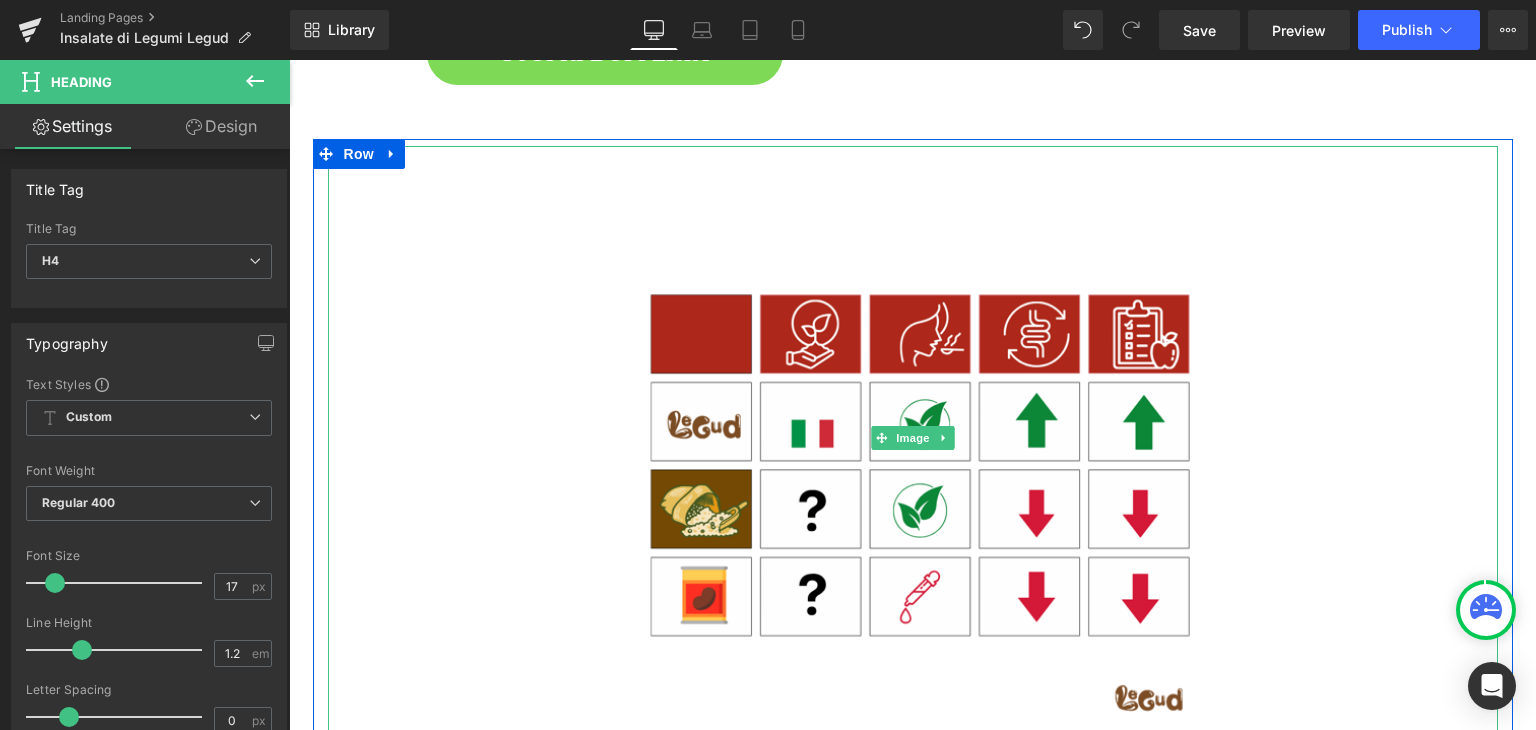 scroll, scrollTop: 2800, scrollLeft: 0, axis: vertical 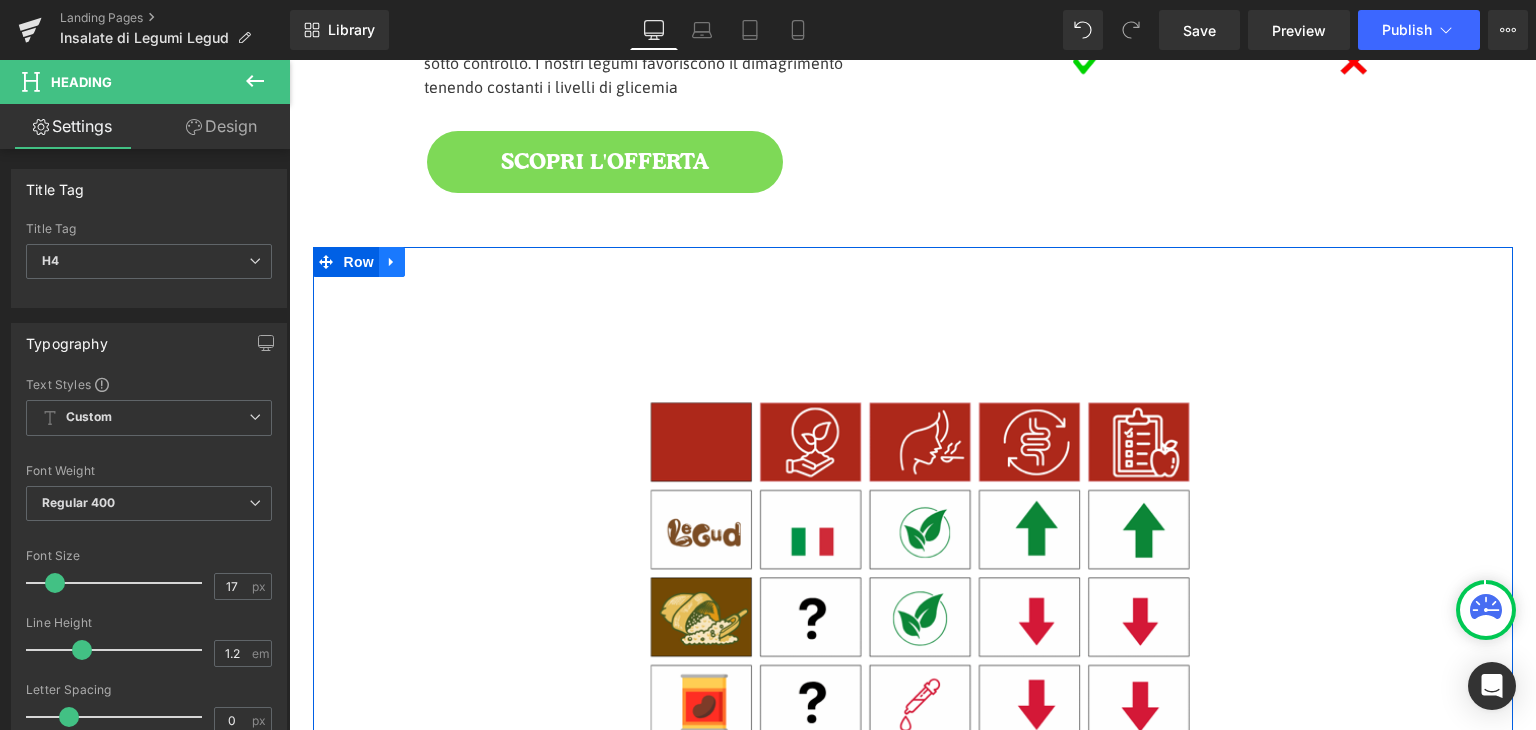 click 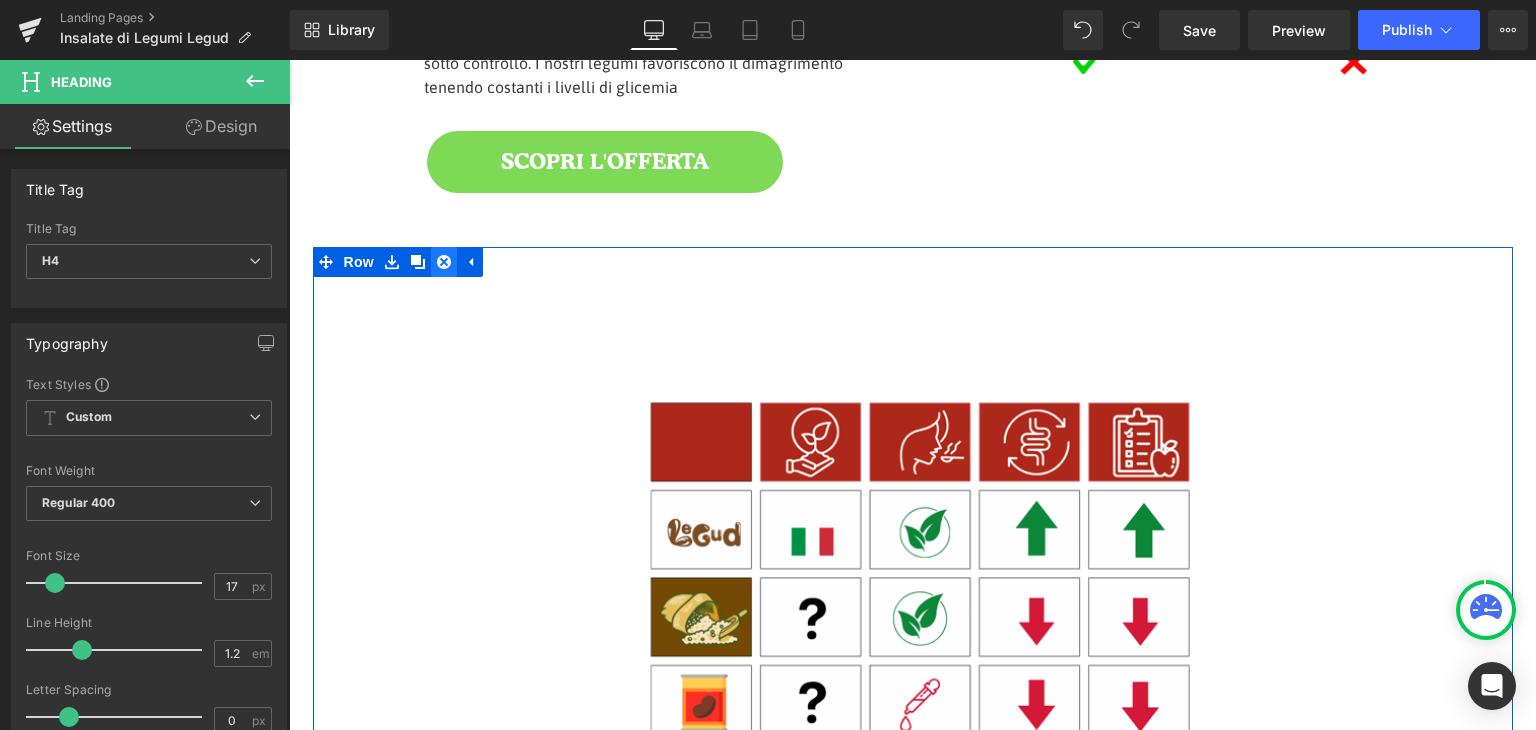 click 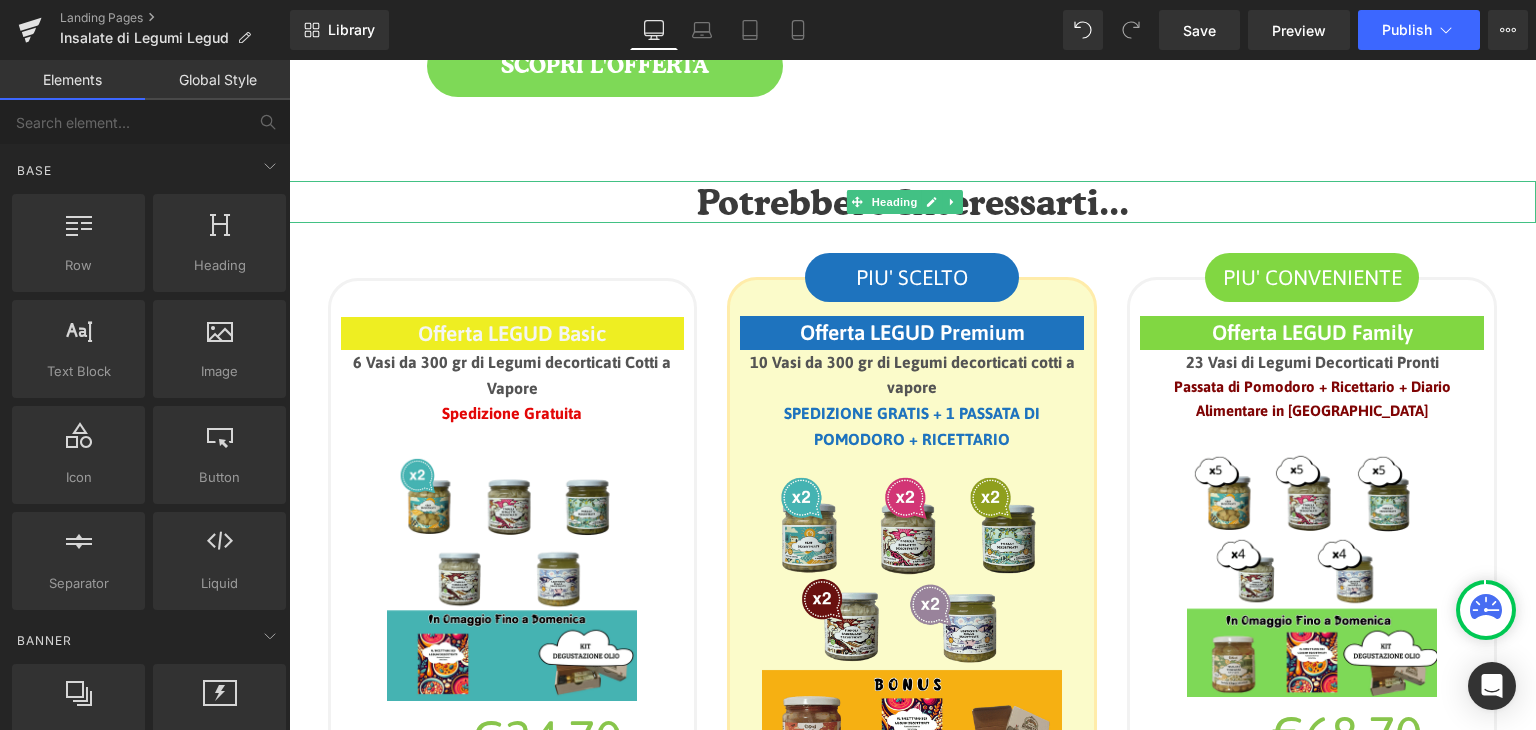 scroll, scrollTop: 2900, scrollLeft: 0, axis: vertical 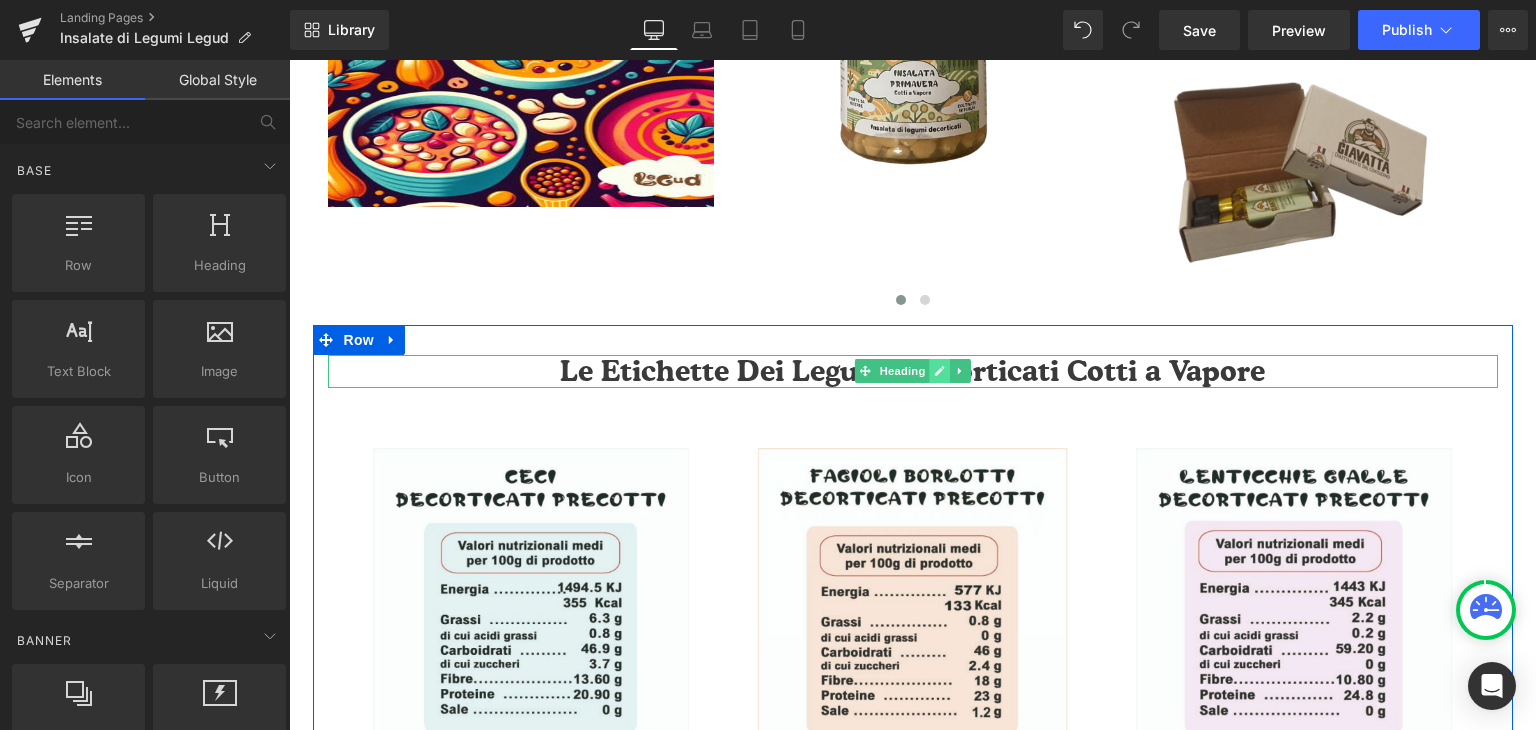 click 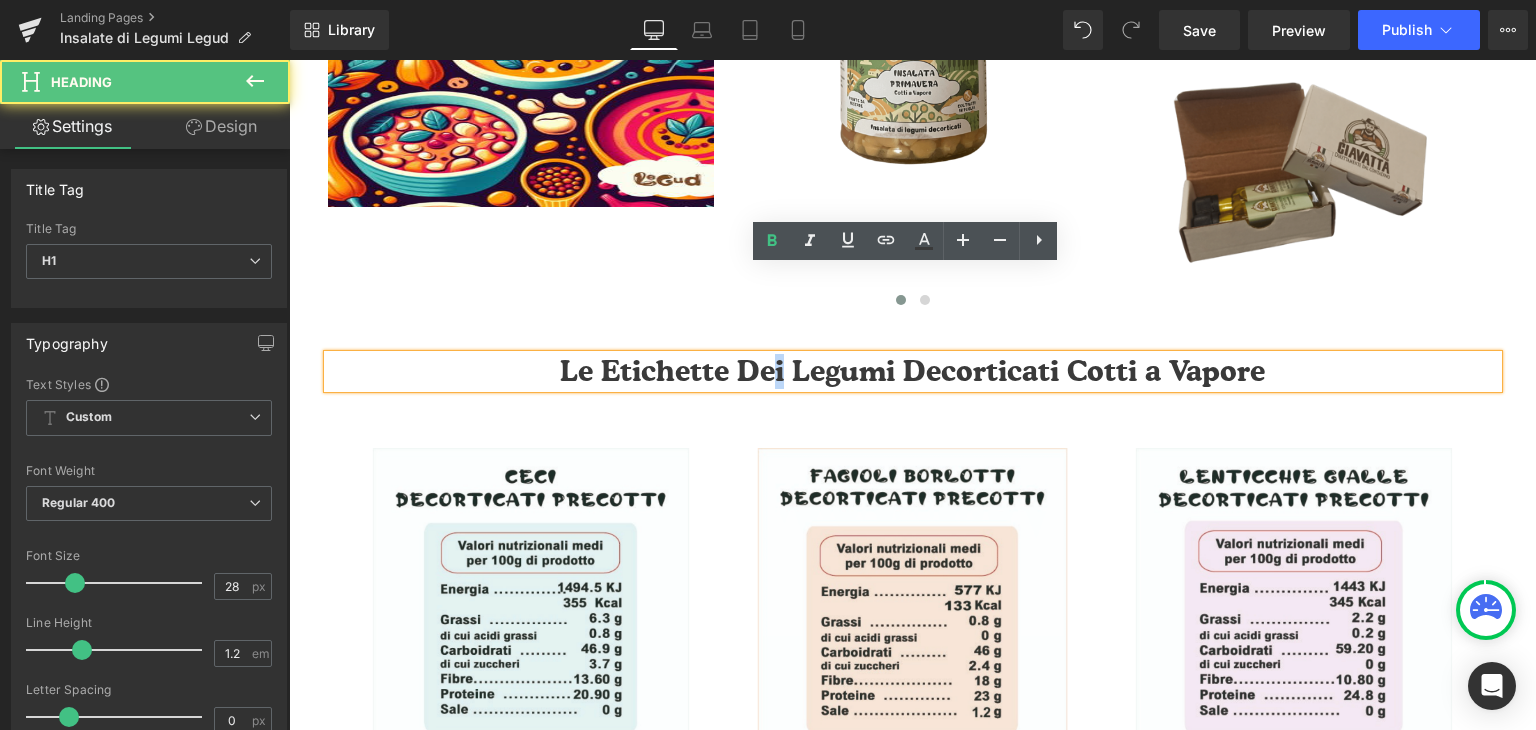 click on "Le Etichette Dei Legumi Decorticati Cotti a Vapore" at bounding box center (912, 371) 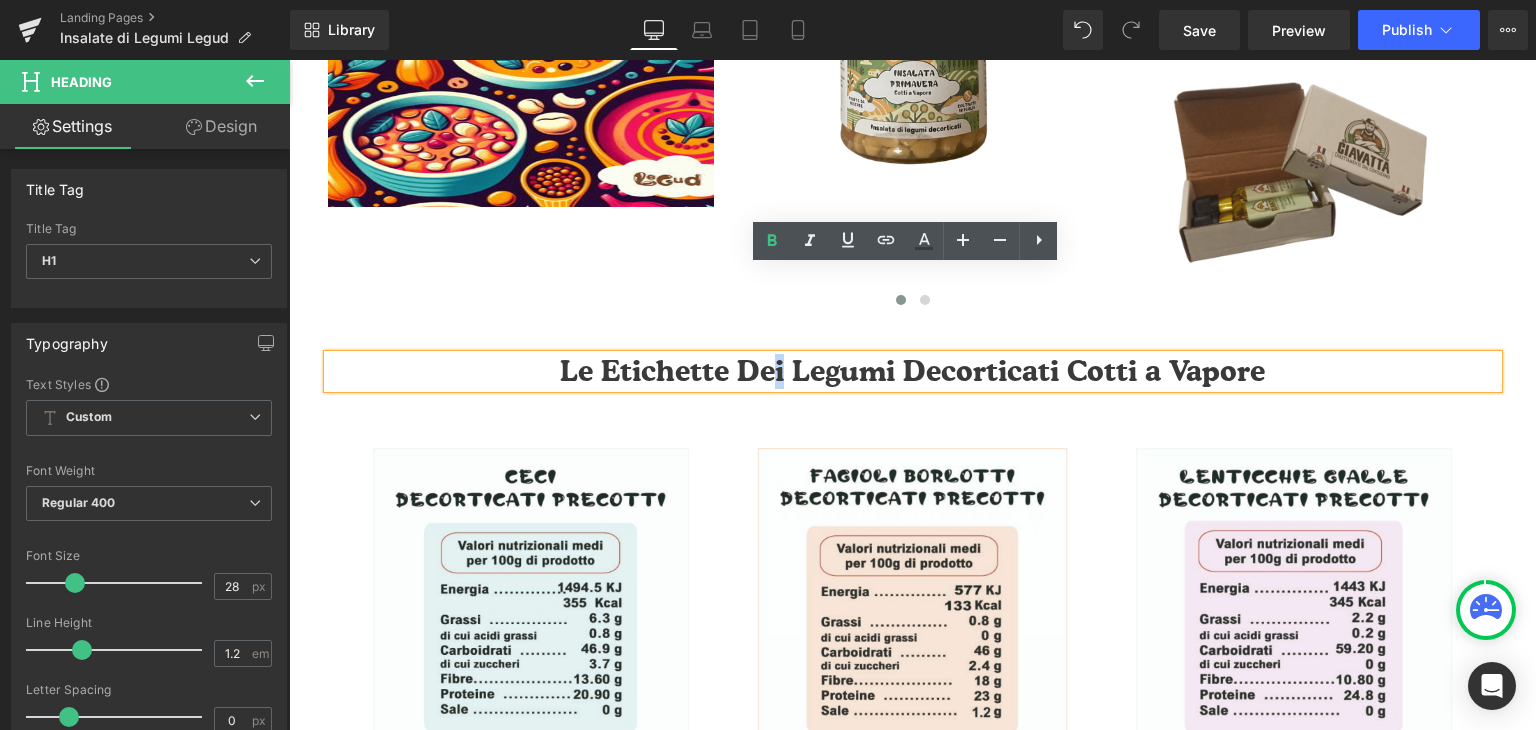 type 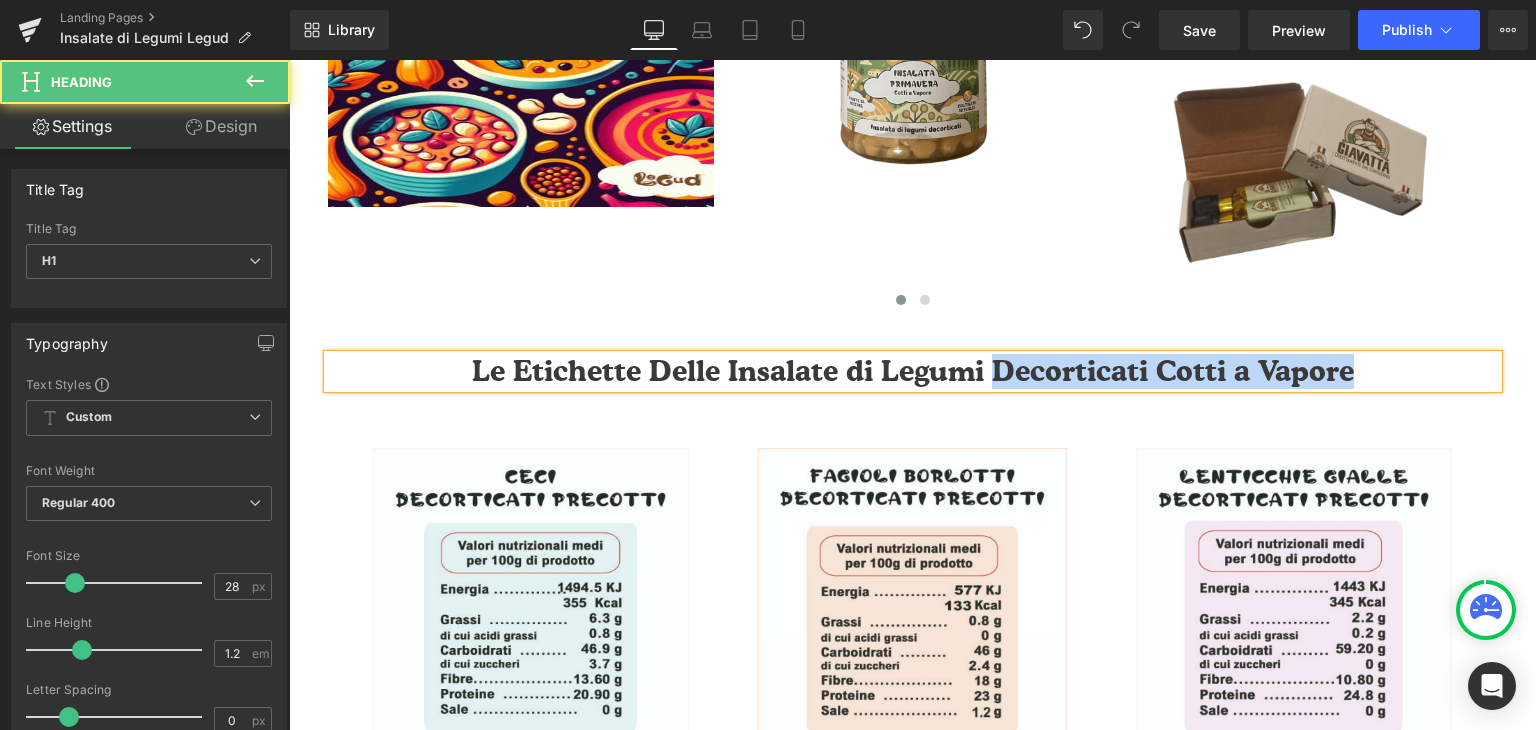 drag, startPoint x: 978, startPoint y: 277, endPoint x: 1296, endPoint y: 277, distance: 318 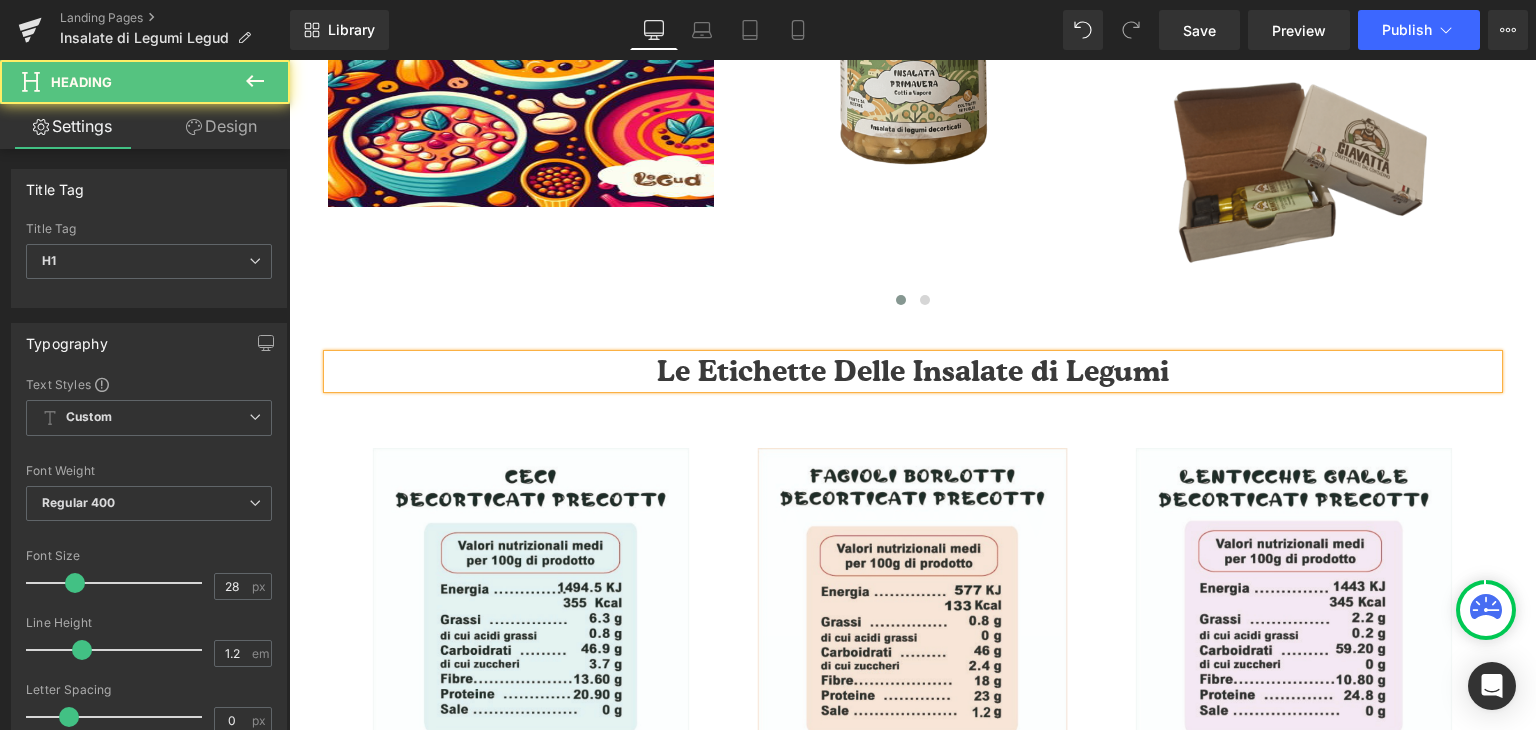 click on "Le Etichette Delle Insalate di Legumi" at bounding box center (913, 372) 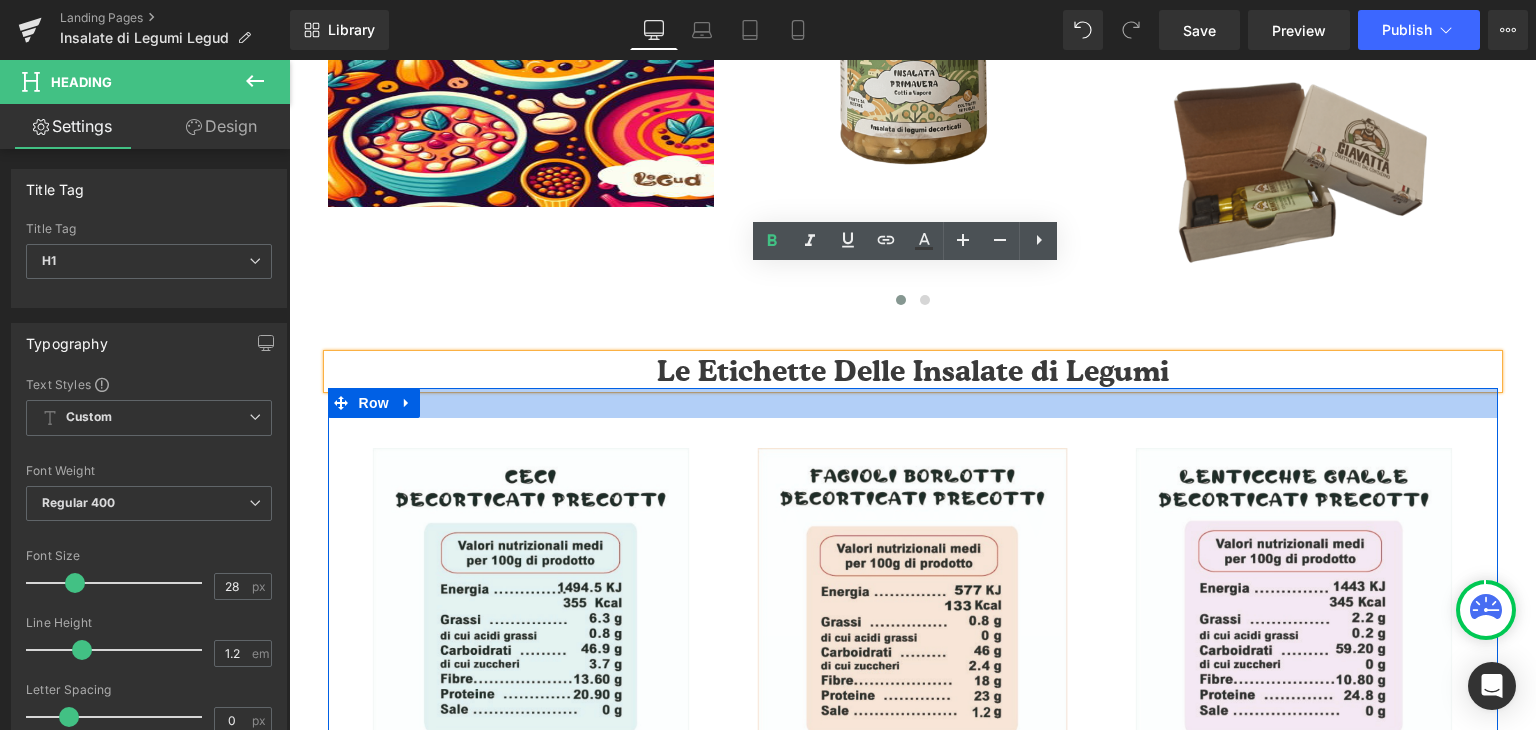 click at bounding box center [913, 403] 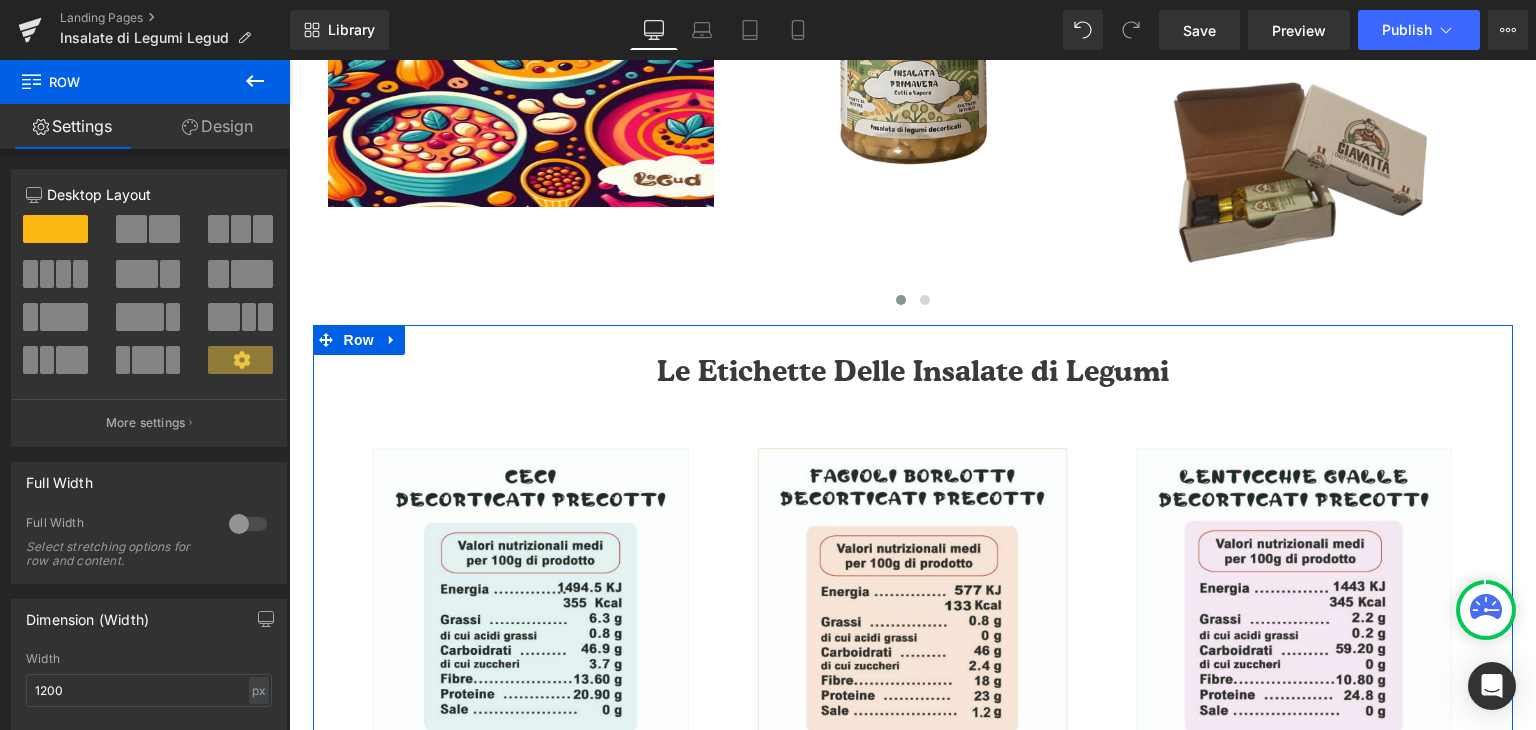 scroll, scrollTop: 4800, scrollLeft: 0, axis: vertical 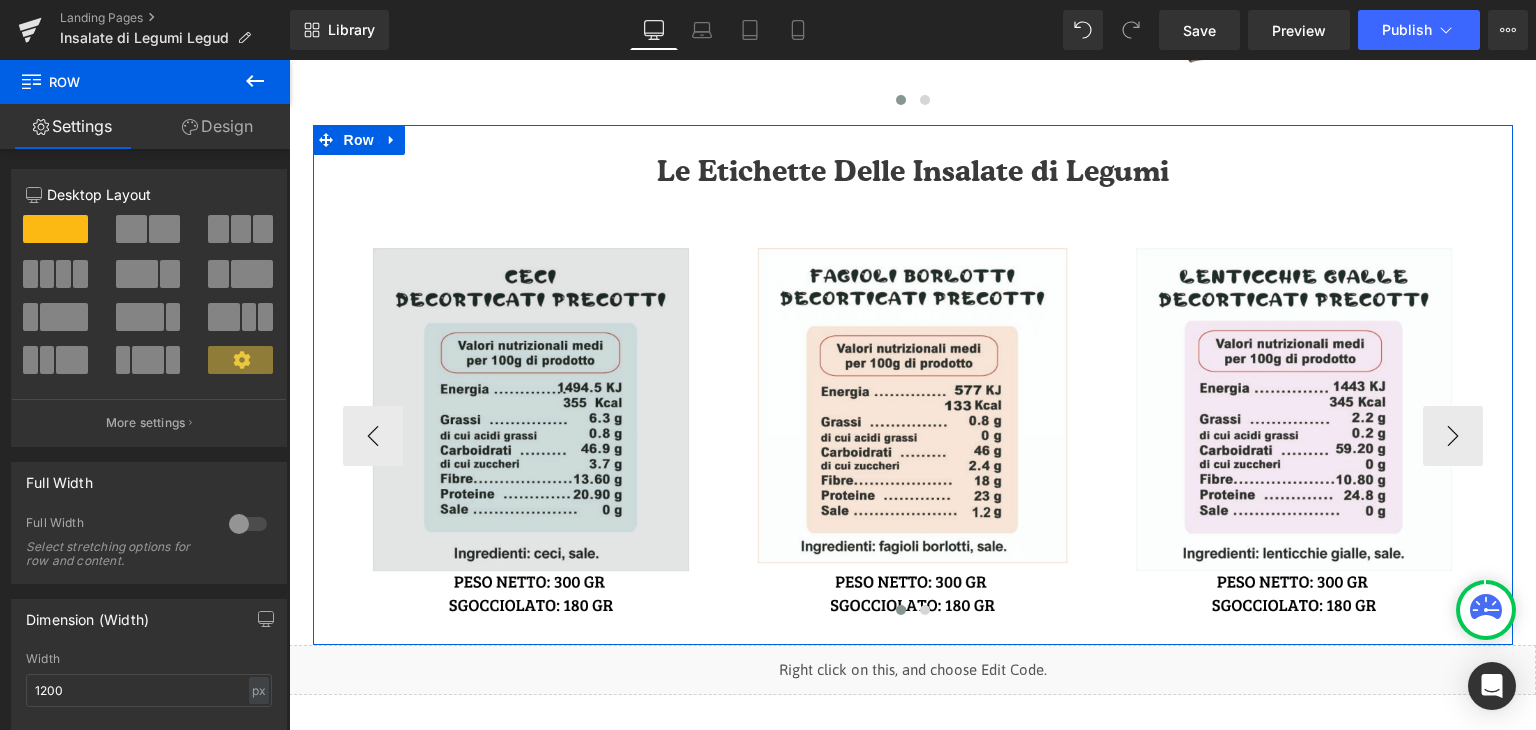 click at bounding box center (531, 436) 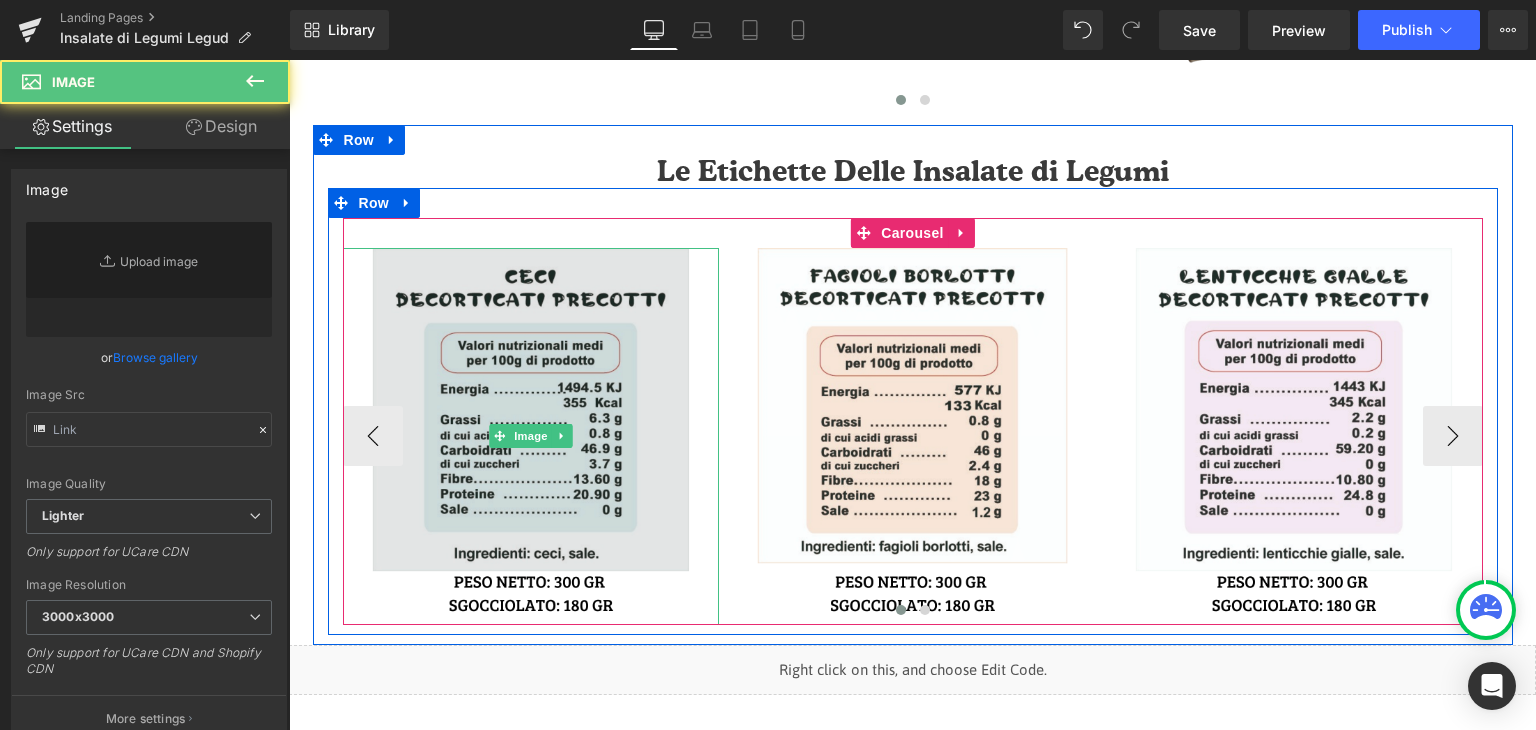 type on "[URL][DOMAIN_NAME]" 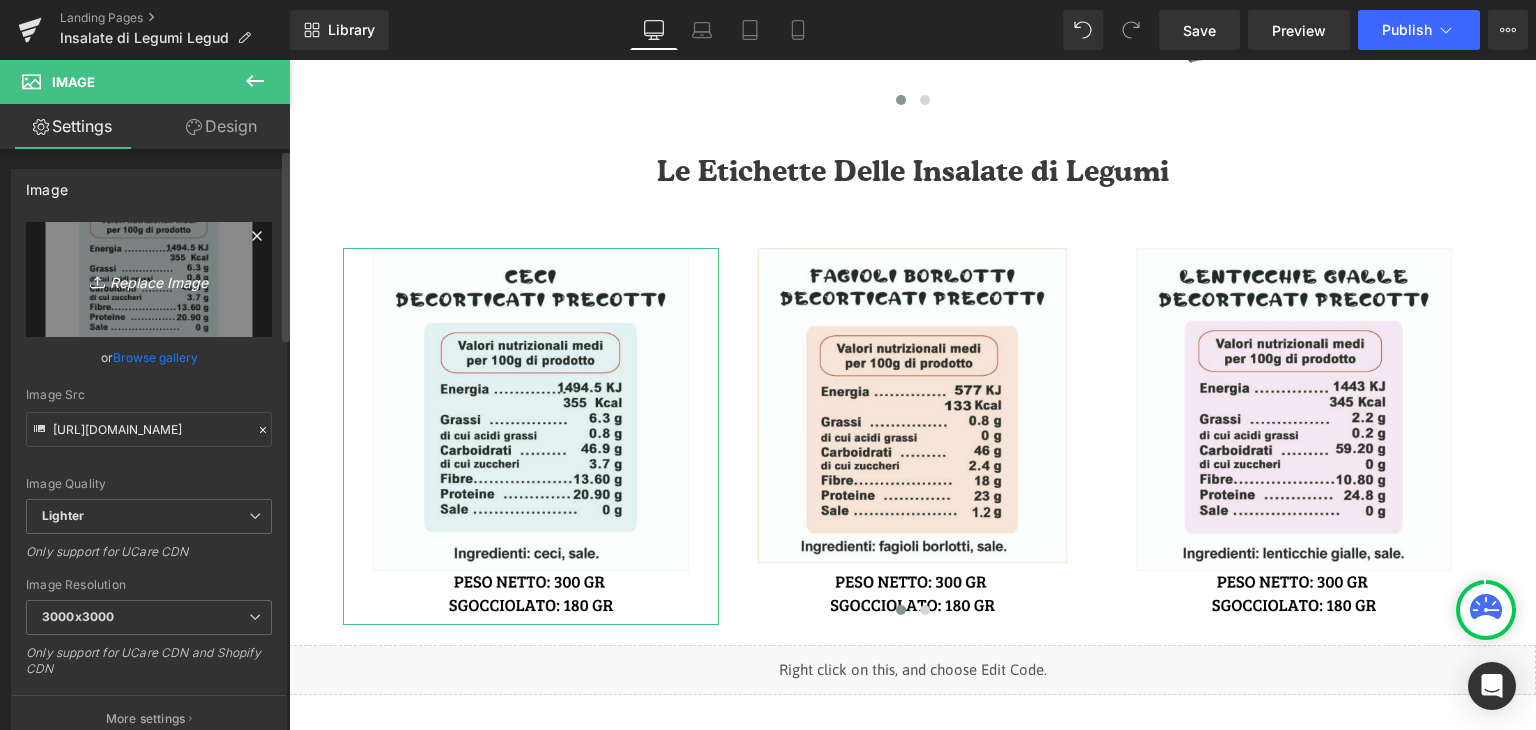 click on "Replace Image" at bounding box center [149, 279] 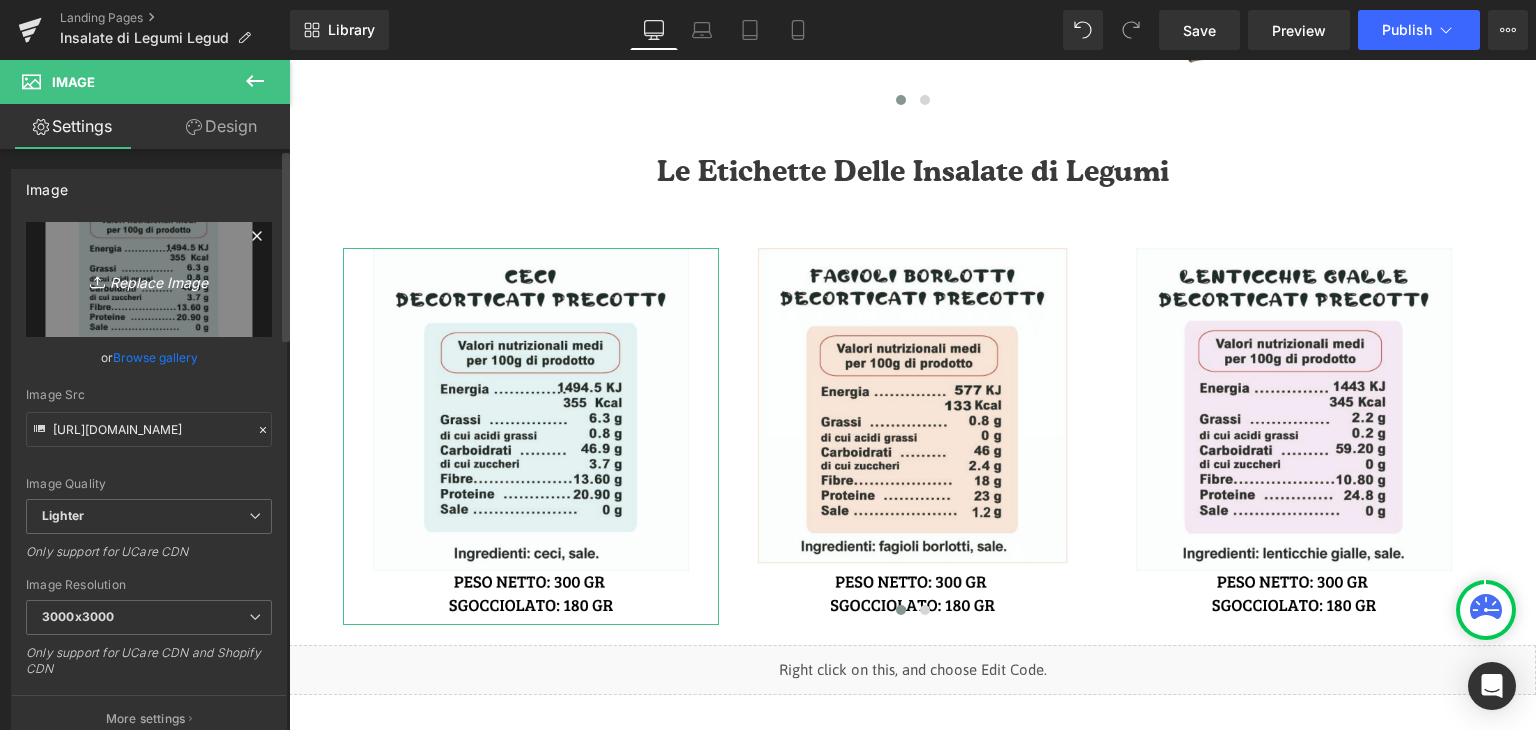 type on "C:\fakepath\7.png" 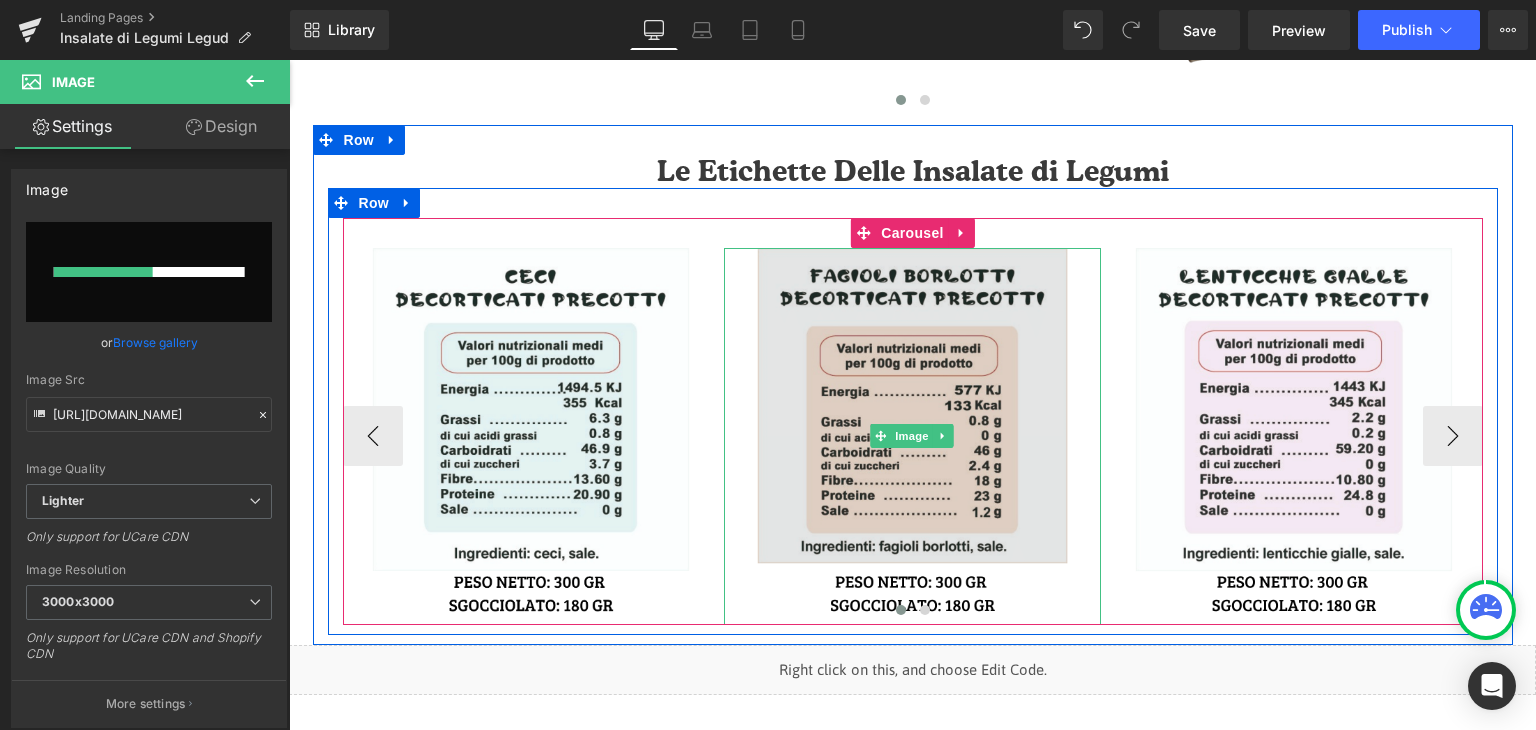 type 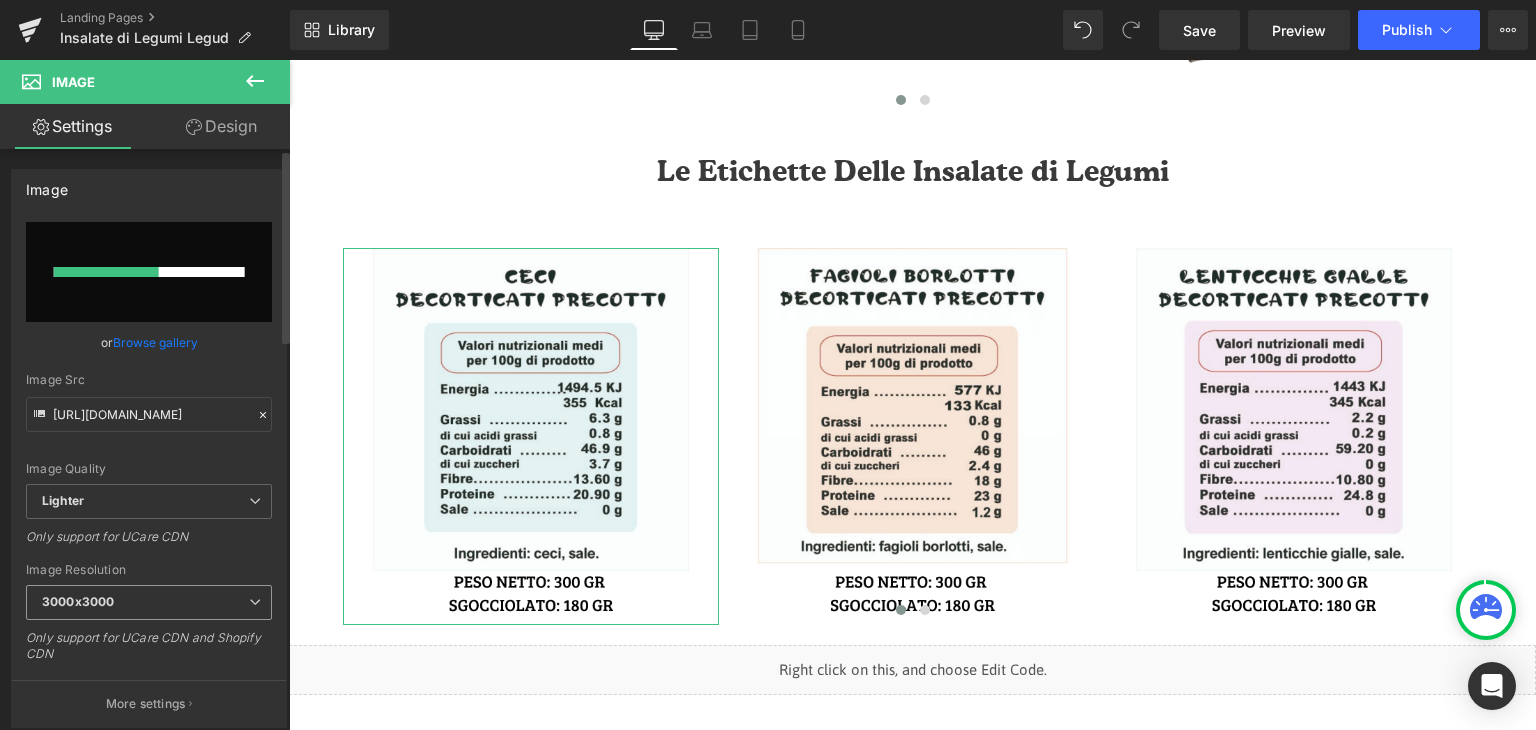 click on "3000x3000" at bounding box center (149, 602) 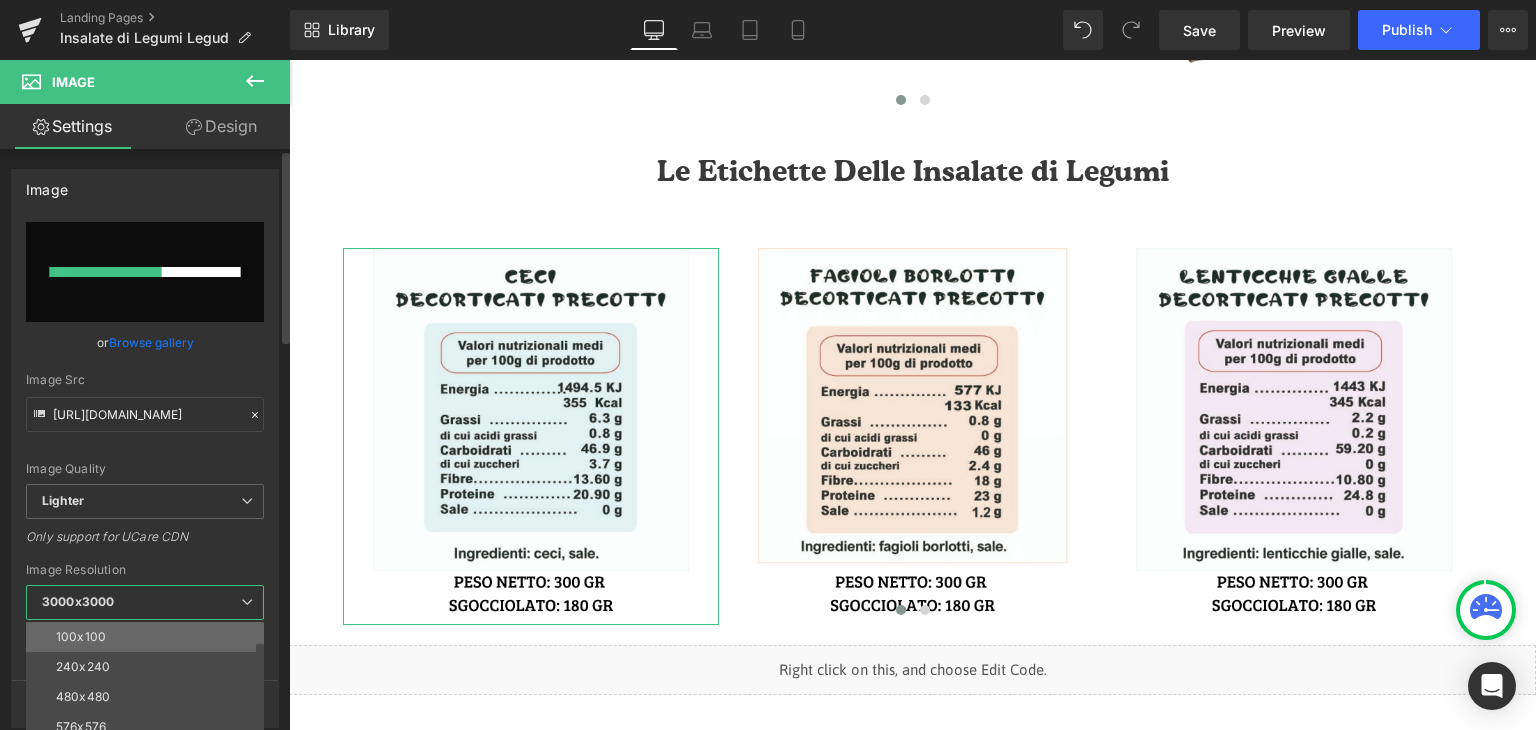 scroll, scrollTop: 100, scrollLeft: 0, axis: vertical 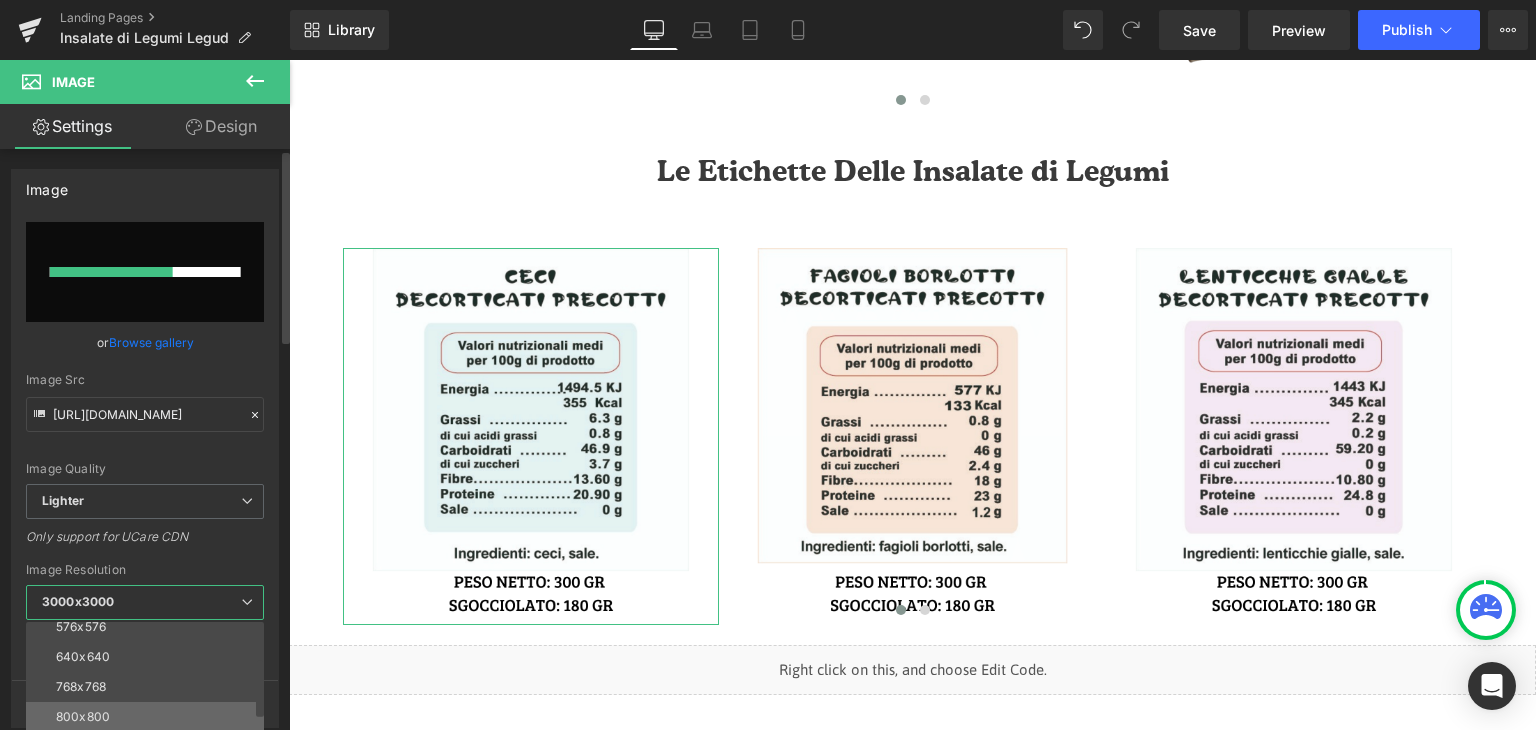 click on "800x800" at bounding box center [149, 717] 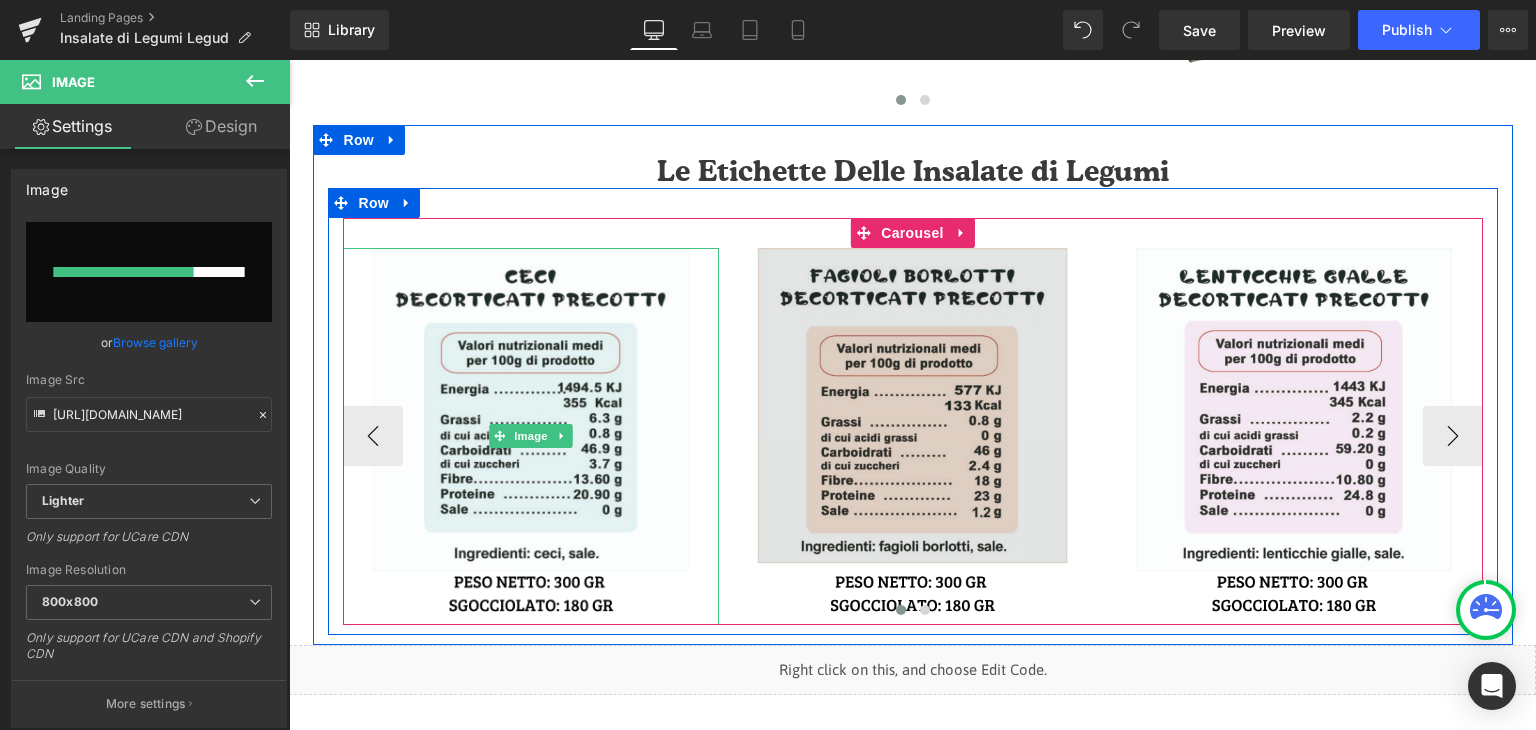type on "[URL][DOMAIN_NAME]" 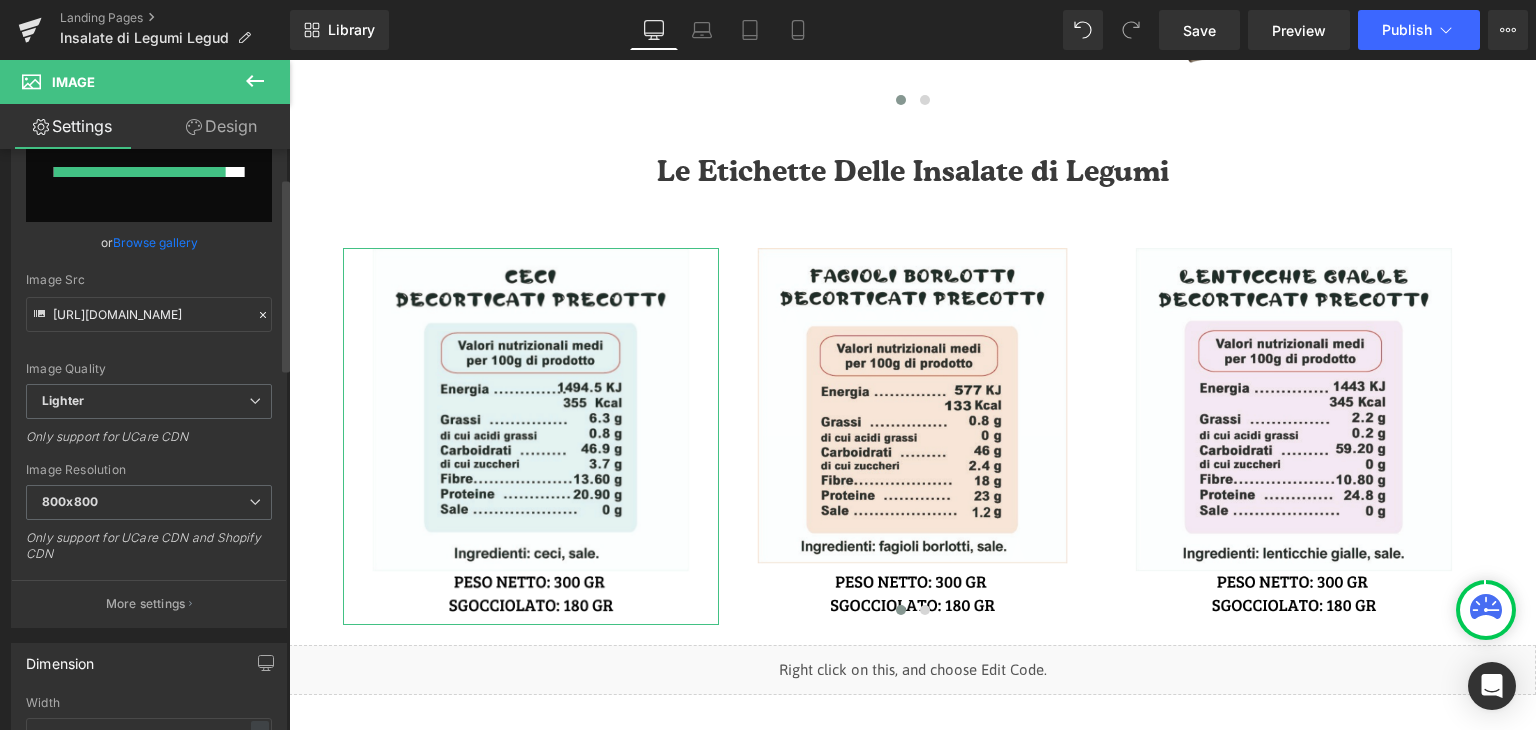 scroll, scrollTop: 0, scrollLeft: 0, axis: both 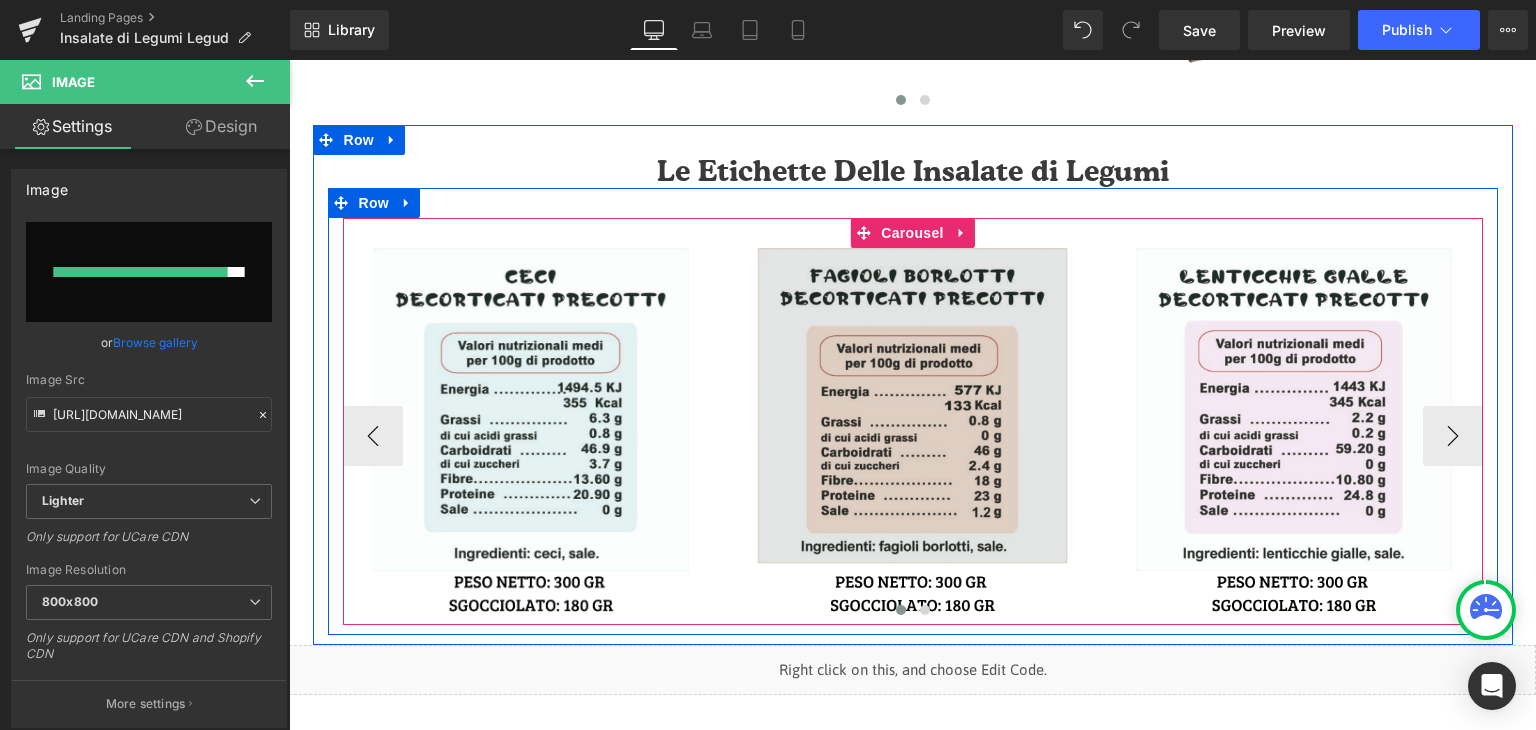 click at bounding box center [912, 436] 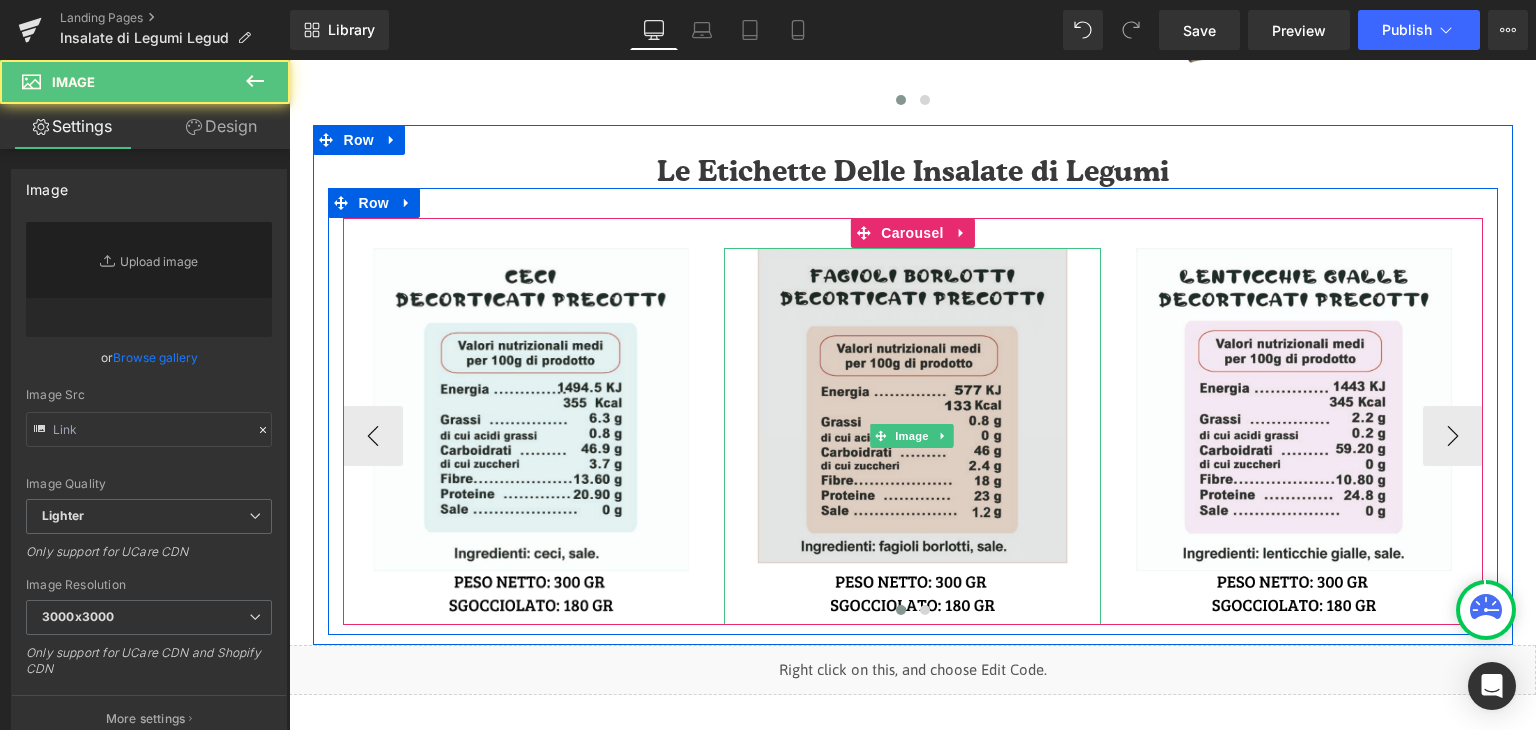 type on "[URL][DOMAIN_NAME]" 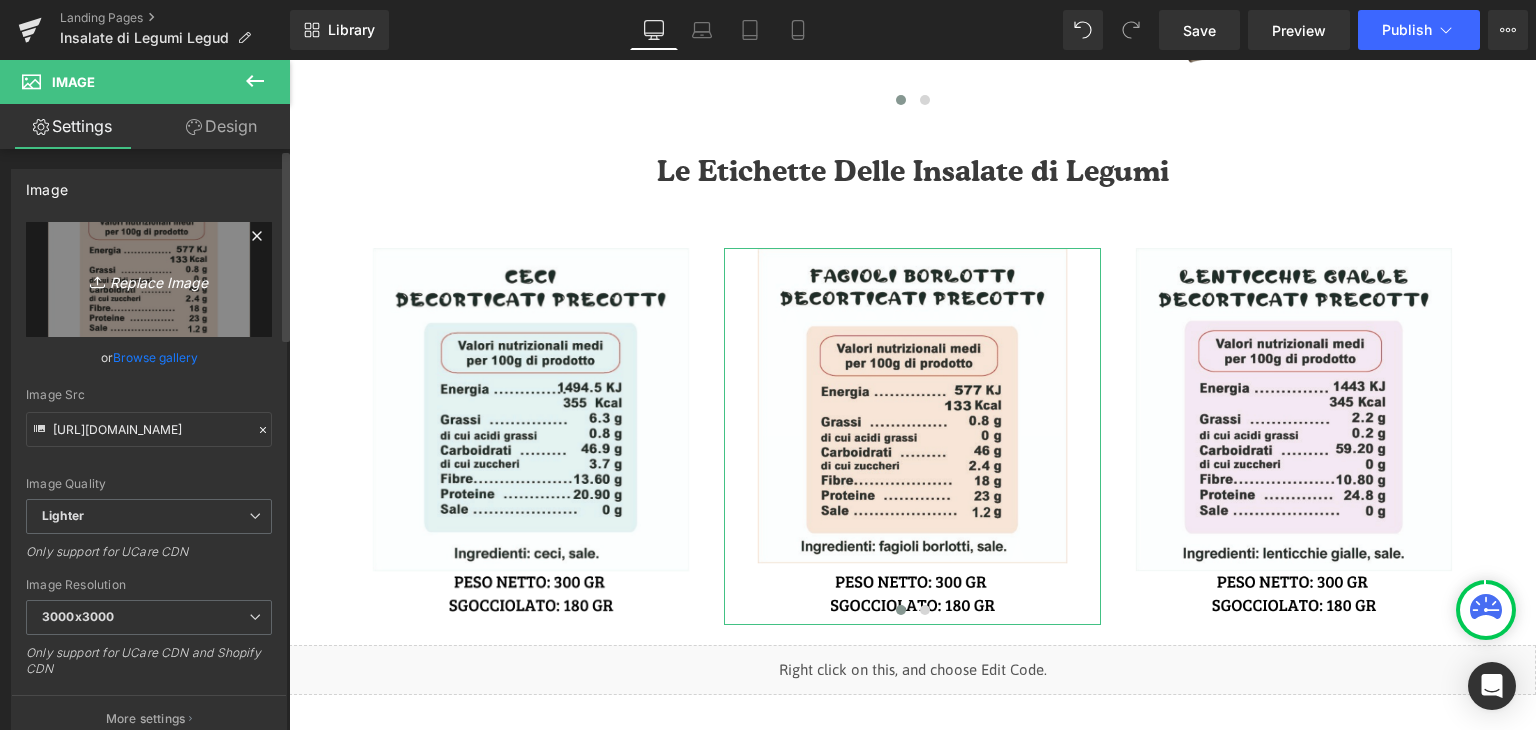 click on "Replace Image" at bounding box center (149, 279) 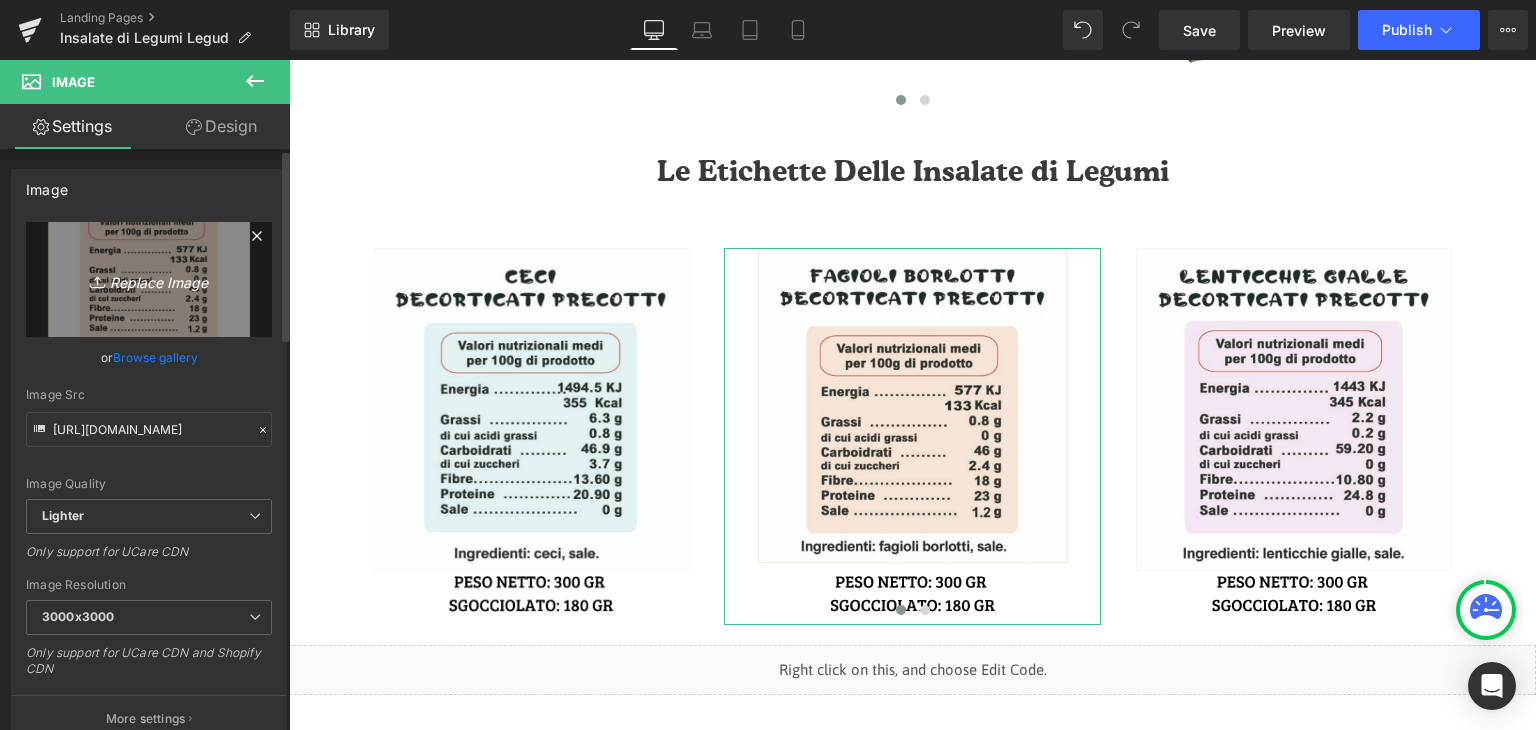 type on "C:\fakepath\8.png" 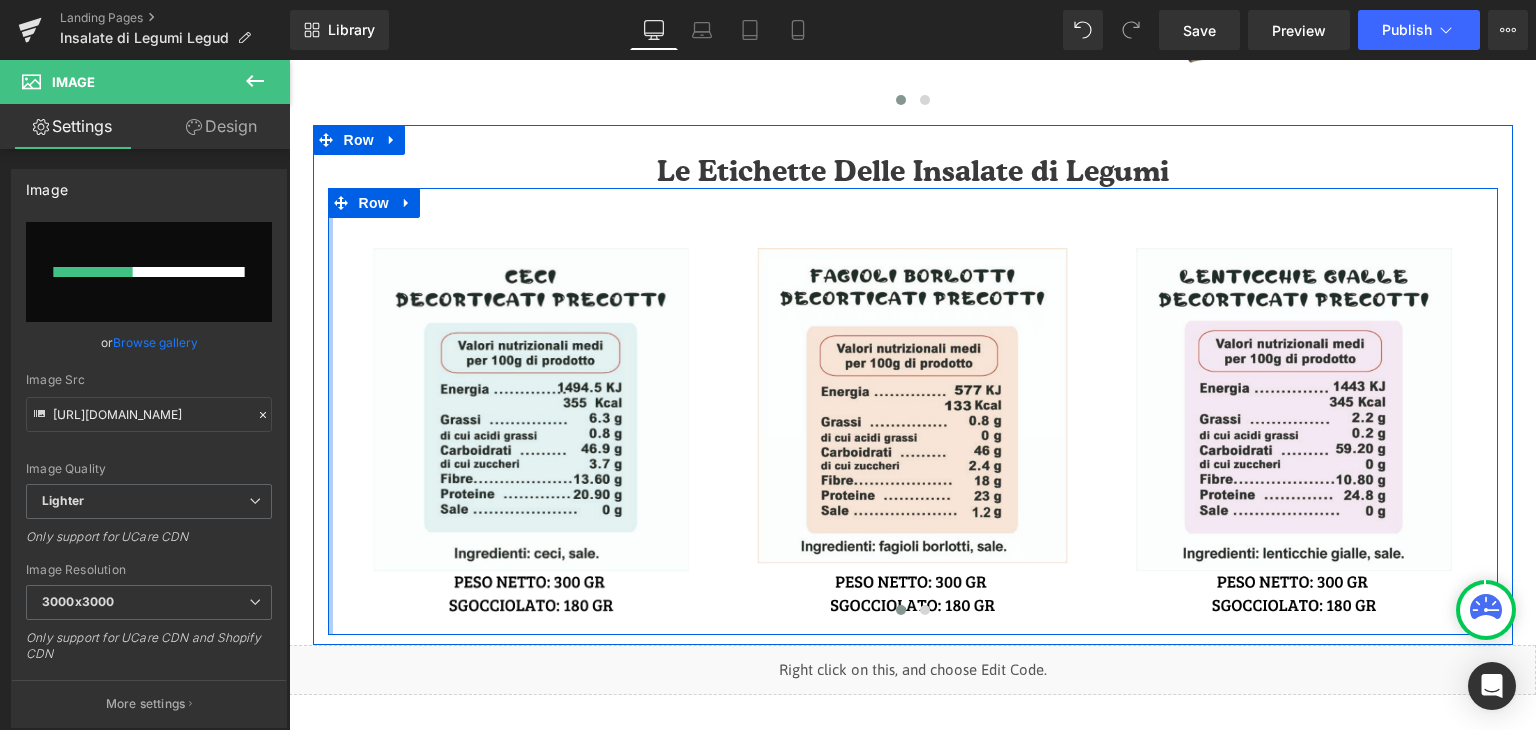 type 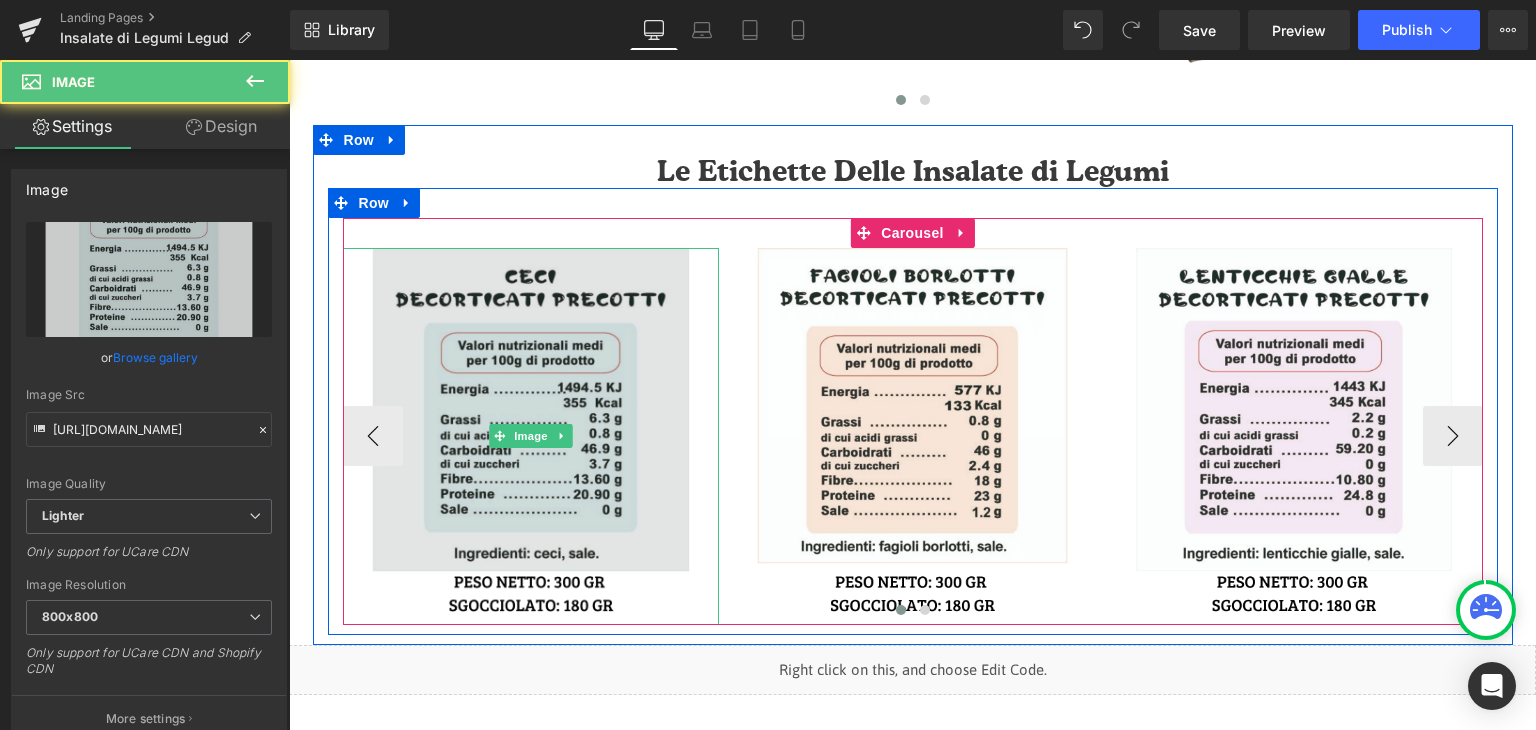 click at bounding box center [531, 436] 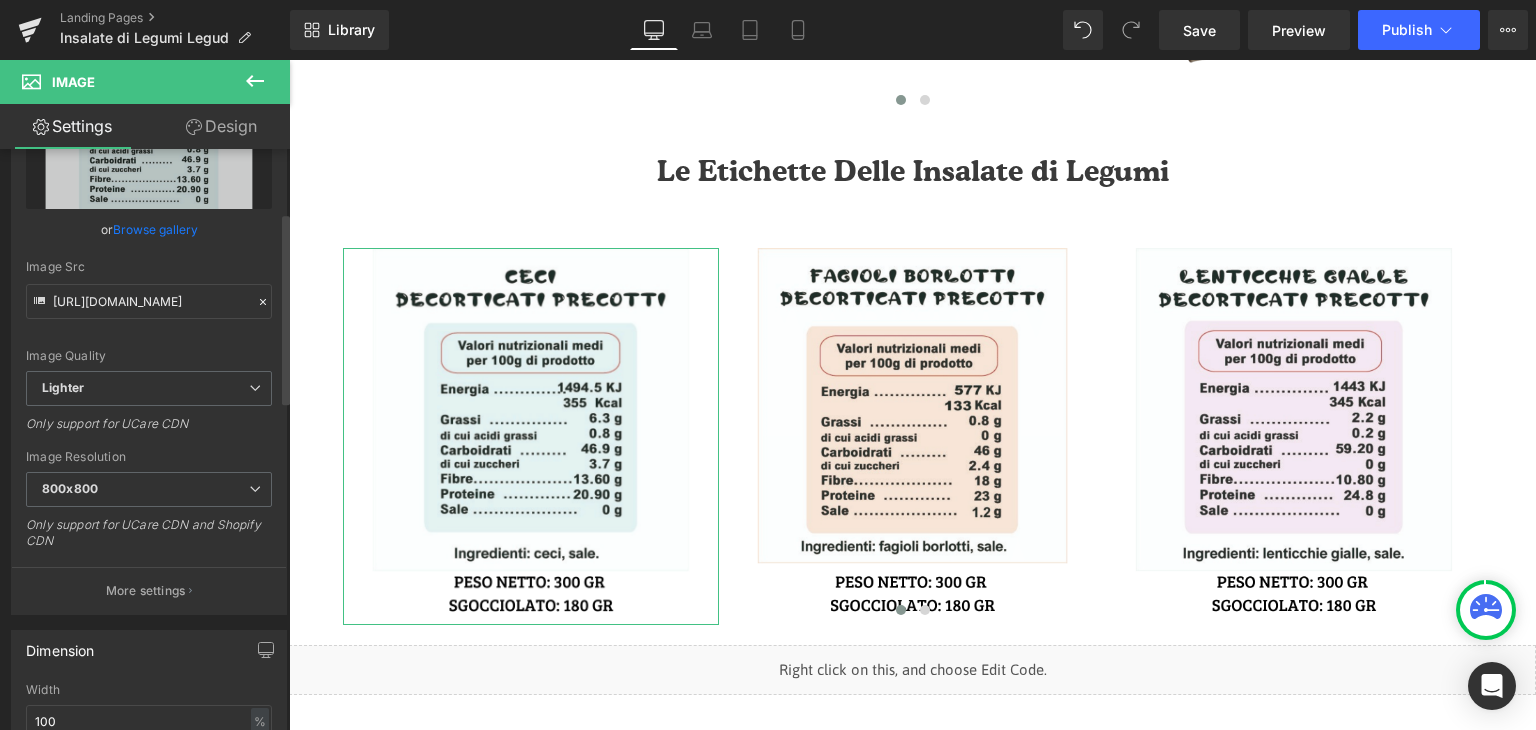 scroll, scrollTop: 200, scrollLeft: 0, axis: vertical 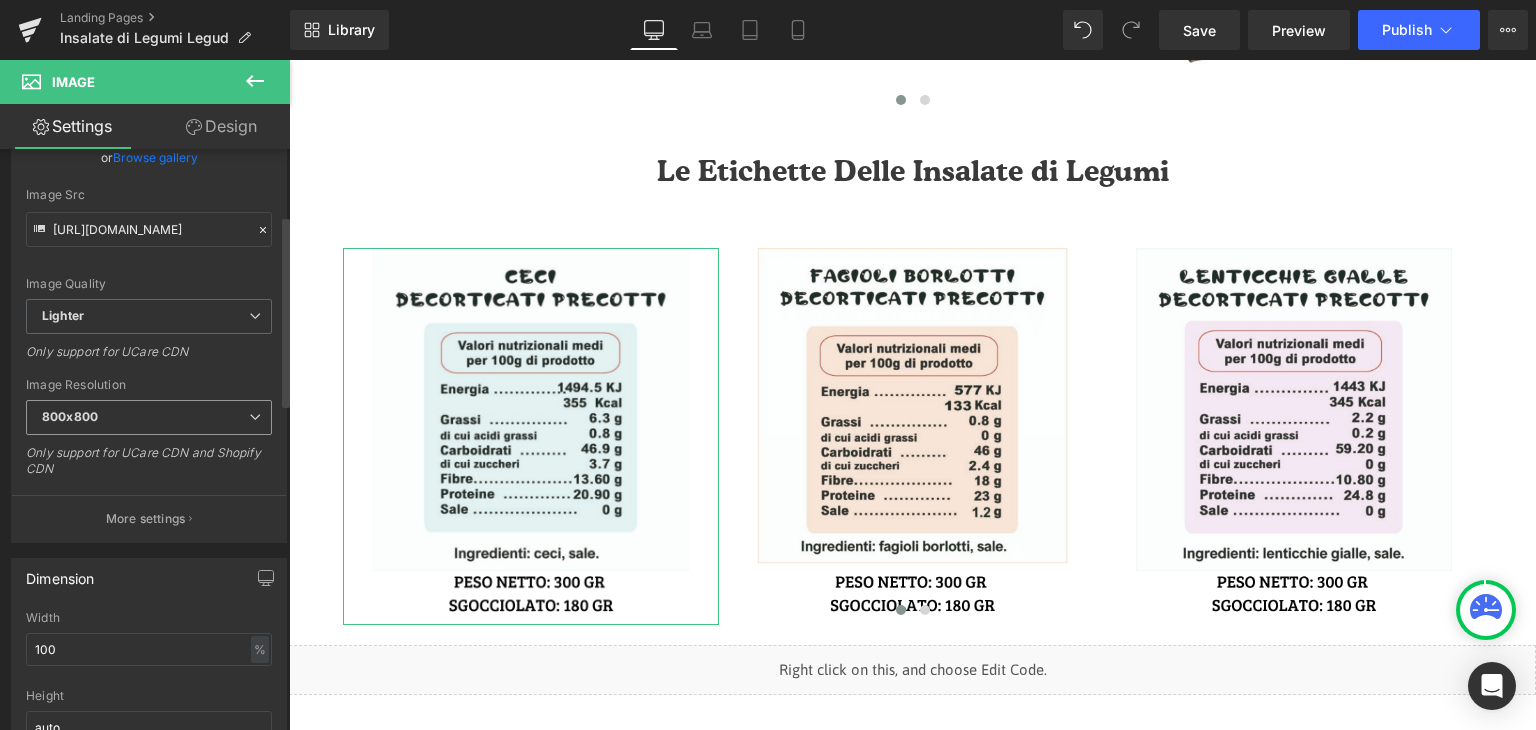 click on "800x800" at bounding box center (149, 417) 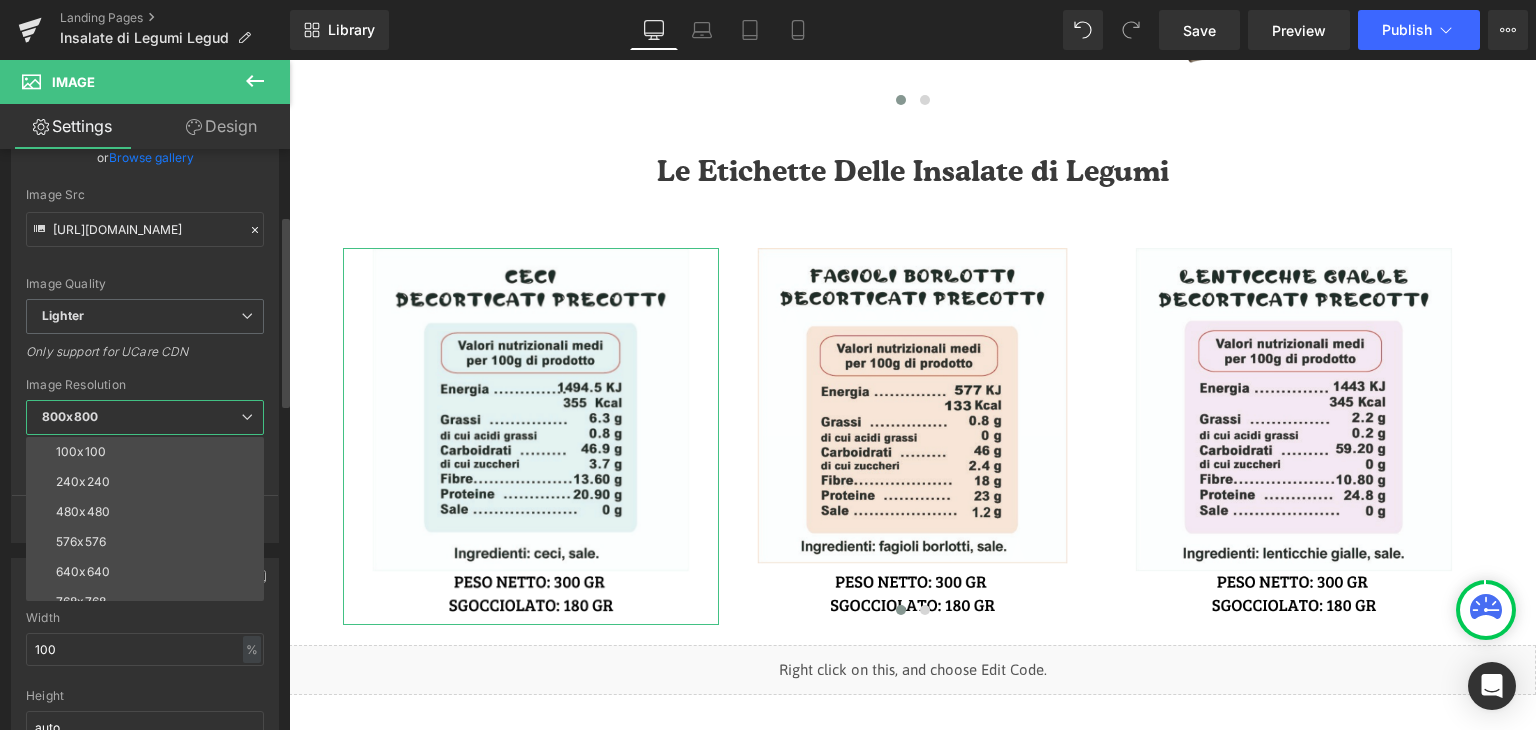 click on "800x800" at bounding box center [145, 417] 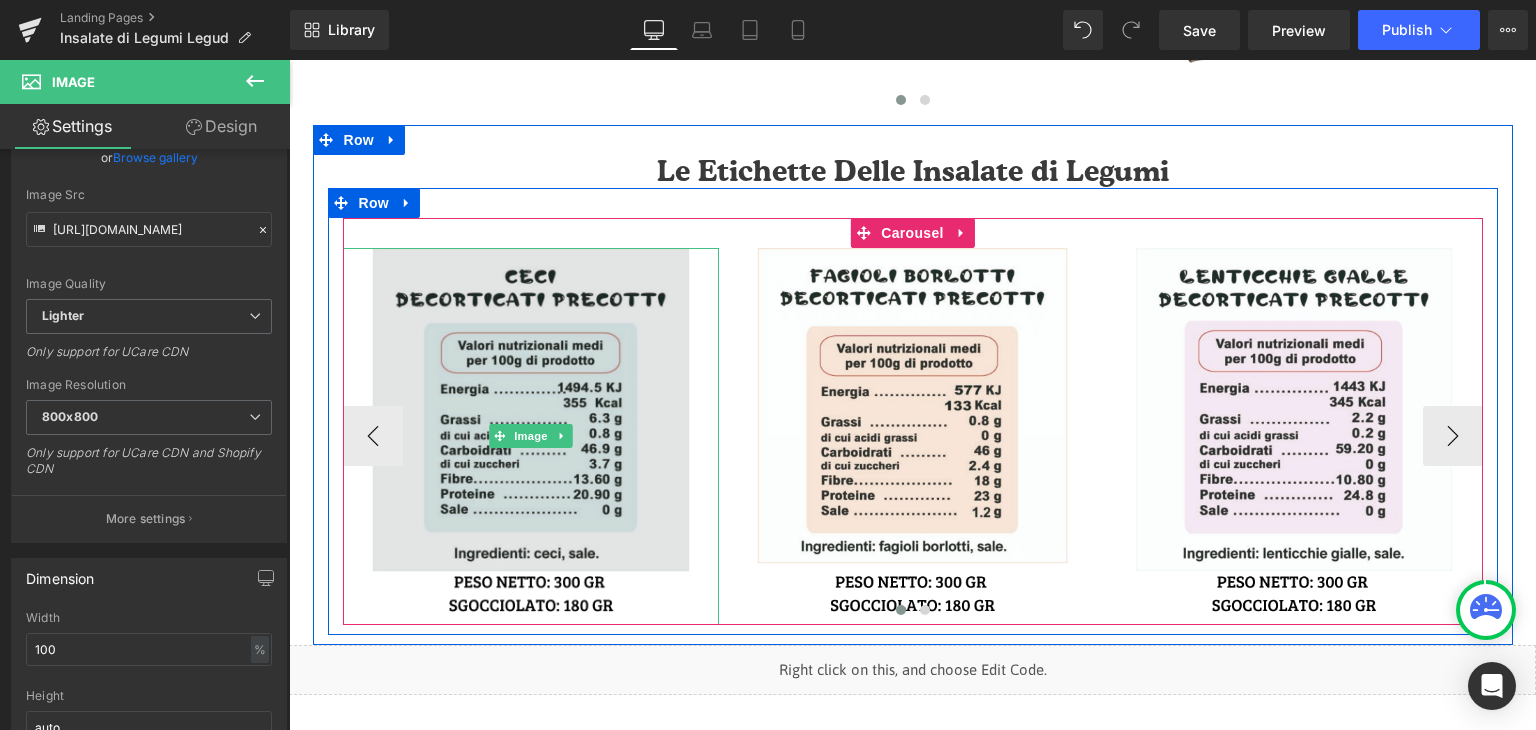 click at bounding box center [531, 436] 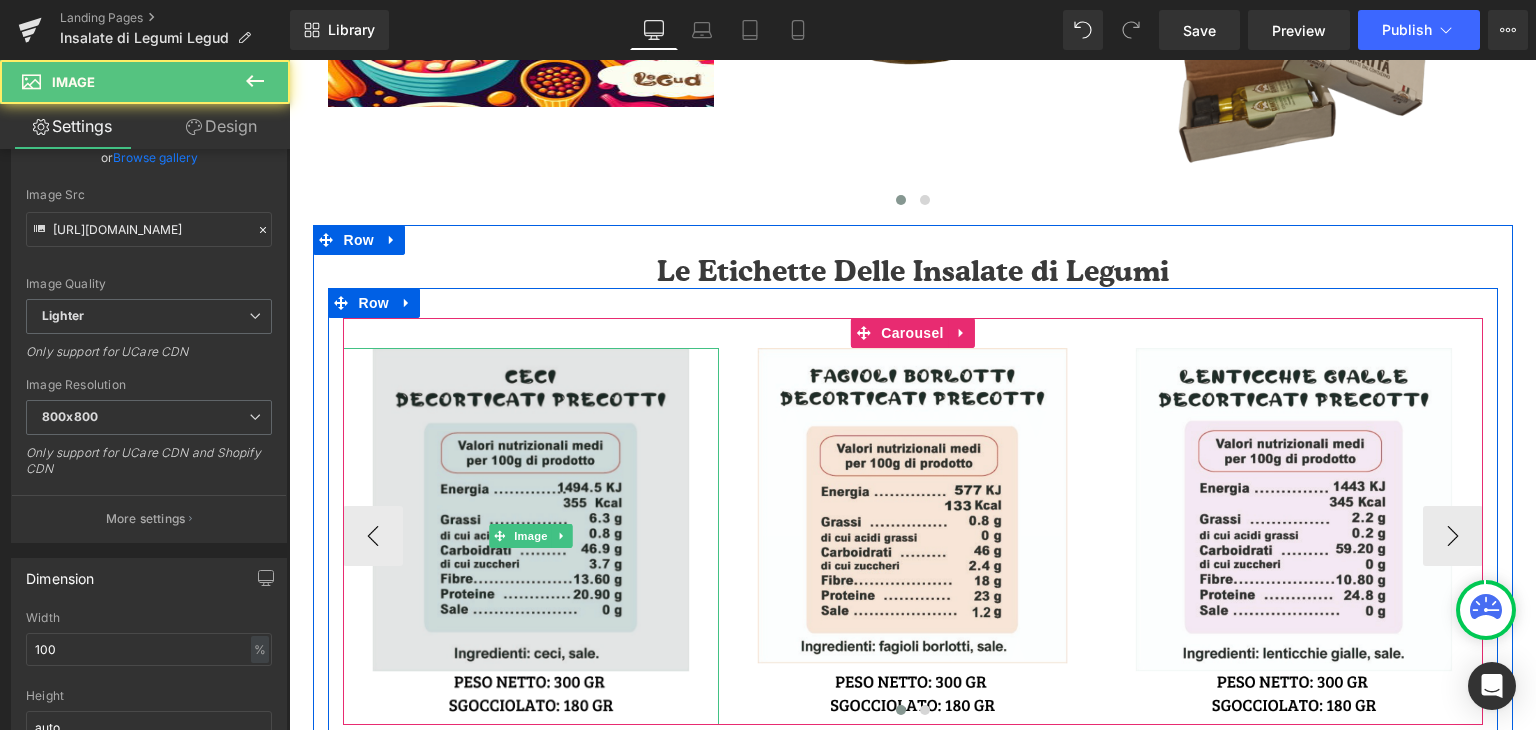 click at bounding box center (531, 536) 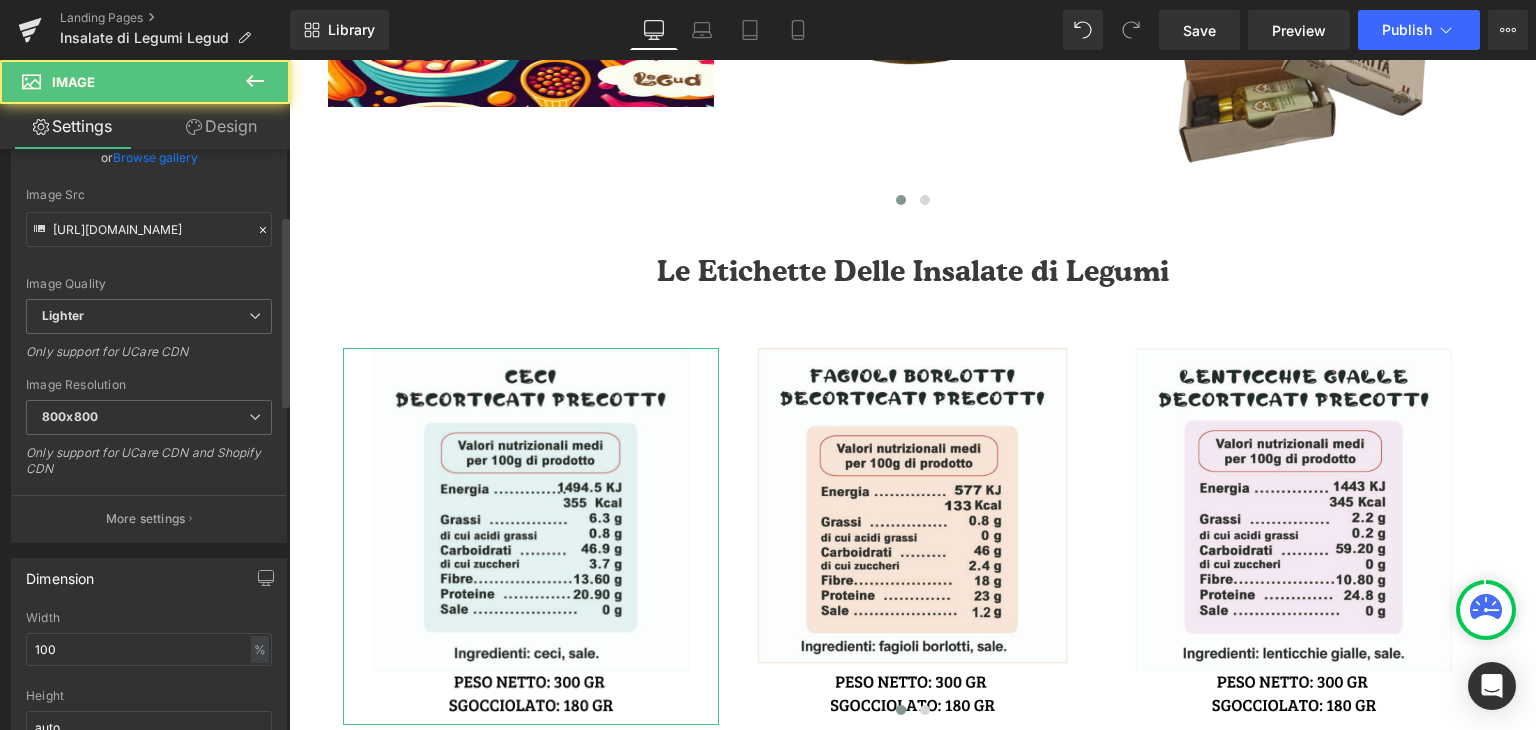 scroll, scrollTop: 0, scrollLeft: 0, axis: both 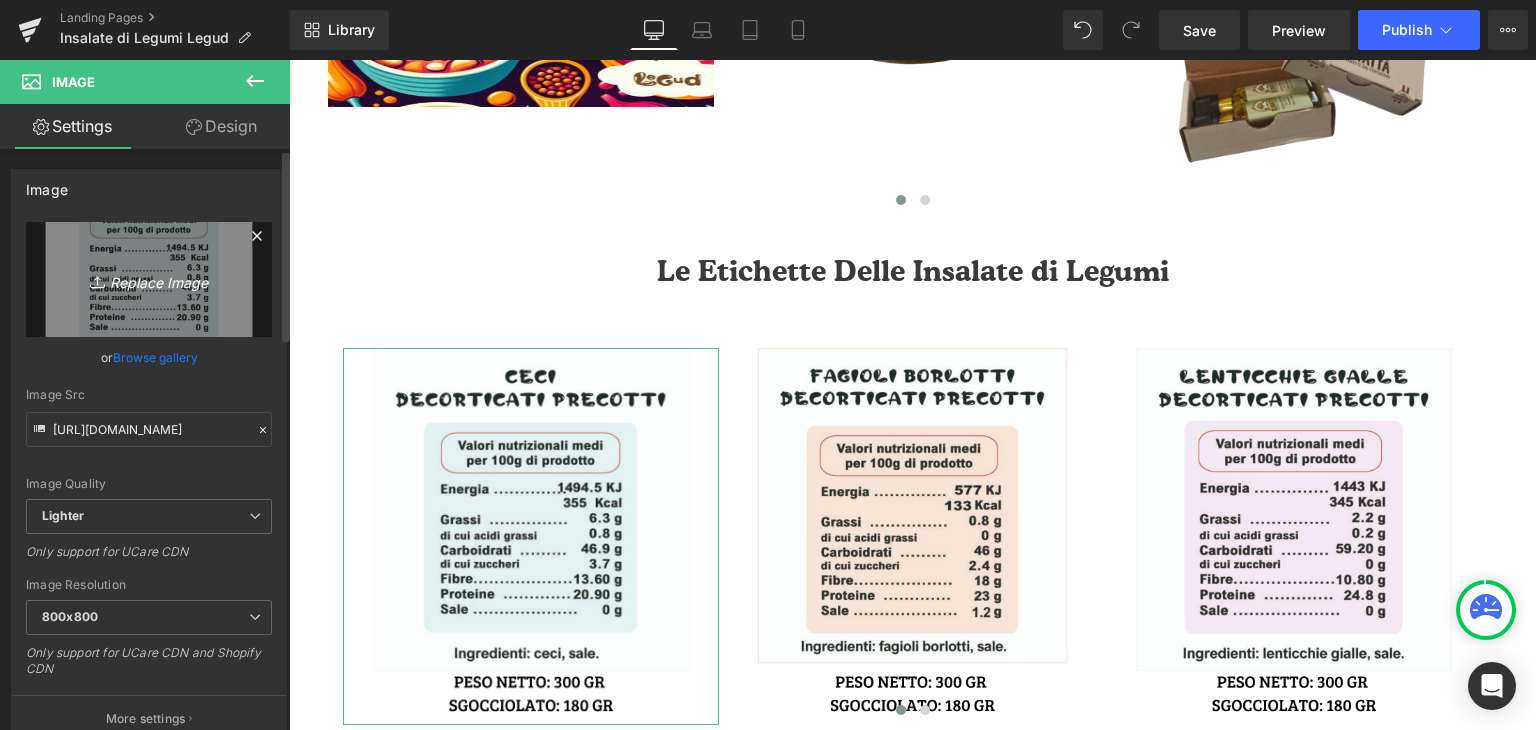 click on "Replace Image" at bounding box center (149, 279) 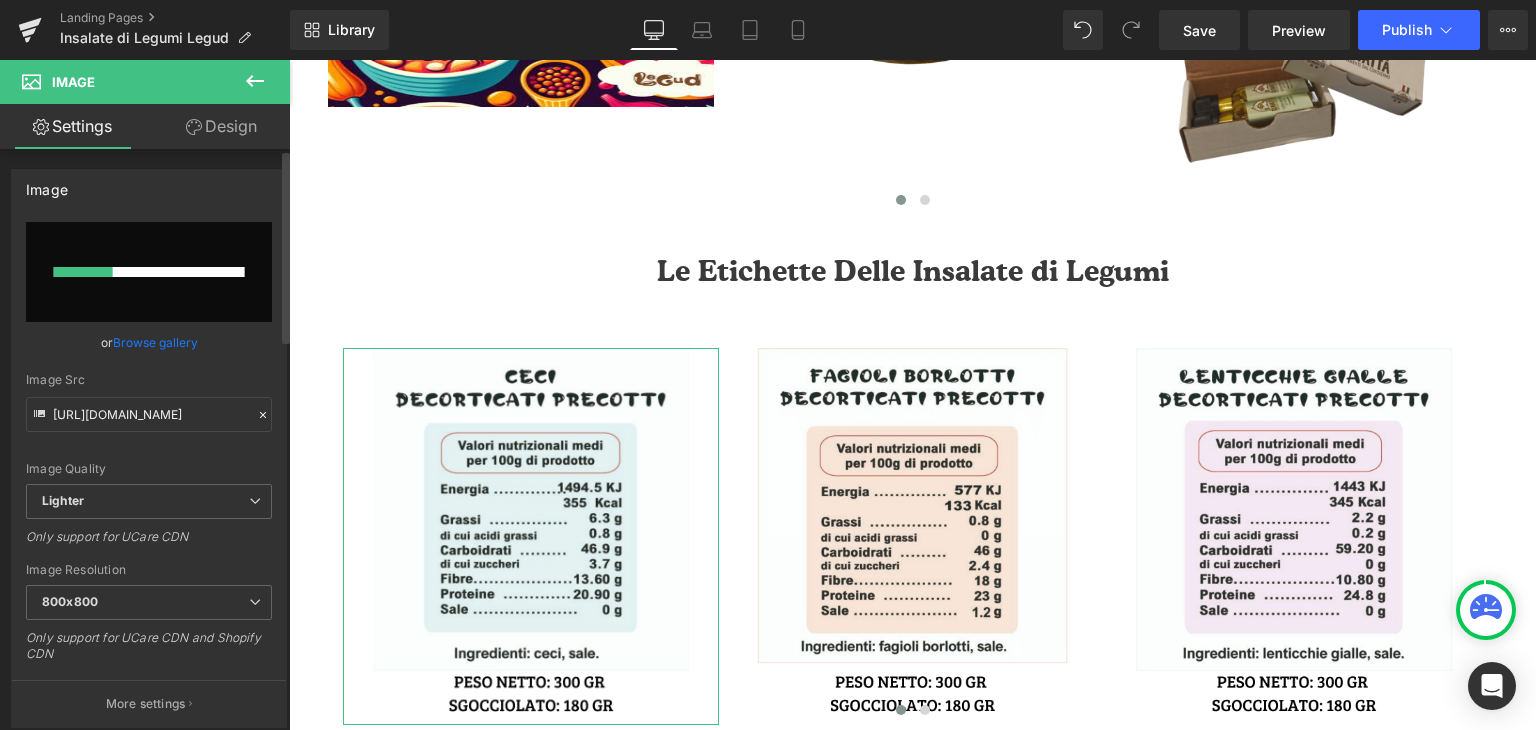 type 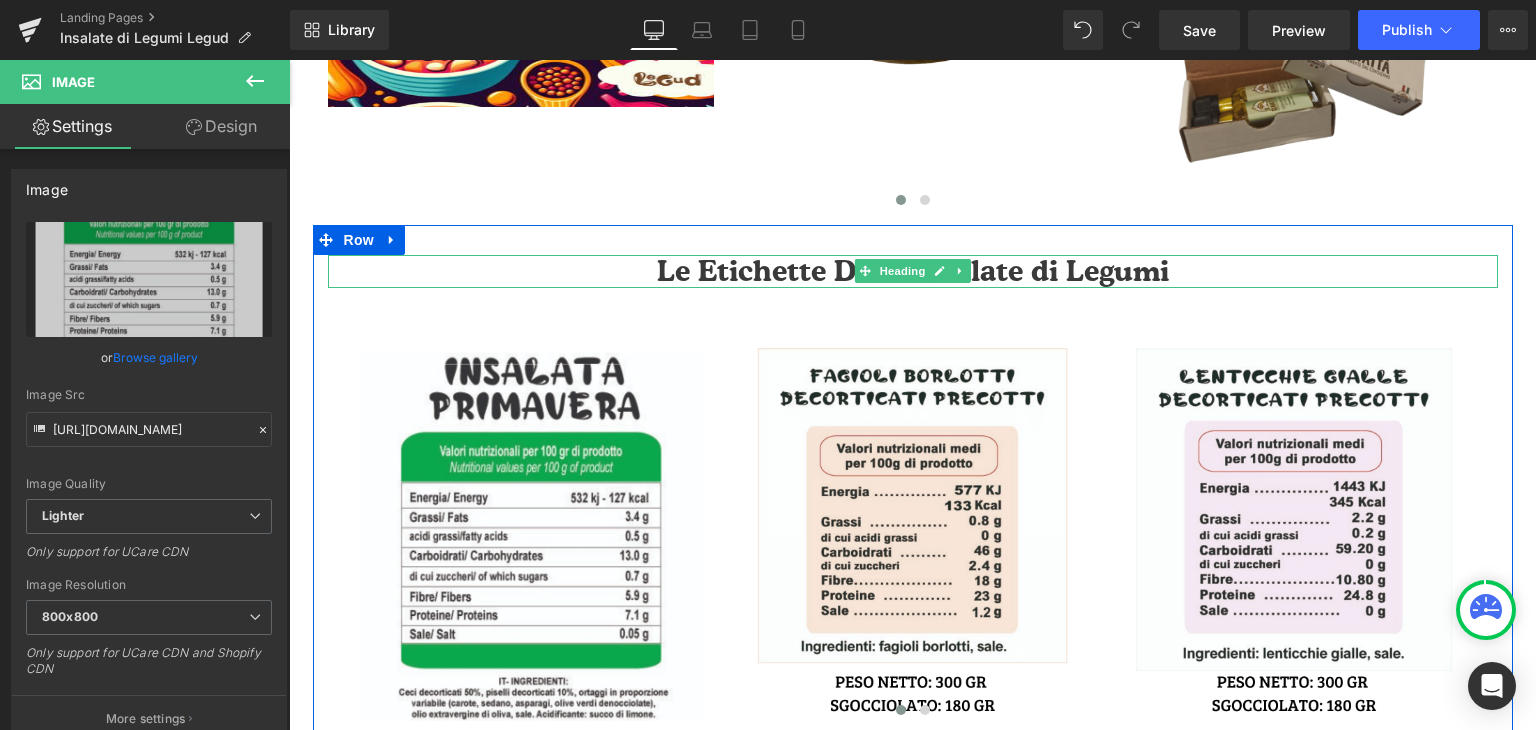 type on "[URL][DOMAIN_NAME]" 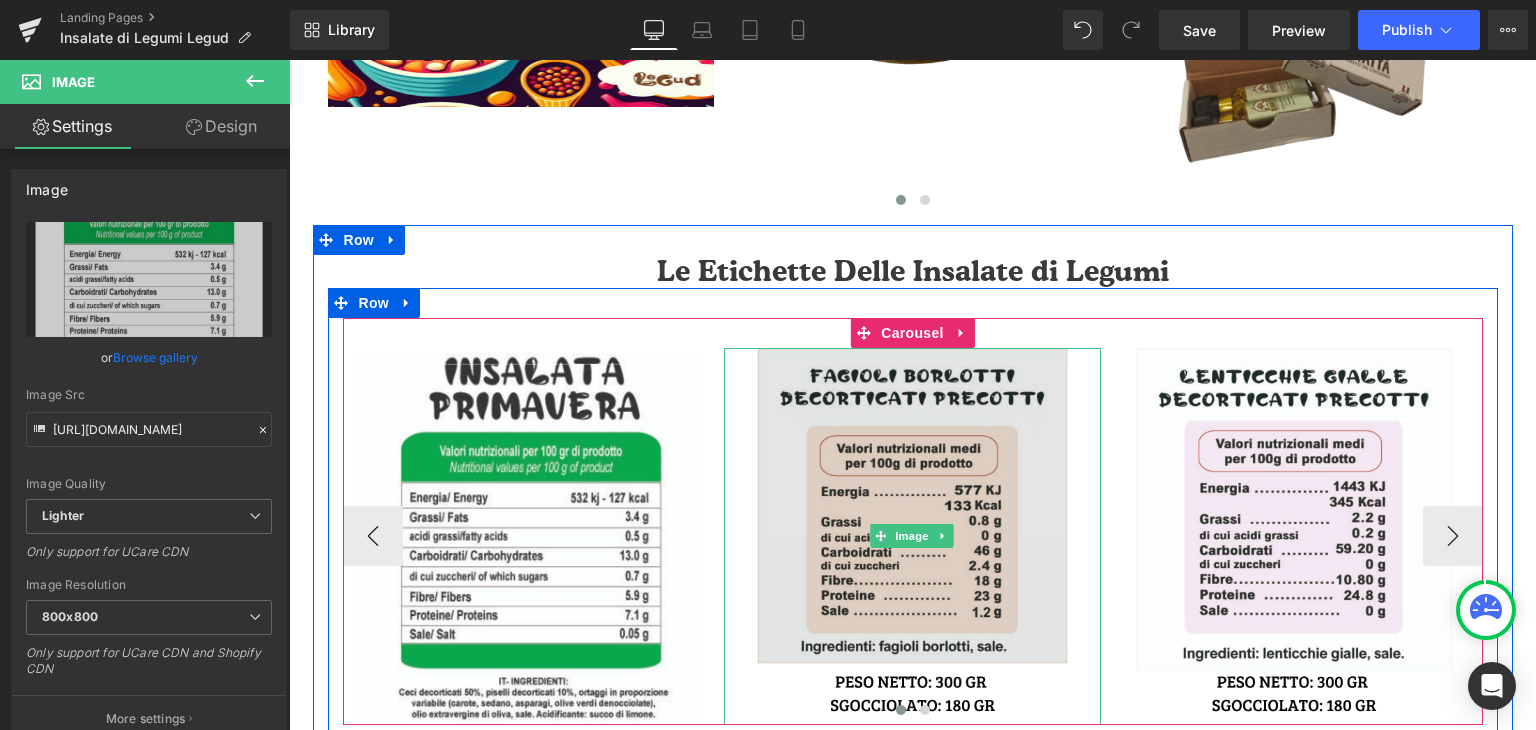 click at bounding box center [912, 536] 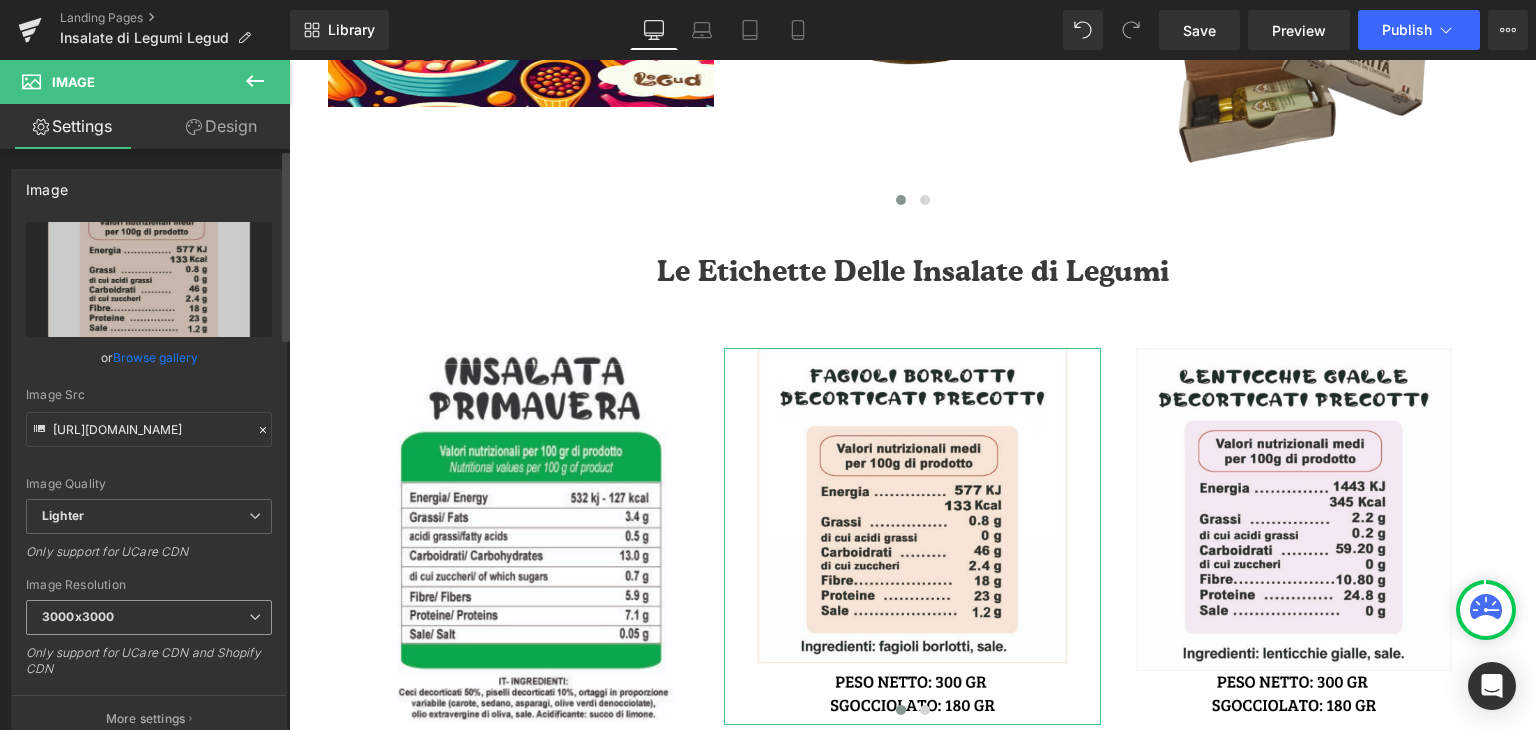 click on "3000x3000" at bounding box center (149, 617) 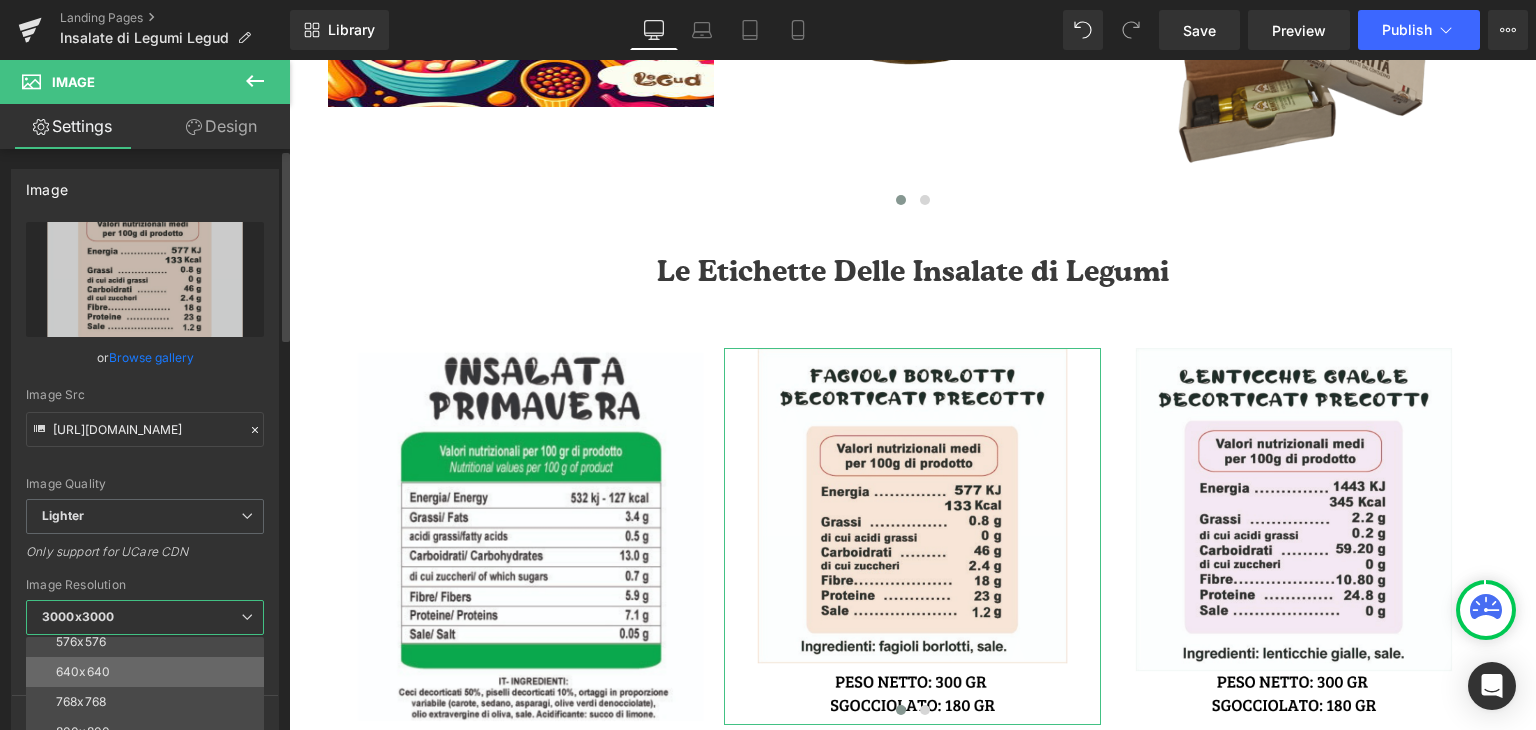 scroll, scrollTop: 200, scrollLeft: 0, axis: vertical 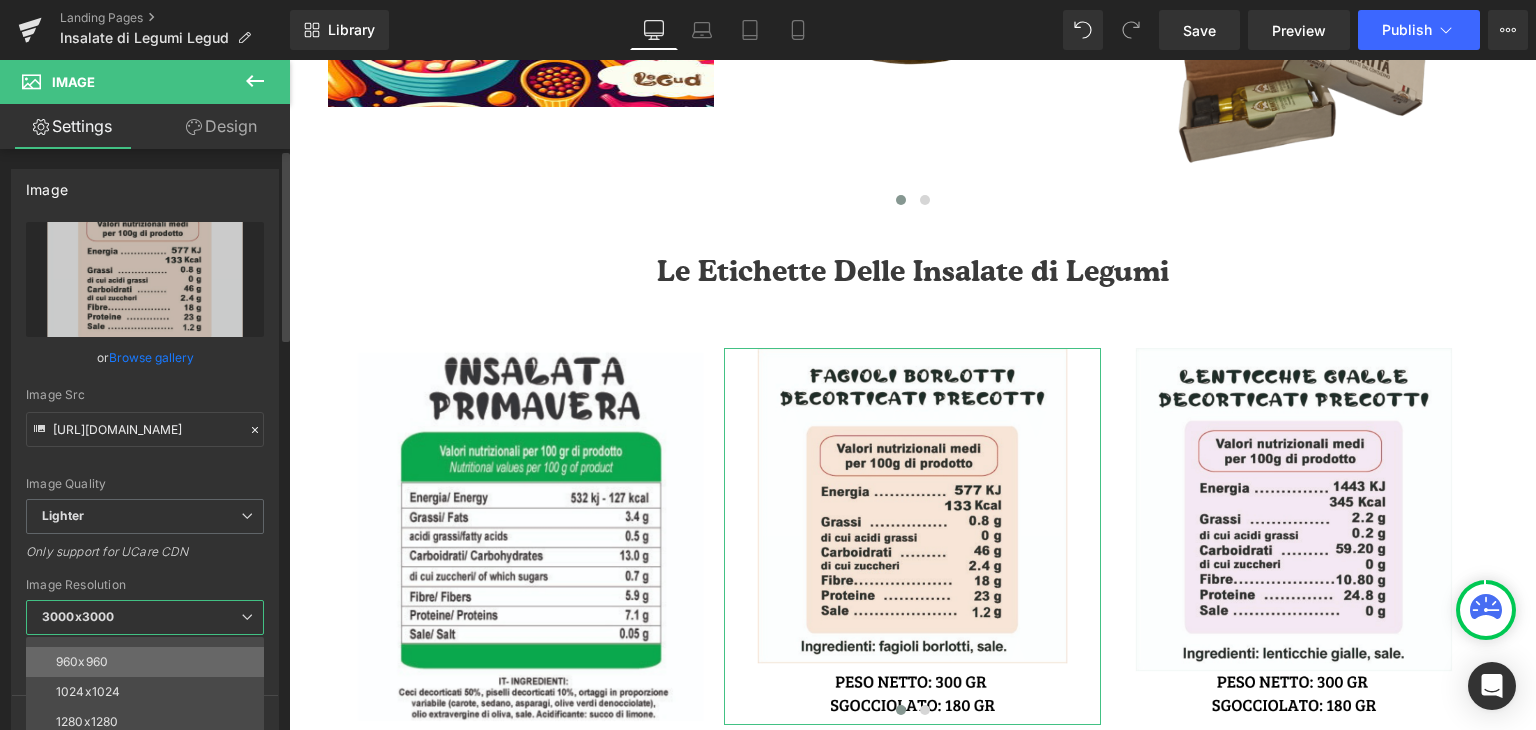 click on "960x960" at bounding box center (149, 662) 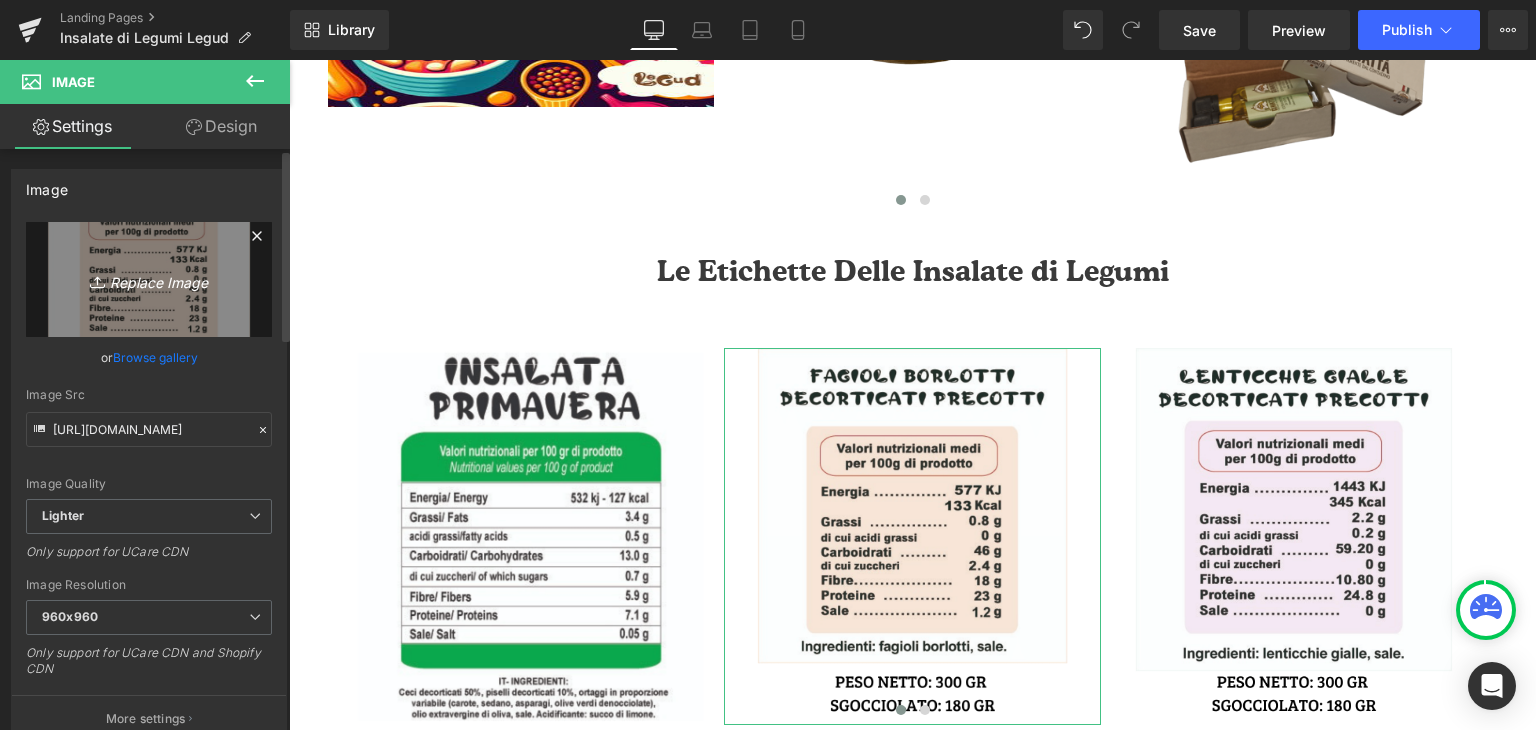 click on "Replace Image" at bounding box center [149, 279] 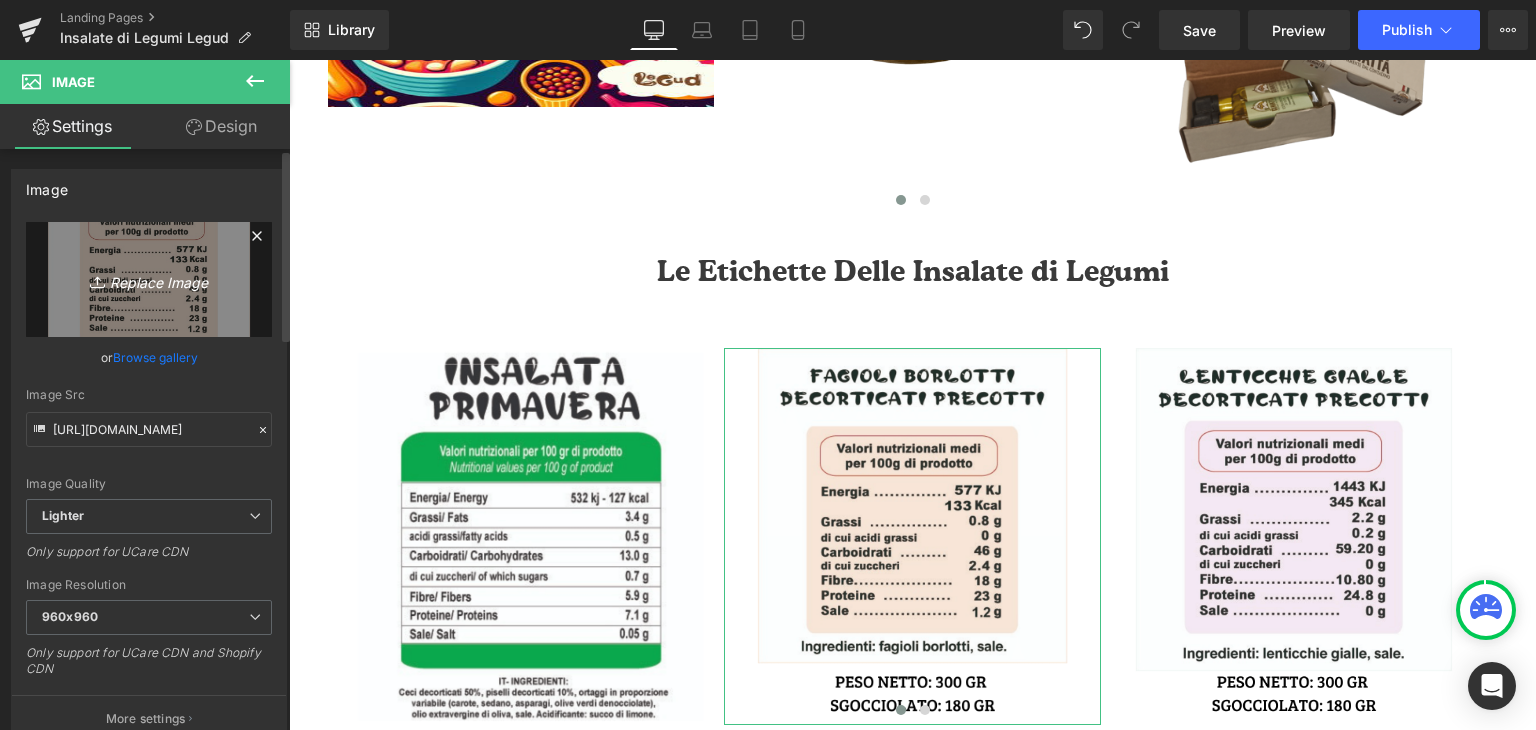 type on "C:\fakepath\8.png" 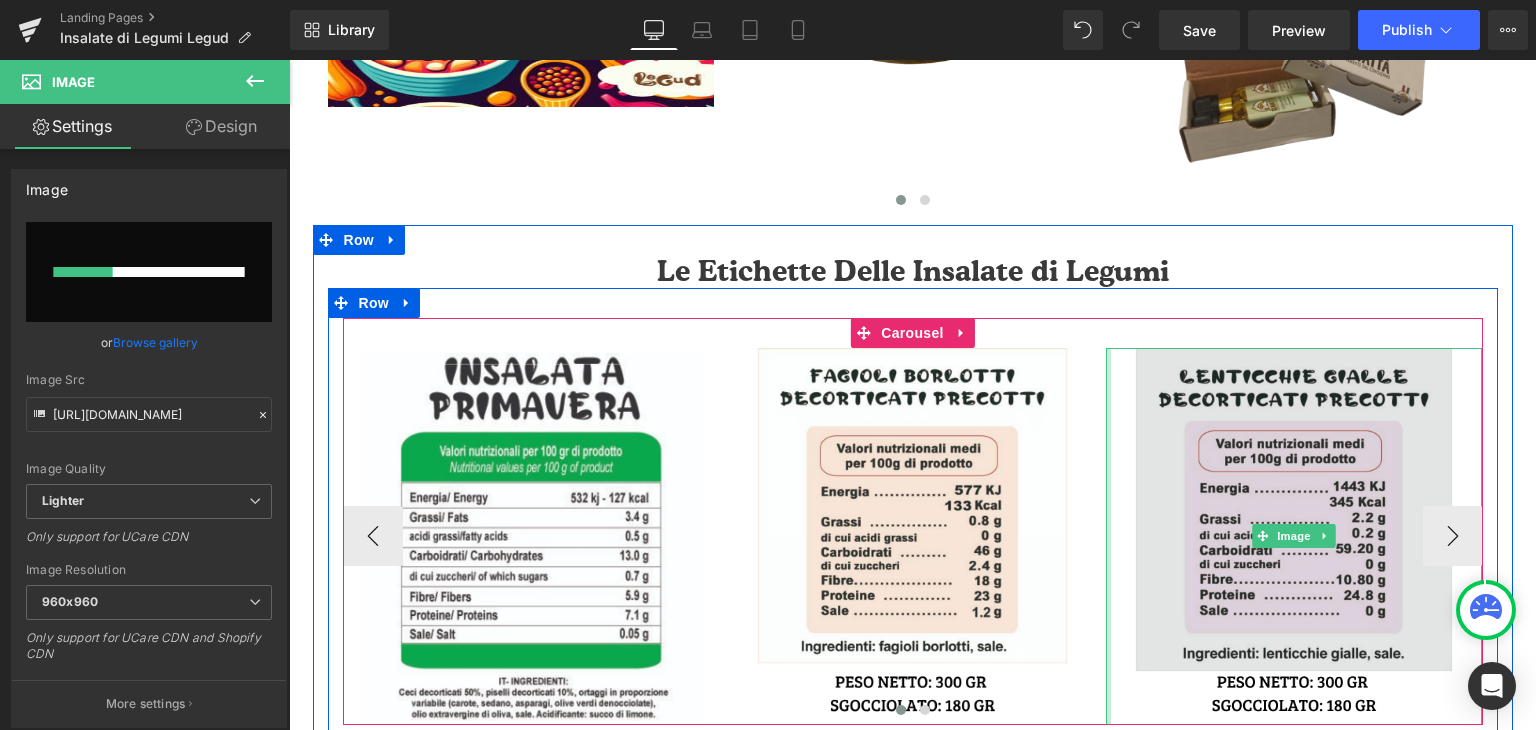 type 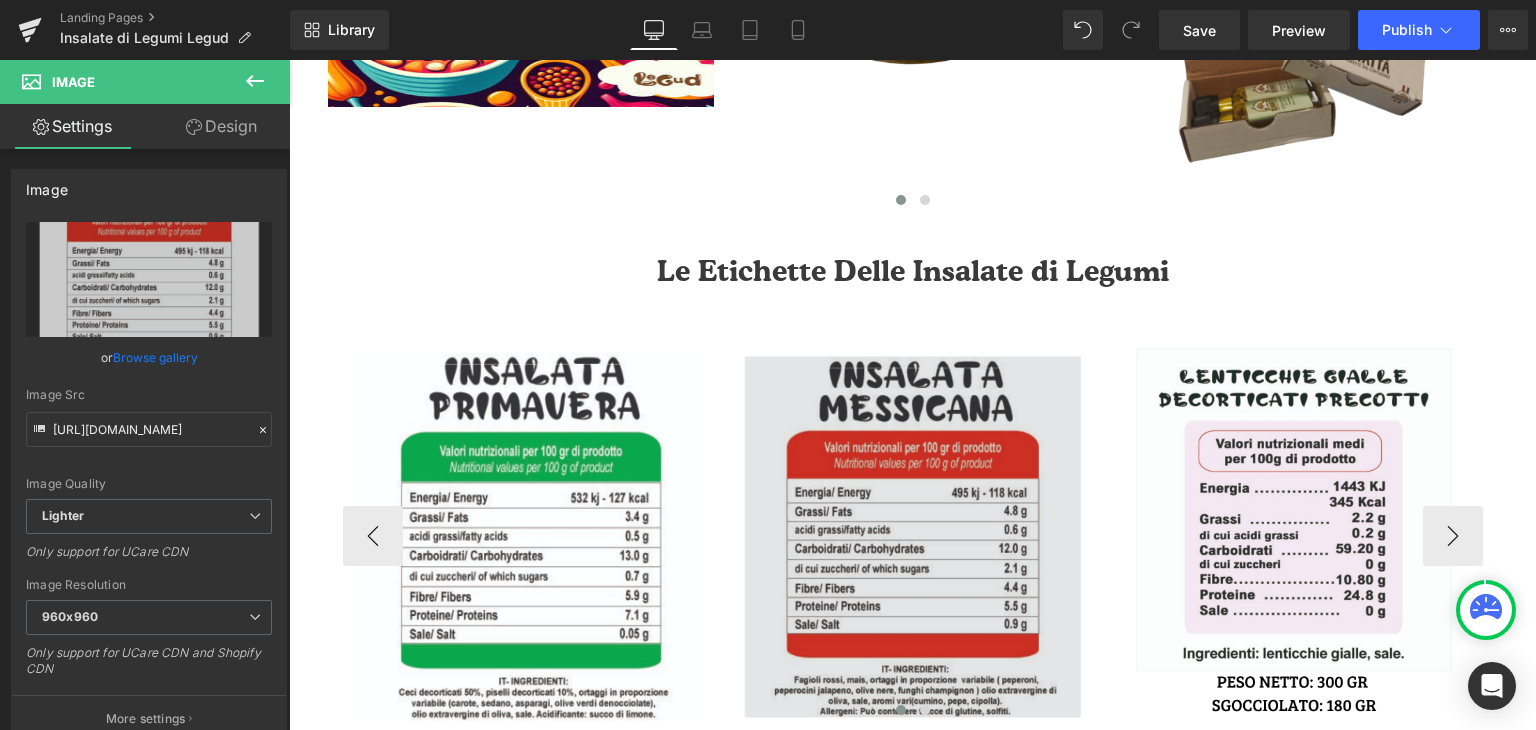 type on "[URL][DOMAIN_NAME]" 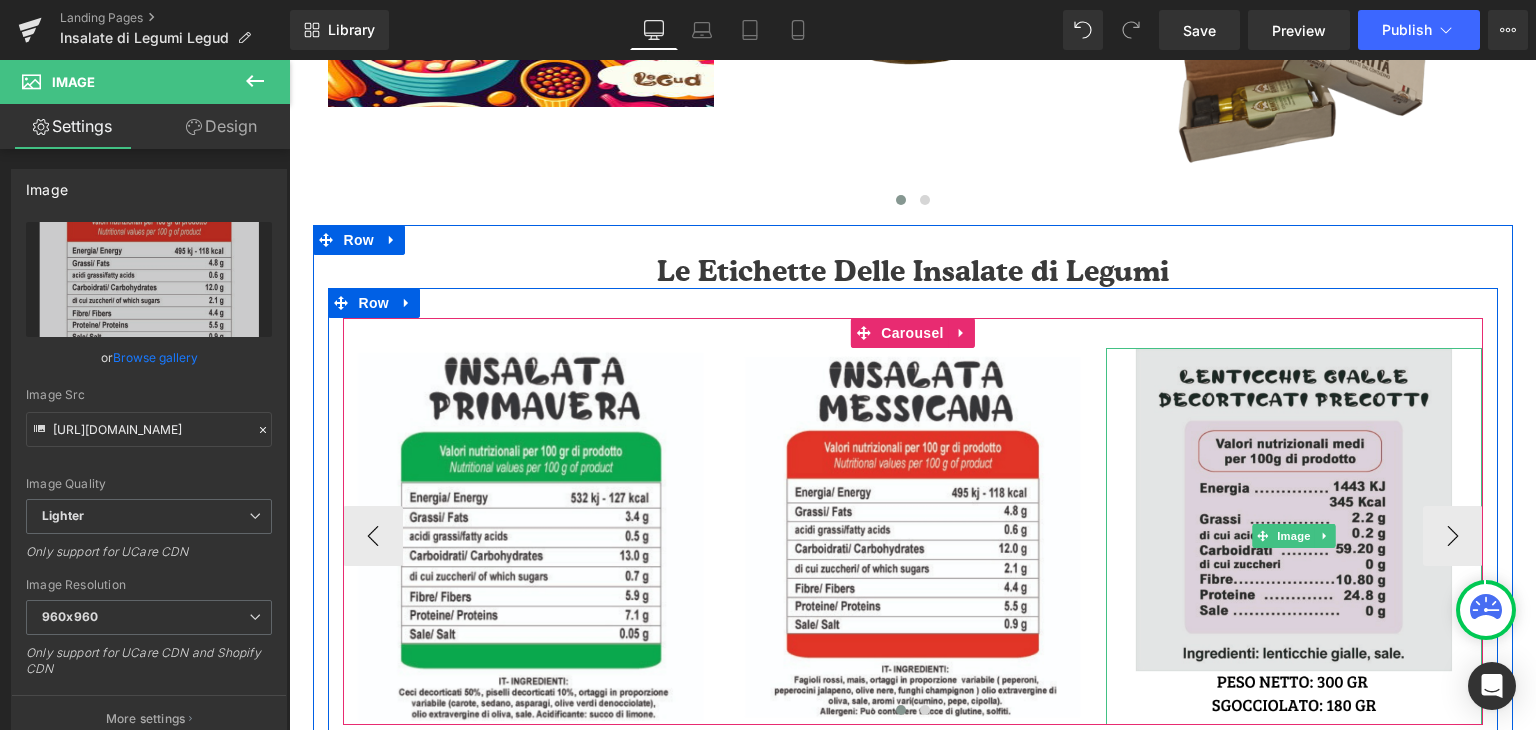 click at bounding box center [1294, 536] 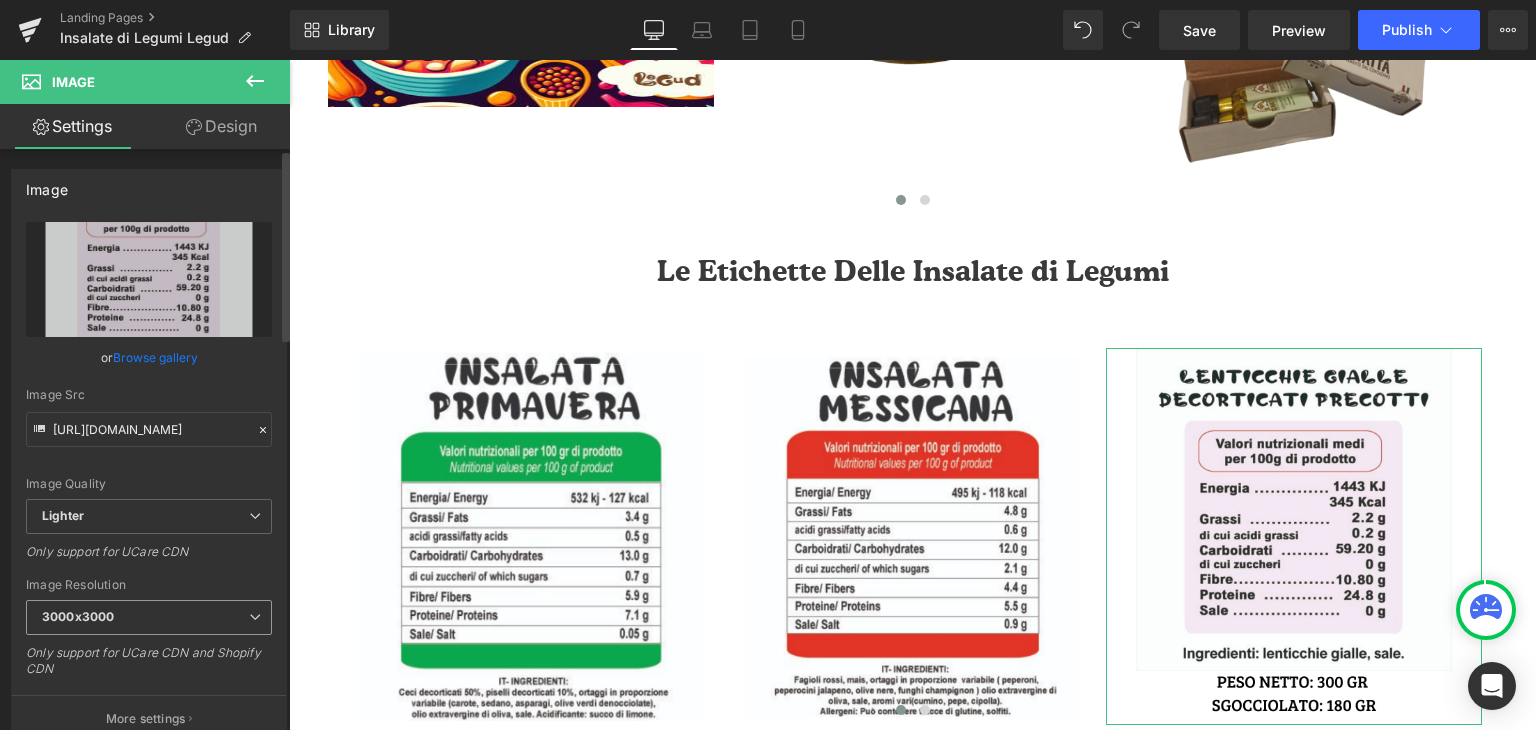 click on "3000x3000" at bounding box center [149, 617] 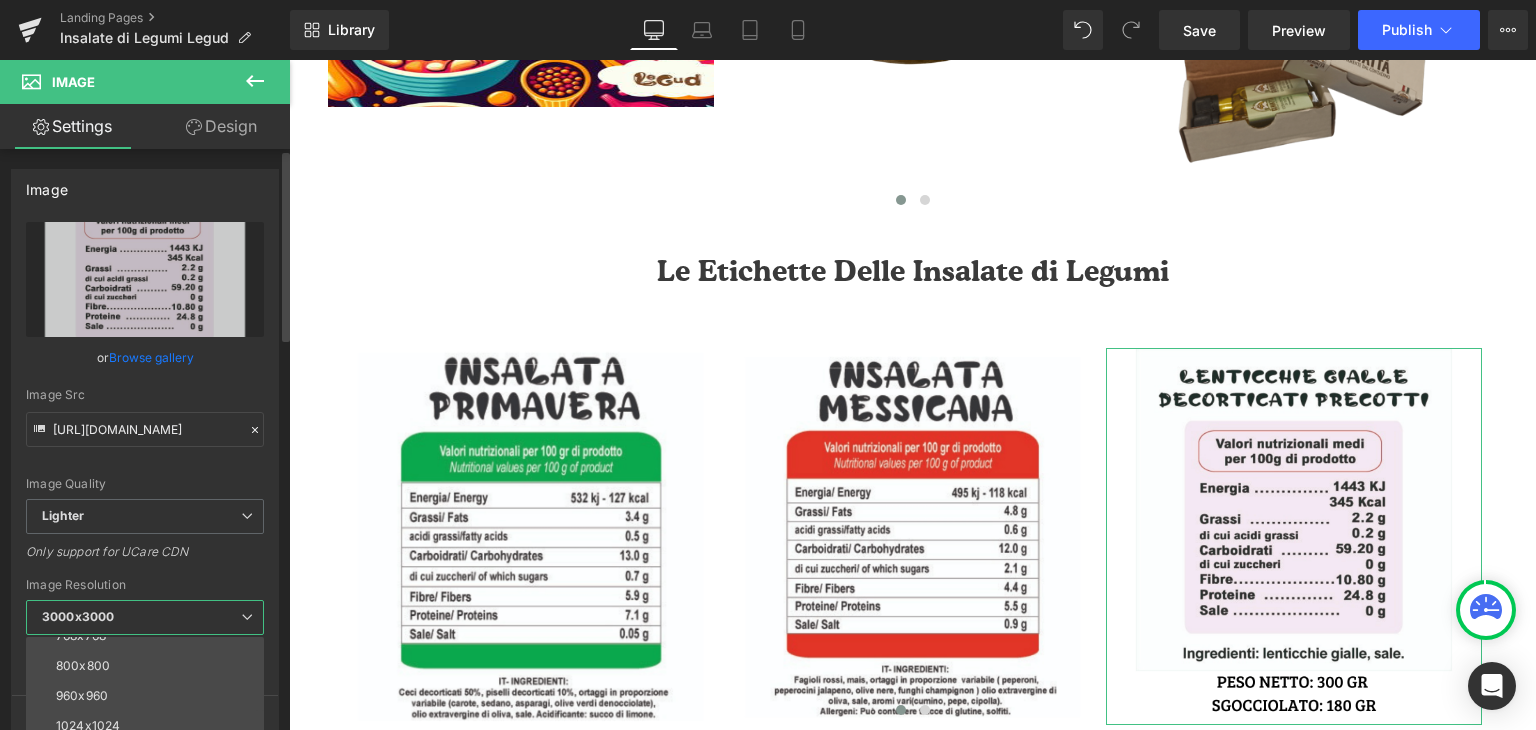 scroll, scrollTop: 200, scrollLeft: 0, axis: vertical 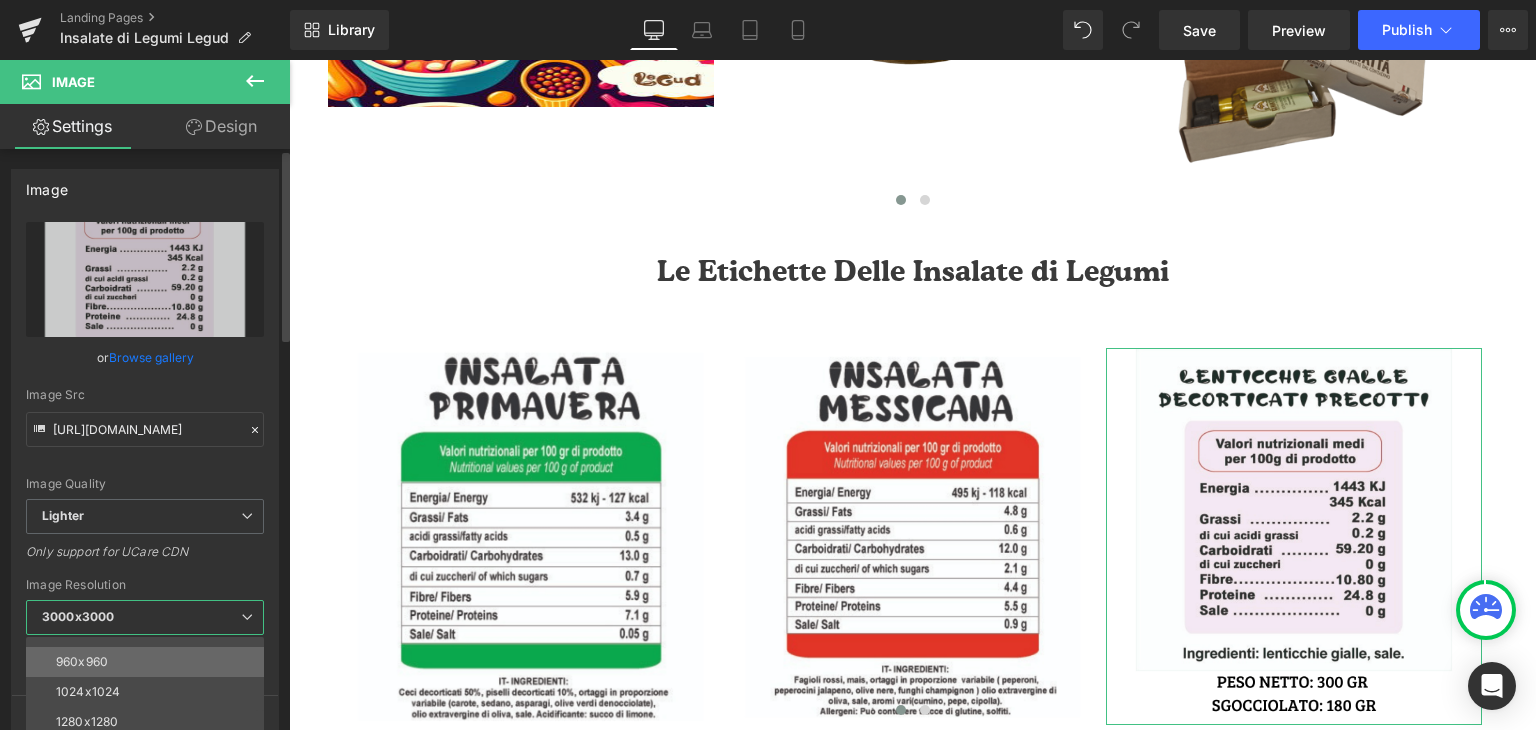 click on "960x960" at bounding box center (149, 662) 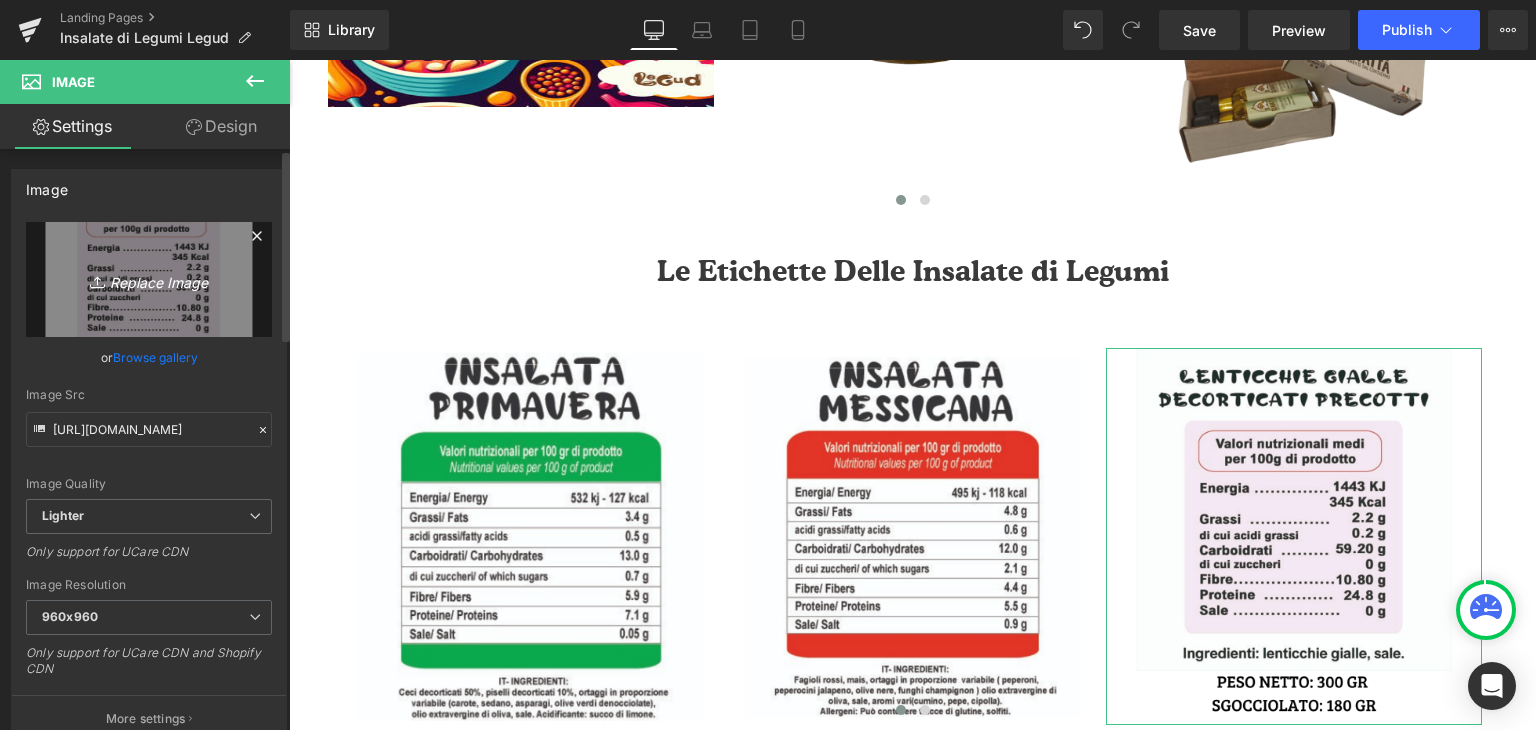 click on "Replace Image" at bounding box center [149, 279] 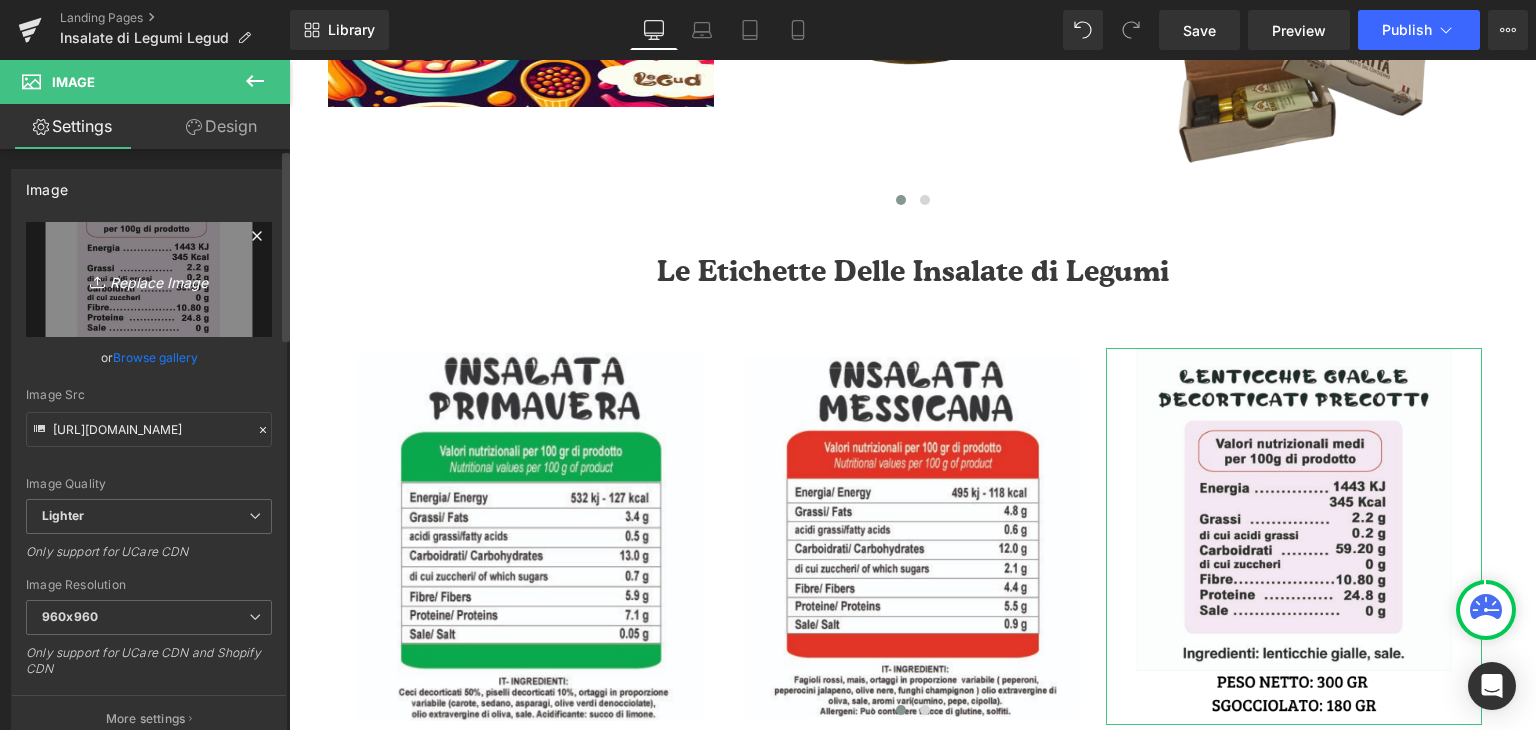 type on "C:\fakepath\9.png" 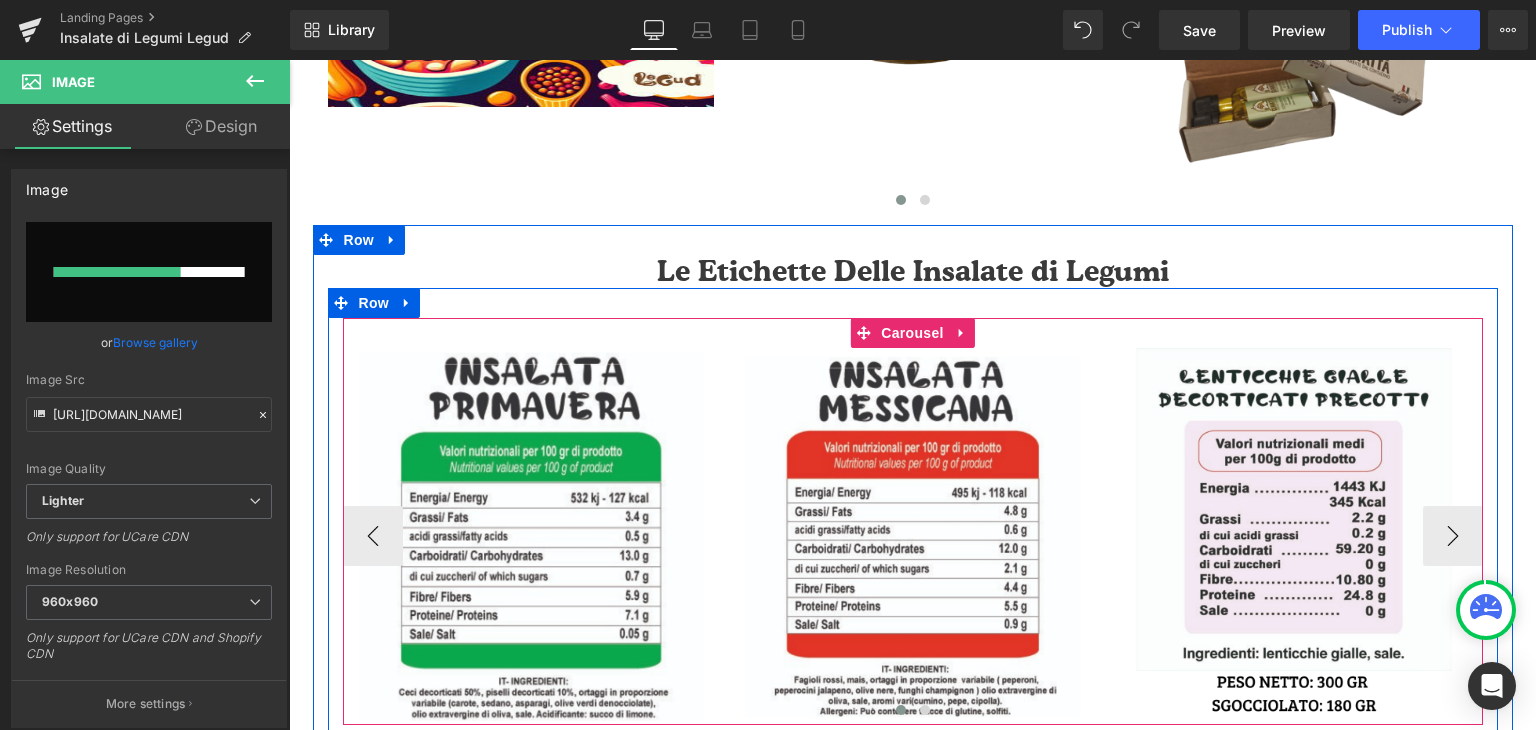 type 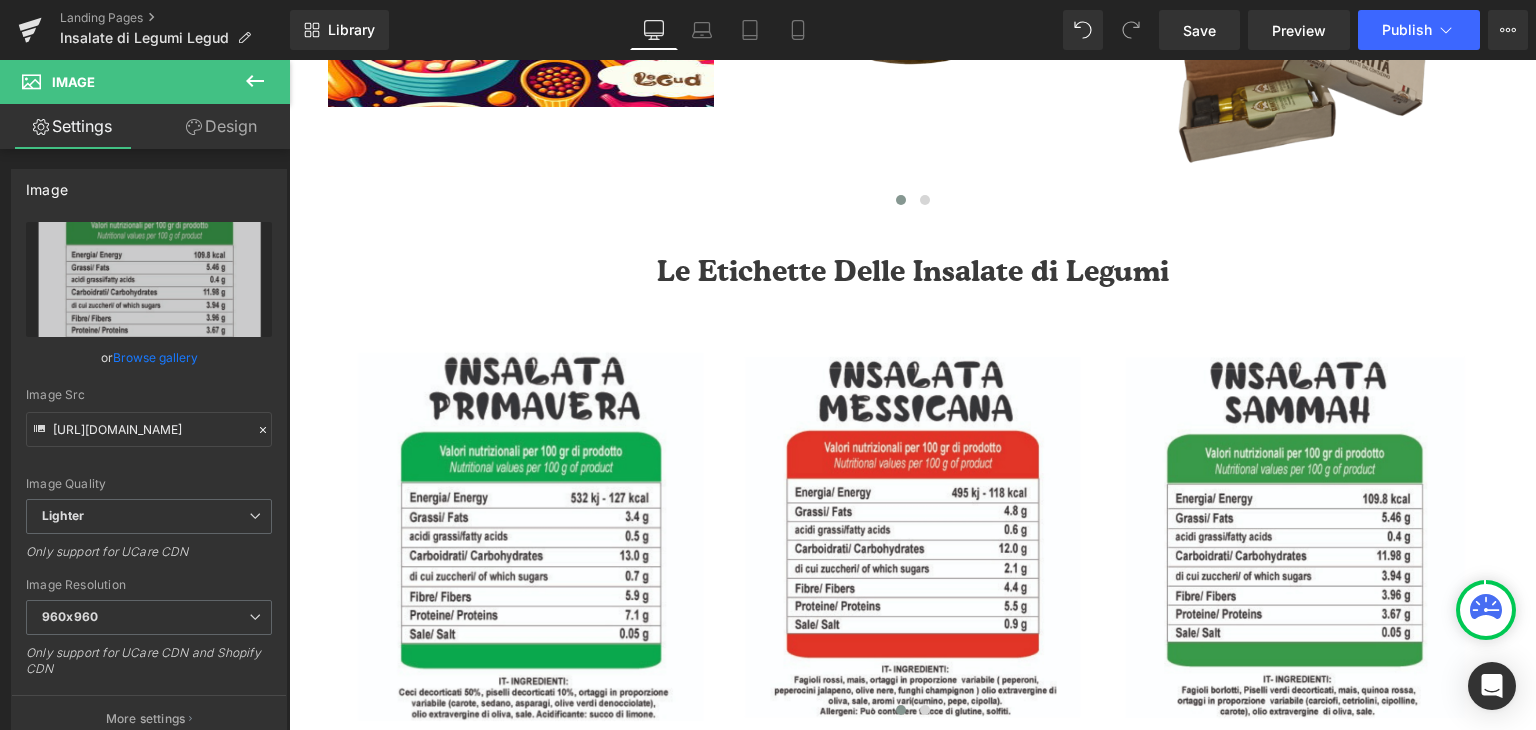 type on "[URL][DOMAIN_NAME]" 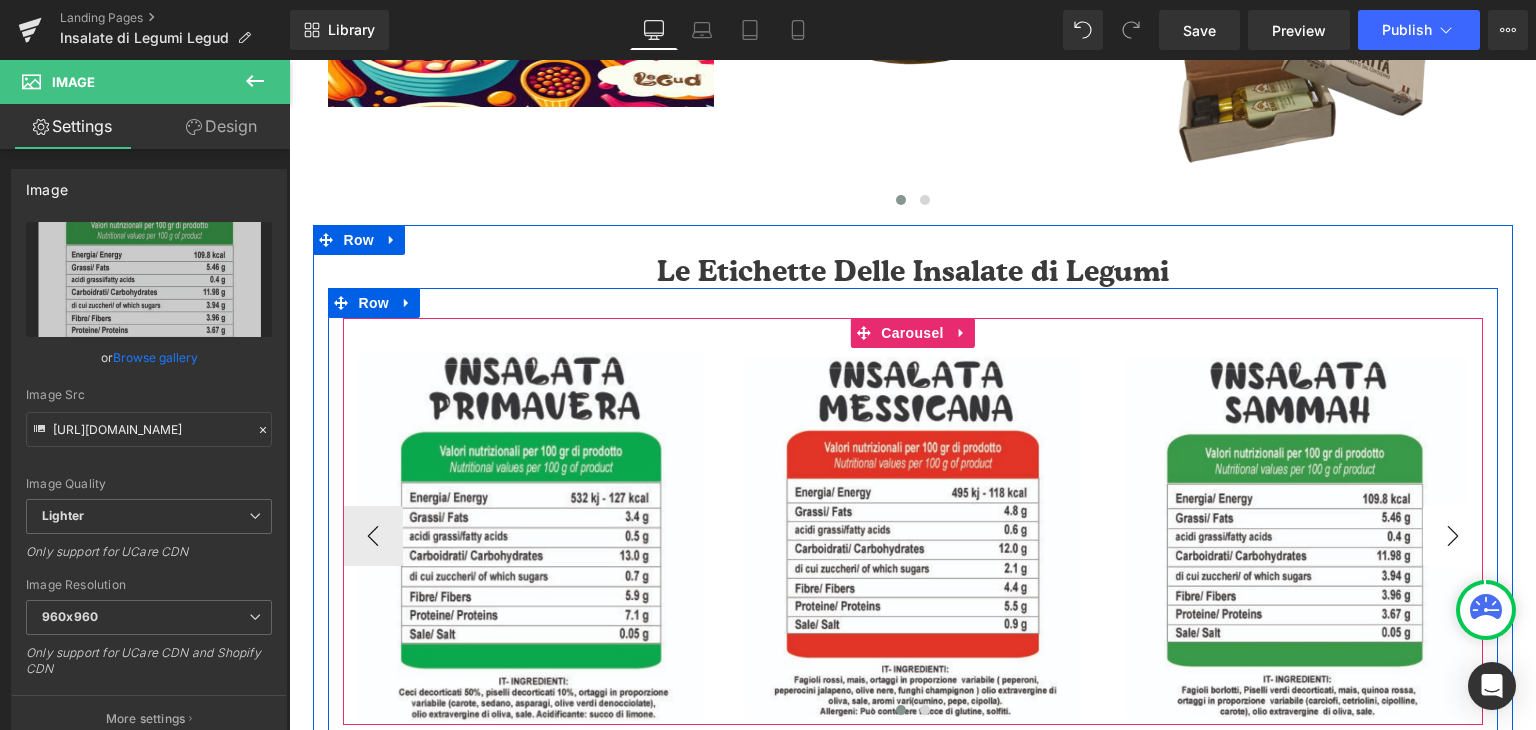 click on "›" at bounding box center (1453, 536) 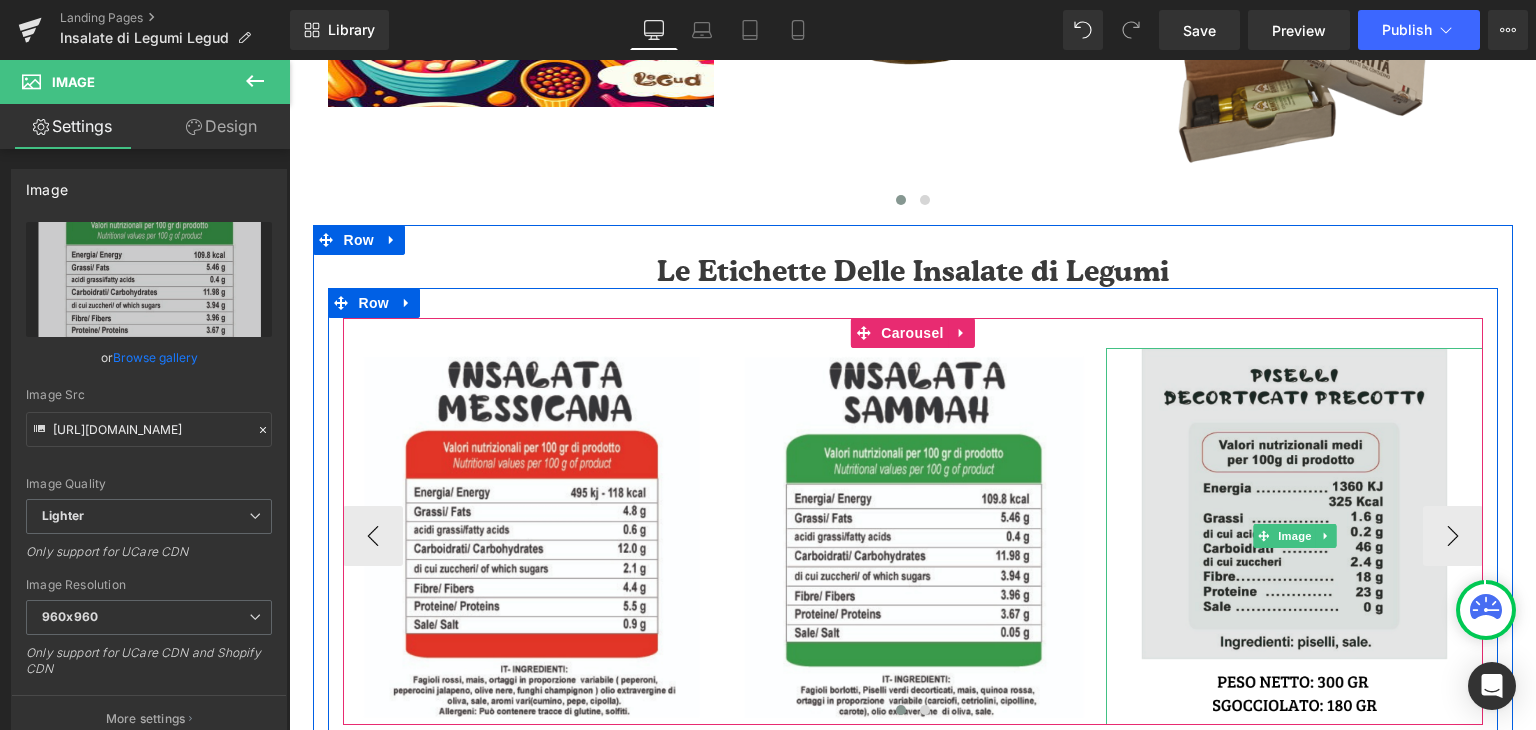 click at bounding box center (1294, 536) 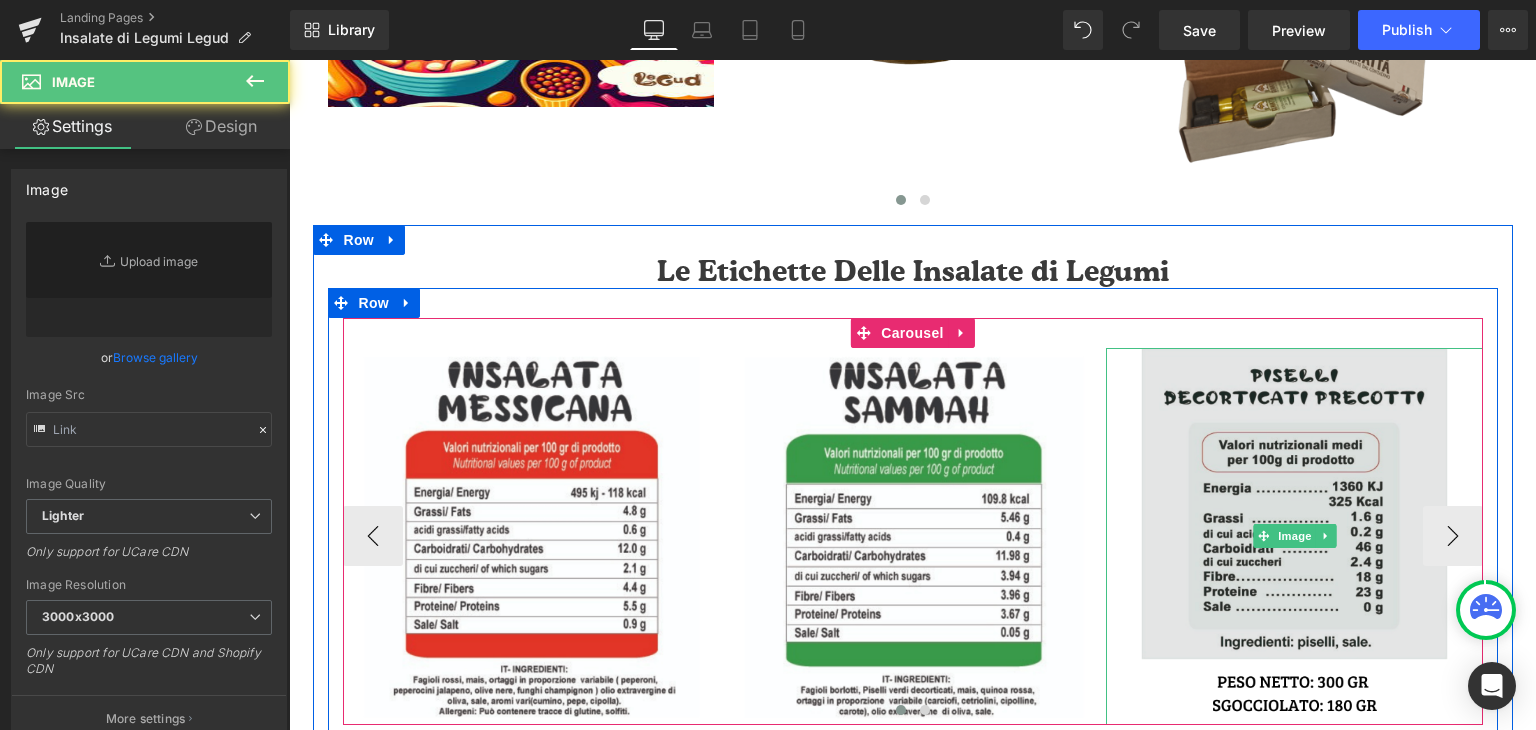 type on "[URL][DOMAIN_NAME]" 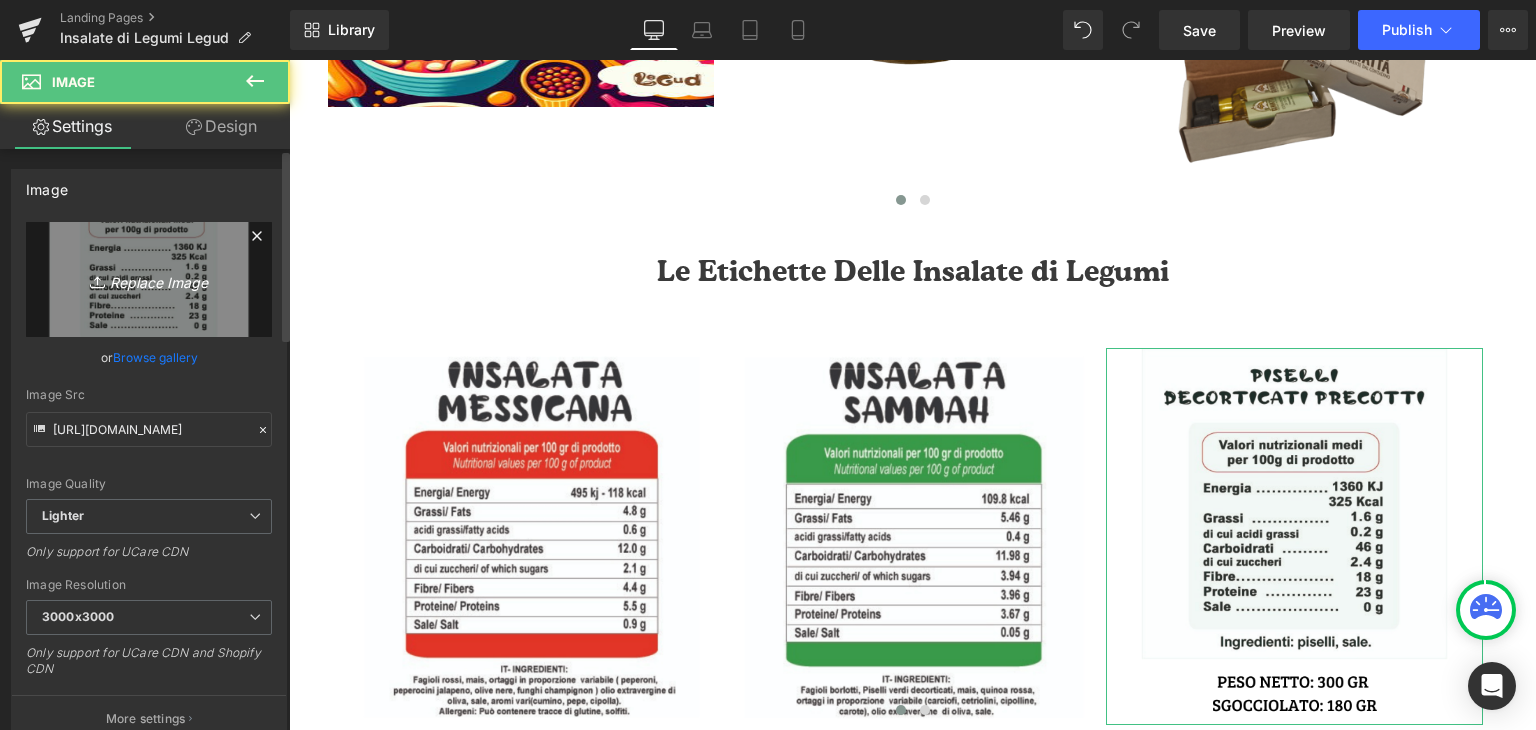 click on "Replace Image" at bounding box center (149, 279) 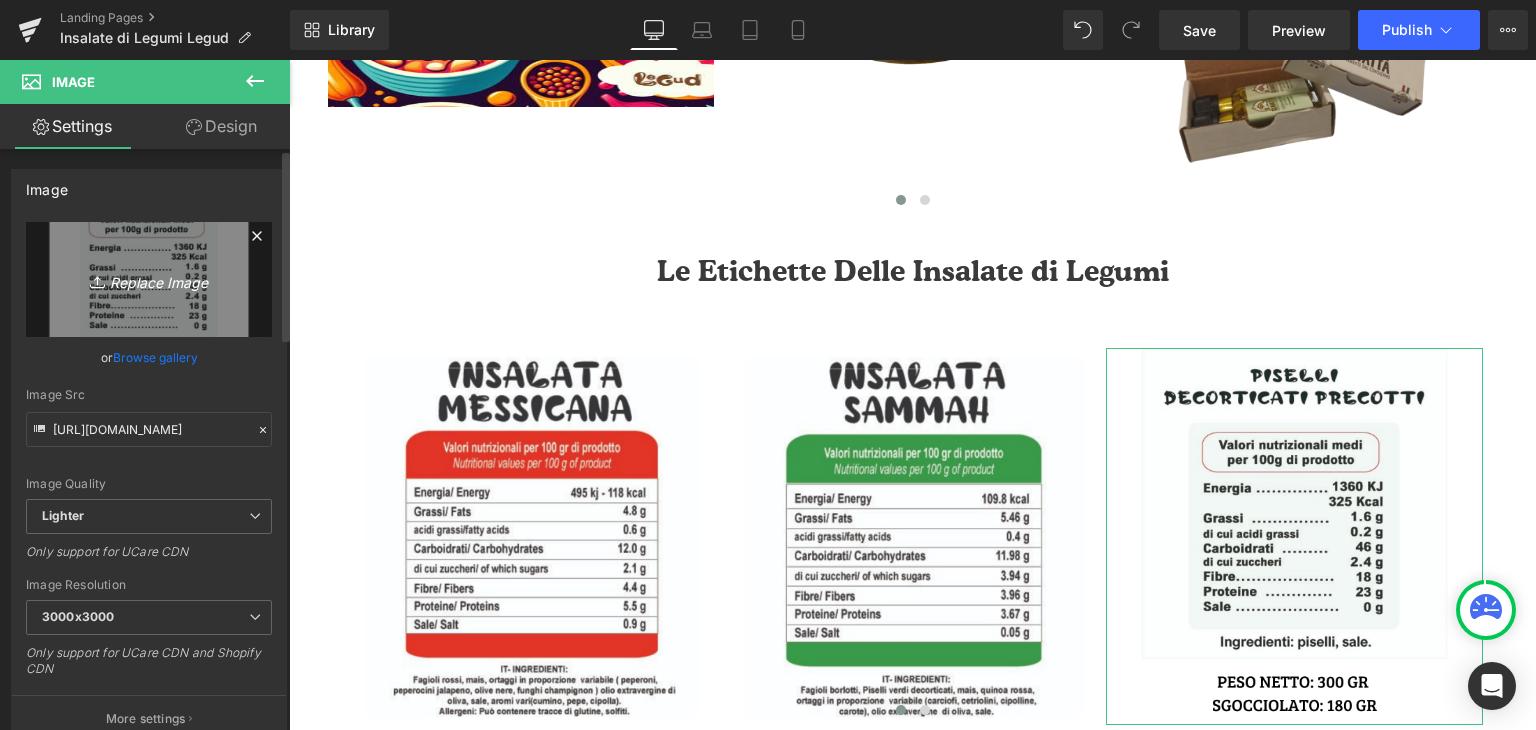 type on "C:\fakepath\10.png" 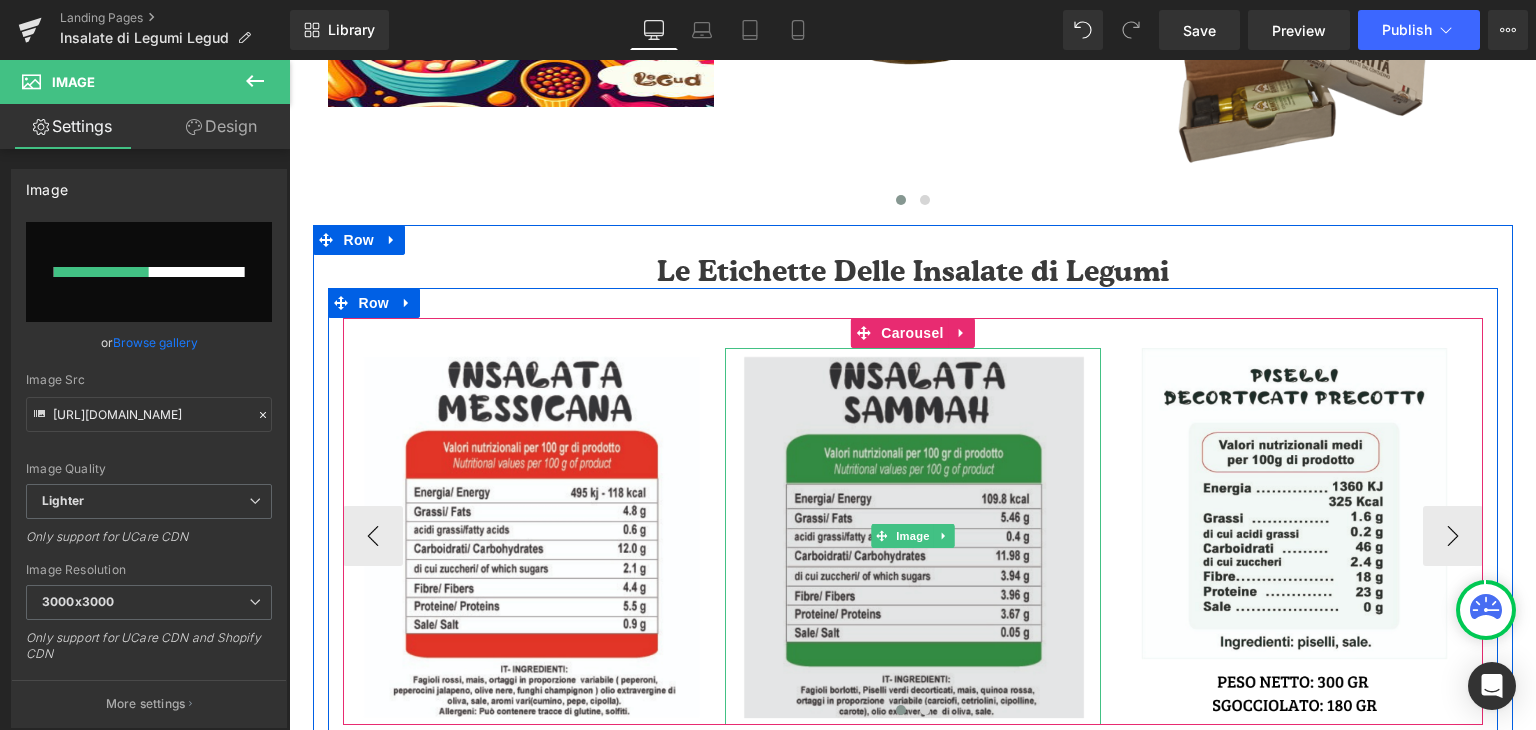 type 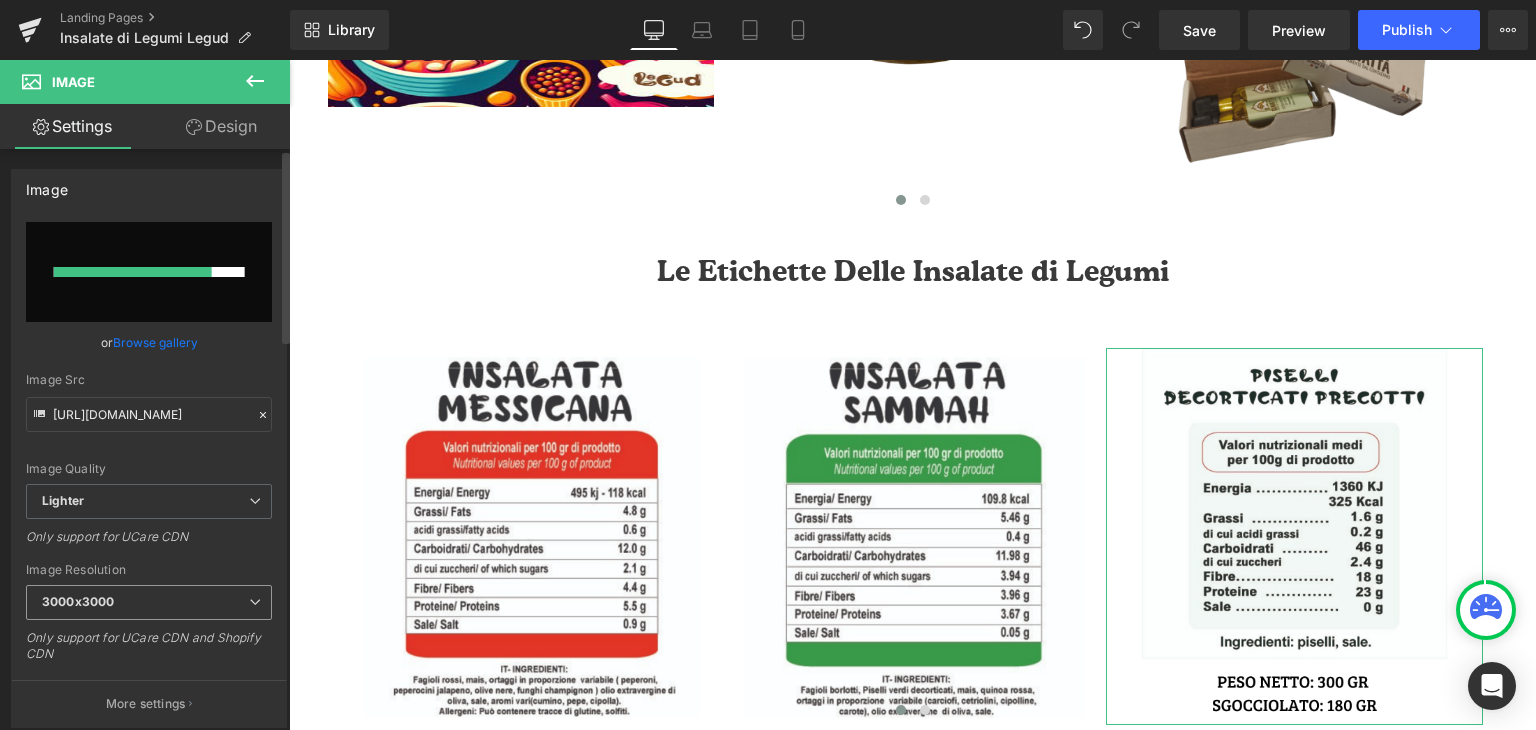 click on "3000x3000" at bounding box center (149, 602) 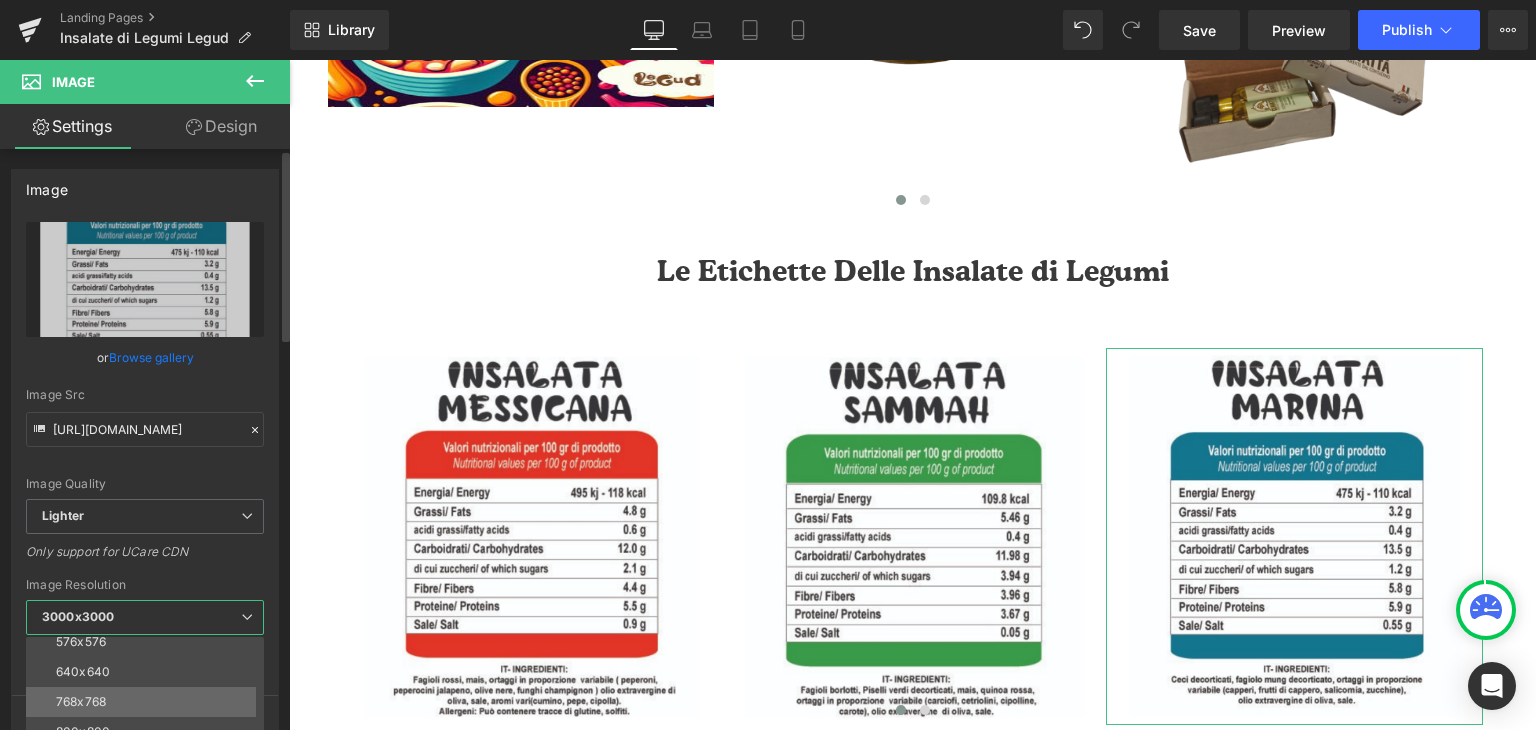 scroll, scrollTop: 200, scrollLeft: 0, axis: vertical 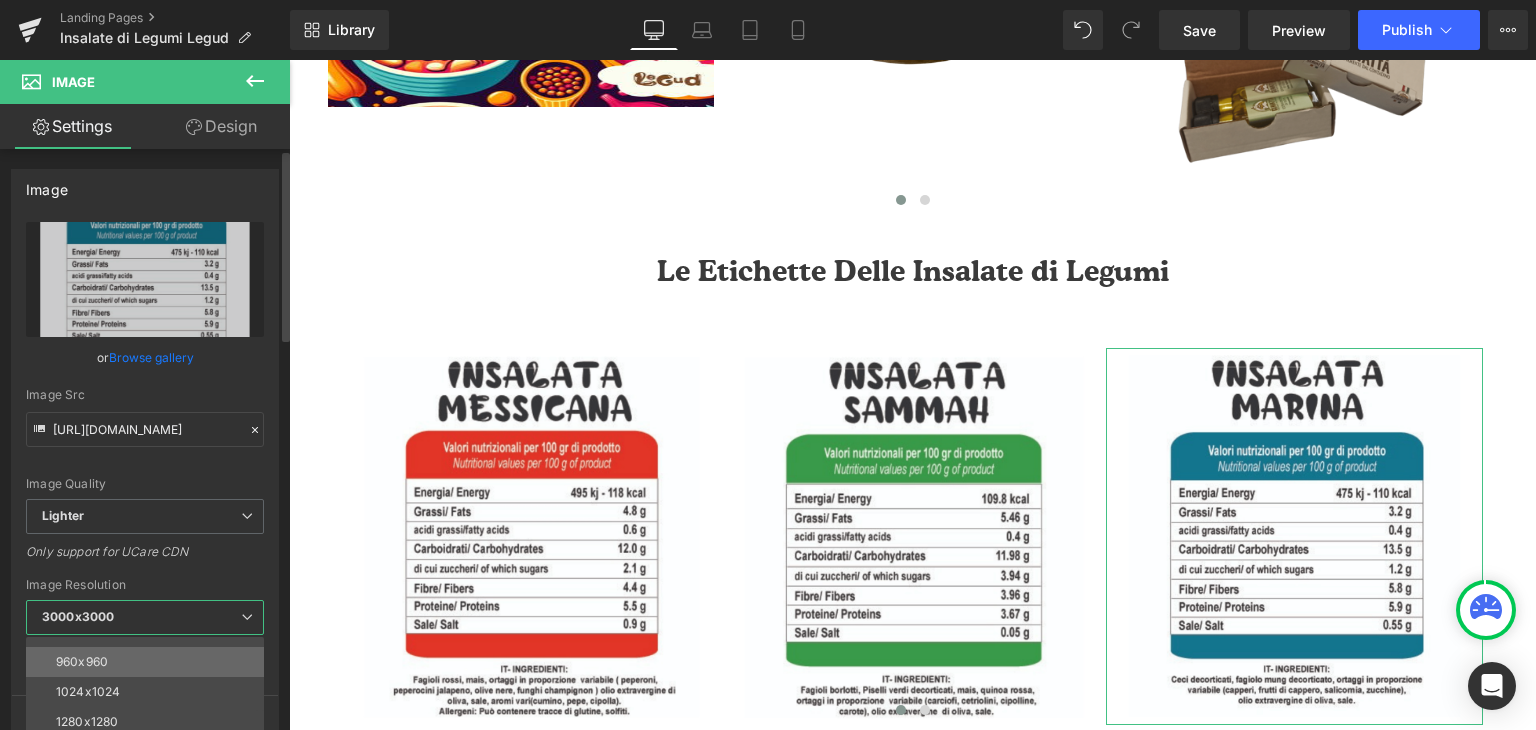 drag, startPoint x: 102, startPoint y: 657, endPoint x: 667, endPoint y: 460, distance: 598.35944 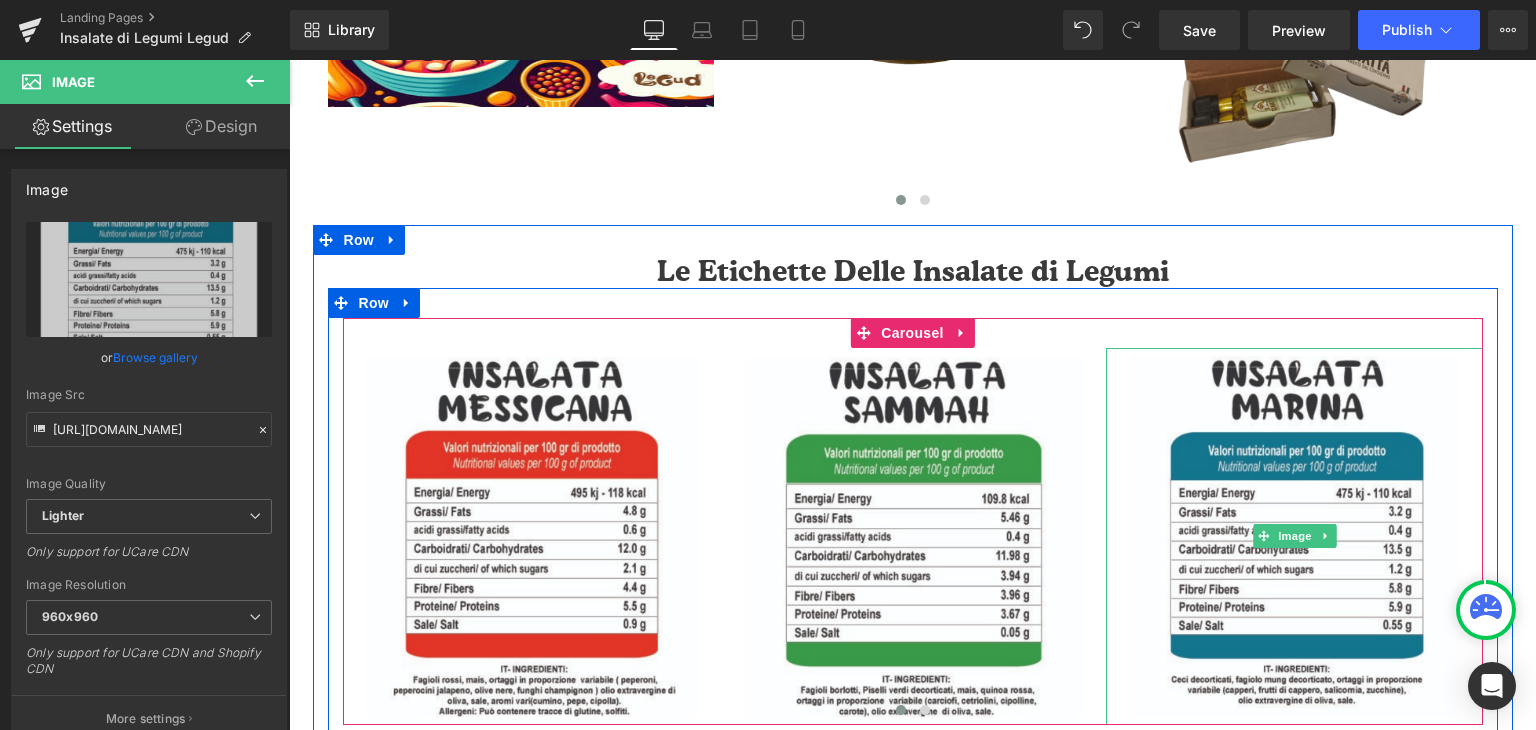 type on "[URL][DOMAIN_NAME]" 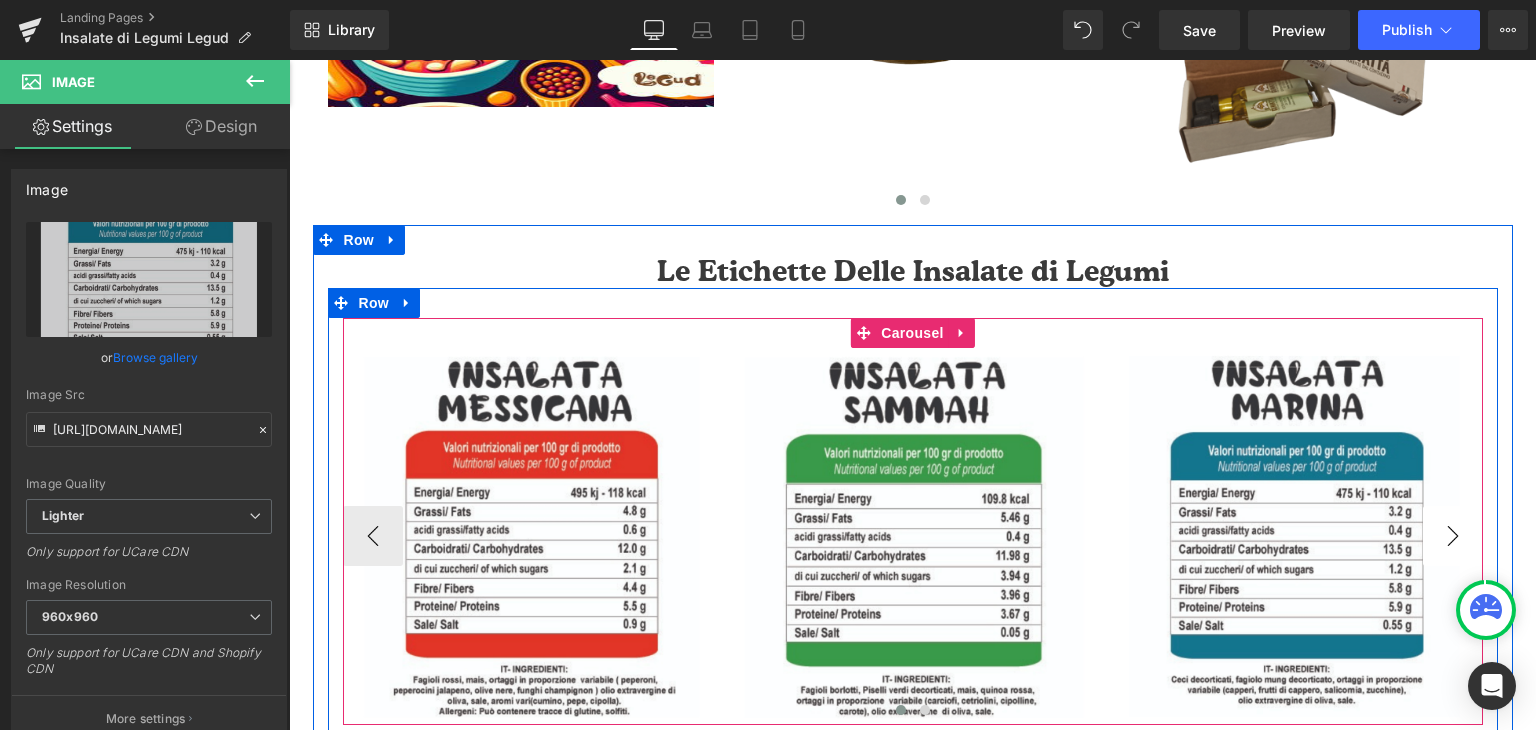 click on "›" at bounding box center [1453, 536] 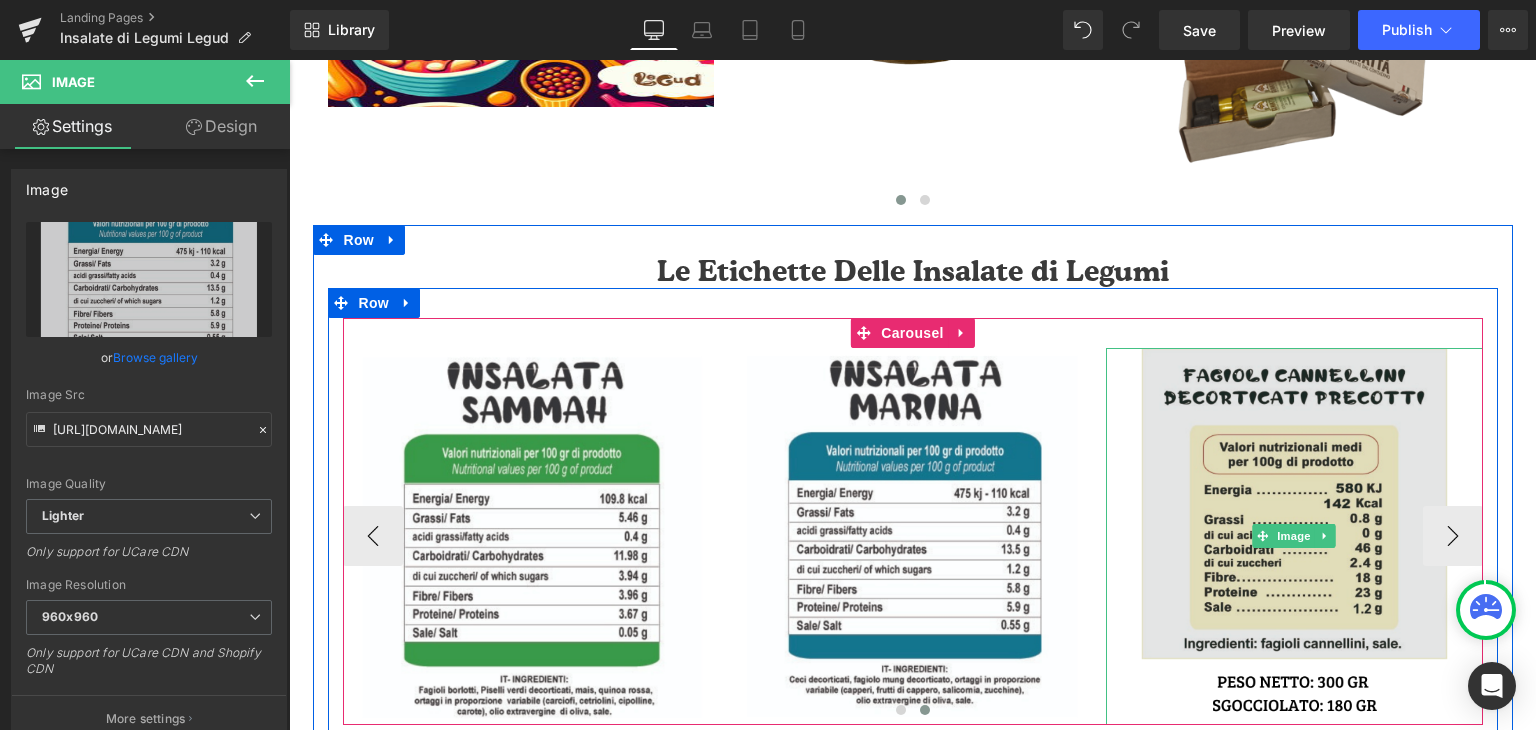 click at bounding box center (1294, 536) 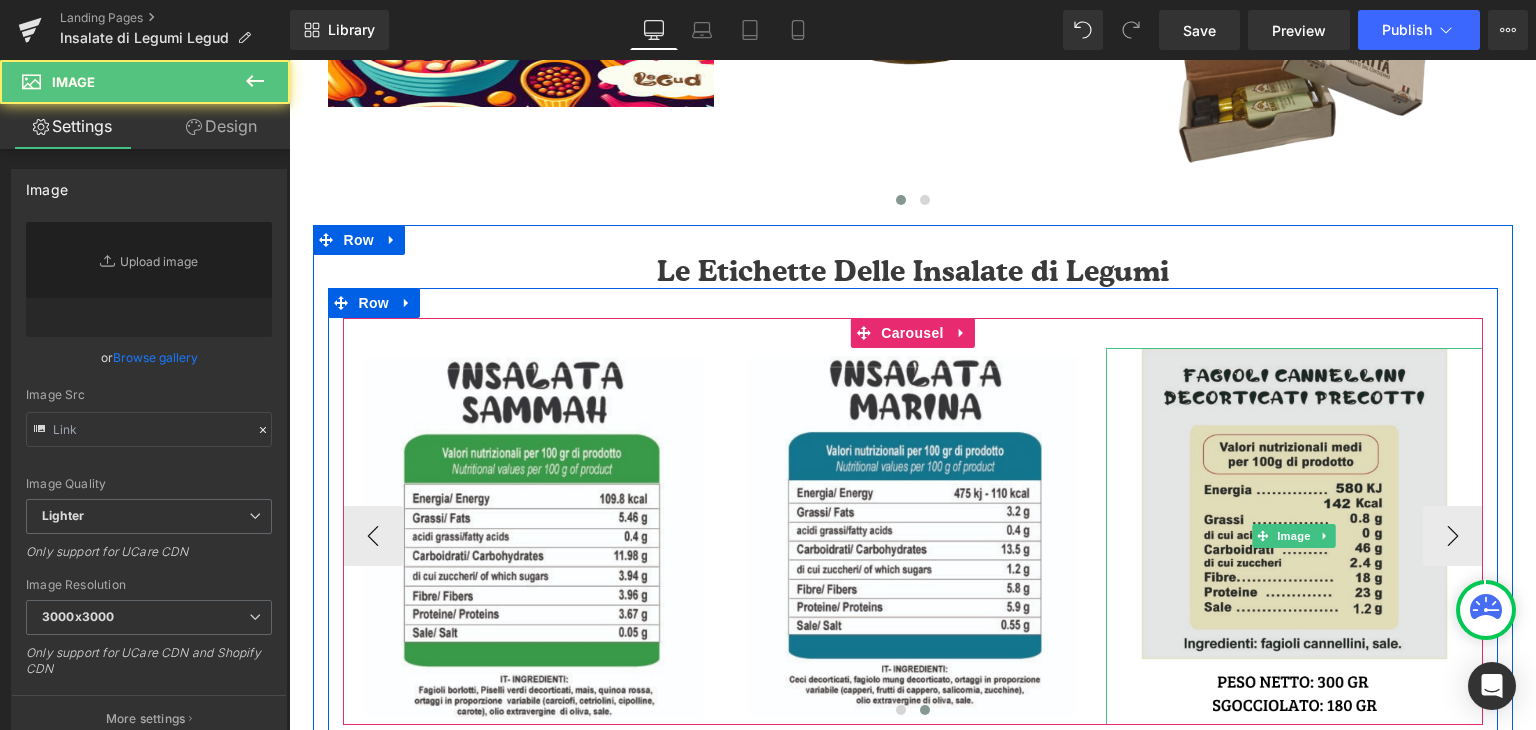 type on "[URL][DOMAIN_NAME]" 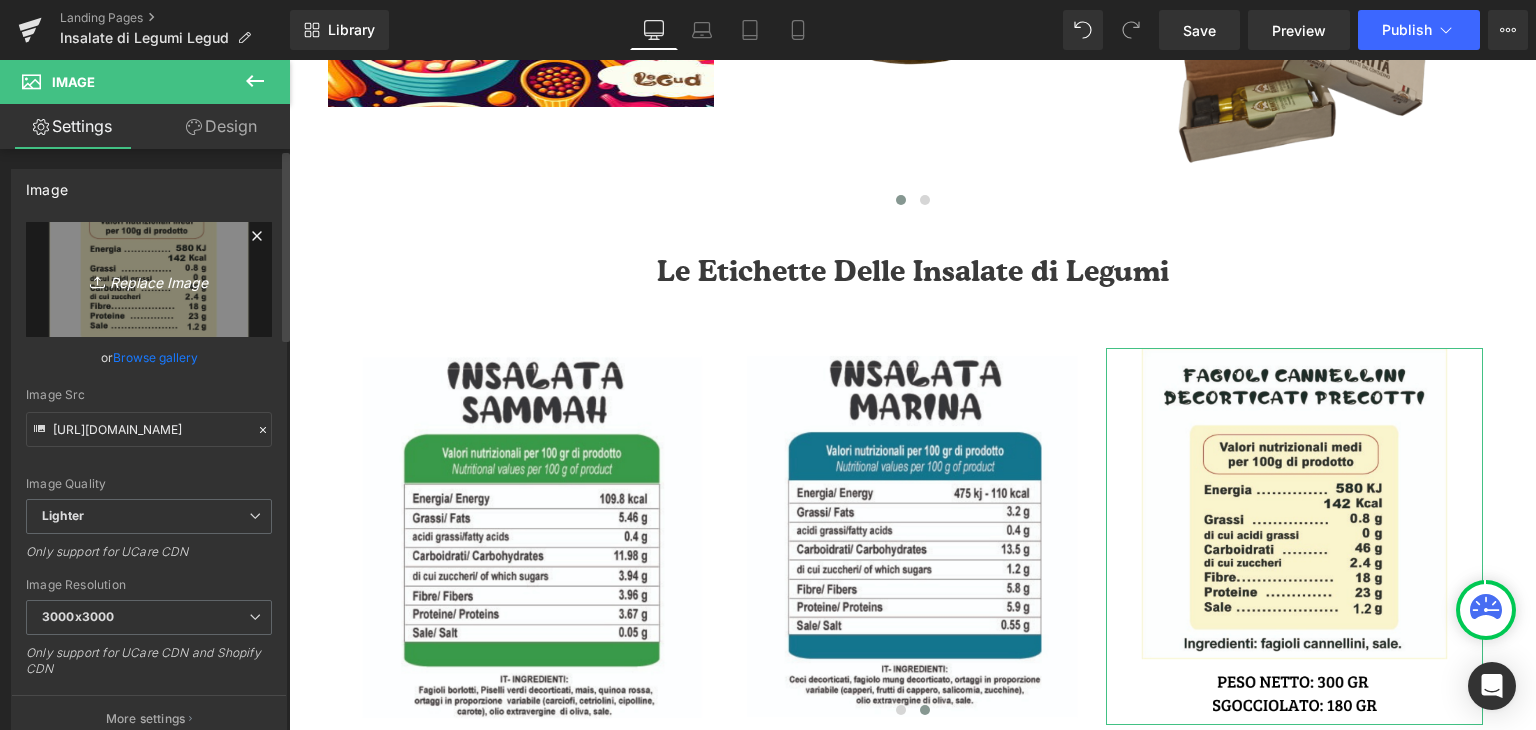 click on "Replace Image" at bounding box center [149, 279] 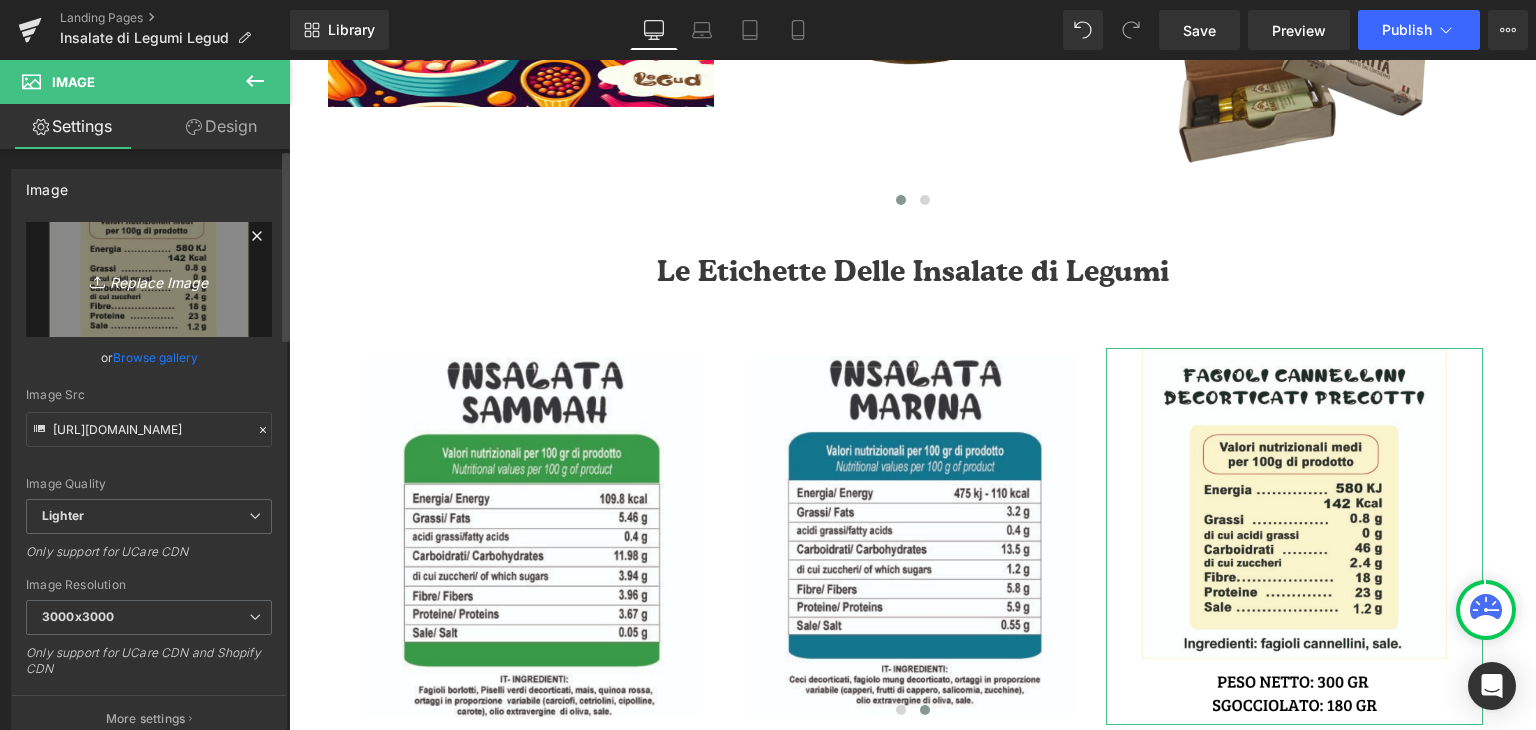 type on "C:\fakepath\11.png" 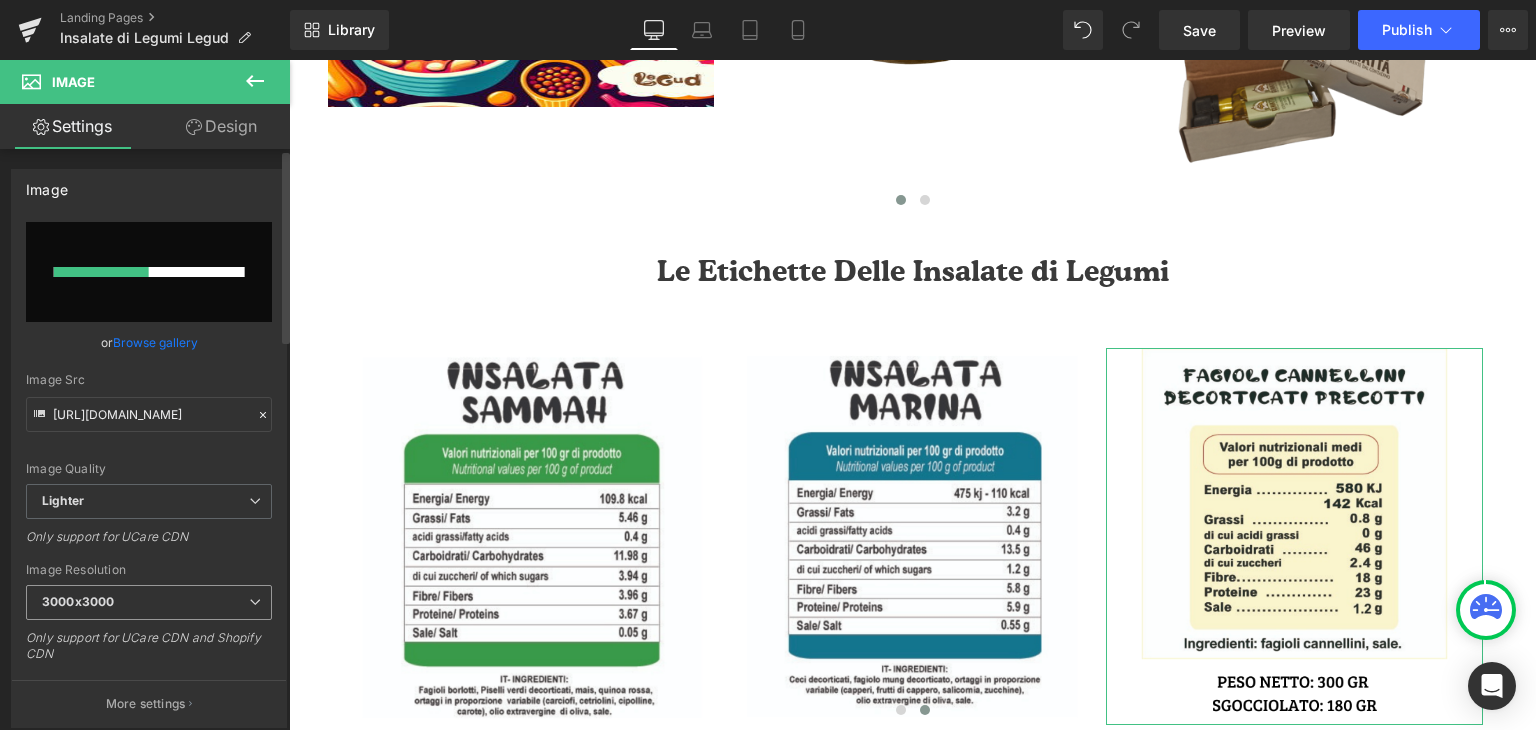 type 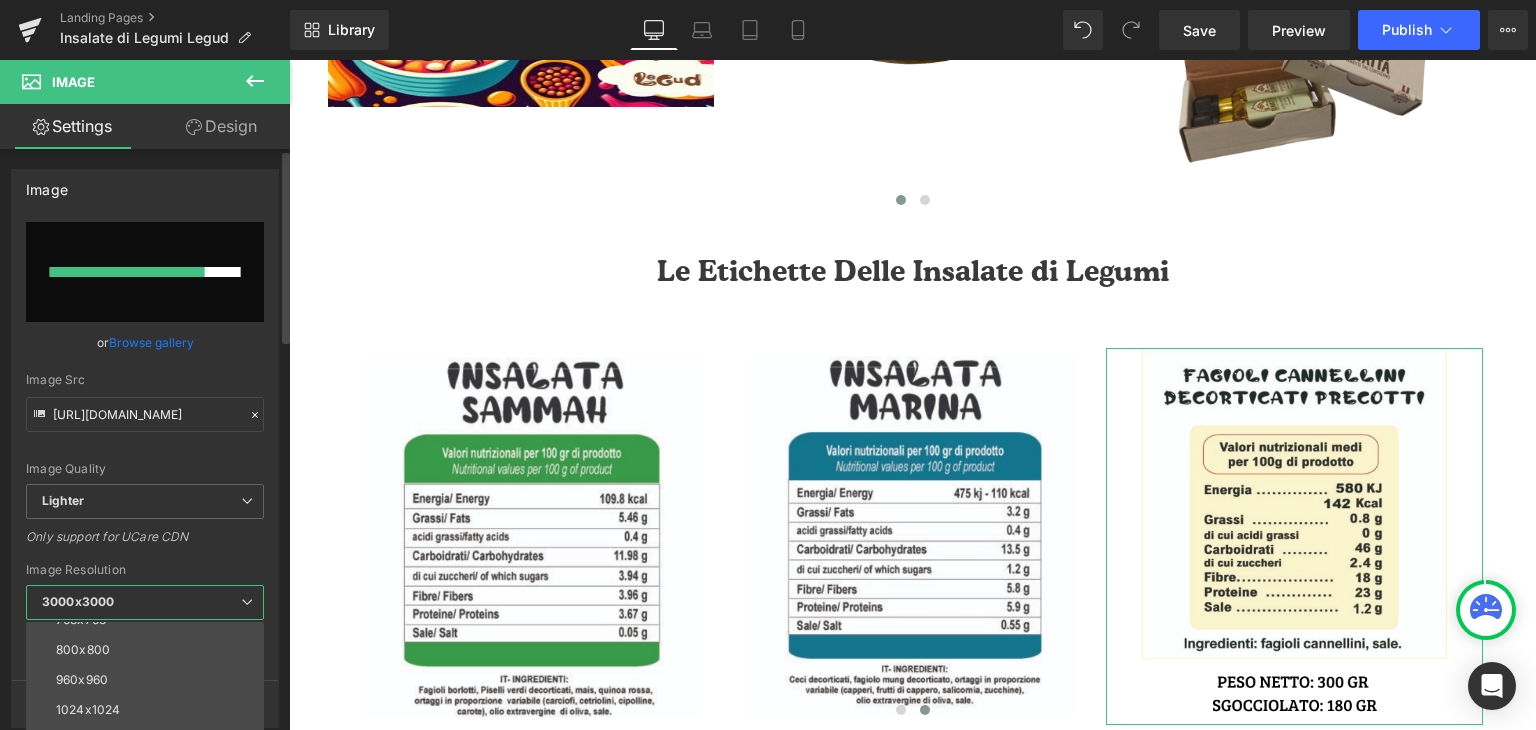 scroll, scrollTop: 200, scrollLeft: 0, axis: vertical 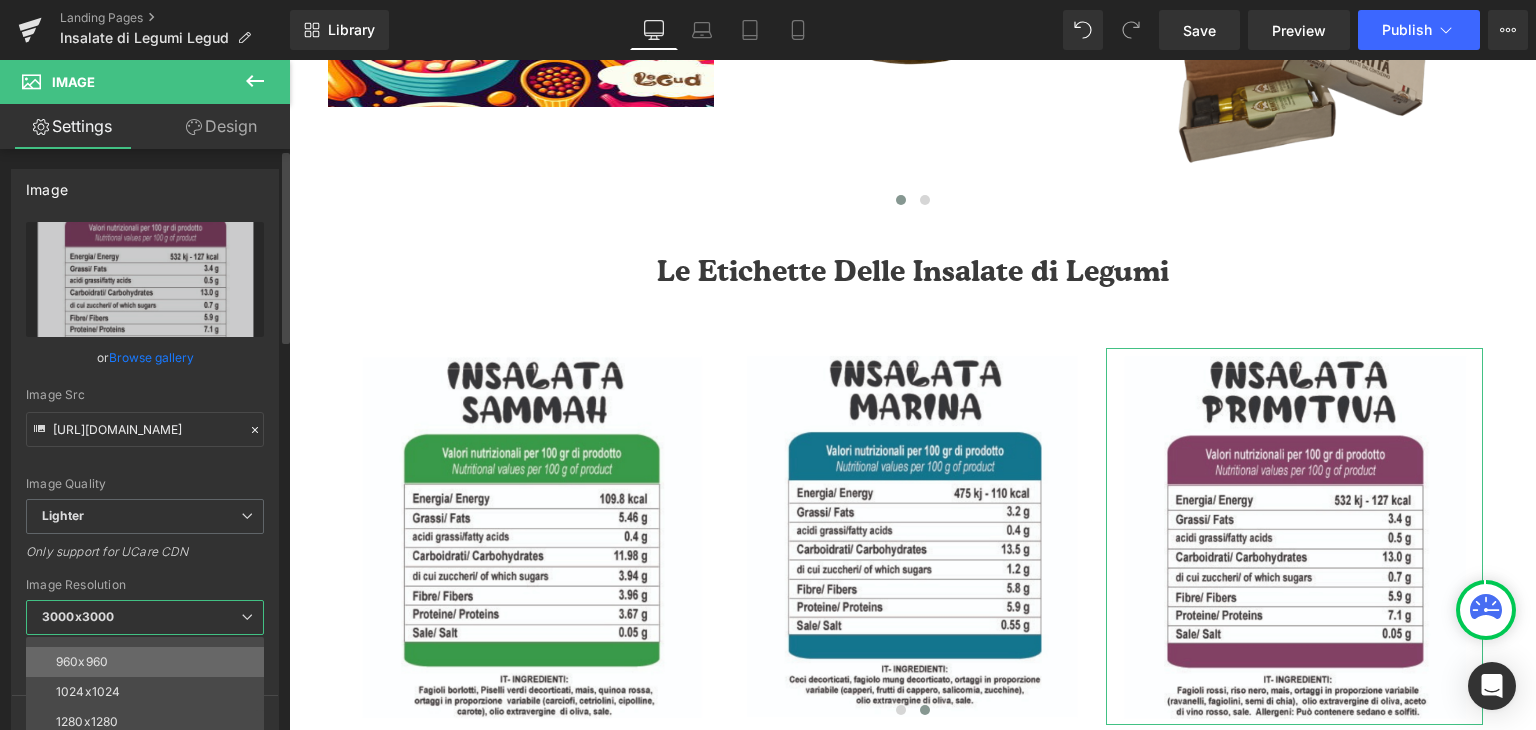 click on "960x960" at bounding box center [149, 662] 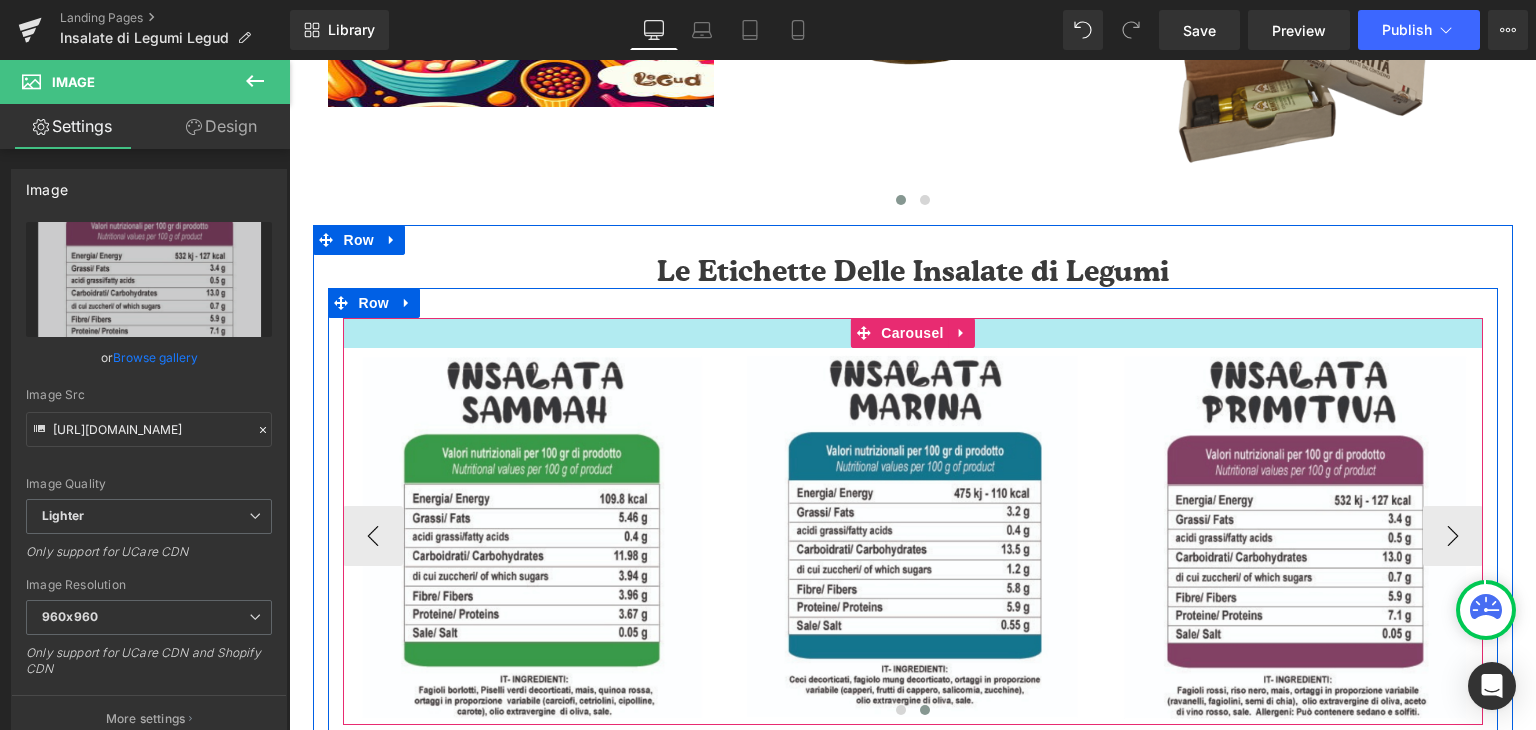 type on "[URL][DOMAIN_NAME]" 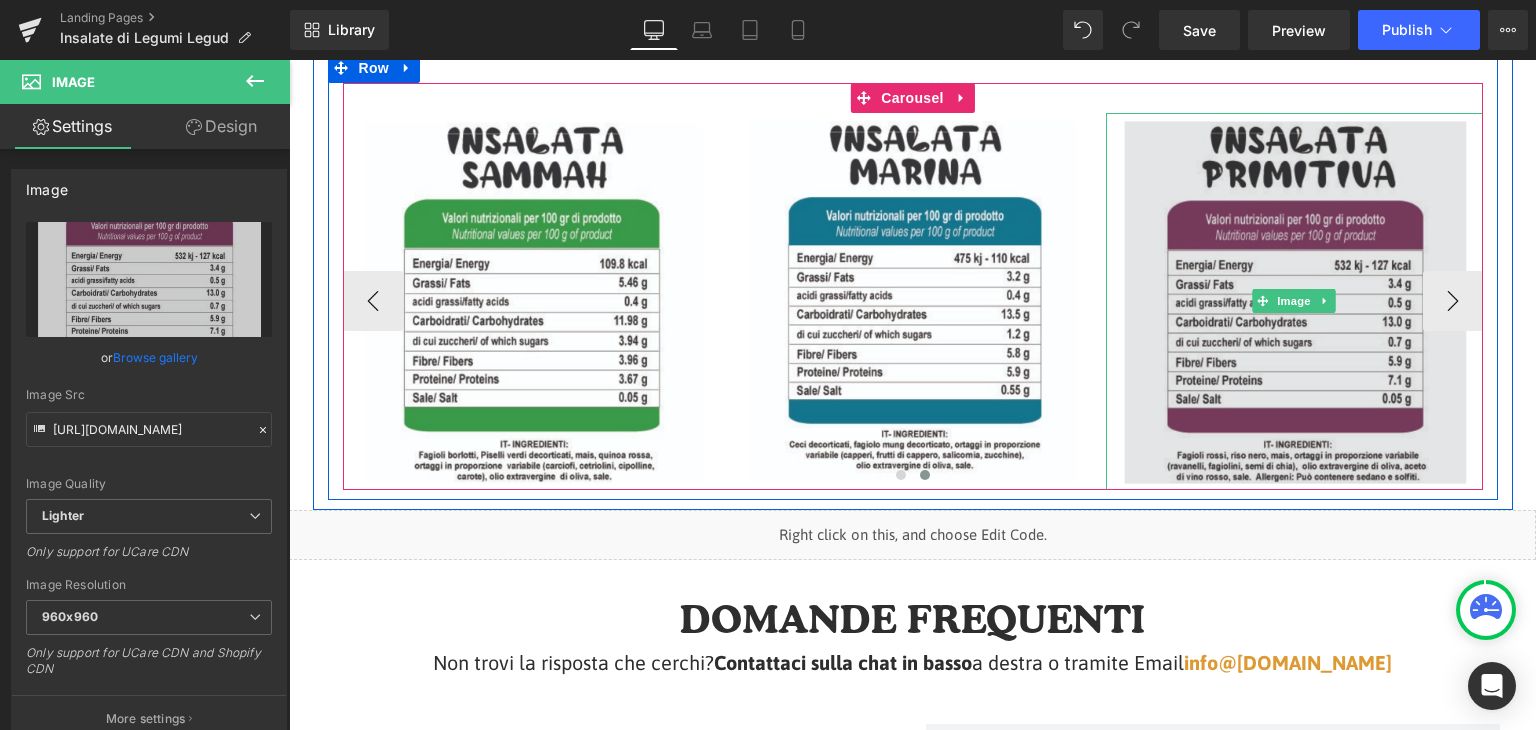 scroll, scrollTop: 4900, scrollLeft: 0, axis: vertical 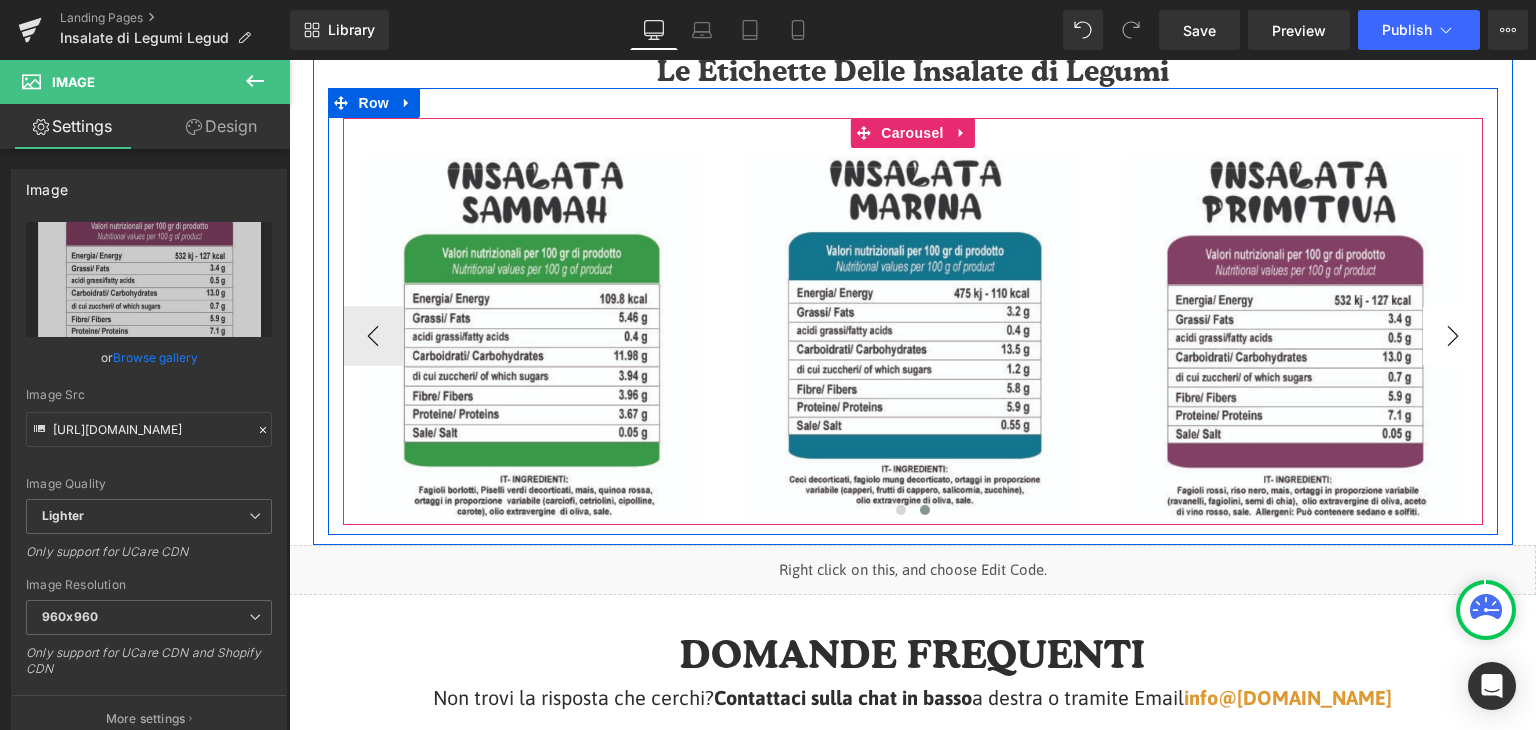 click on "›" at bounding box center (1453, 336) 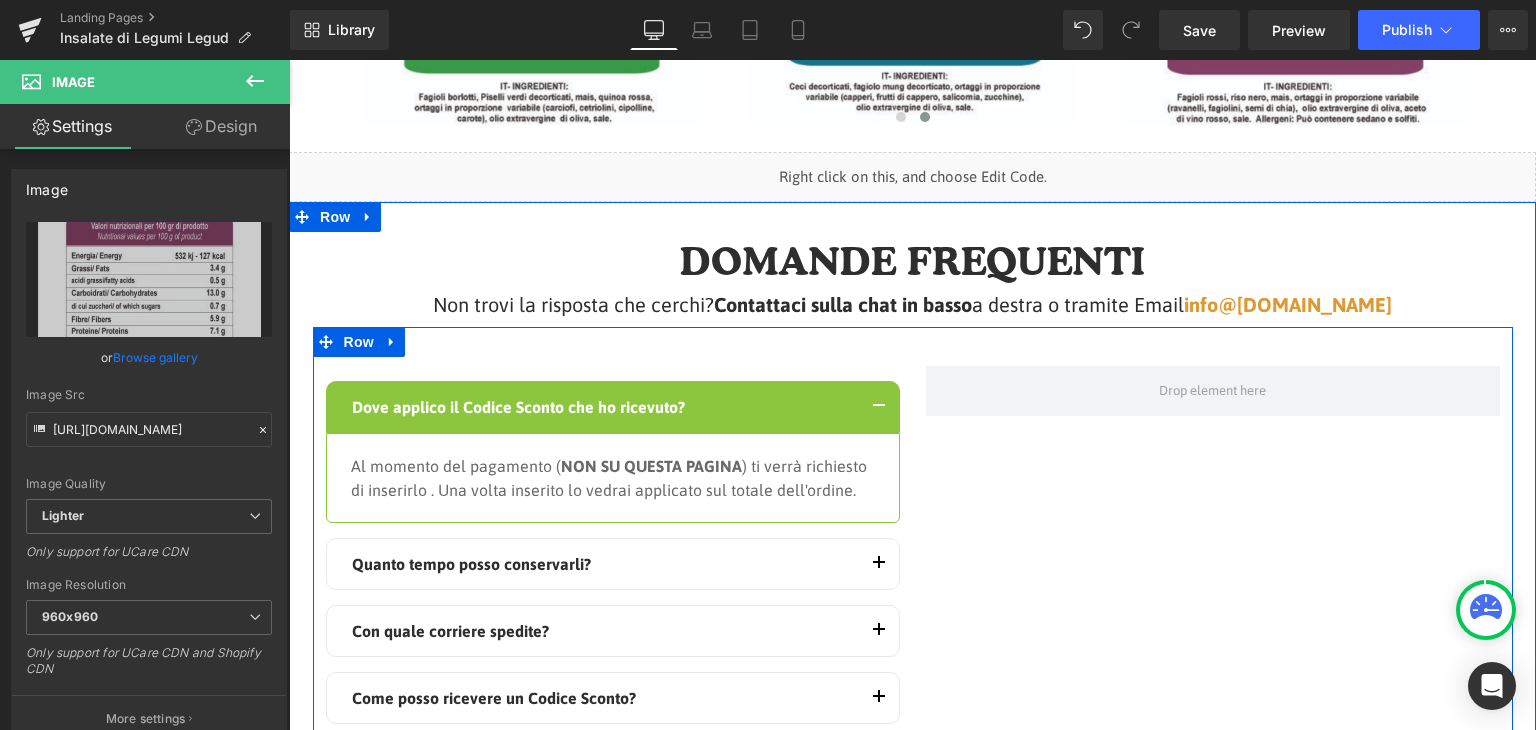 scroll, scrollTop: 5300, scrollLeft: 0, axis: vertical 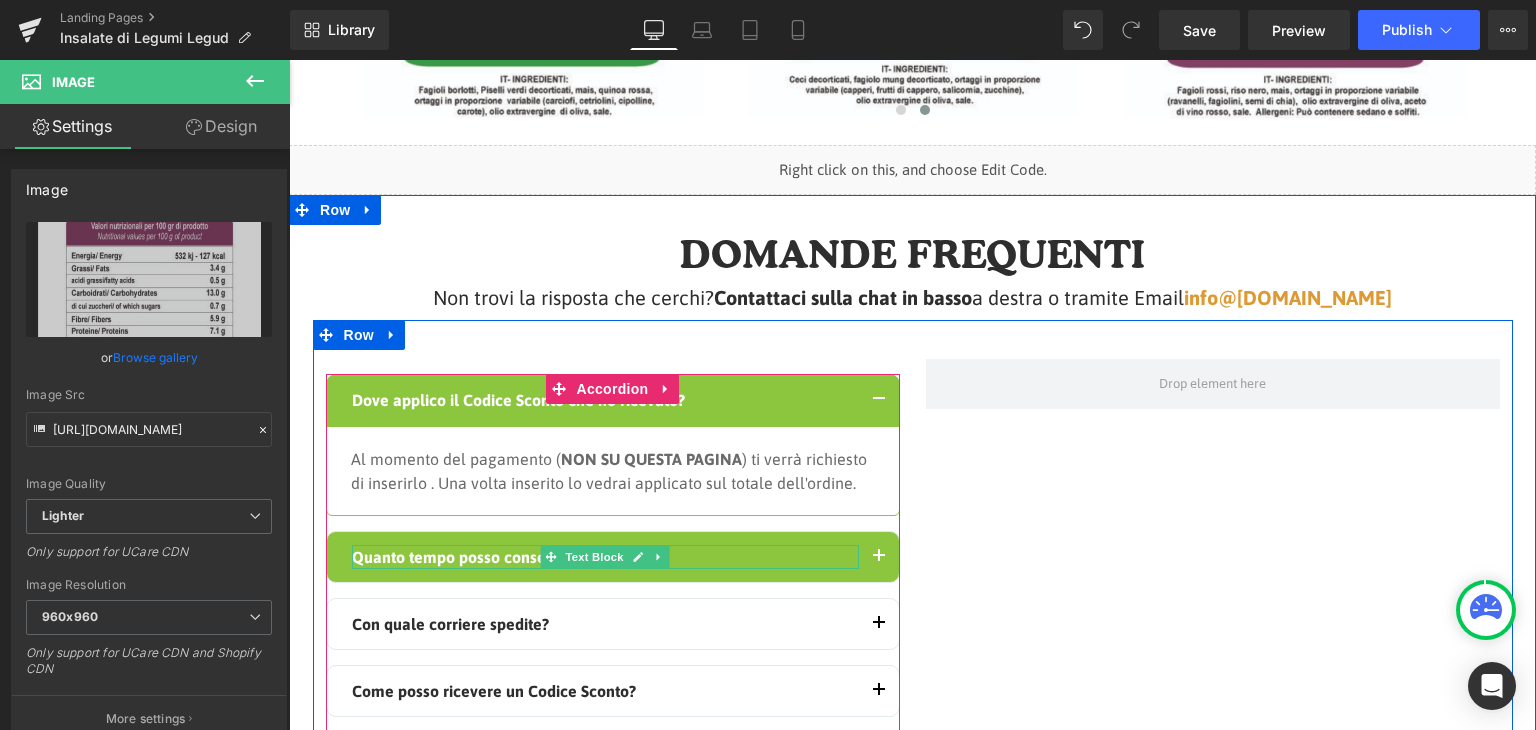 click on "Quanto tempo posso conservarli?" at bounding box center (605, 557) 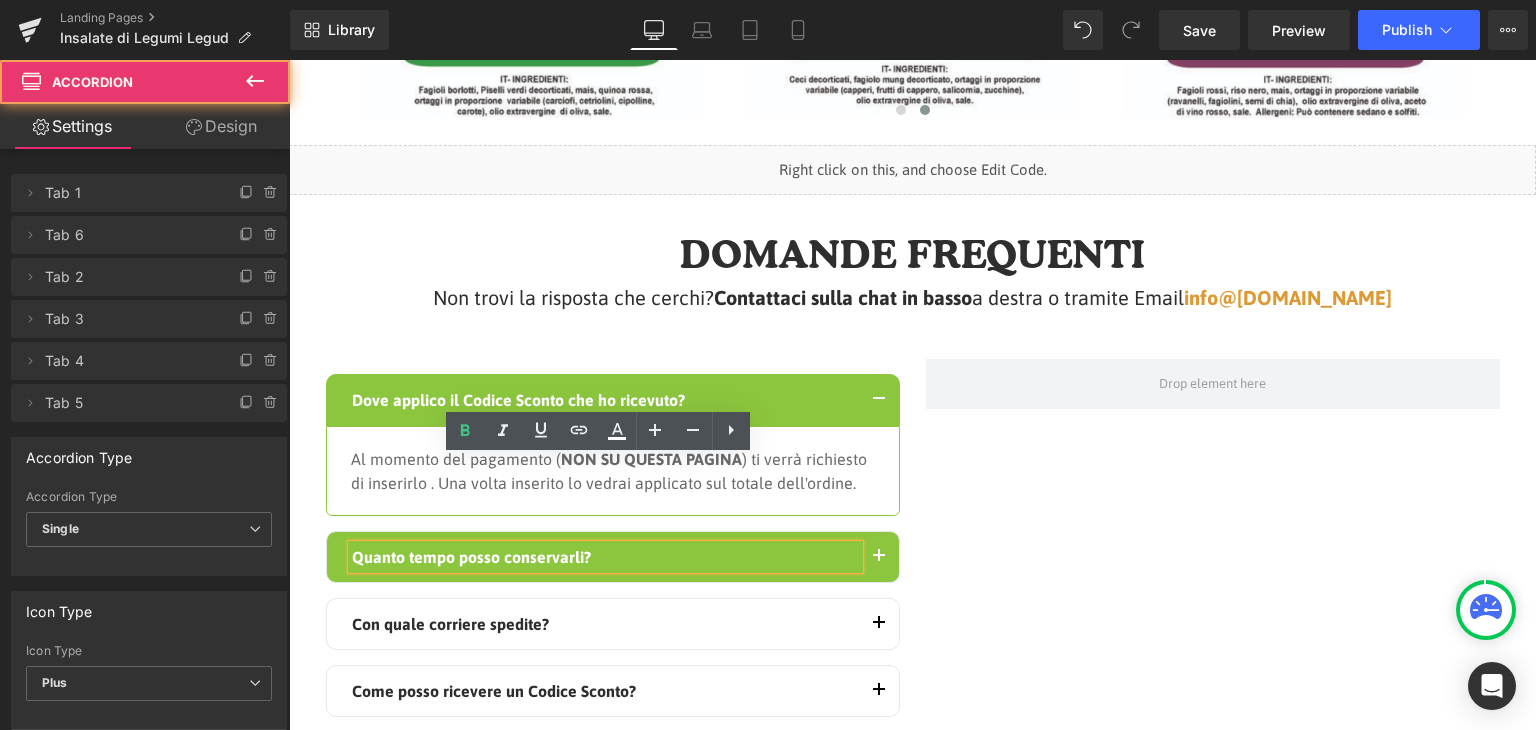click at bounding box center [879, 557] 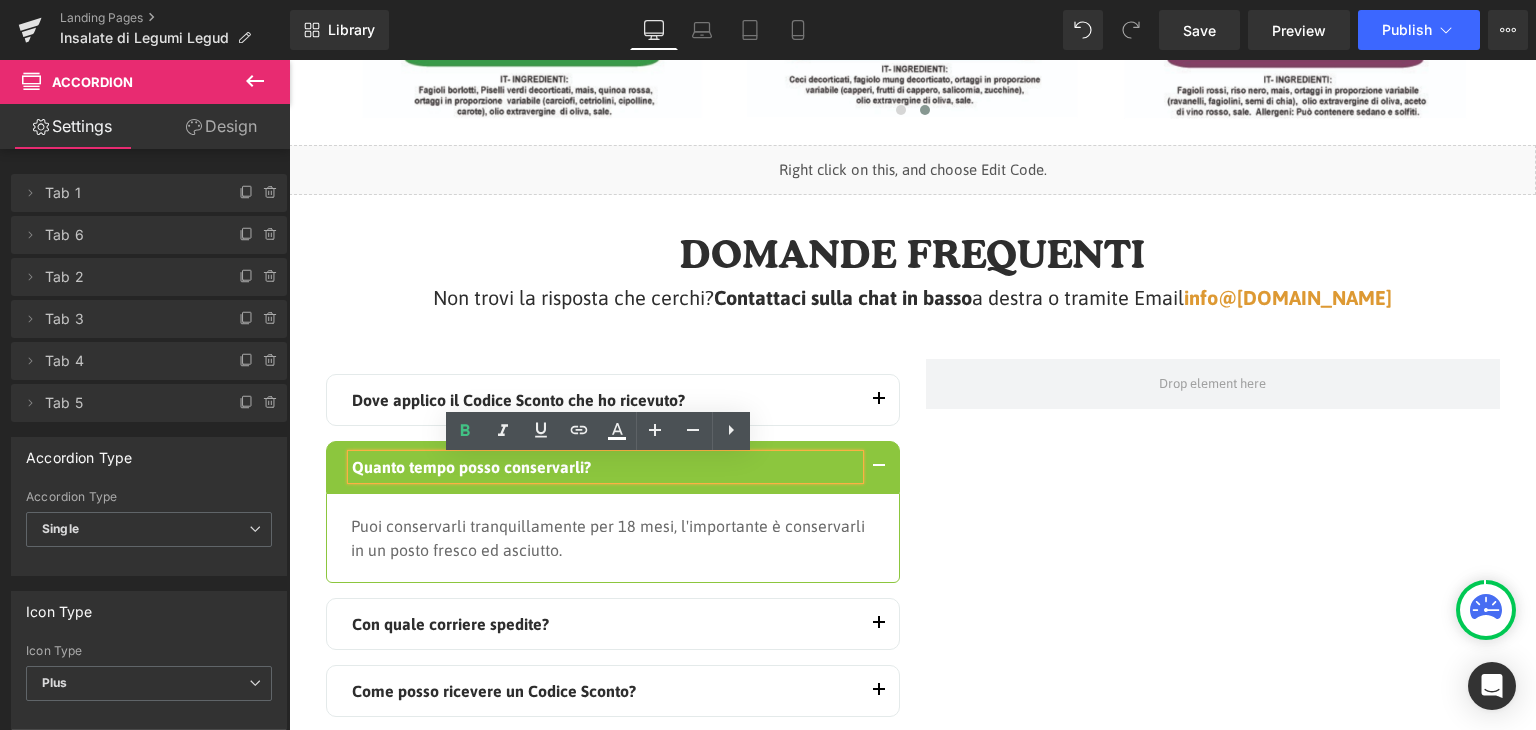 click on "Dove applico il Codice Sconto che ho ricevuto?
Text Block
Al momento del pagamento (  NON SU QUESTA PAGINA ) ti verrà richiesto di inserirlo . Una volta inserito lo vedrai applicato sul totale dell'ordine.
Text Block
Quanto tempo posso conservarli? Text Block
Puoi conservarli tranquillamente per 18 mesi, l'importante è conservarli in un posto fresco ed asciutto. Text Block
Con quale corriere spedite?
Text Block" at bounding box center [913, 590] 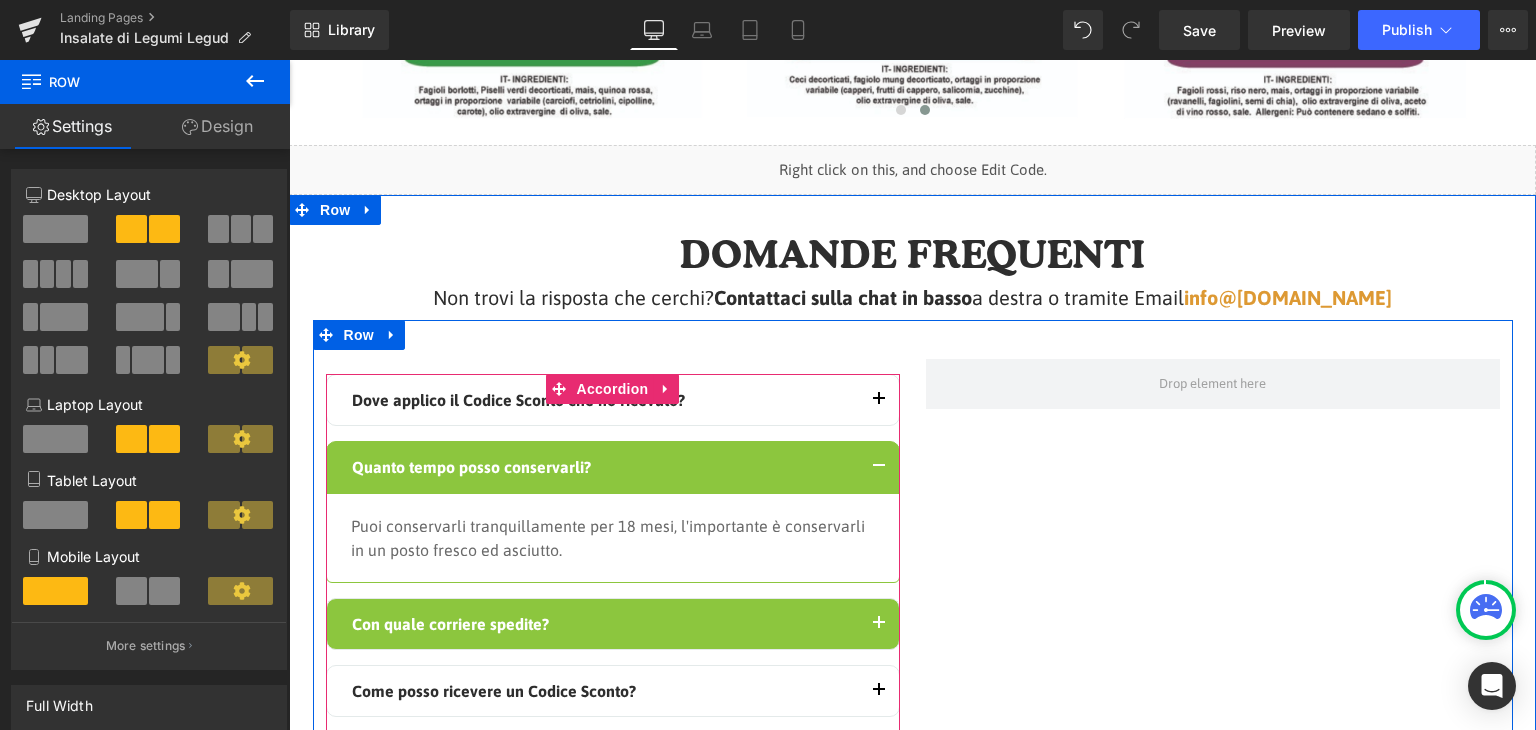 click at bounding box center (879, 629) 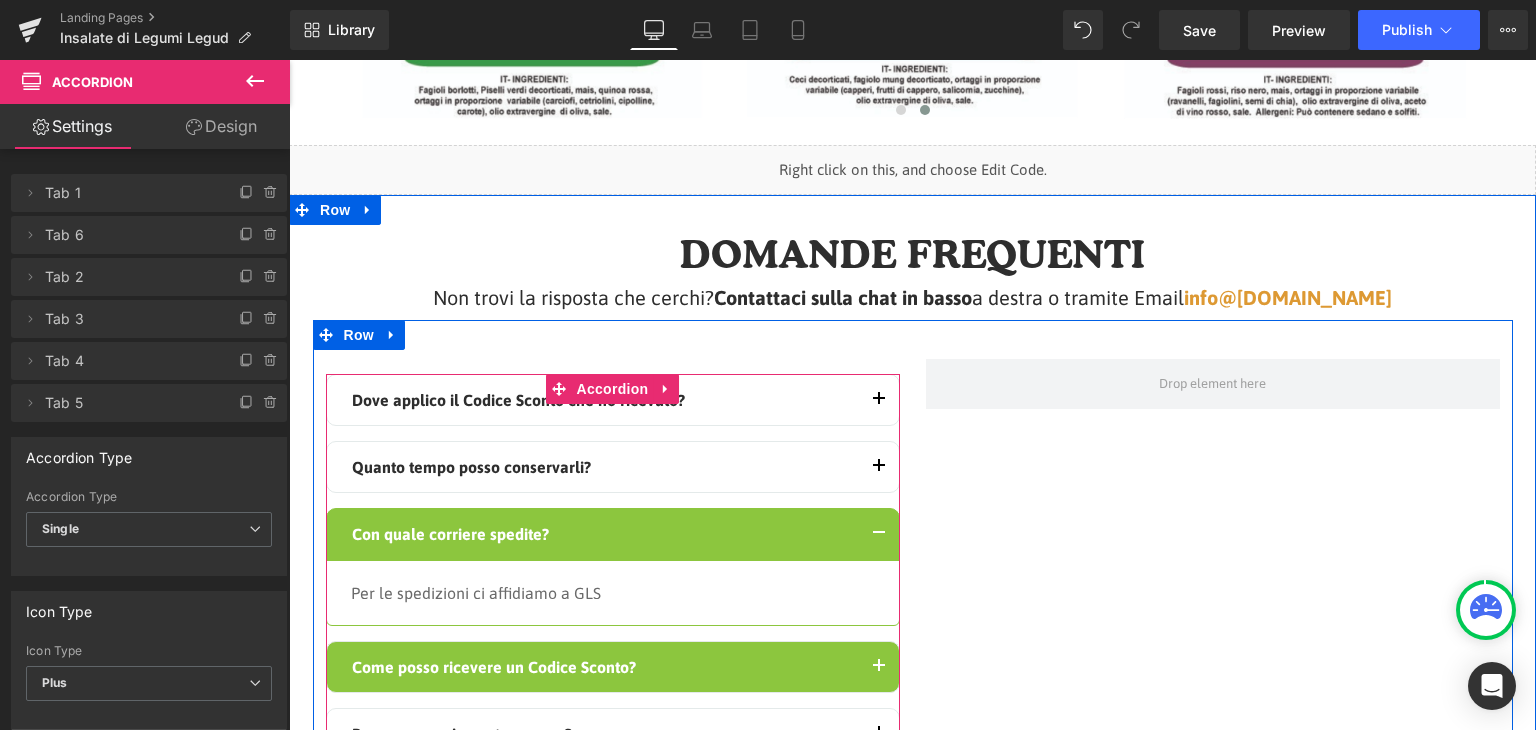 click at bounding box center [879, 667] 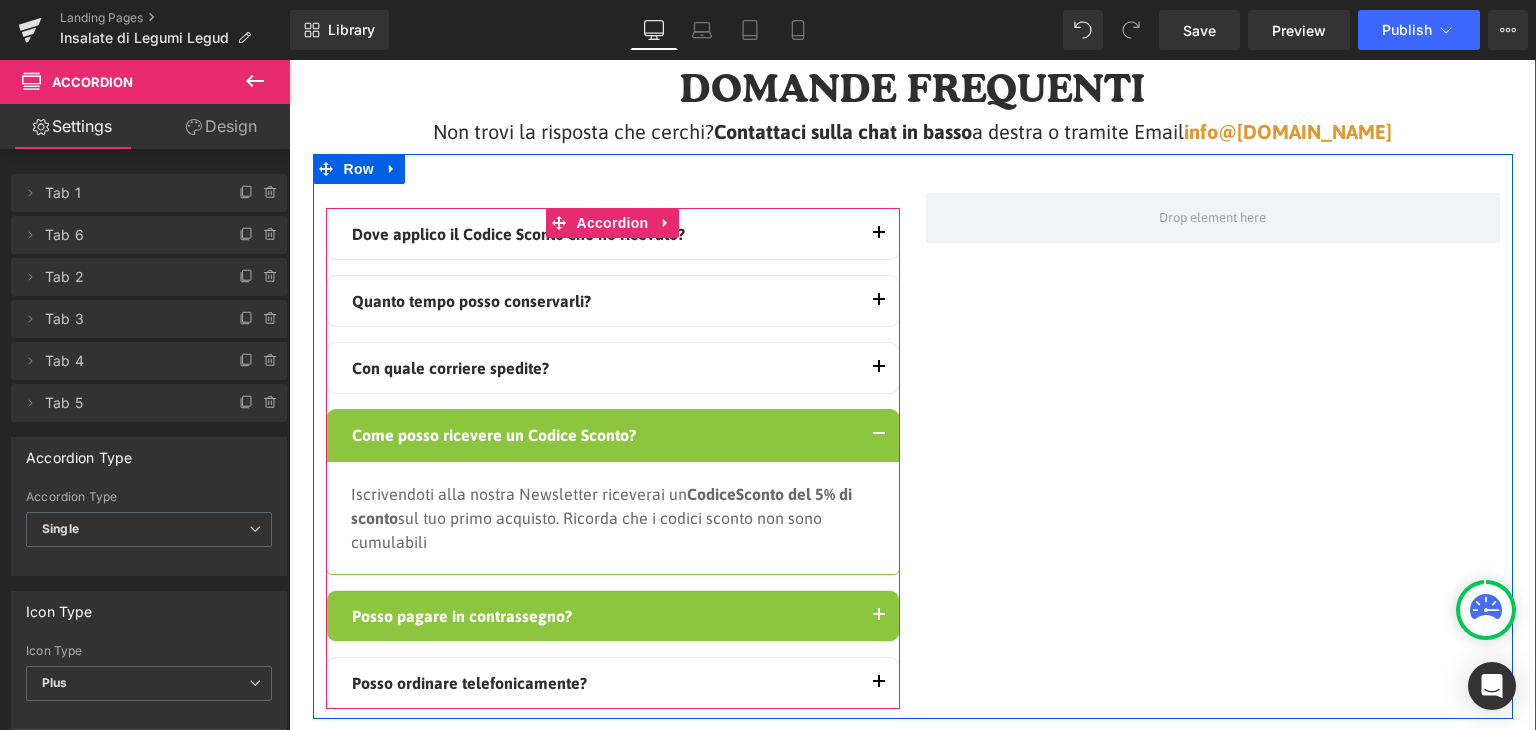 scroll, scrollTop: 5500, scrollLeft: 0, axis: vertical 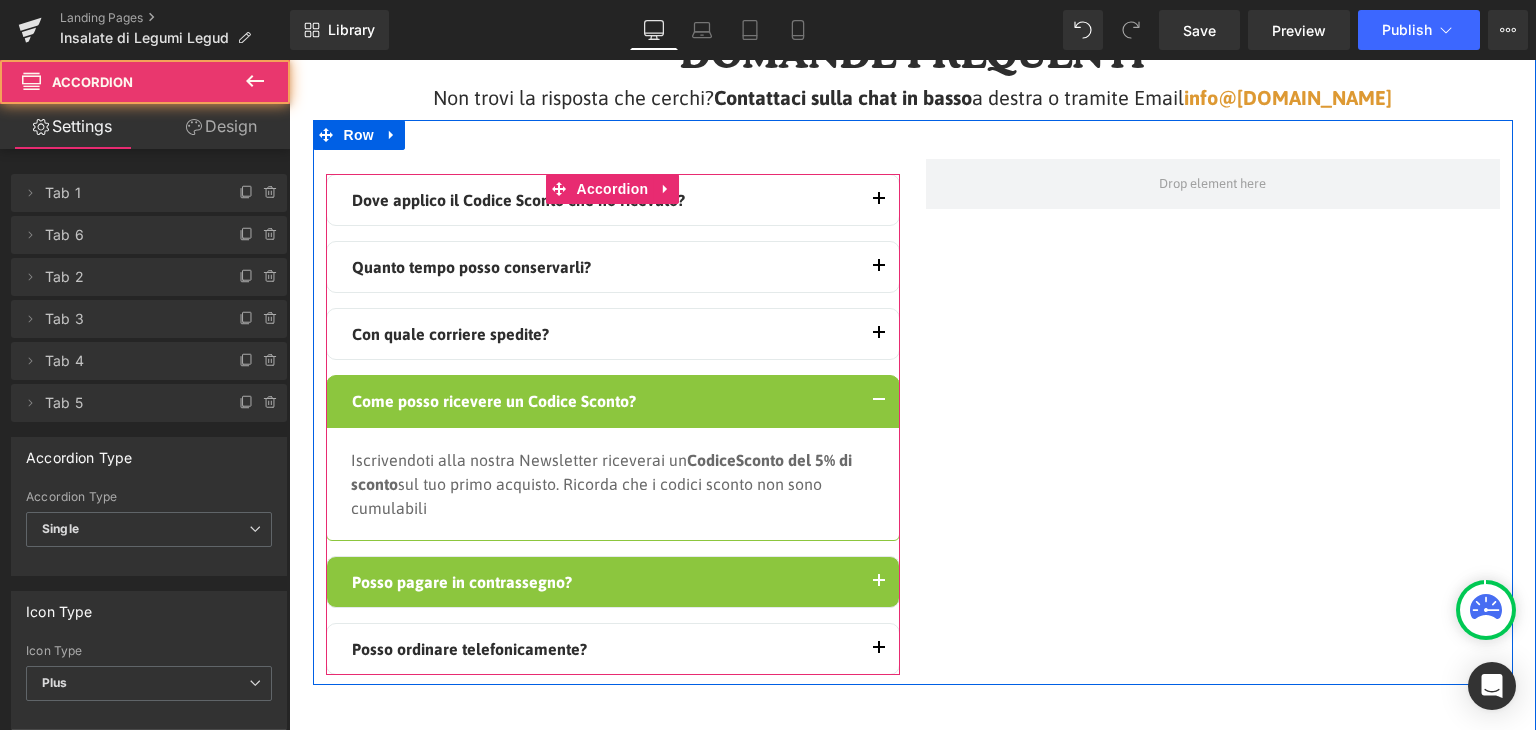 click at bounding box center (879, 582) 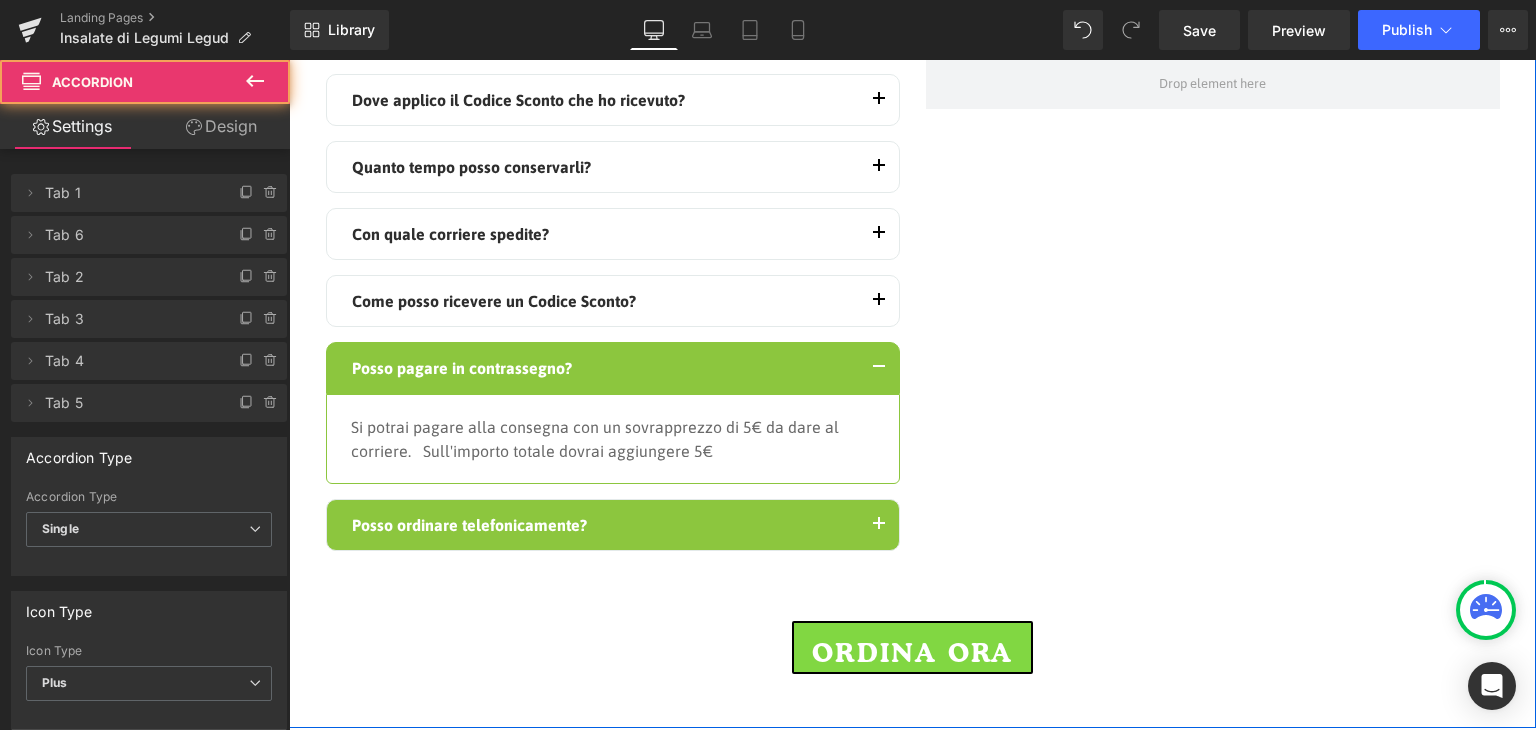 click at bounding box center (879, 525) 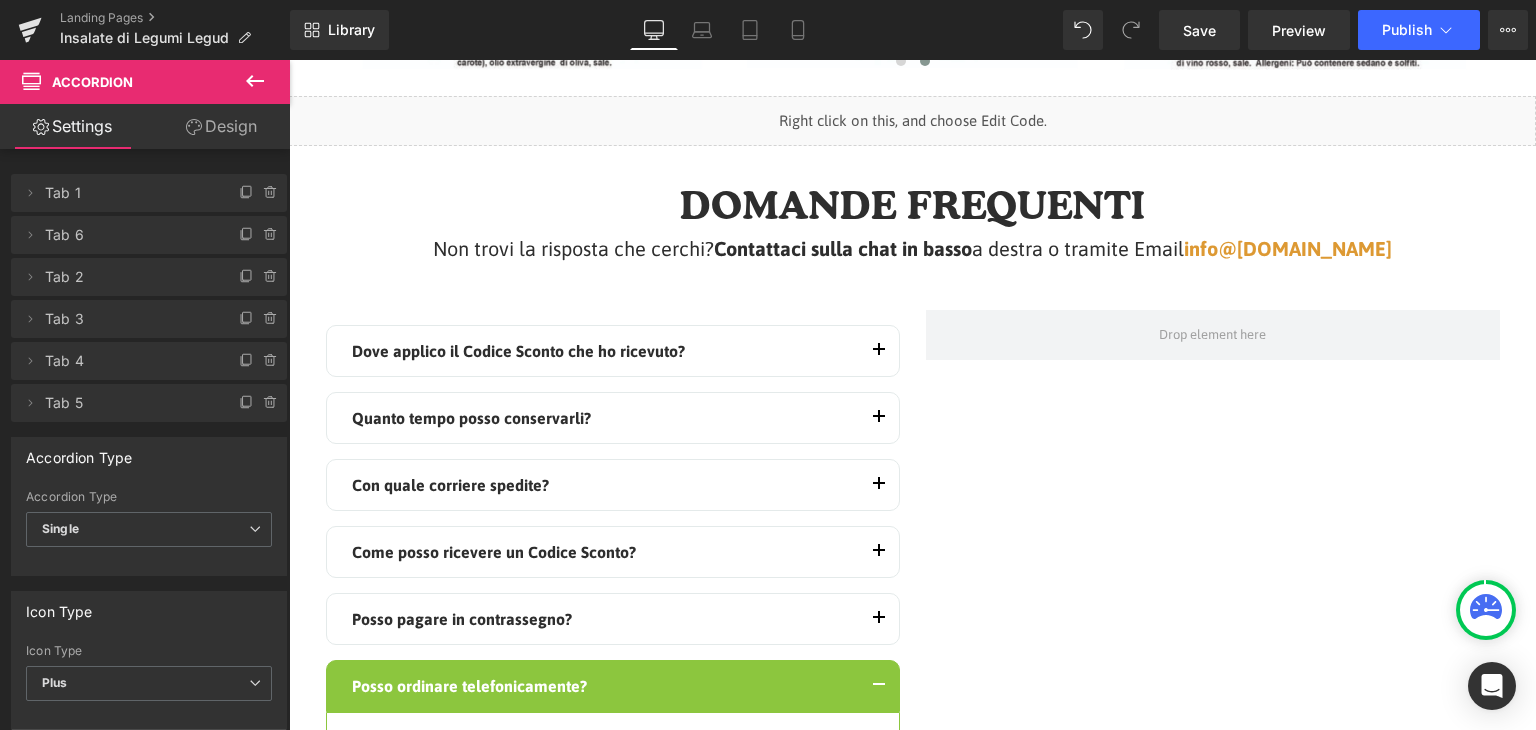scroll, scrollTop: 5149, scrollLeft: 0, axis: vertical 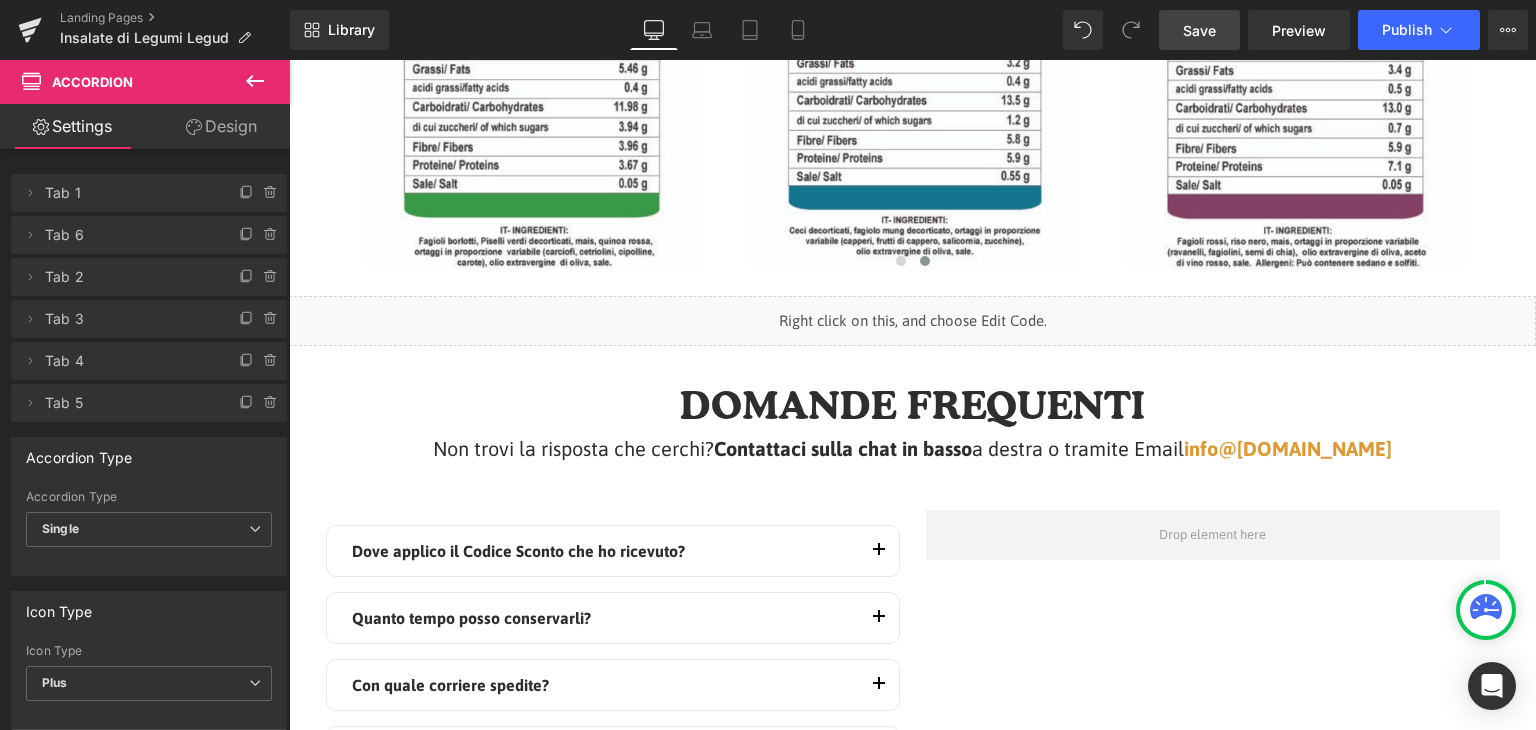 click on "Save" at bounding box center [1199, 30] 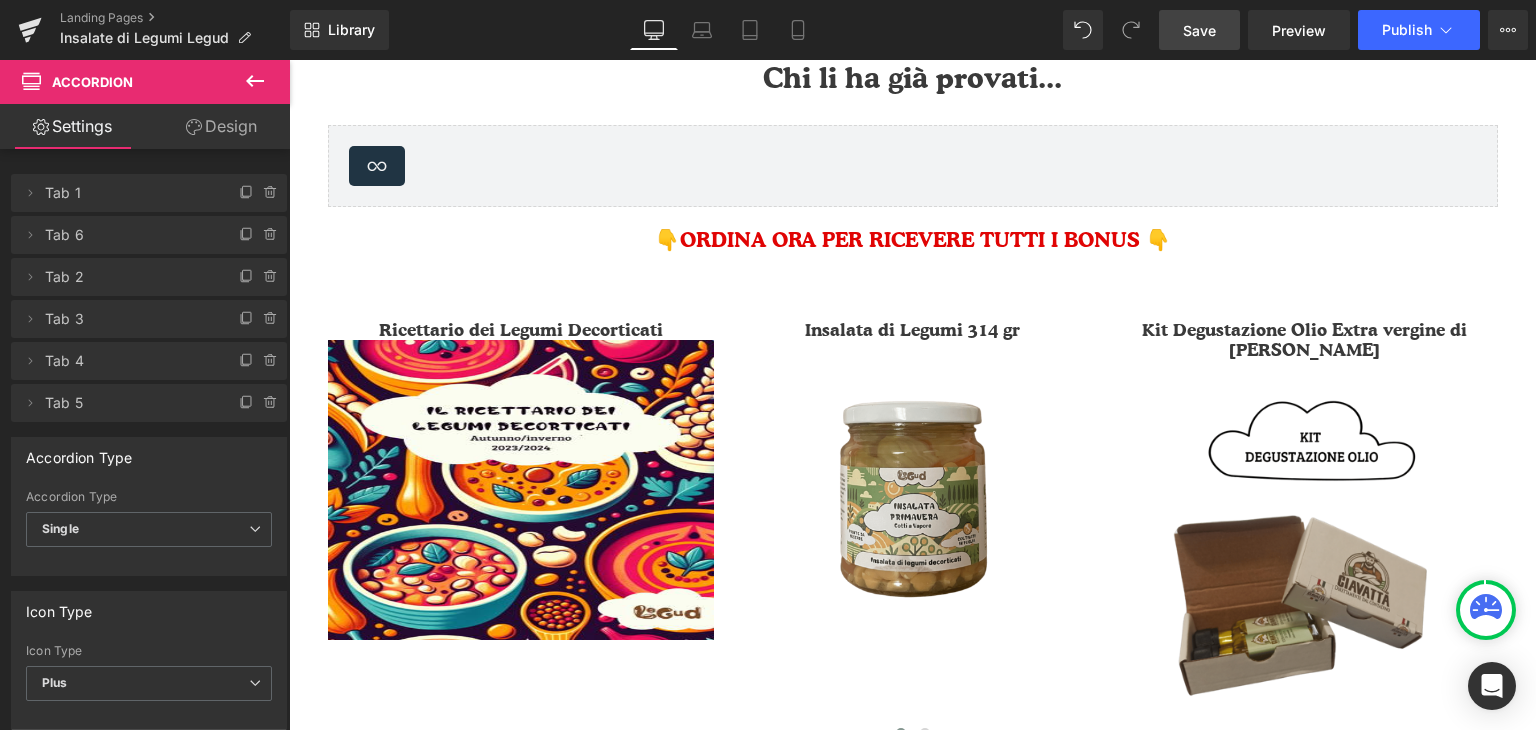 scroll, scrollTop: 4049, scrollLeft: 0, axis: vertical 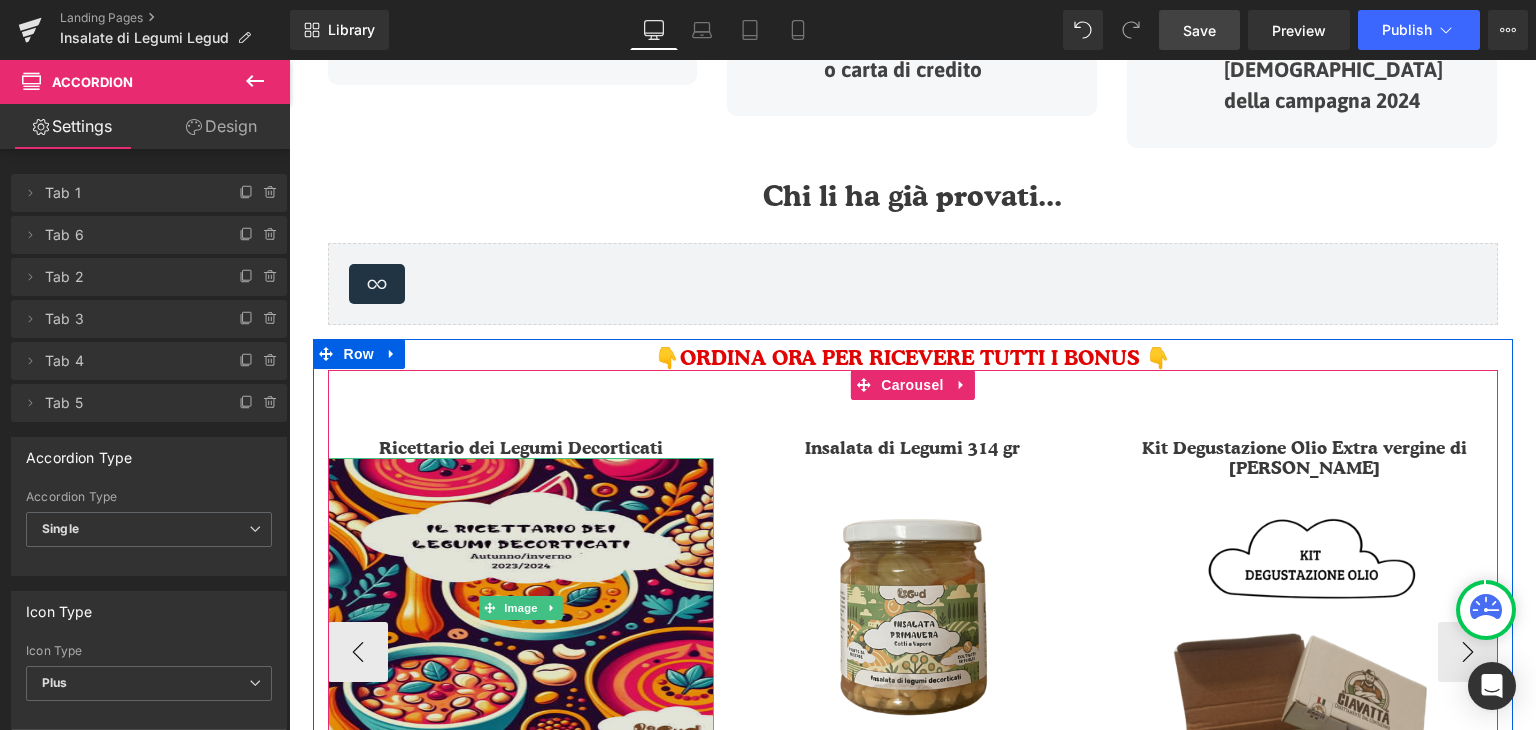 click at bounding box center [521, 608] 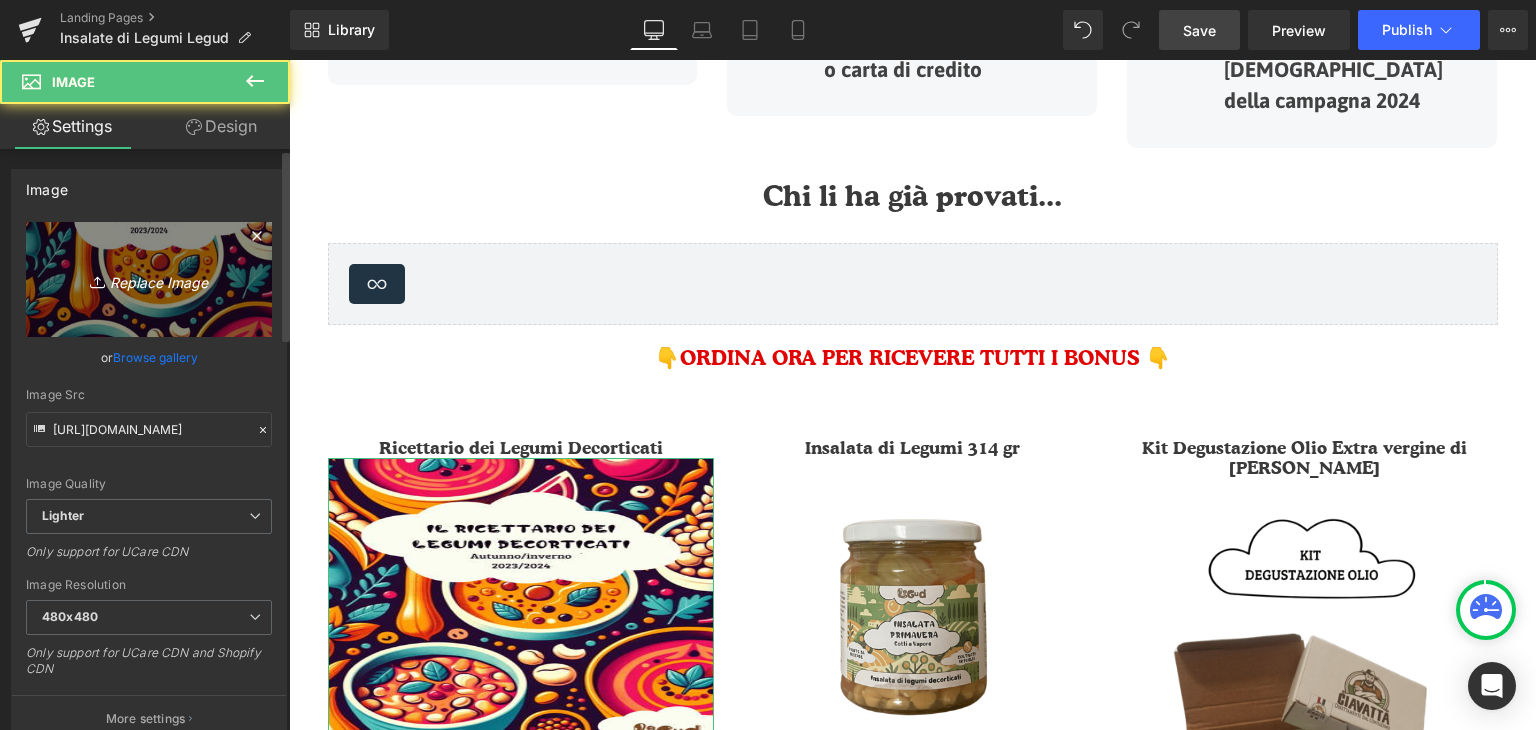click on "Replace Image" at bounding box center [149, 279] 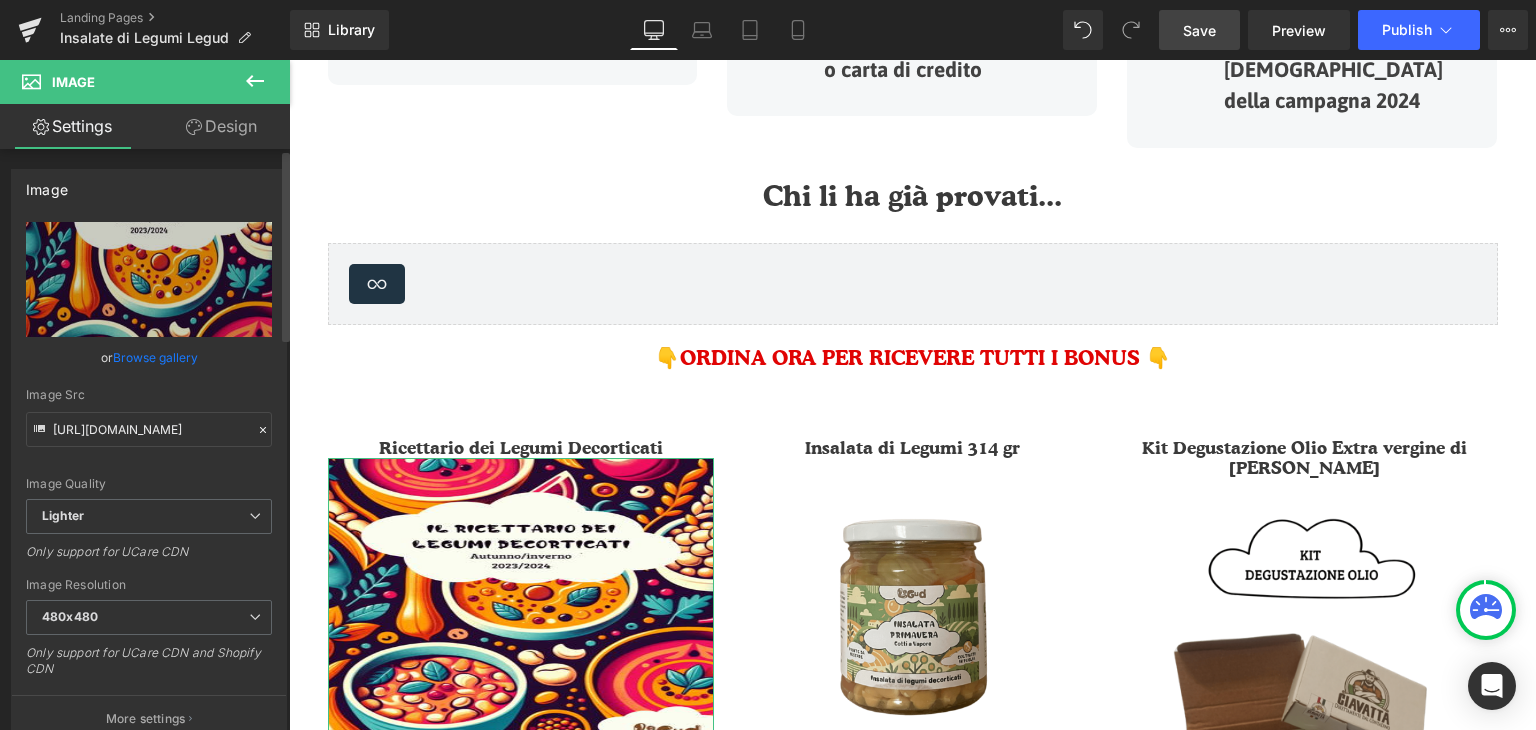 click on "Browse gallery" at bounding box center [155, 357] 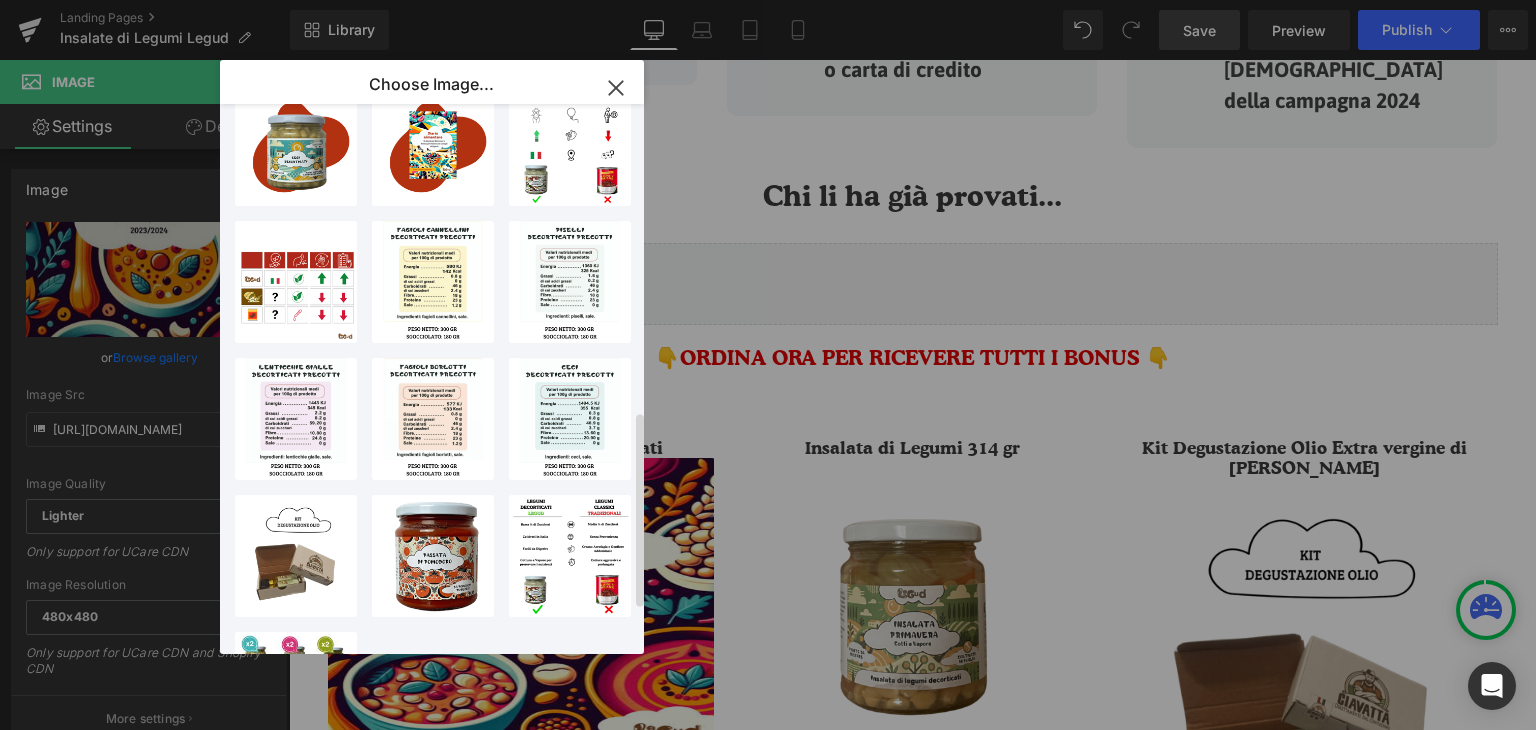 scroll, scrollTop: 900, scrollLeft: 0, axis: vertical 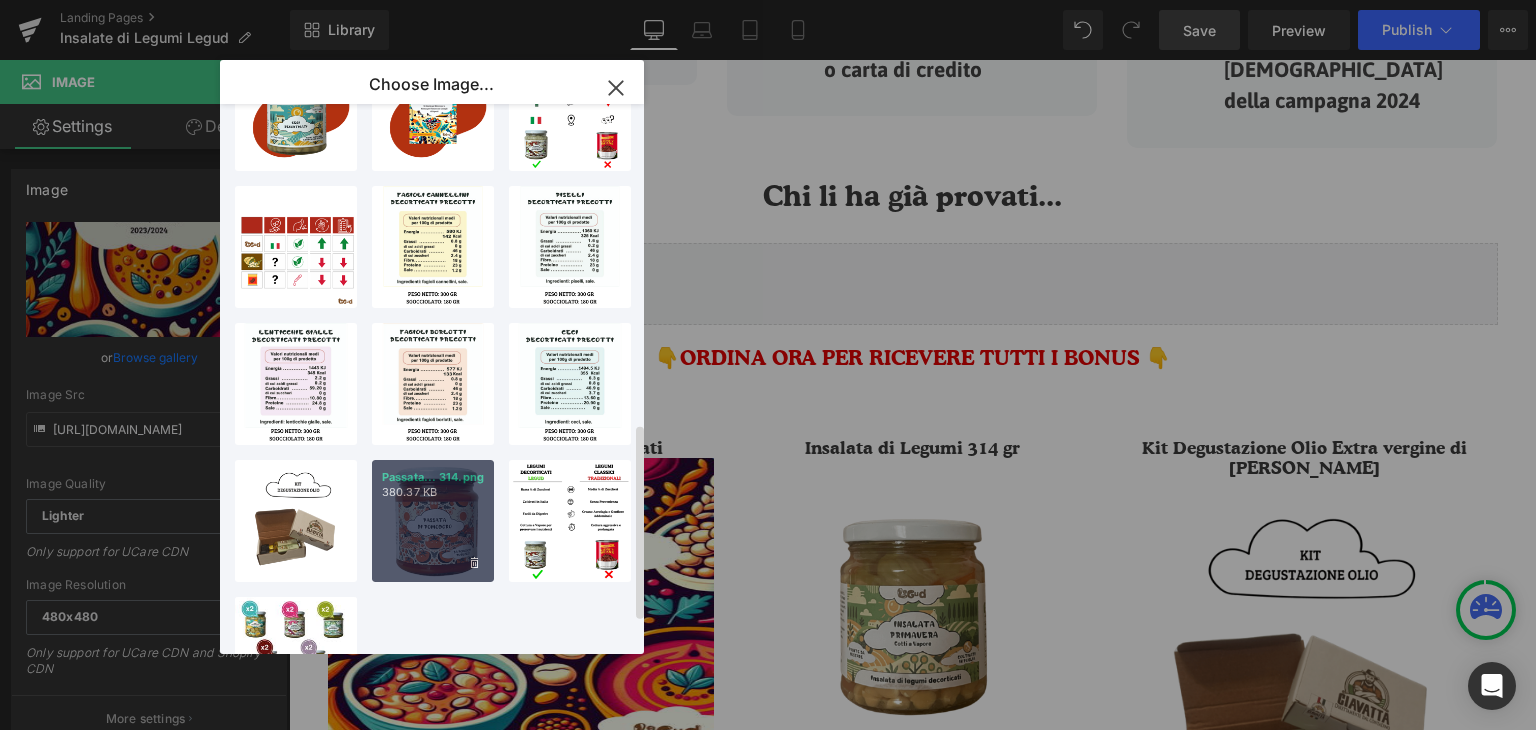 click on "Passata... 314.png 380.37 KB" at bounding box center [433, 521] 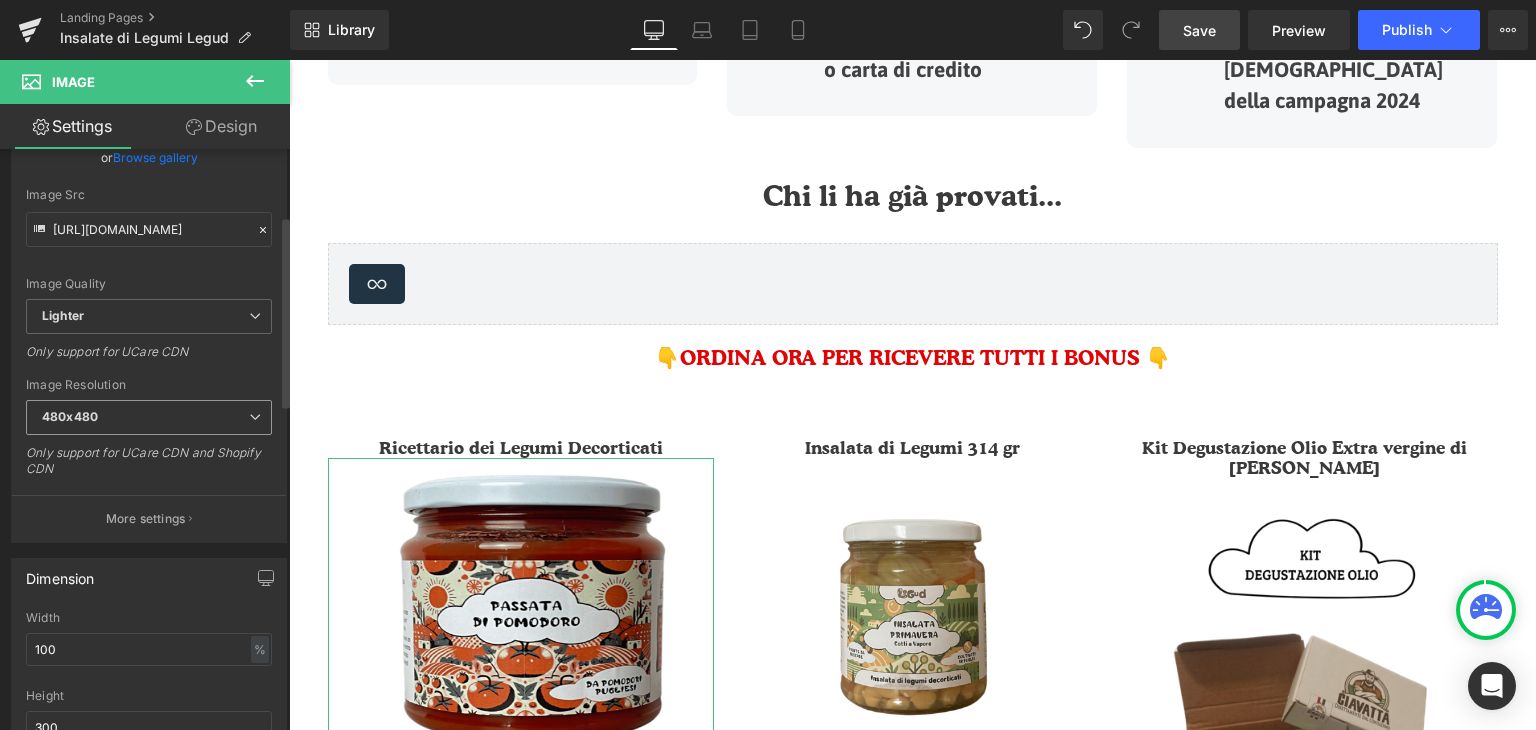 scroll, scrollTop: 400, scrollLeft: 0, axis: vertical 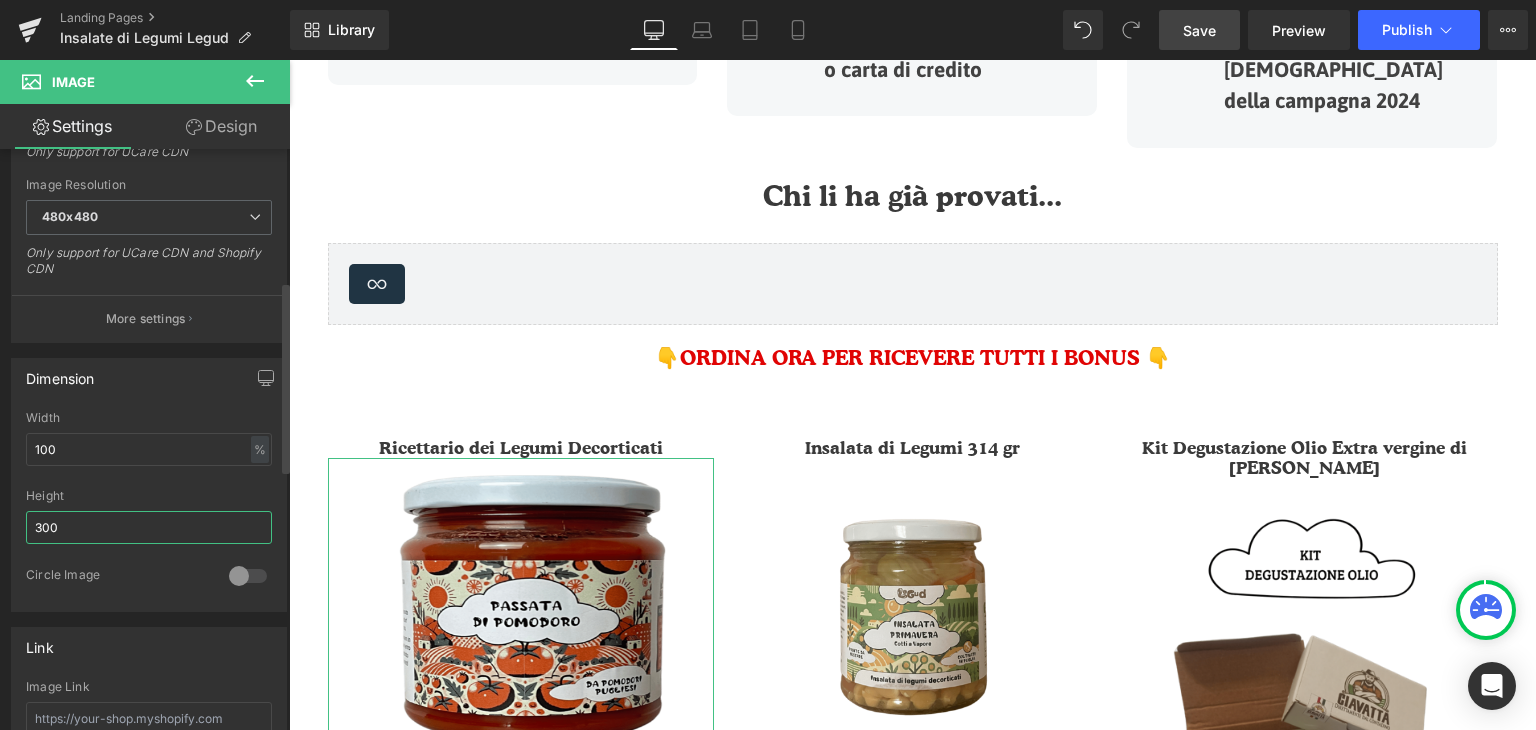 click on "300" at bounding box center (149, 527) 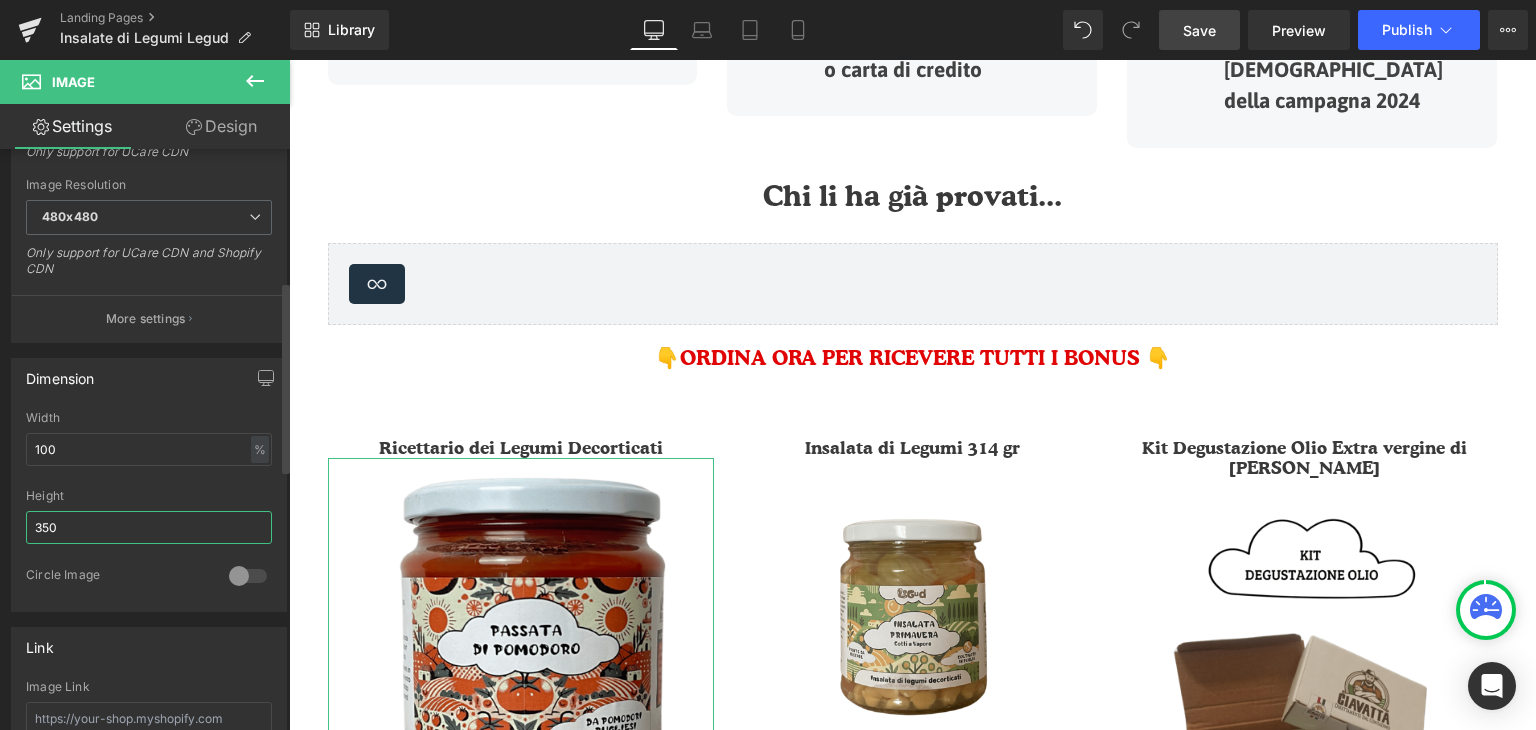 type on "350" 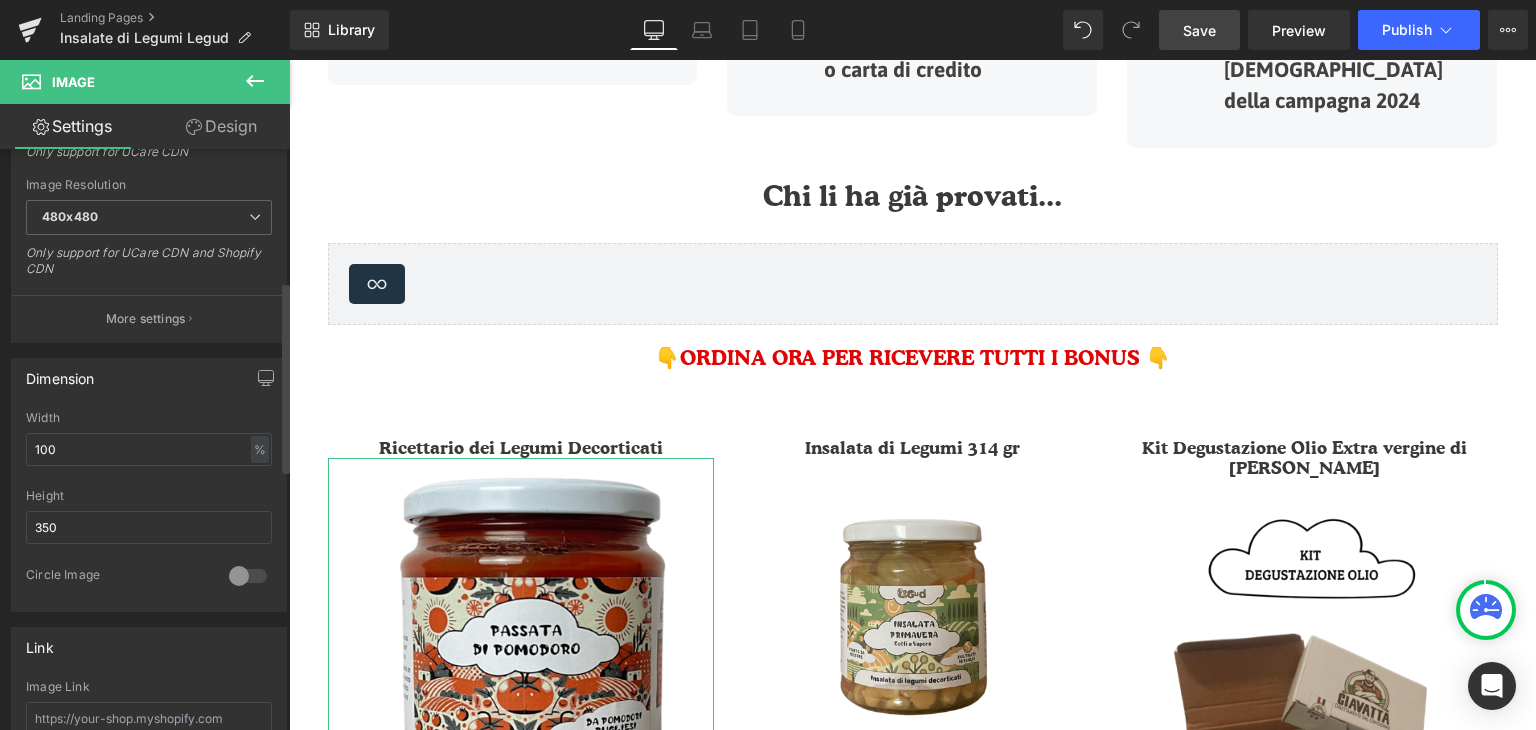 click on "Height" at bounding box center [149, 496] 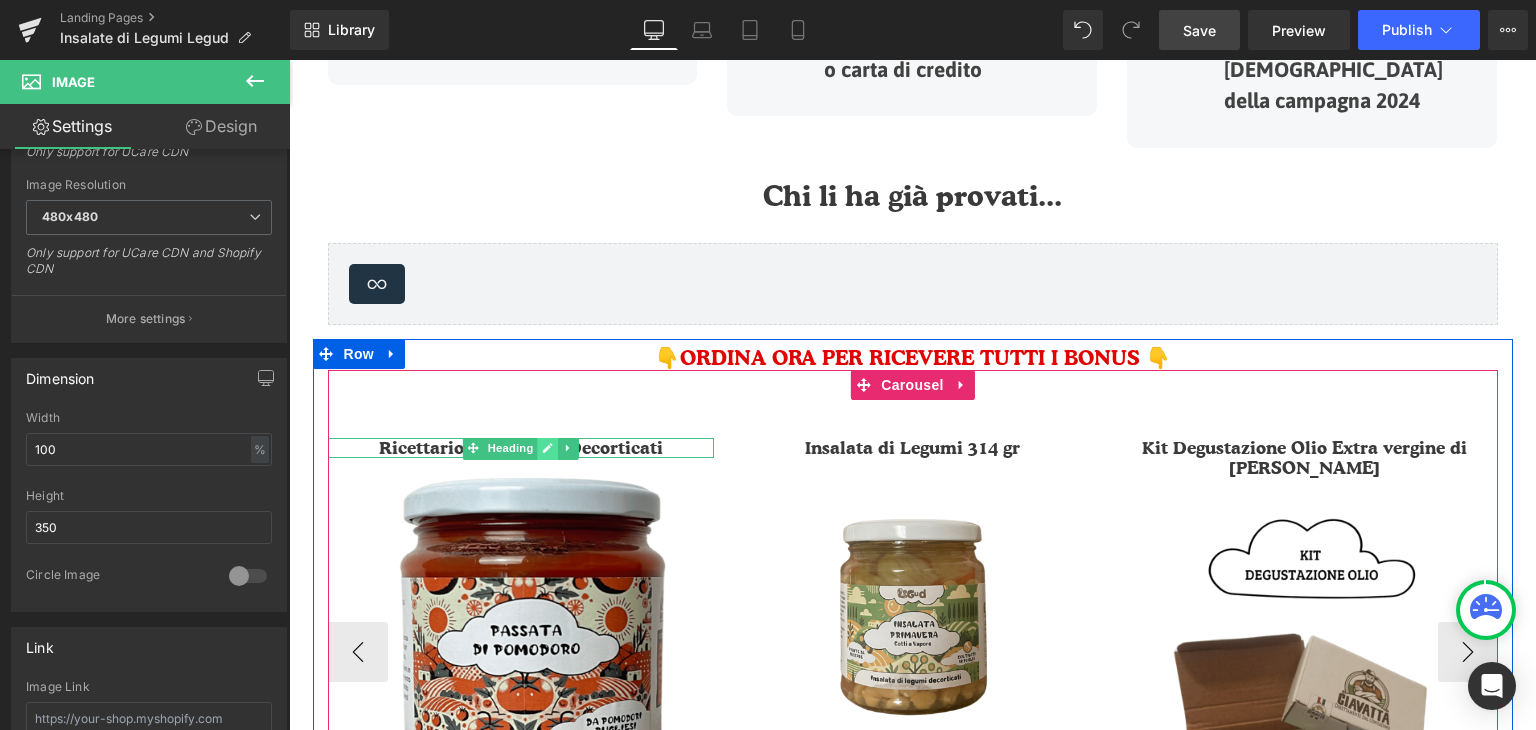 click 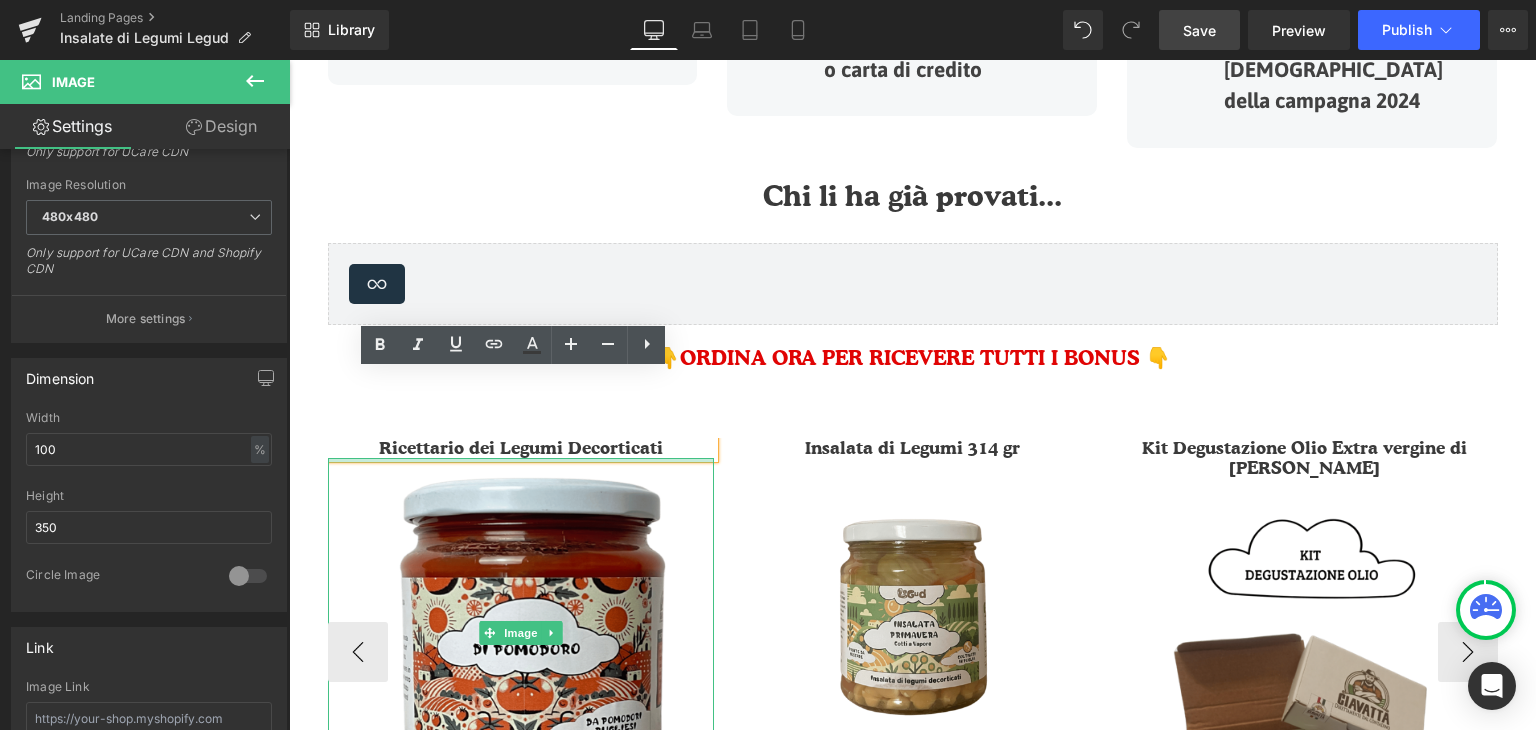 drag, startPoint x: 612, startPoint y: 391, endPoint x: 388, endPoint y: 379, distance: 224.3212 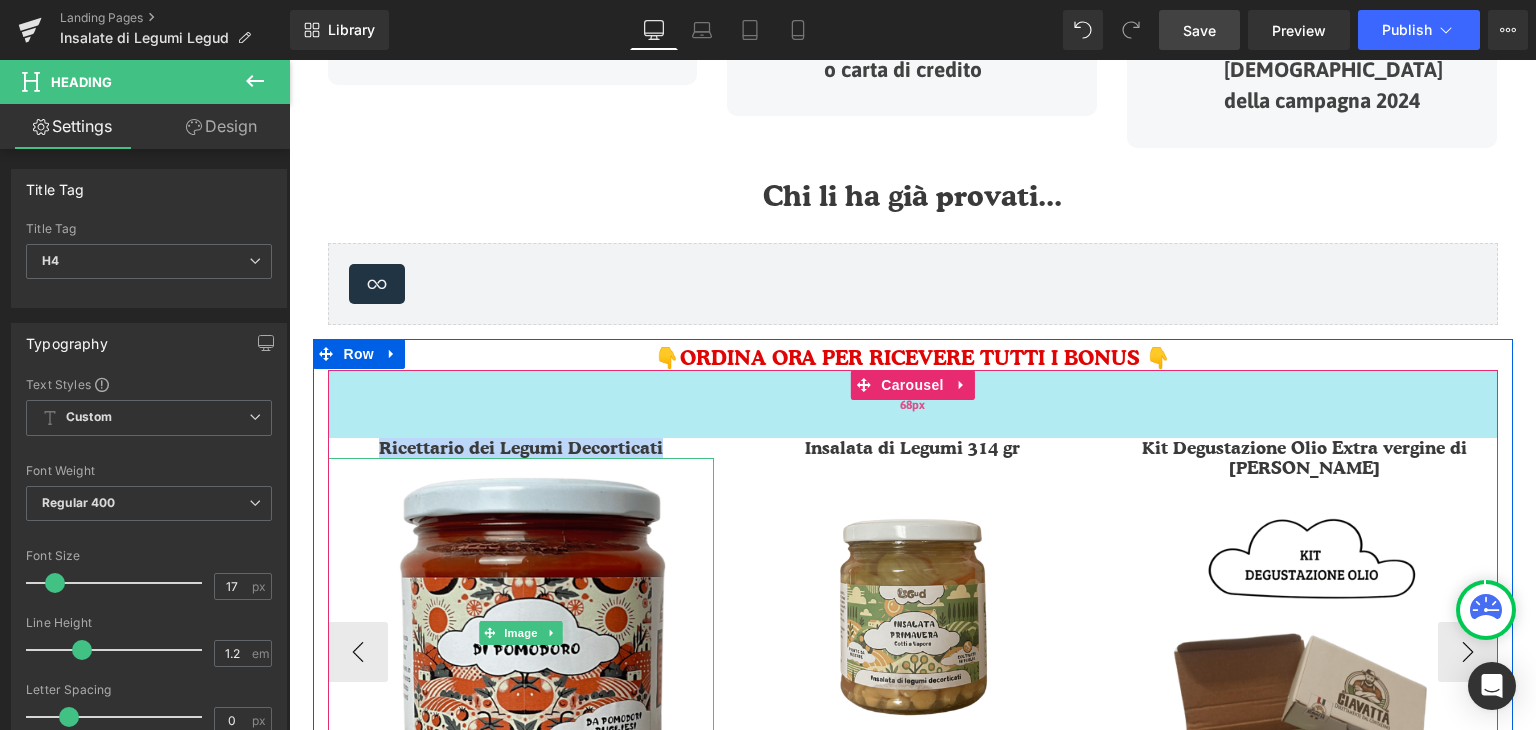 drag, startPoint x: 388, startPoint y: 379, endPoint x: 660, endPoint y: 369, distance: 272.18375 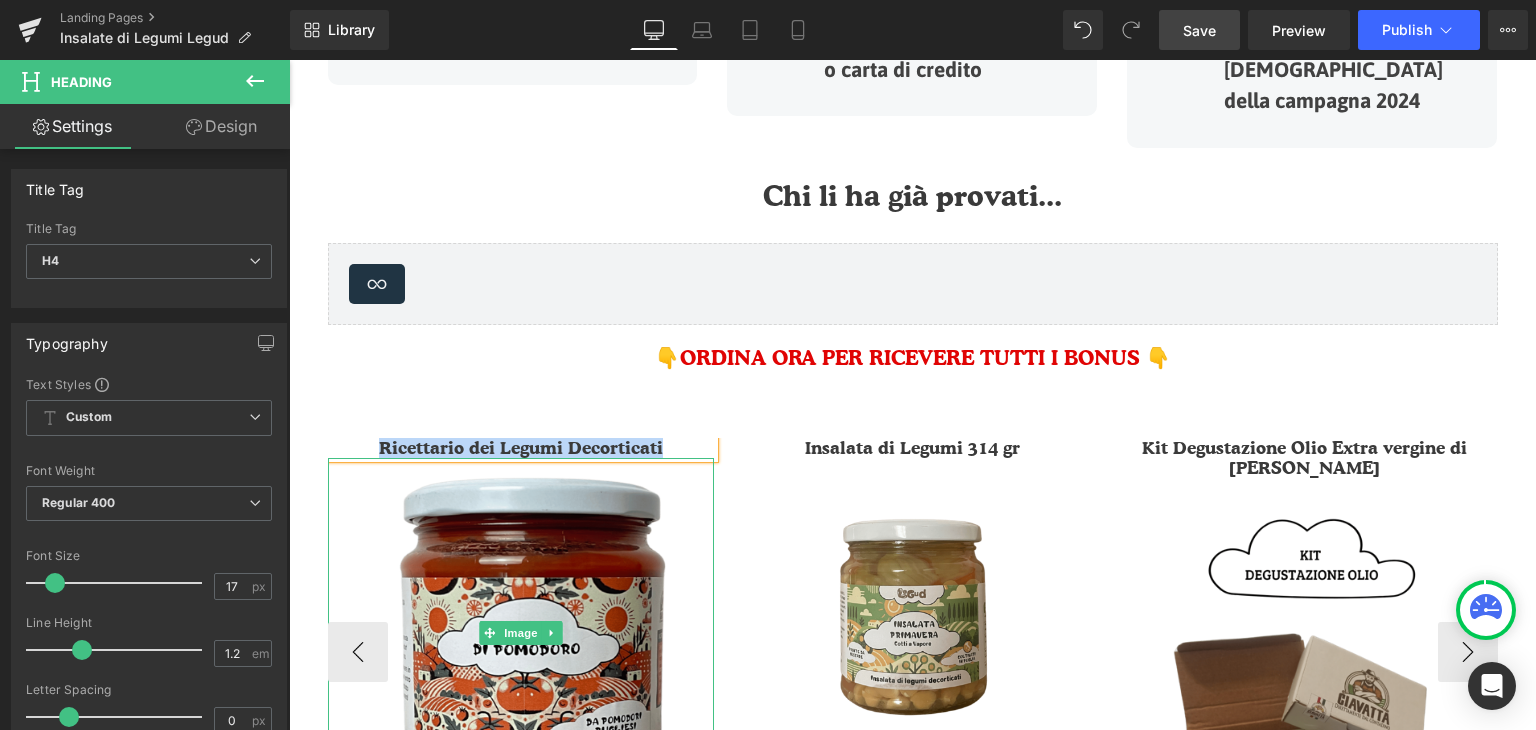 type 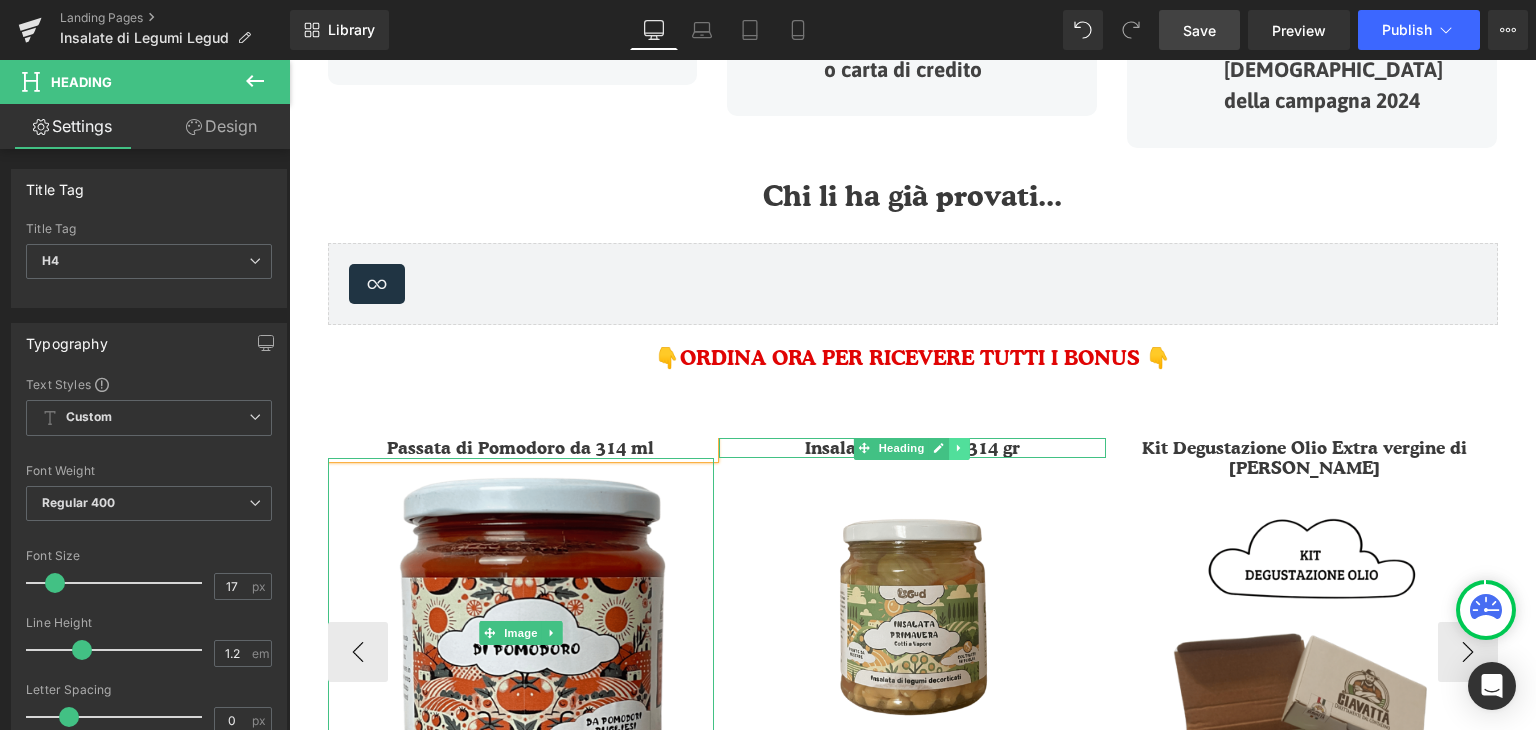 click 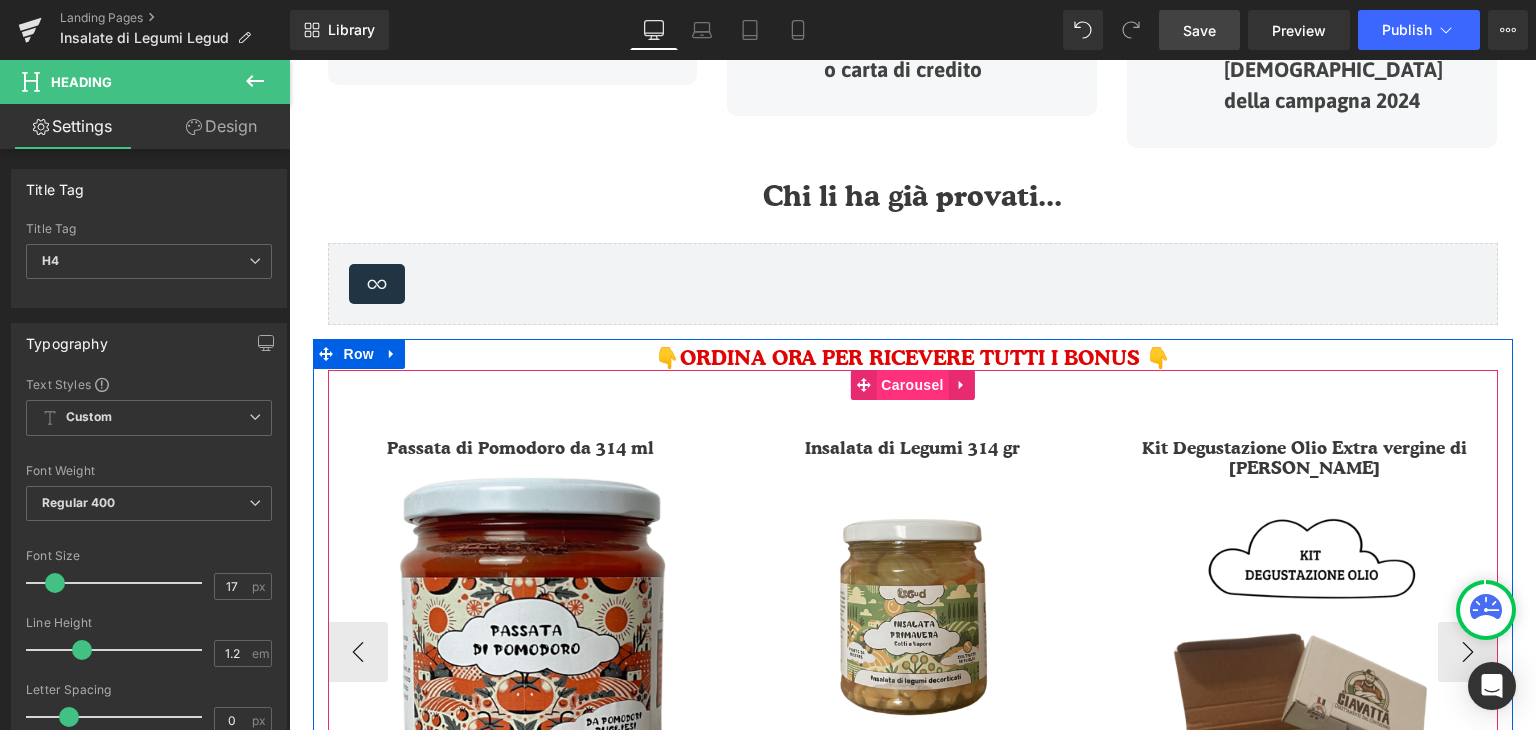 click on "Carousel" at bounding box center (912, 385) 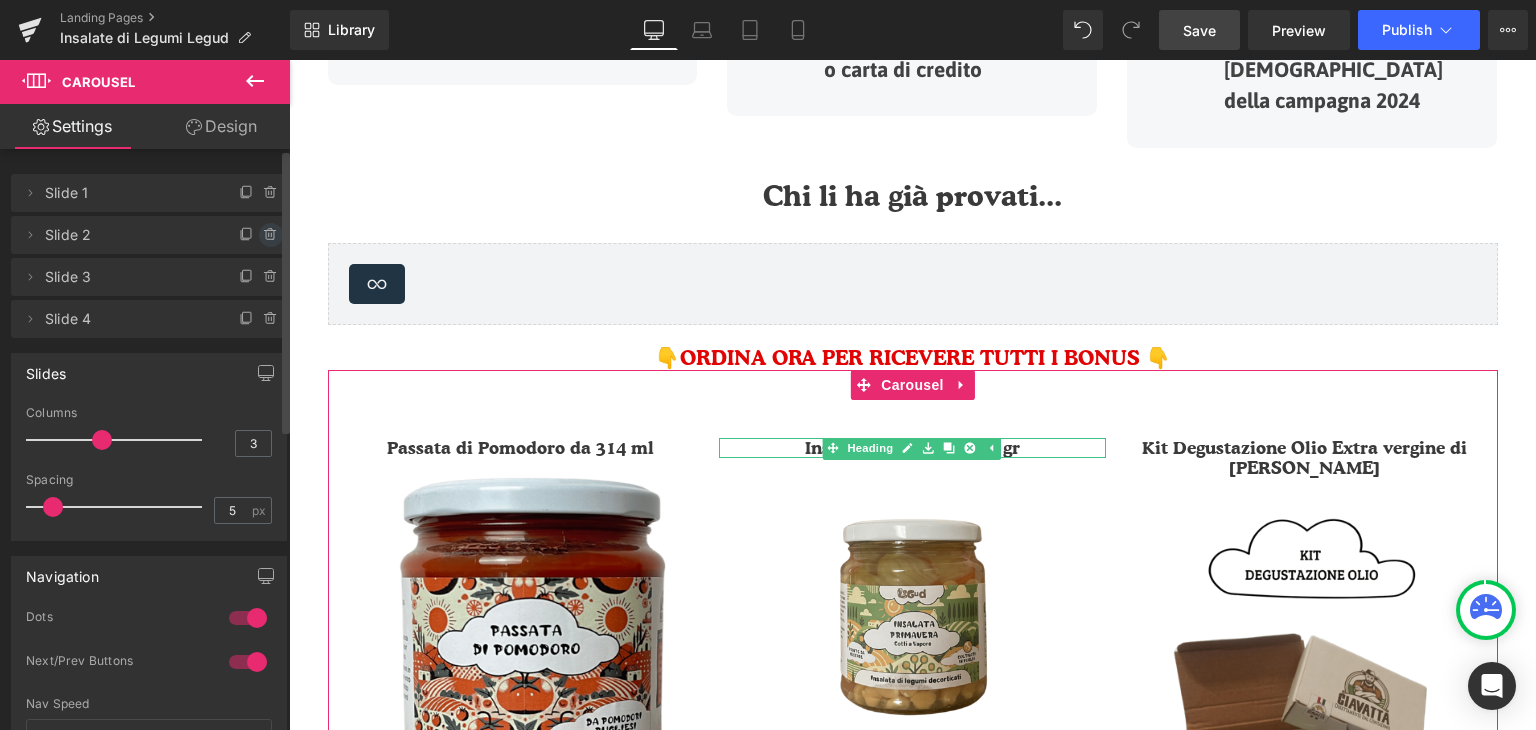 click 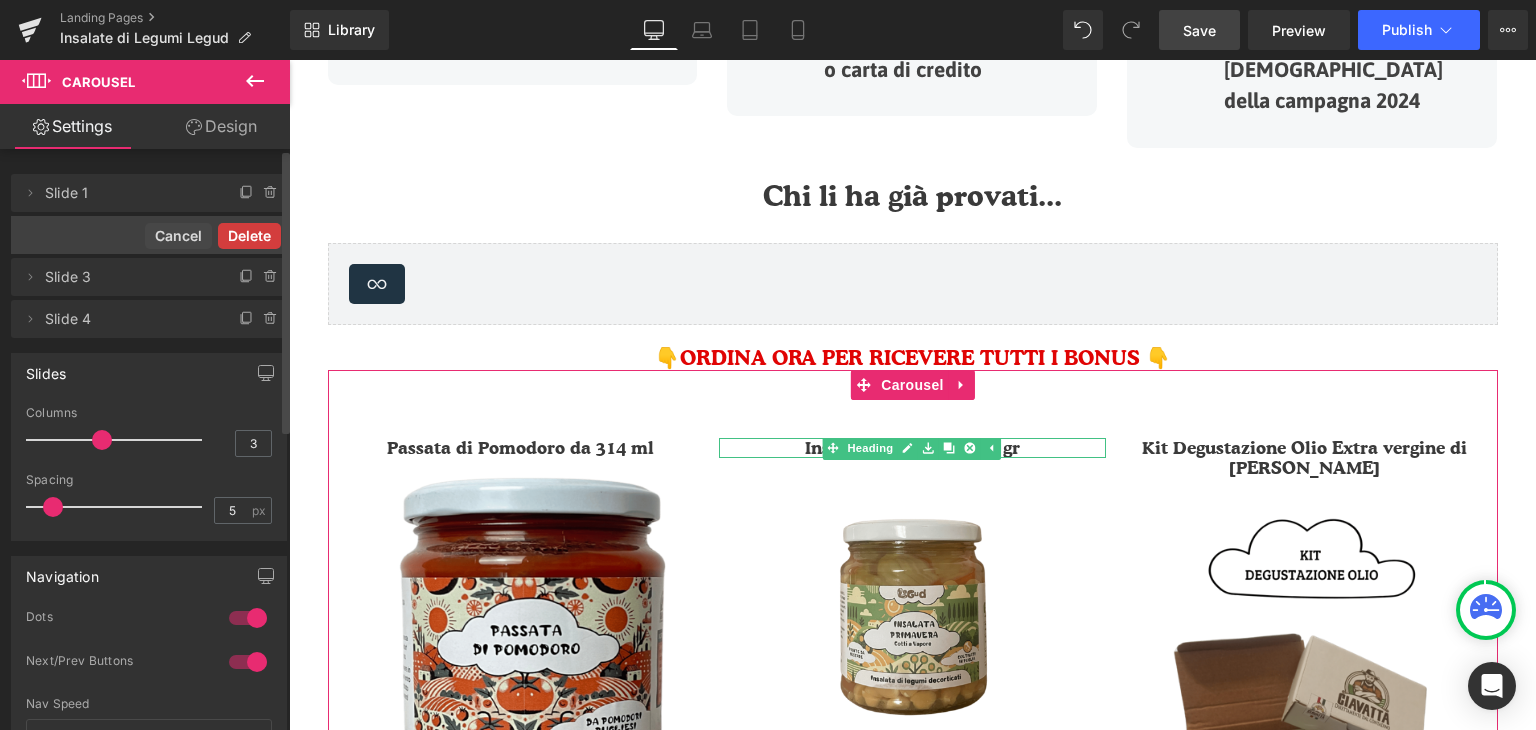 click on "Delete" at bounding box center [249, 236] 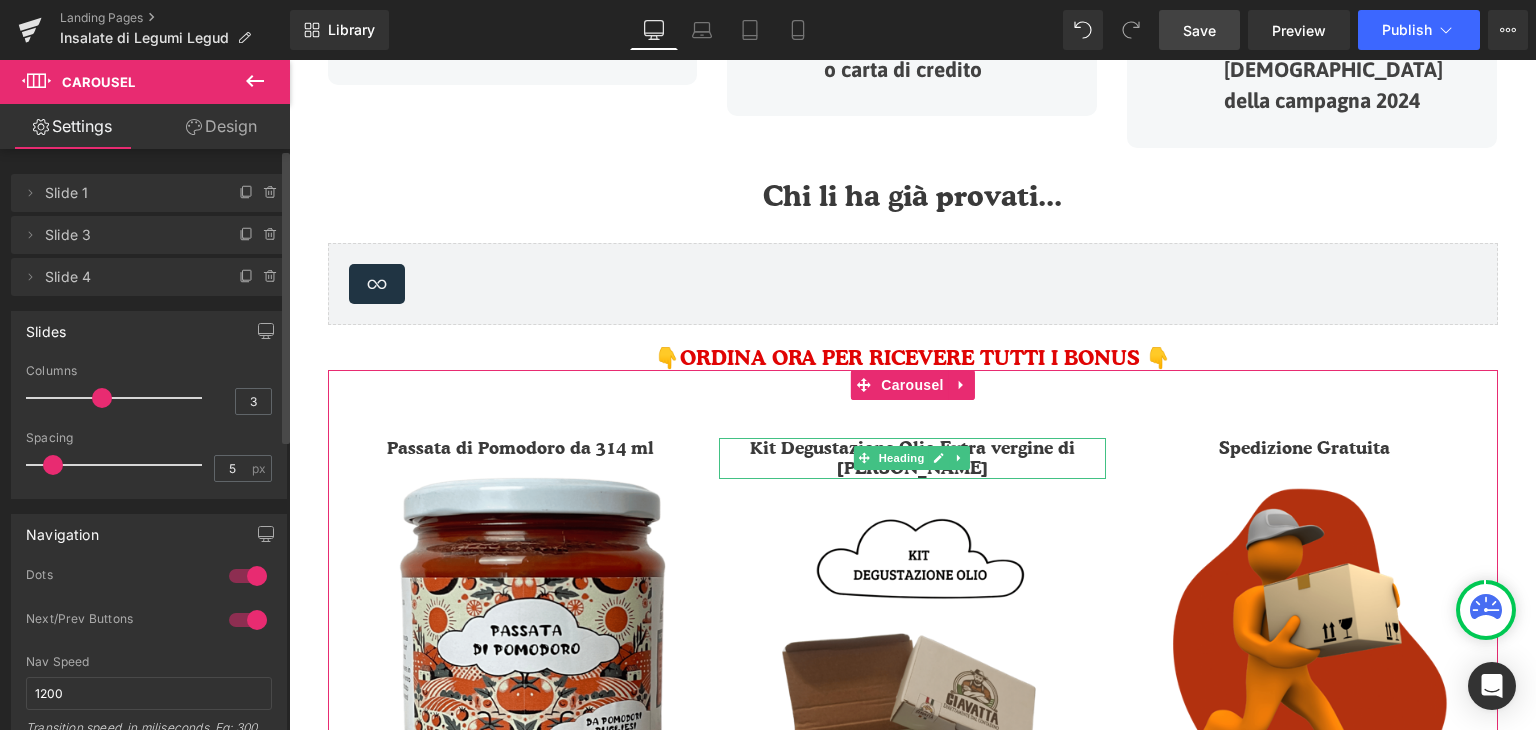 click 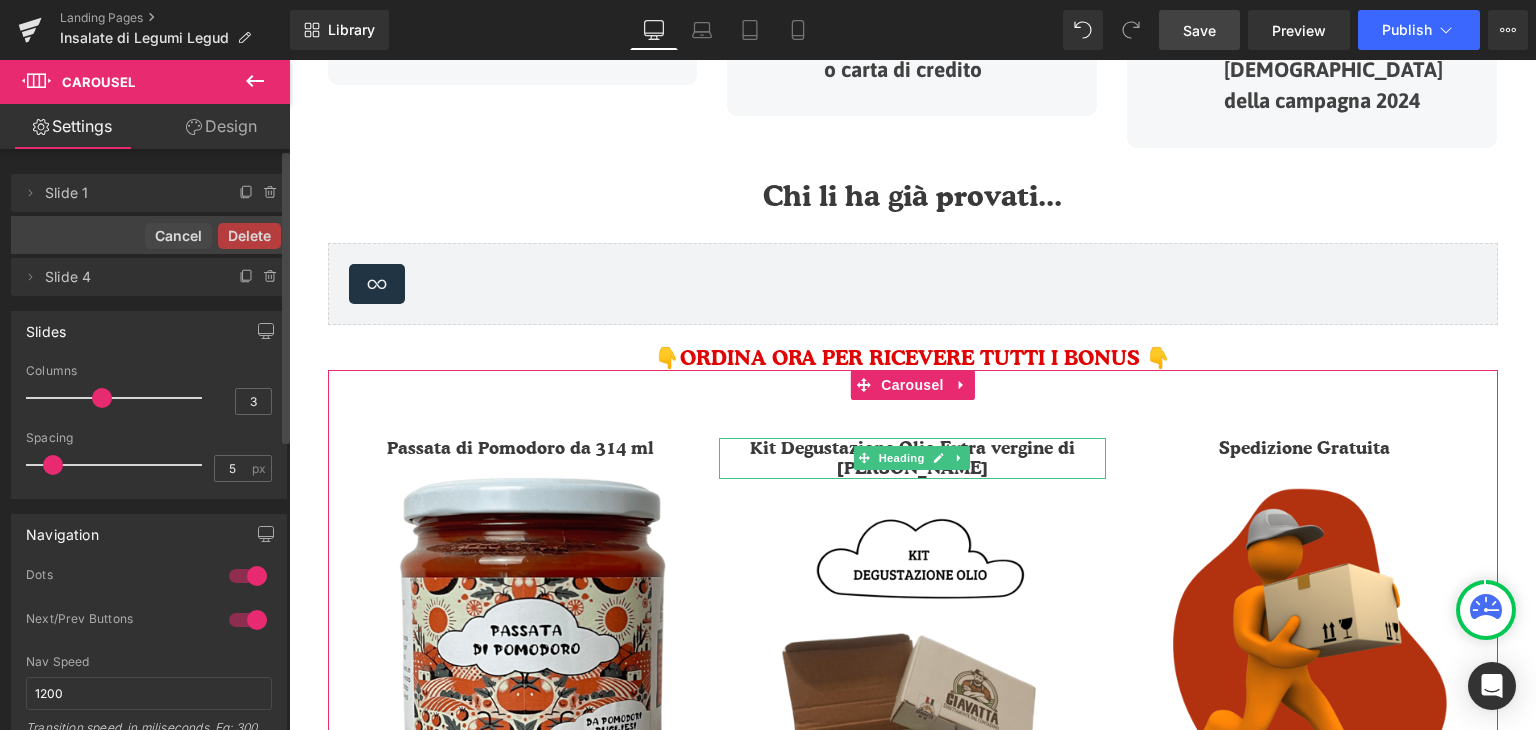 click on "Delete" at bounding box center [249, 236] 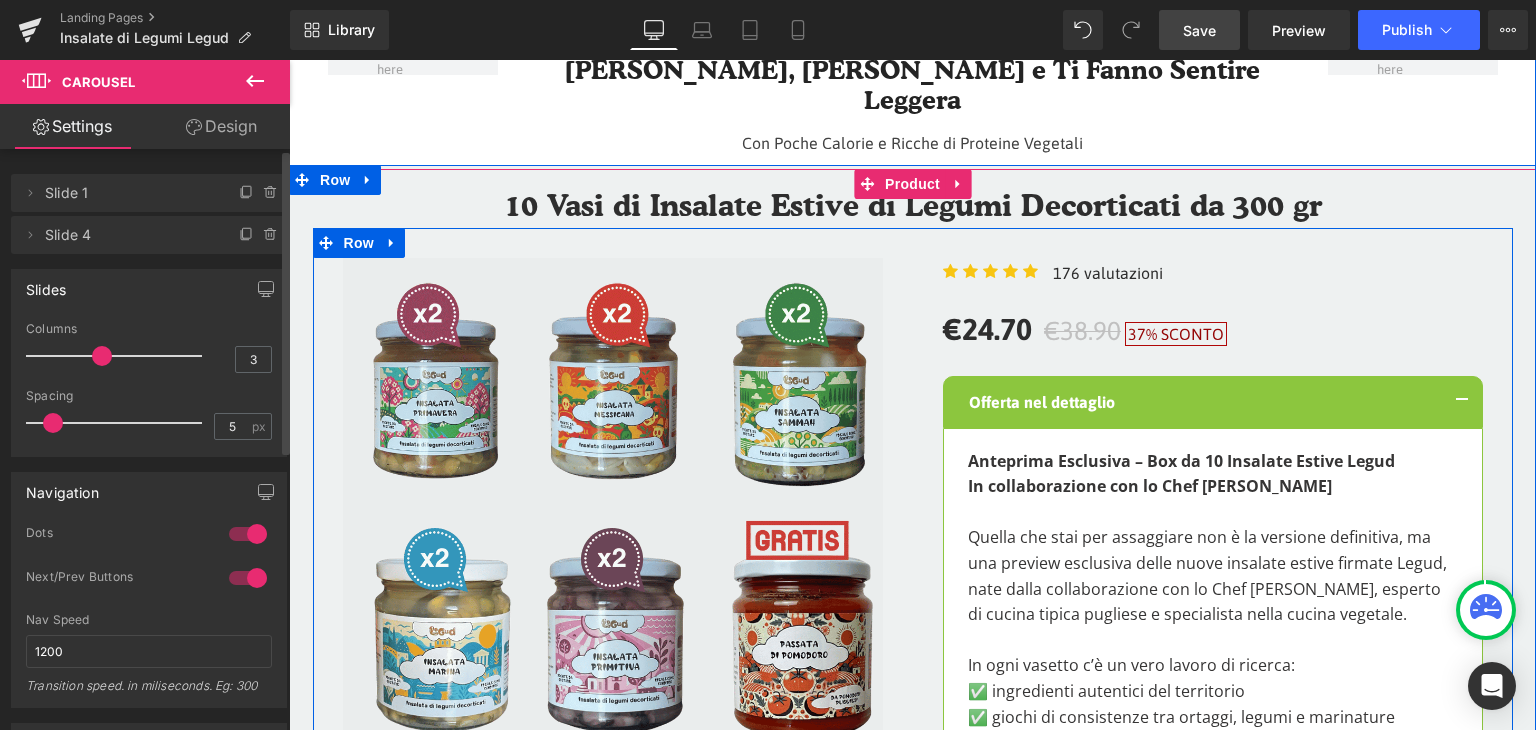 scroll, scrollTop: 249, scrollLeft: 0, axis: vertical 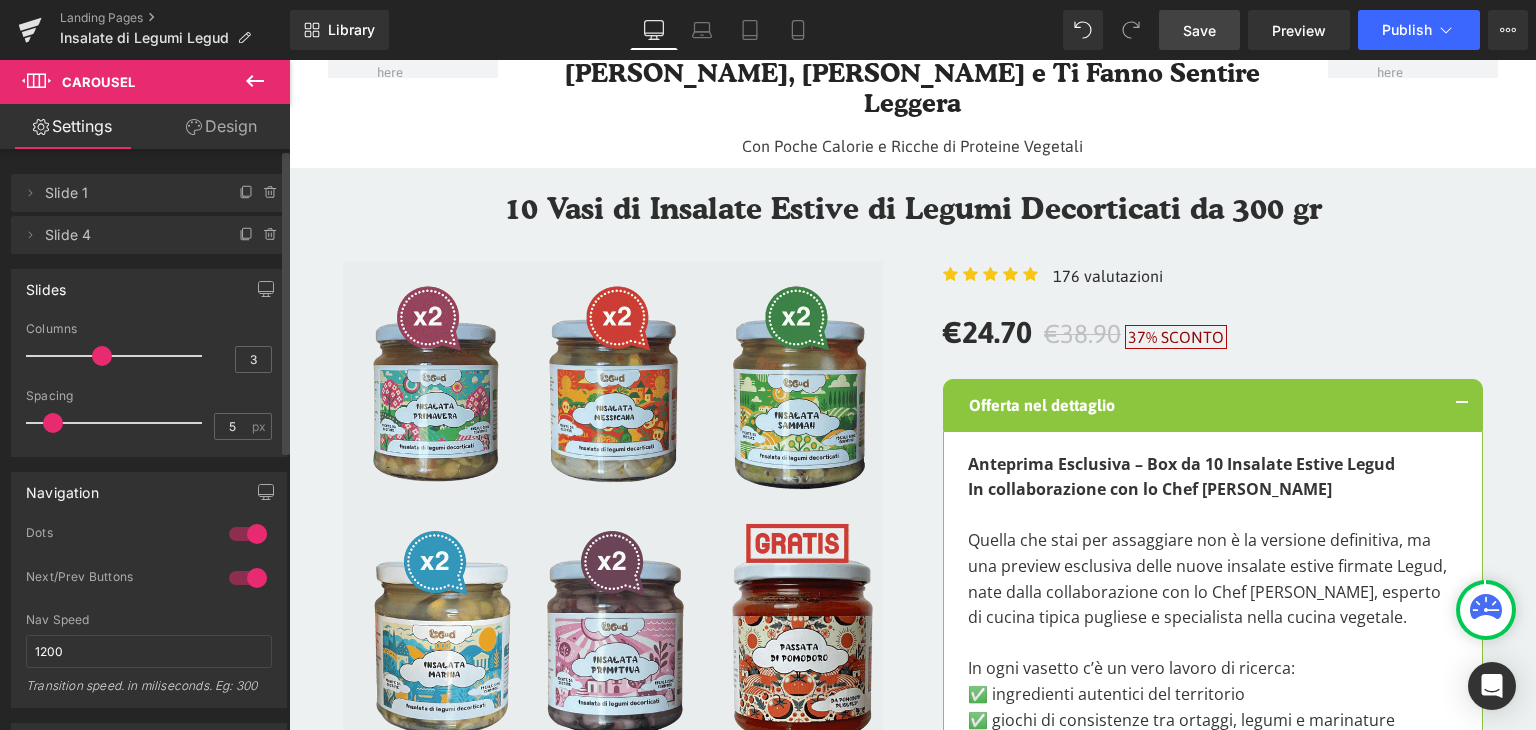 click on "Save" at bounding box center [1199, 30] 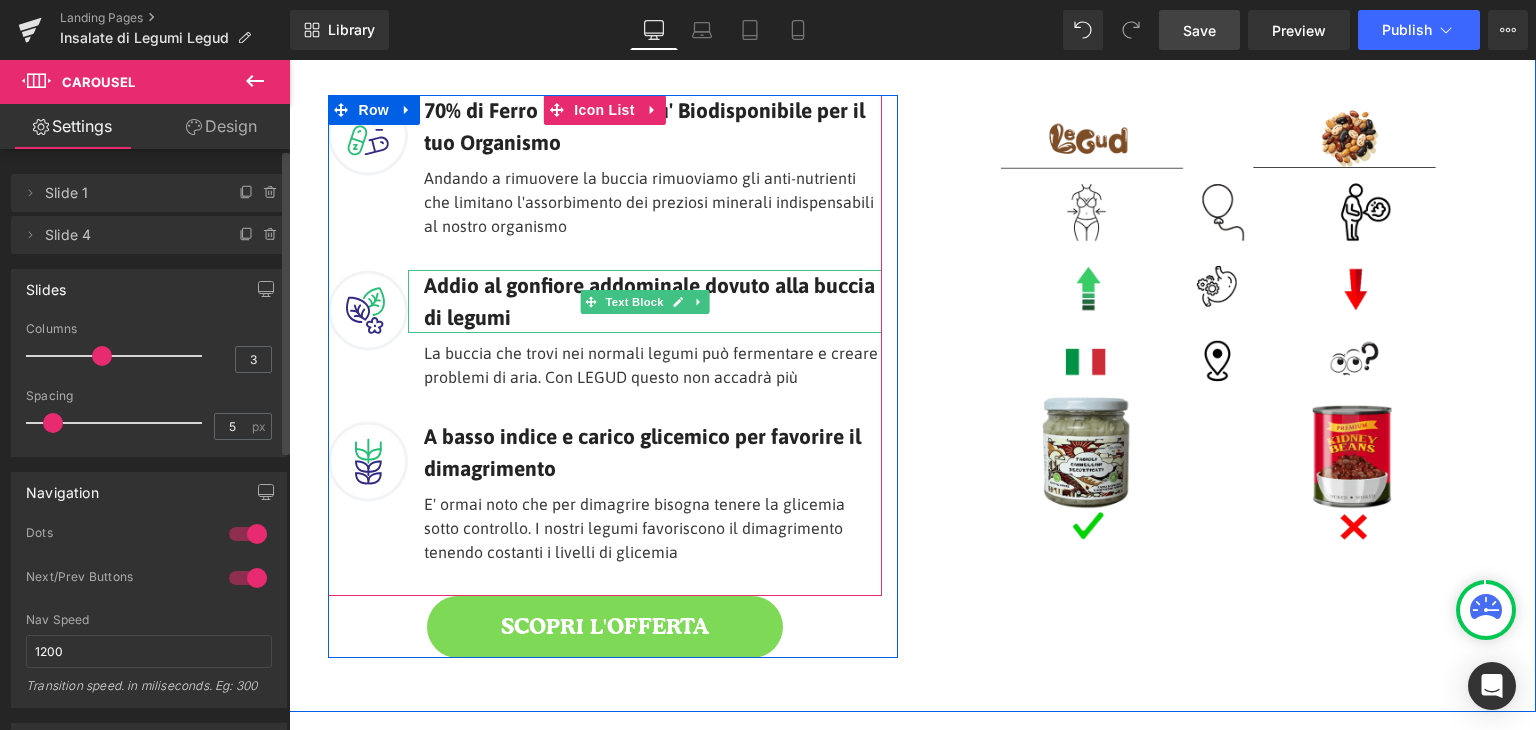 scroll, scrollTop: 2200, scrollLeft: 0, axis: vertical 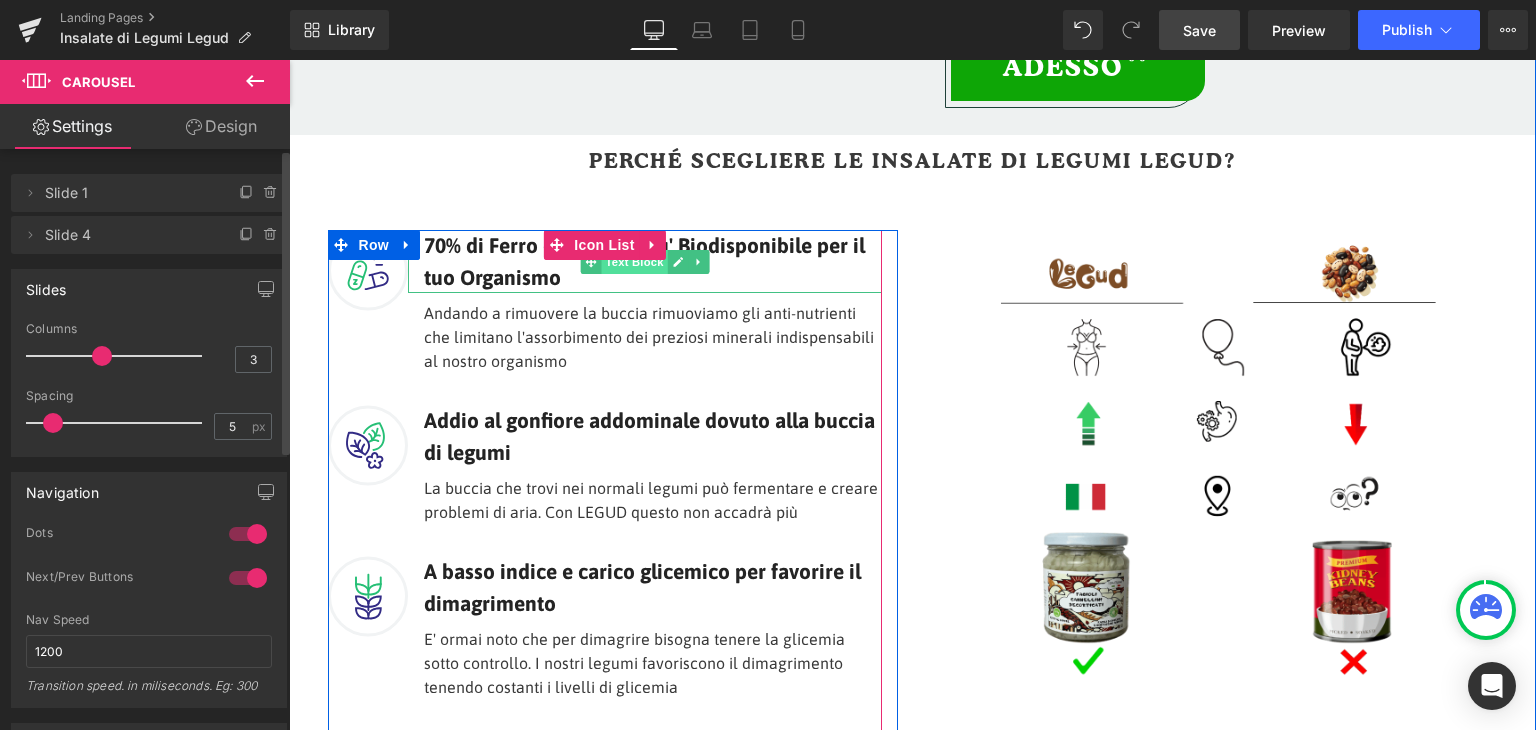 click on "Text Block" at bounding box center (634, 262) 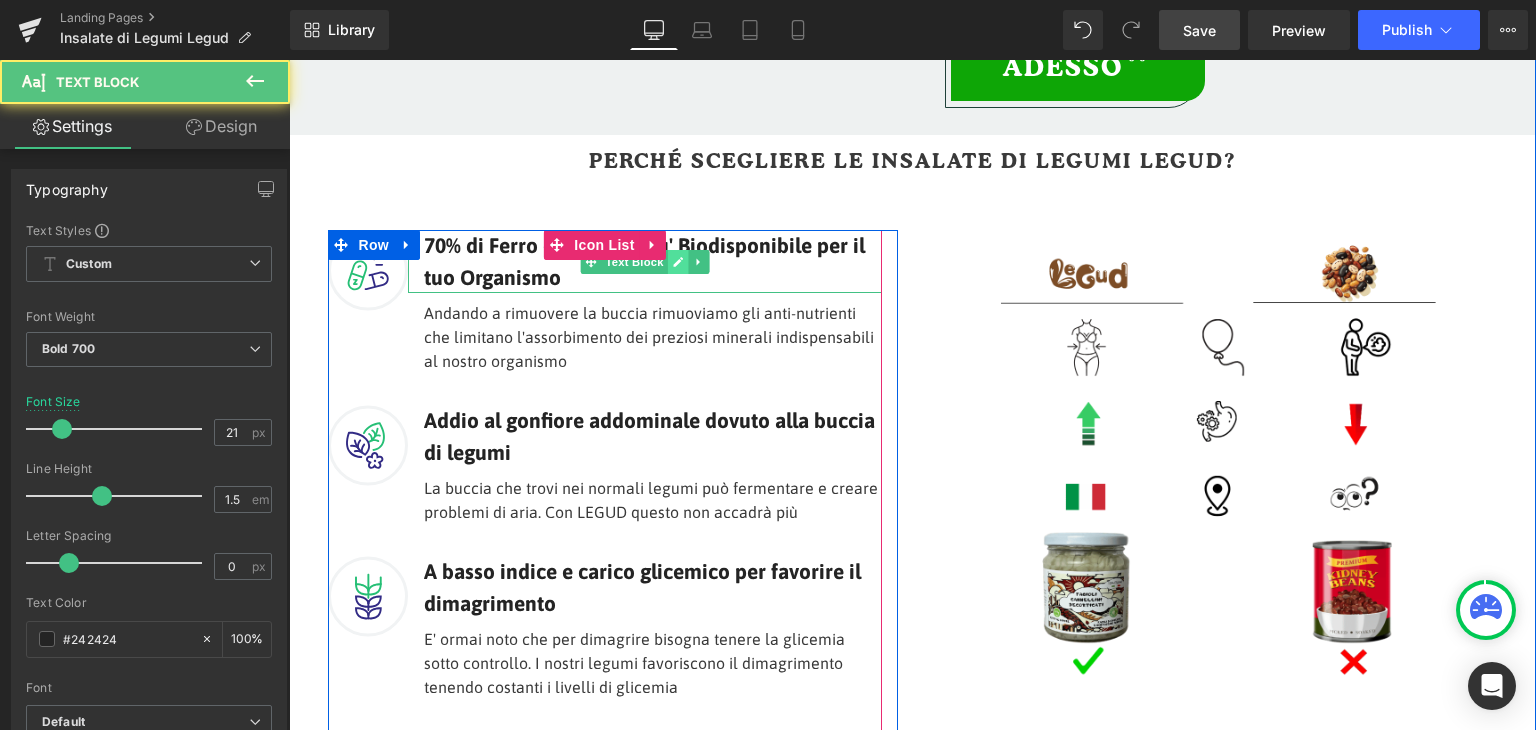 click at bounding box center (677, 262) 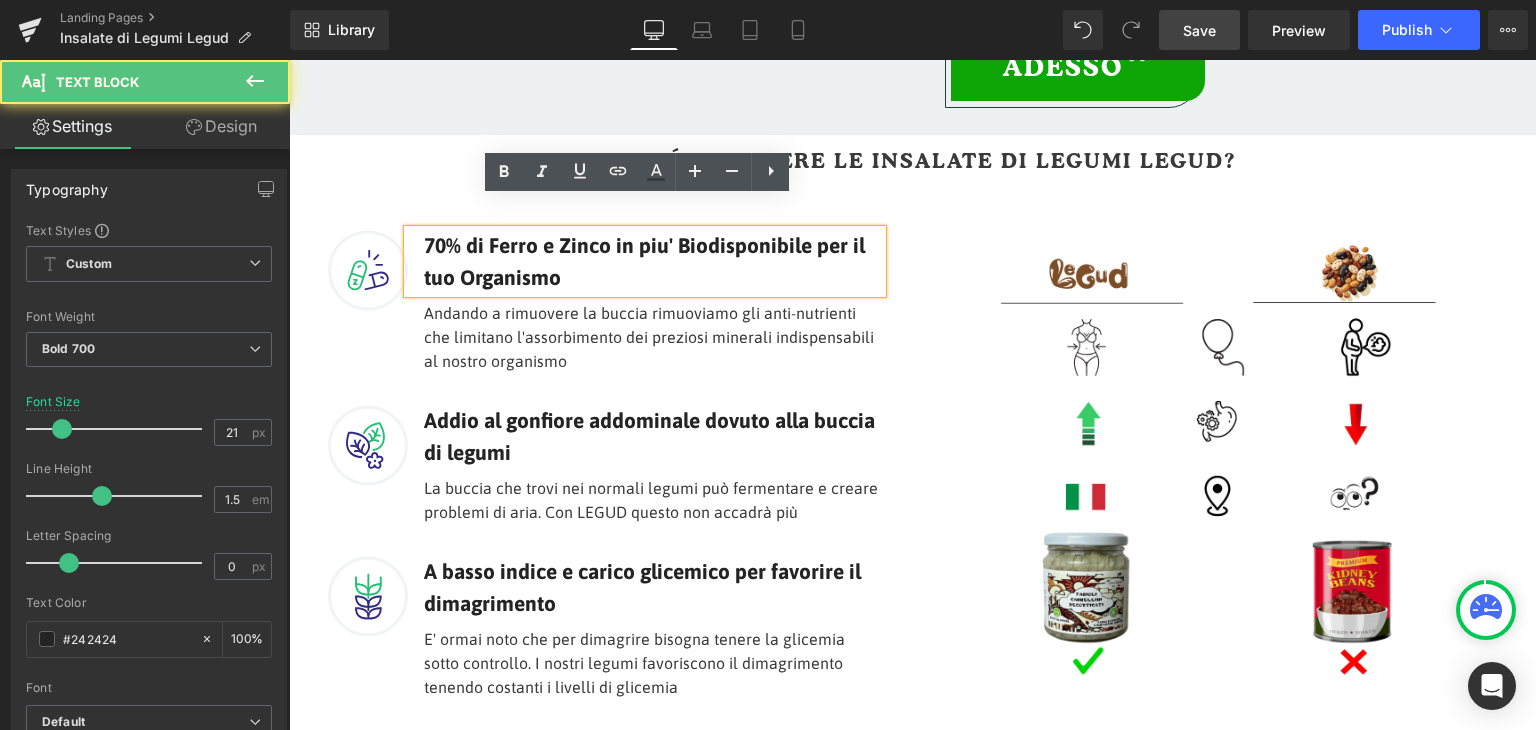 drag, startPoint x: 556, startPoint y: 245, endPoint x: 401, endPoint y: 209, distance: 159.12573 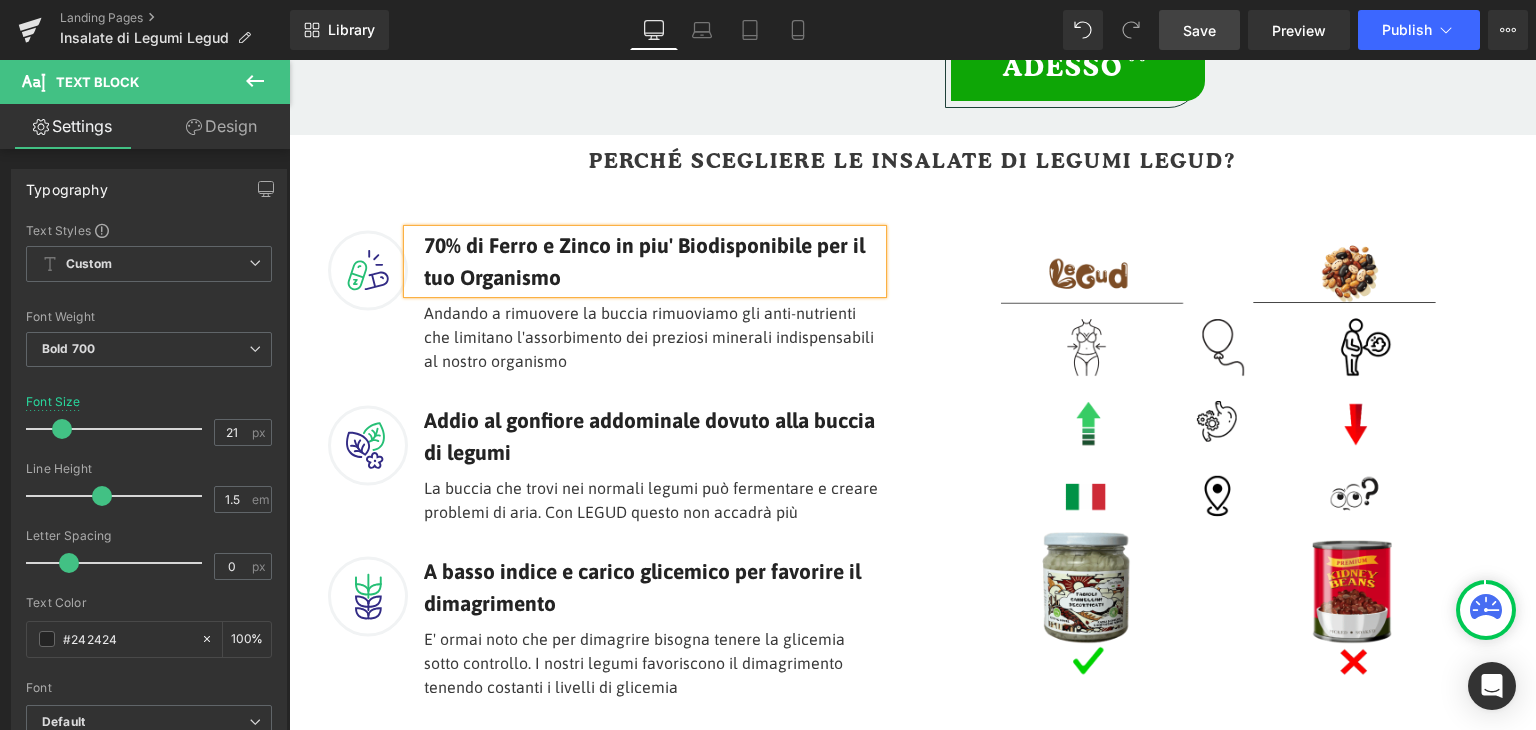 type 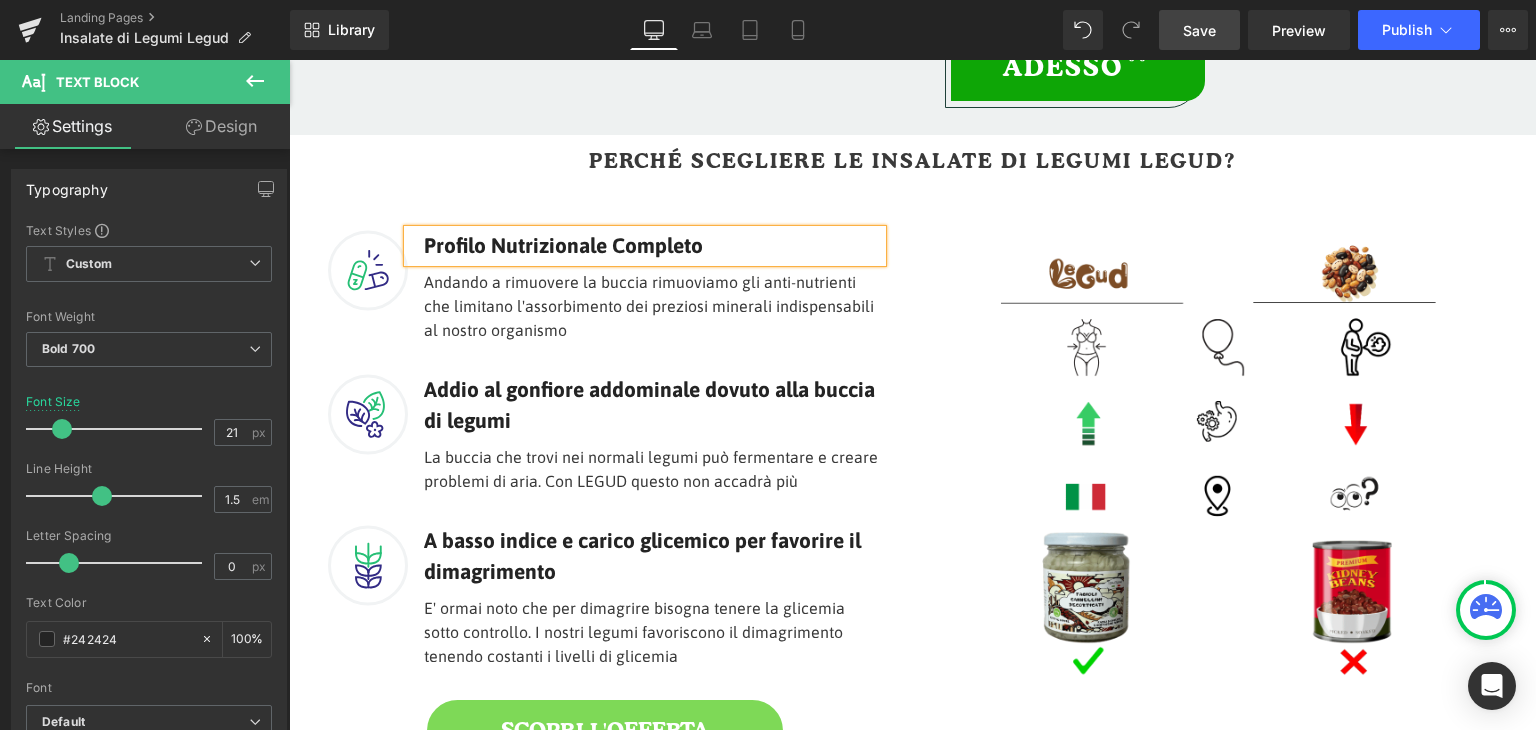 click at bounding box center [289, 60] 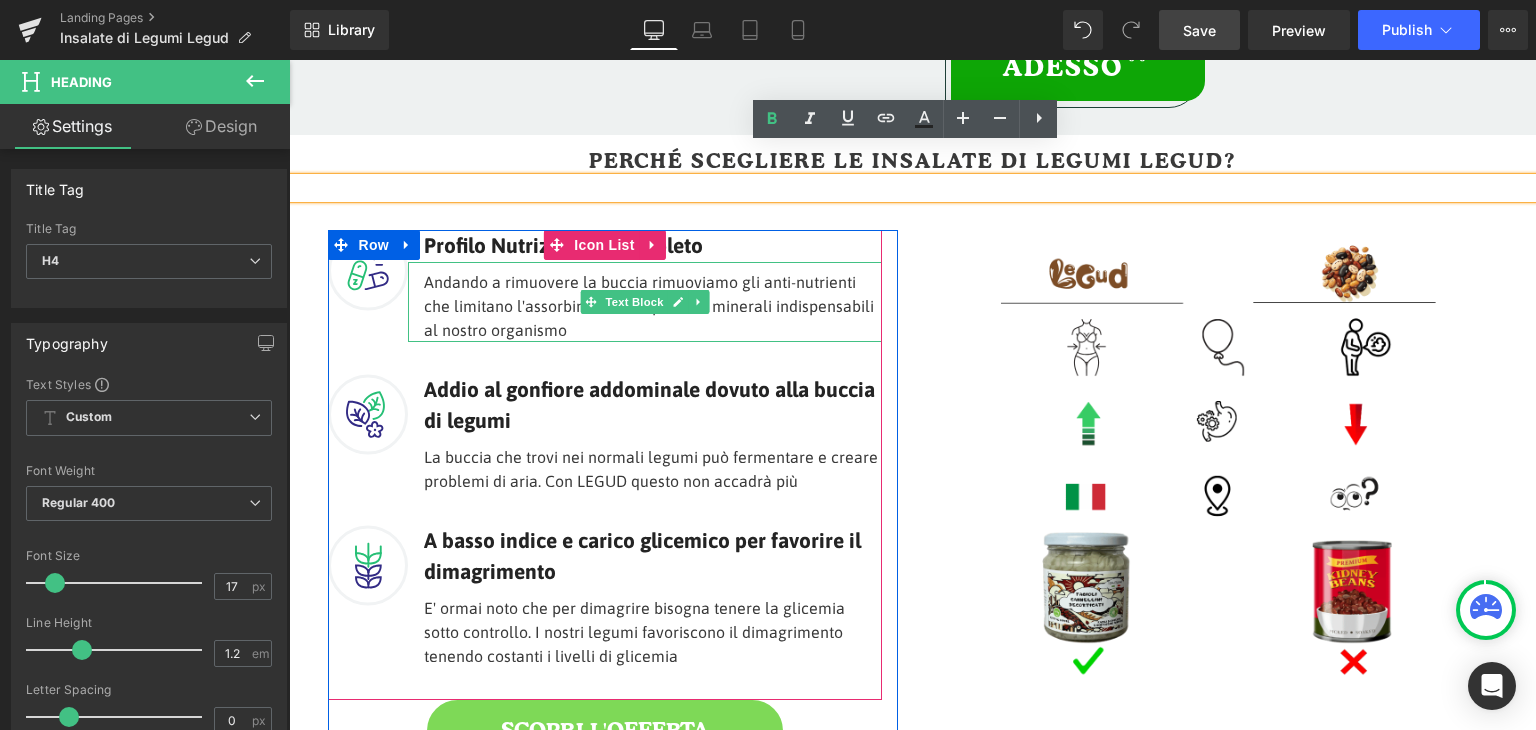click 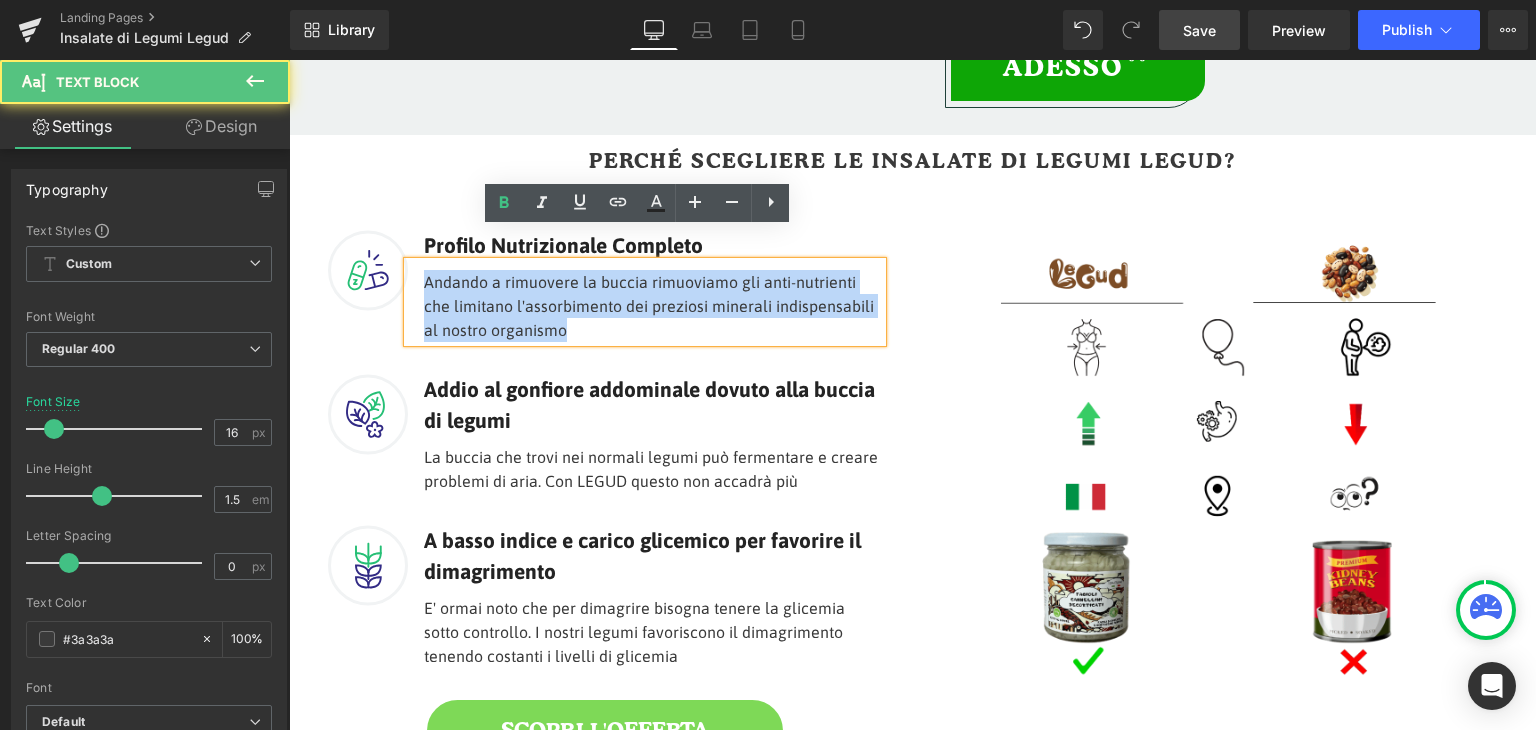 drag, startPoint x: 551, startPoint y: 299, endPoint x: 405, endPoint y: 249, distance: 154.32434 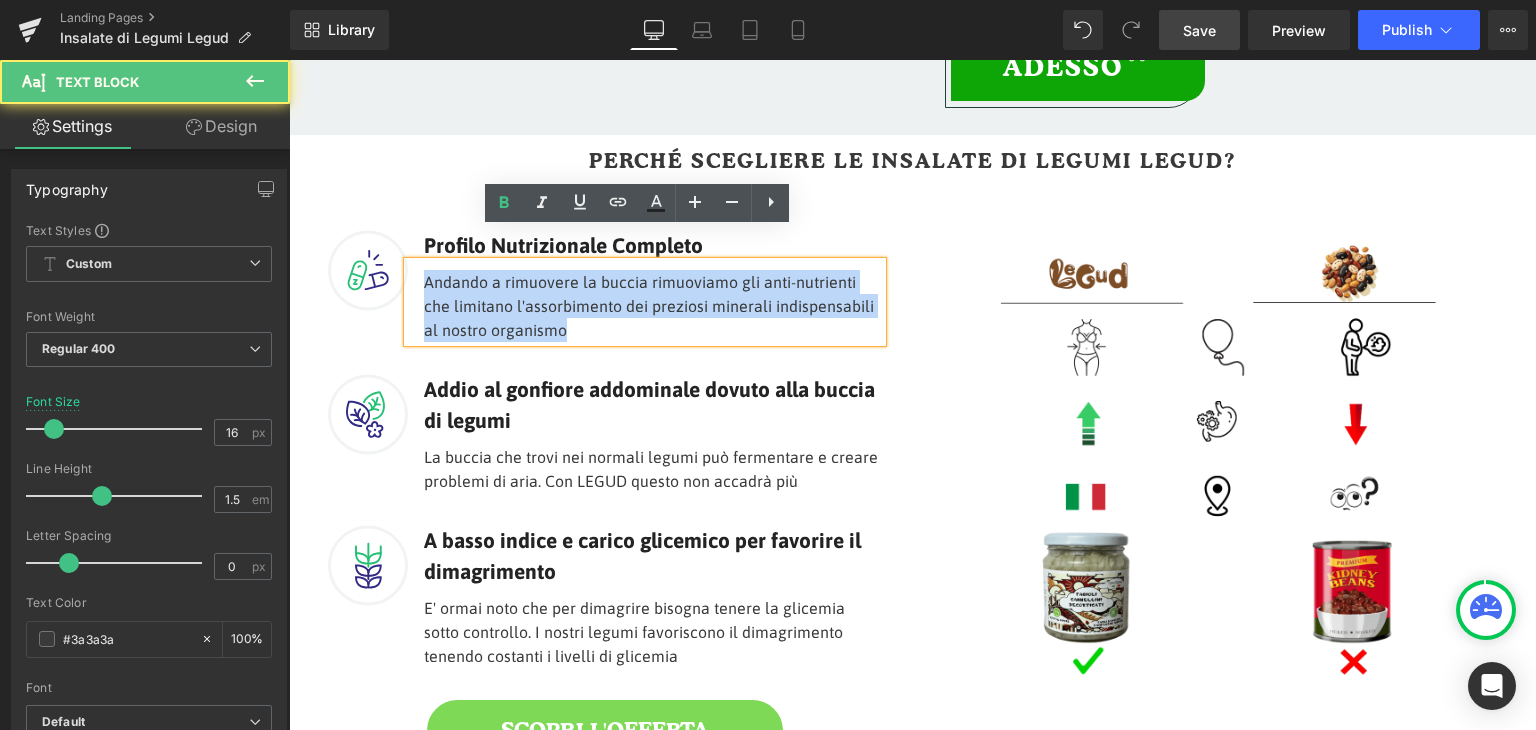 click on "Andando a rimuovere la buccia rimuoviamo gli anti-nutrienti che limitano l'assorbimento dei preziosi minerali indispensabili al nostro organismo" at bounding box center [645, 302] 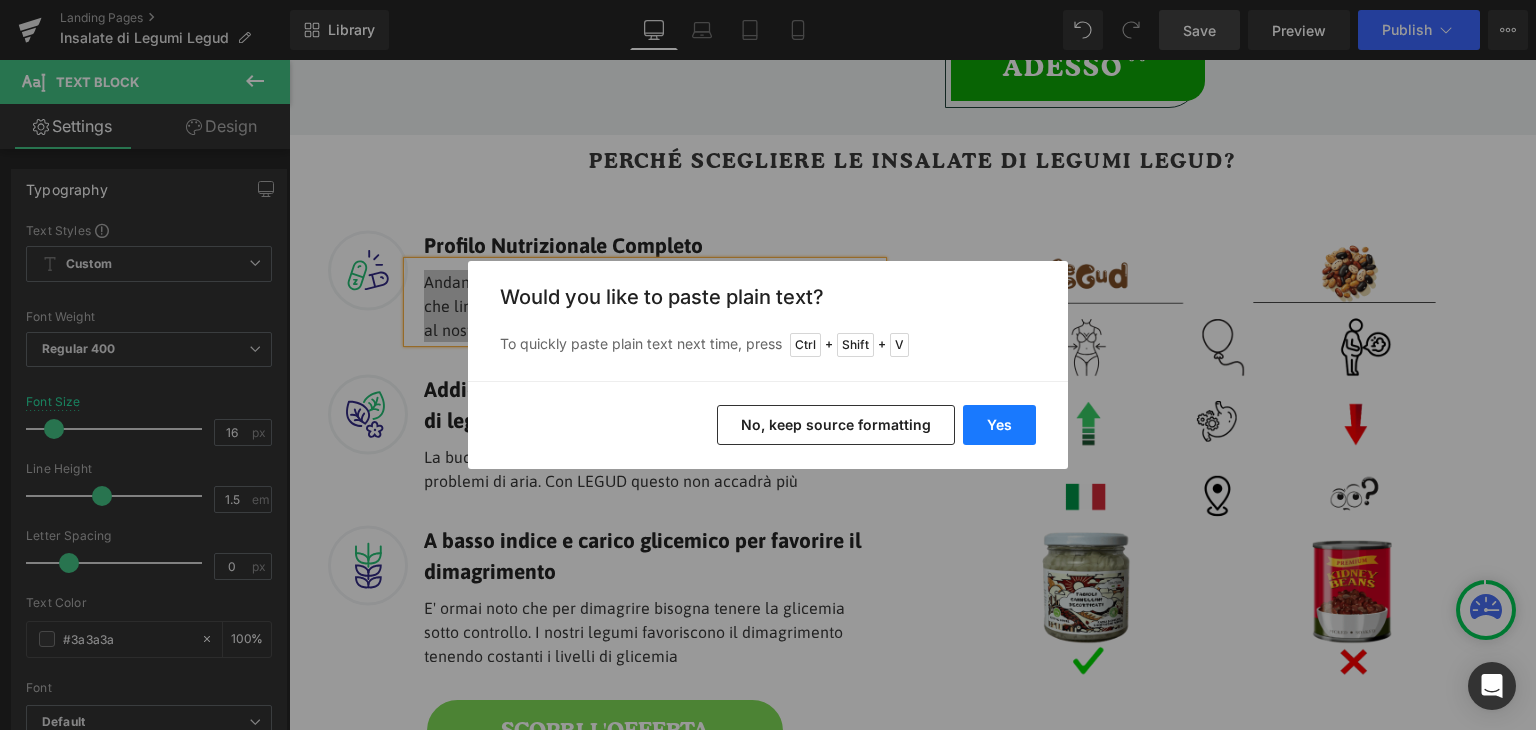 click on "Yes" at bounding box center (999, 425) 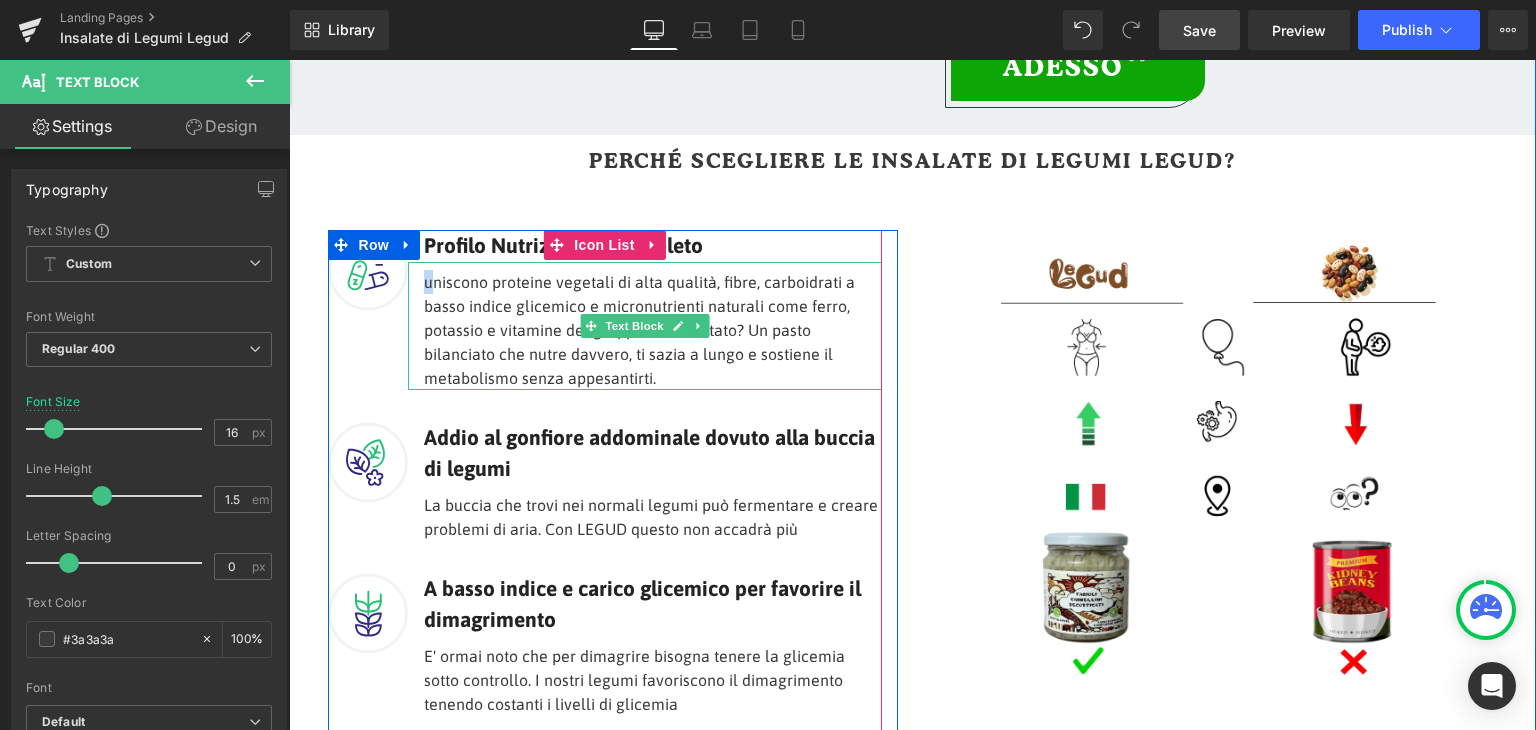 click on "uniscono proteine vegetali di alta qualità, fibre, carboidrati a basso indice glicemico e micronutrienti naturali come ferro, potassio e vitamine del gruppo B. Il risultato? Un pasto bilanciato che nutre davvero, ti sazia a lungo e sostiene il metabolismo senza appesantirti." at bounding box center (645, 326) 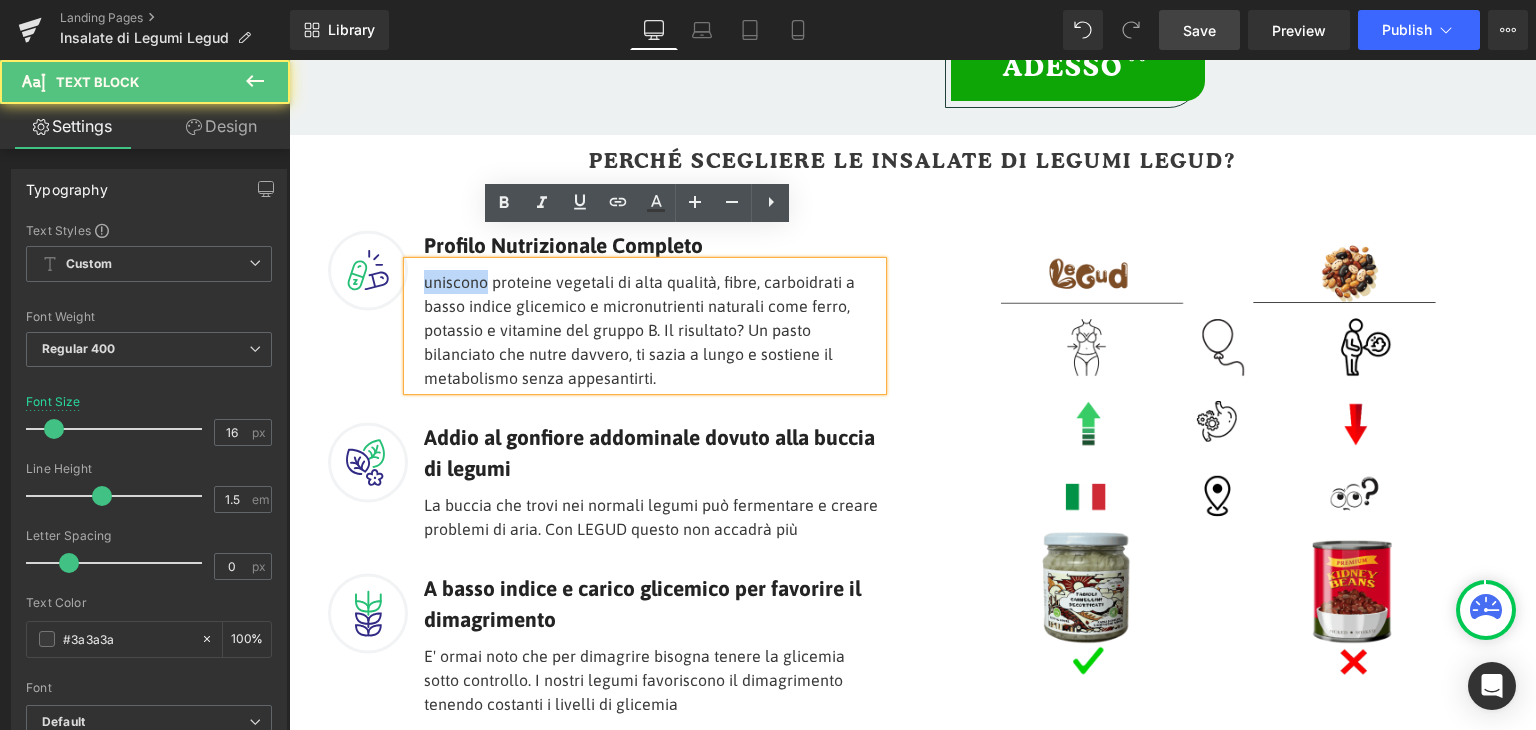 drag, startPoint x: 478, startPoint y: 252, endPoint x: 412, endPoint y: 241, distance: 66.910385 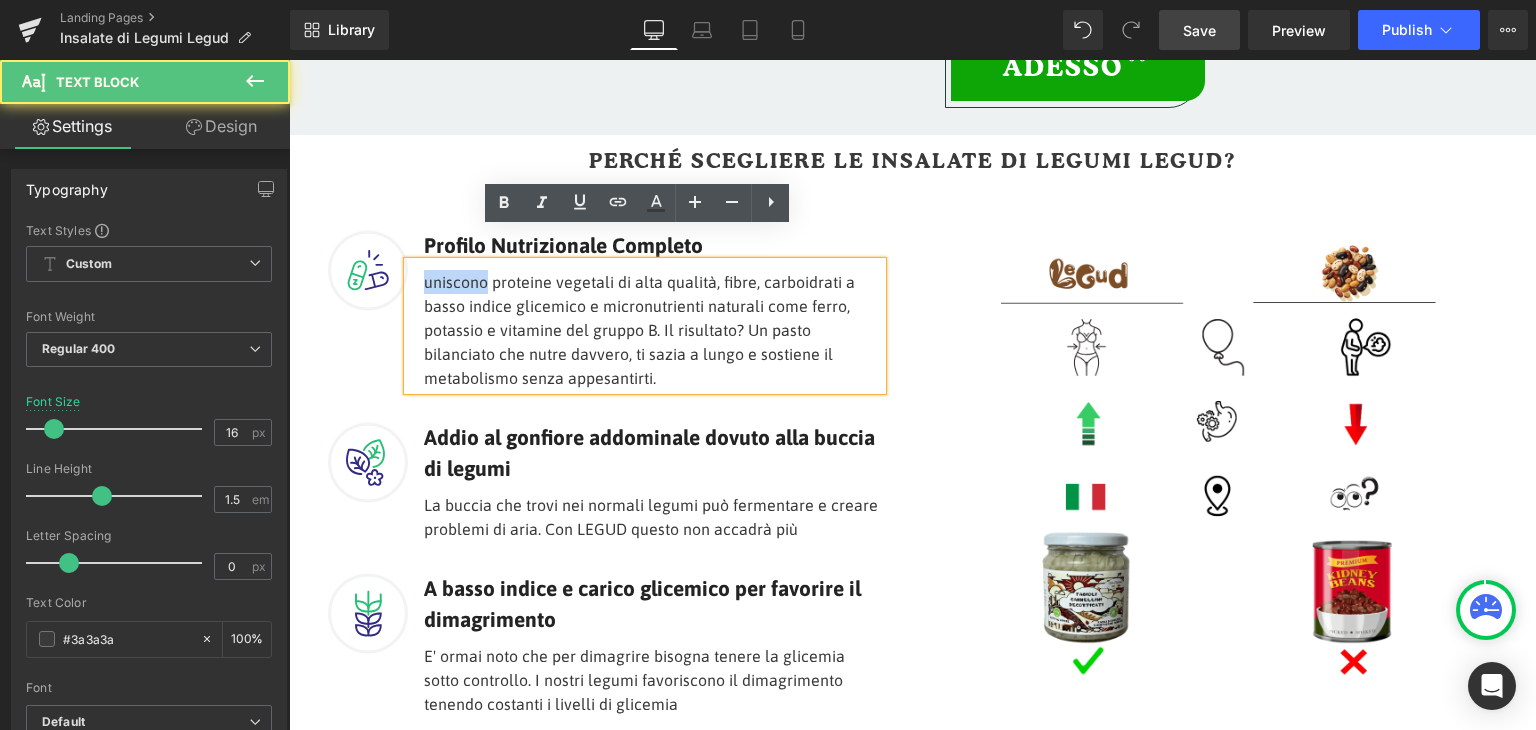 click on "uniscono proteine vegetali di alta qualità, fibre, carboidrati a basso indice glicemico e micronutrienti naturali come ferro, potassio e vitamine del gruppo B. Il risultato? Un pasto bilanciato che nutre davvero, ti sazia a lungo e sostiene il metabolismo senza appesantirti." at bounding box center [645, 326] 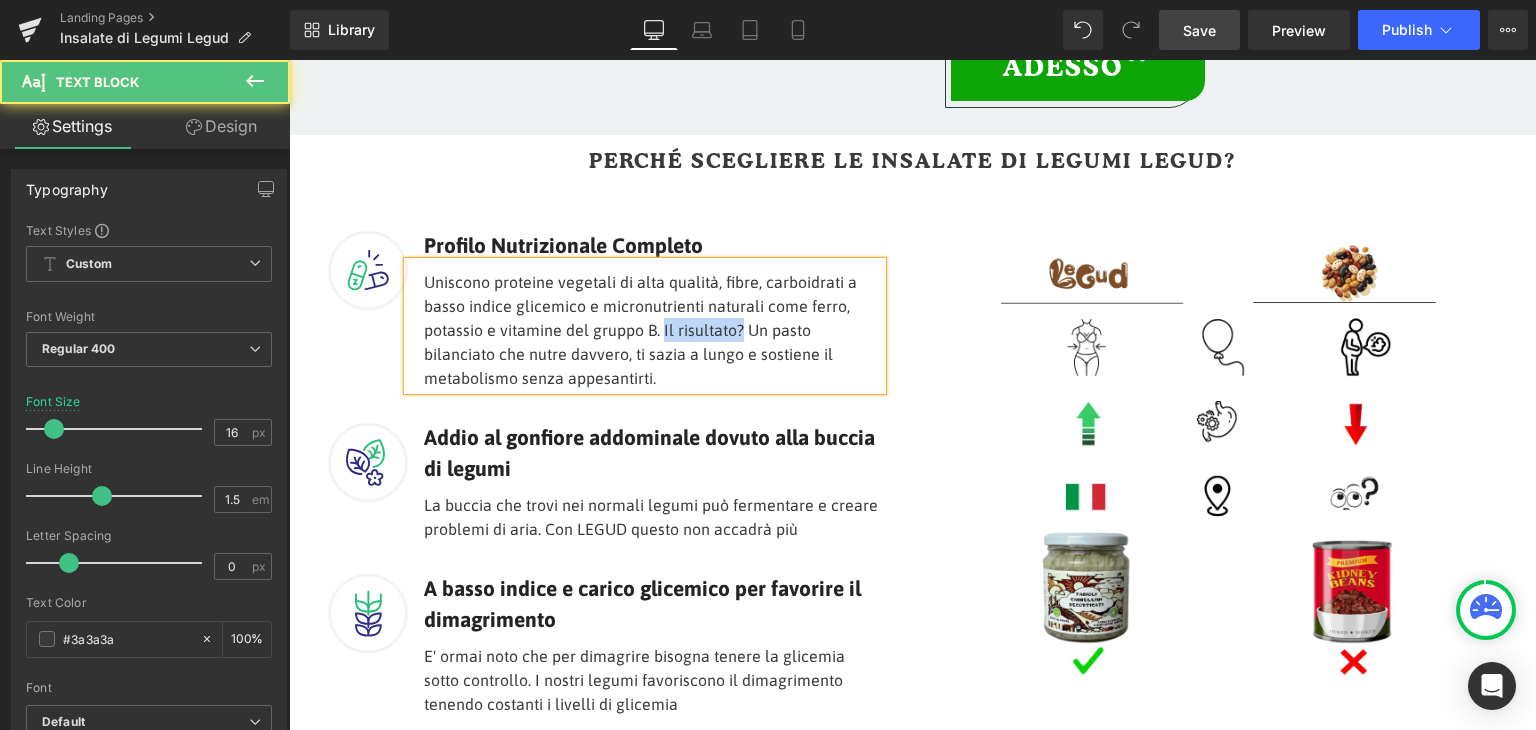drag, startPoint x: 654, startPoint y: 296, endPoint x: 732, endPoint y: 297, distance: 78.00641 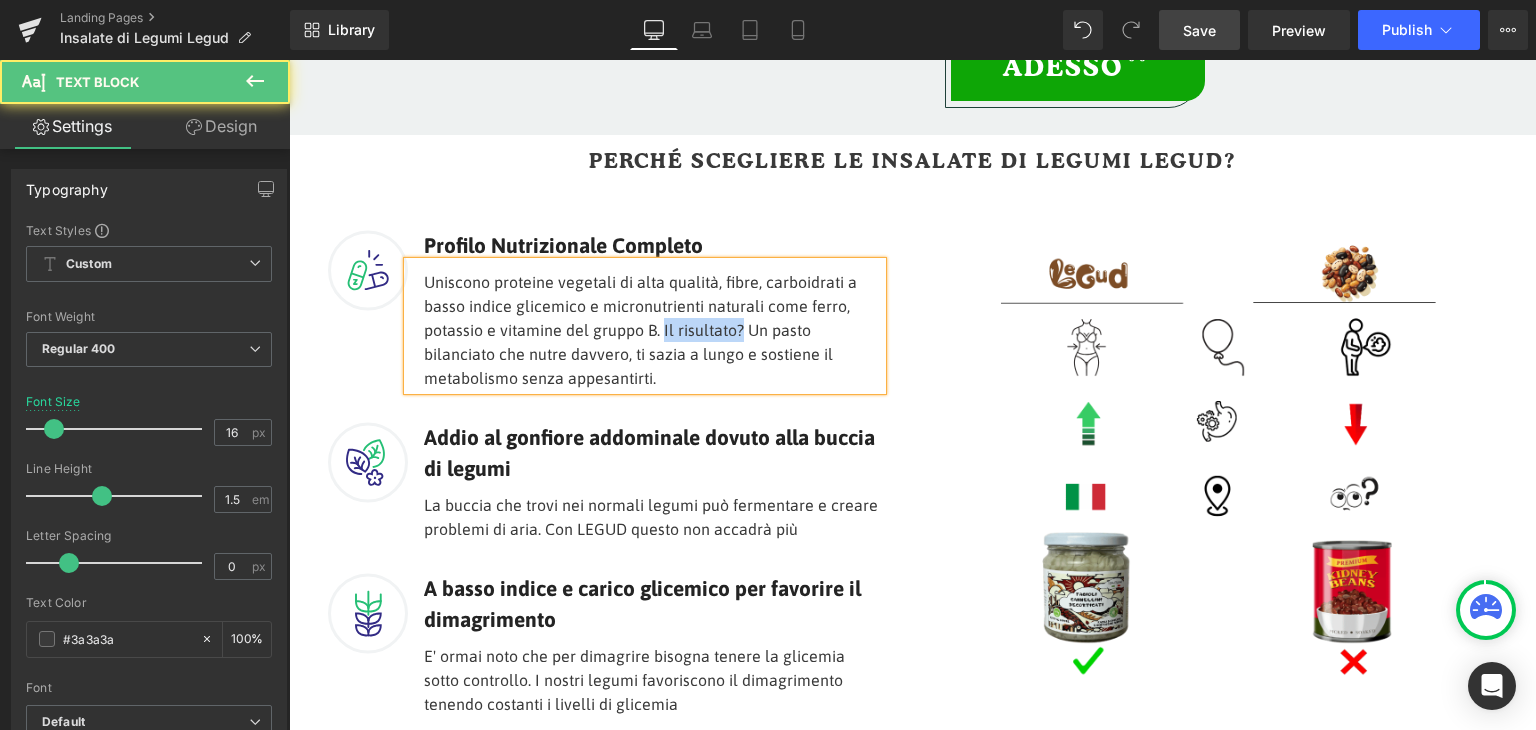 click on "Uniscono proteine vegetali di alta qualità, fibre, carboidrati a basso indice glicemico e micronutrienti naturali come ferro, potassio e vitamine del gruppo B. Il risultato? Un pasto bilanciato che nutre davvero, ti sazia a lungo e sostiene il metabolismo senza appesantirti." at bounding box center (645, 326) 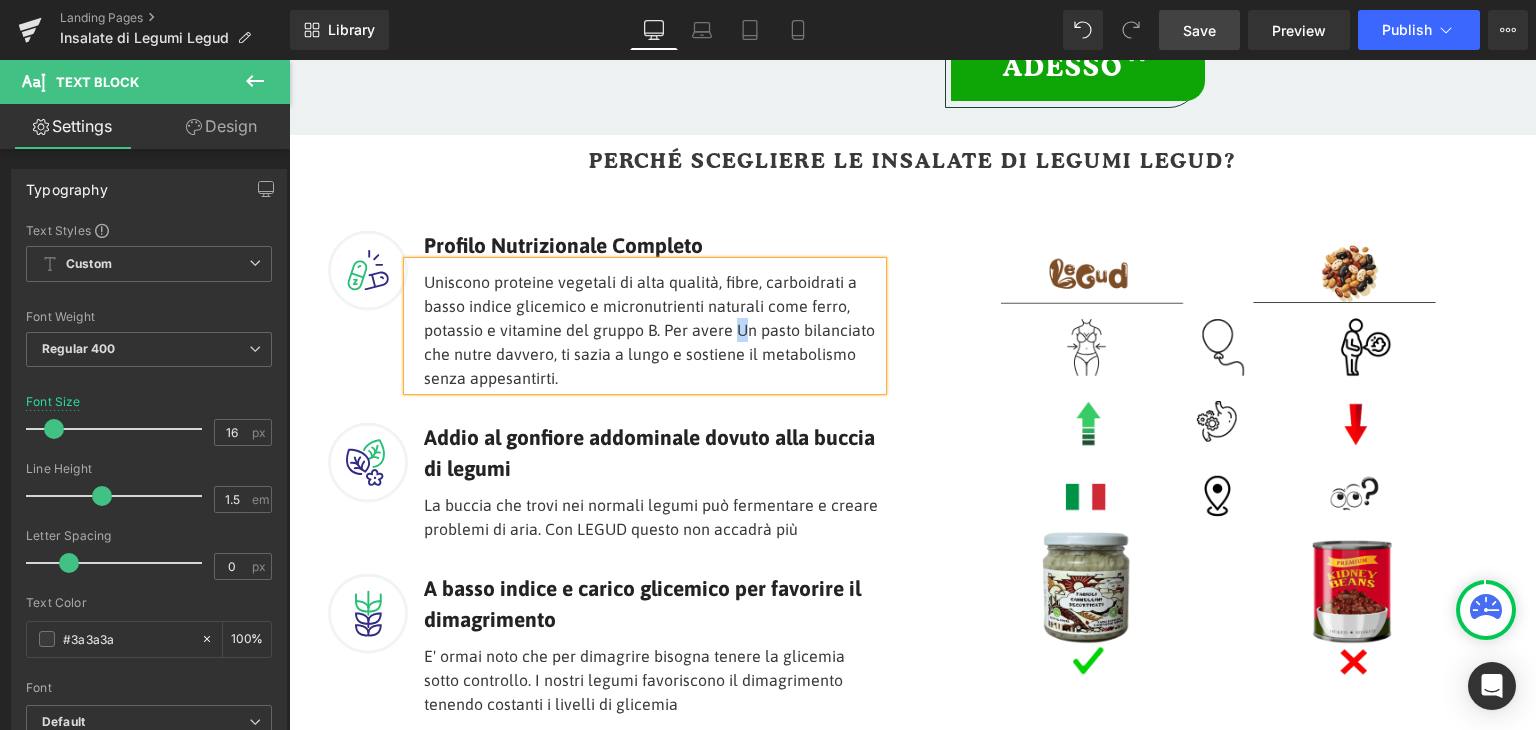 click on "Uniscono proteine vegetali di alta qualità, fibre, carboidrati a basso indice glicemico e micronutrienti naturali come ferro, potassio e vitamine del gruppo B. Per avere Un pasto bilanciato che nutre davvero, ti sazia a lungo e sostiene il metabolismo senza appesantirti." at bounding box center (645, 326) 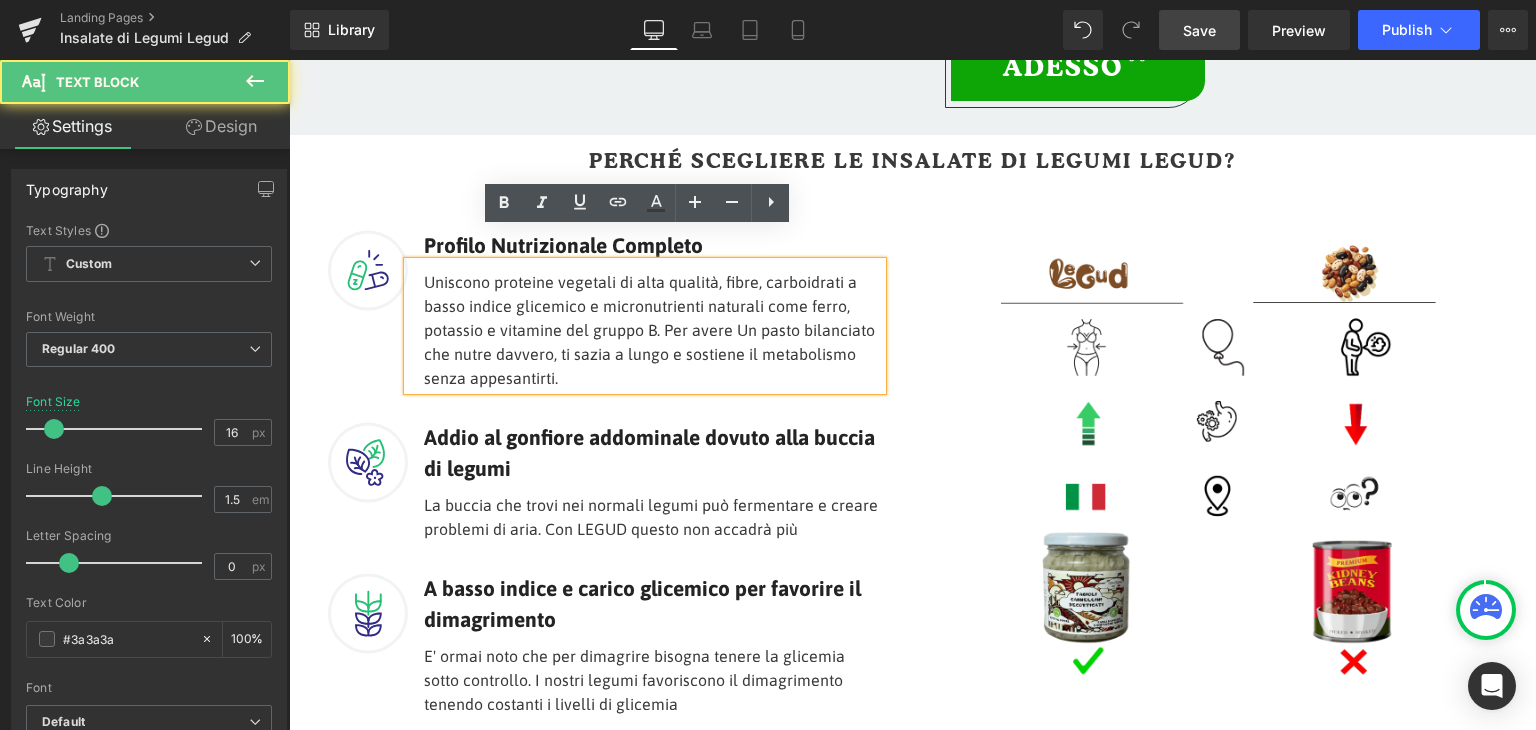 click on "Uniscono proteine vegetali di alta qualità, fibre, carboidrati a basso indice glicemico e micronutrienti naturali come ferro, potassio e vitamine del gruppo B. Per avere Un pasto bilanciato che nutre davvero, ti sazia a lungo e sostiene il metabolismo senza appesantirti." at bounding box center [645, 326] 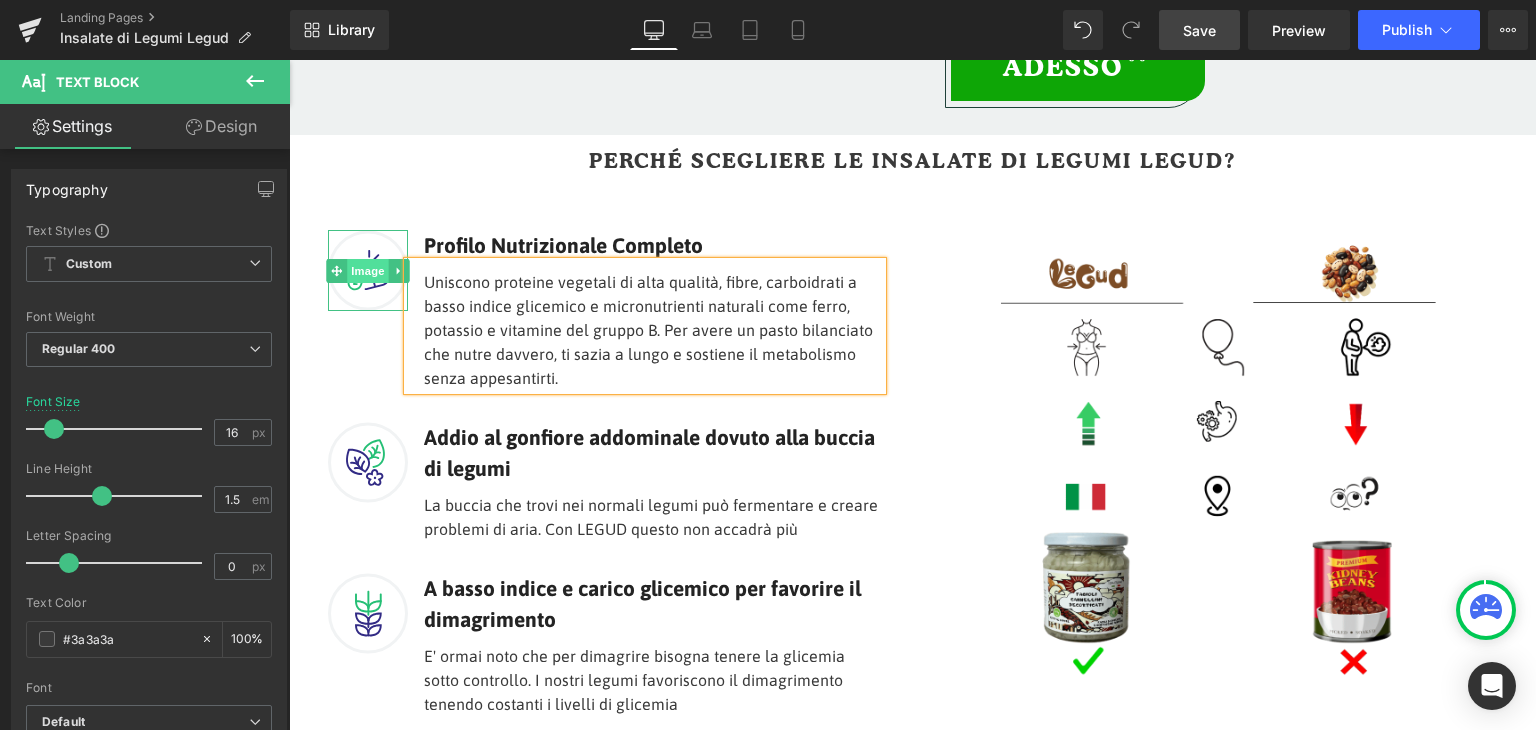 click on "Image" at bounding box center (368, 271) 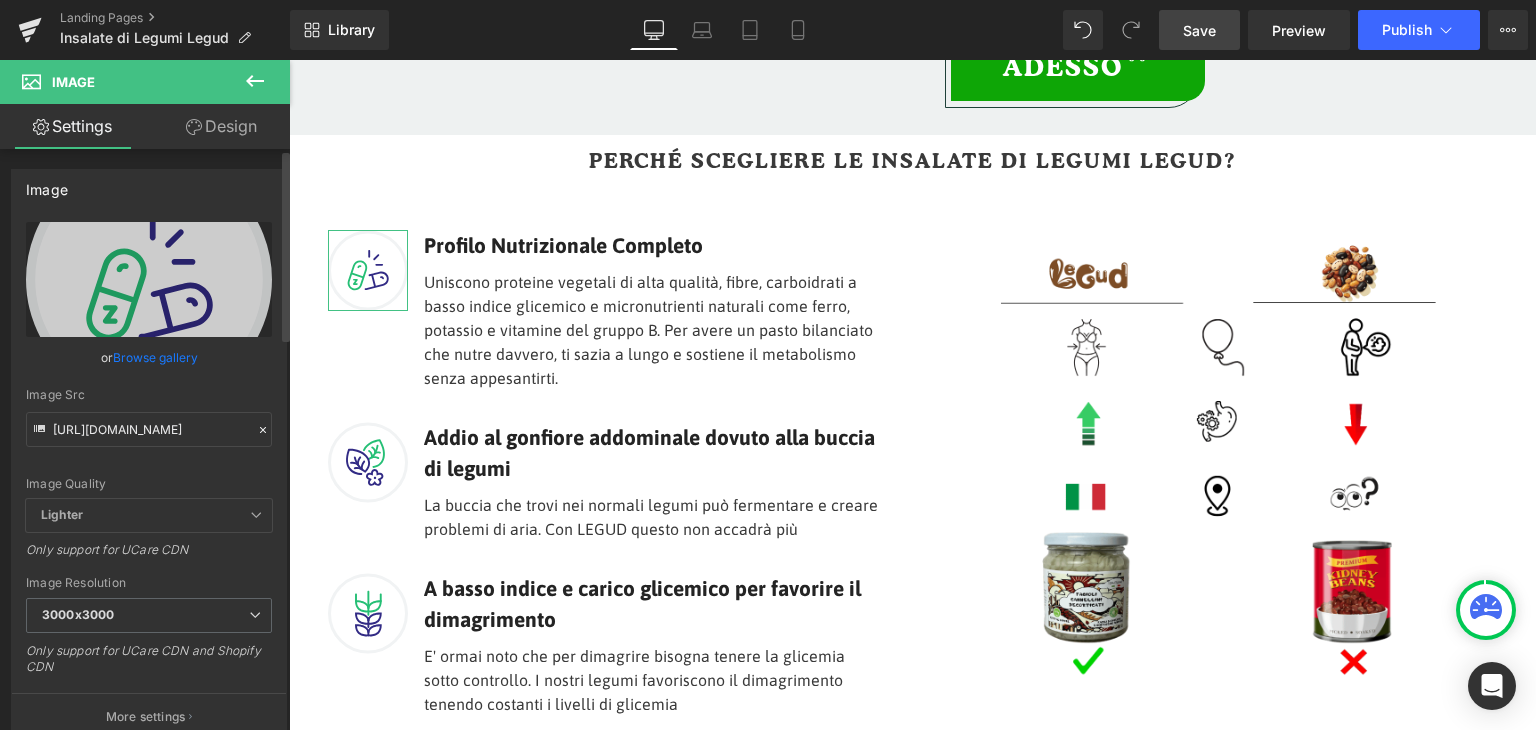 click on "Browse gallery" at bounding box center [155, 357] 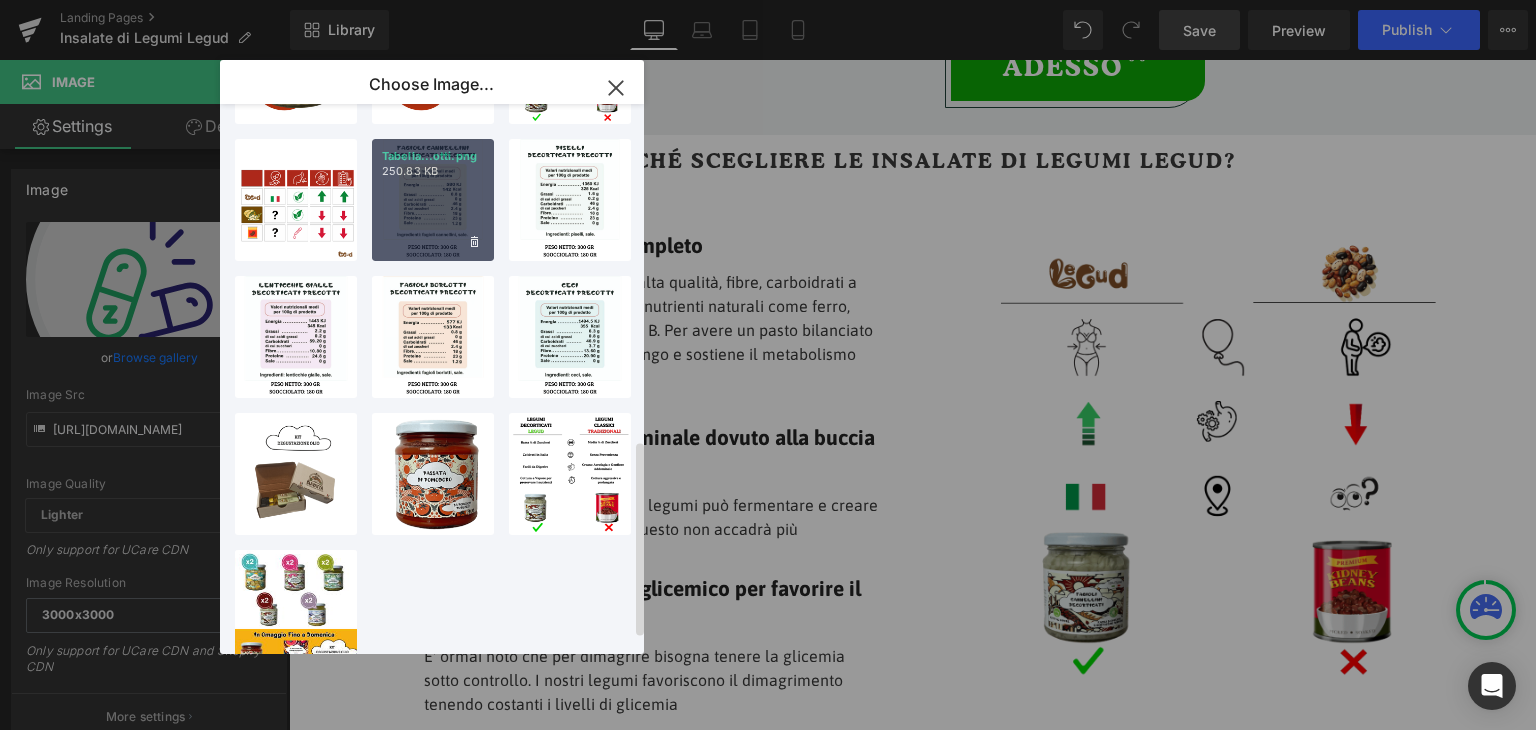 scroll, scrollTop: 987, scrollLeft: 0, axis: vertical 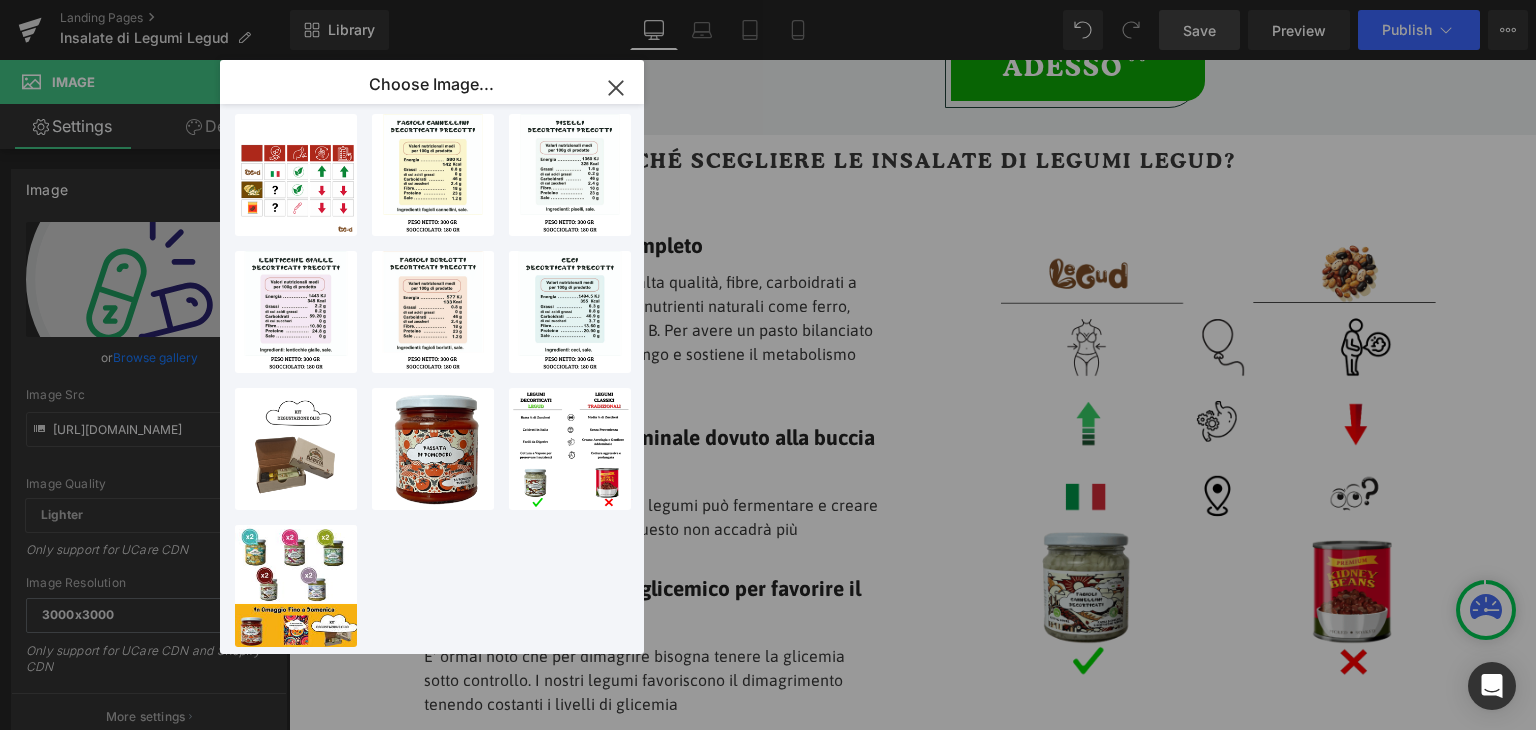 drag, startPoint x: 611, startPoint y: 85, endPoint x: 339, endPoint y: 55, distance: 273.6494 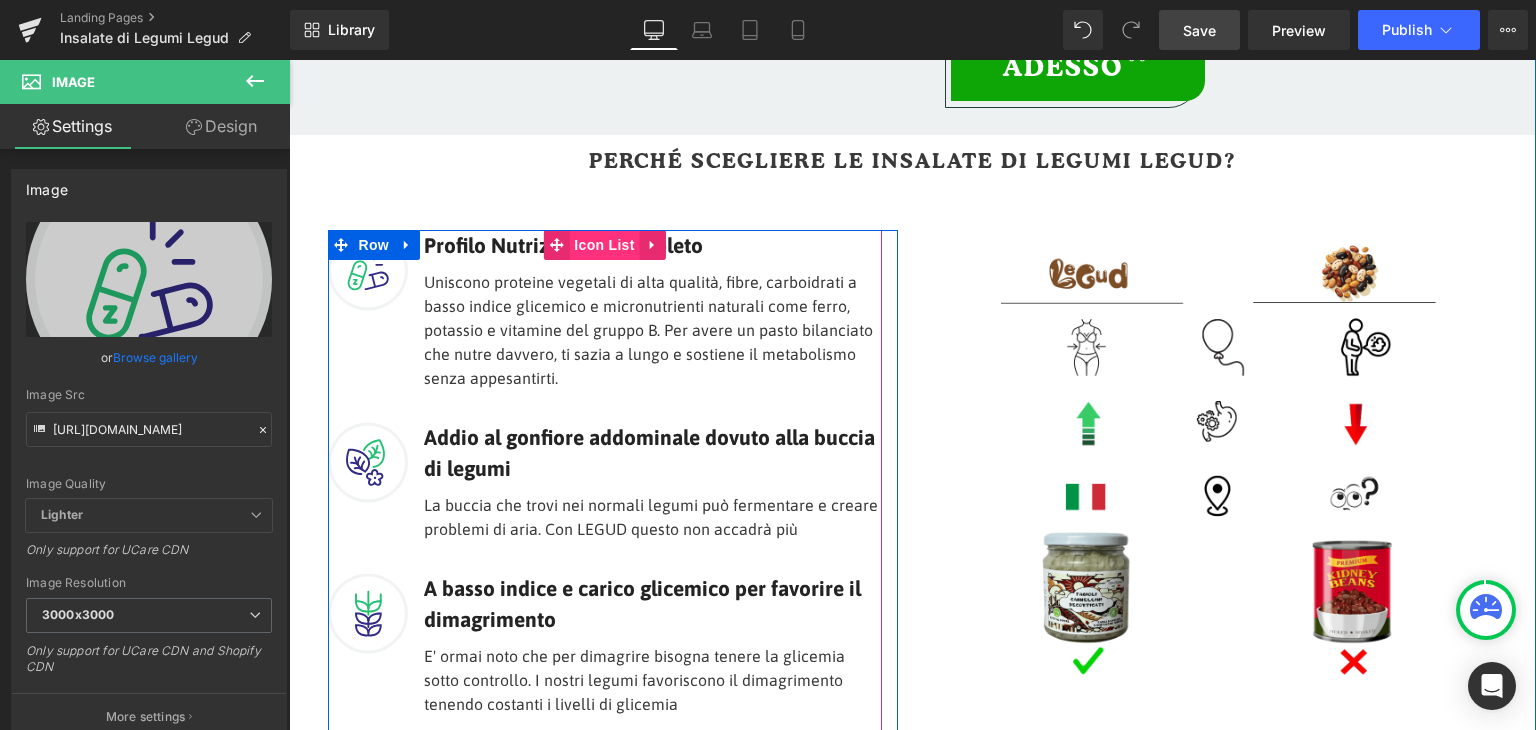 click on "Icon List" at bounding box center (604, 245) 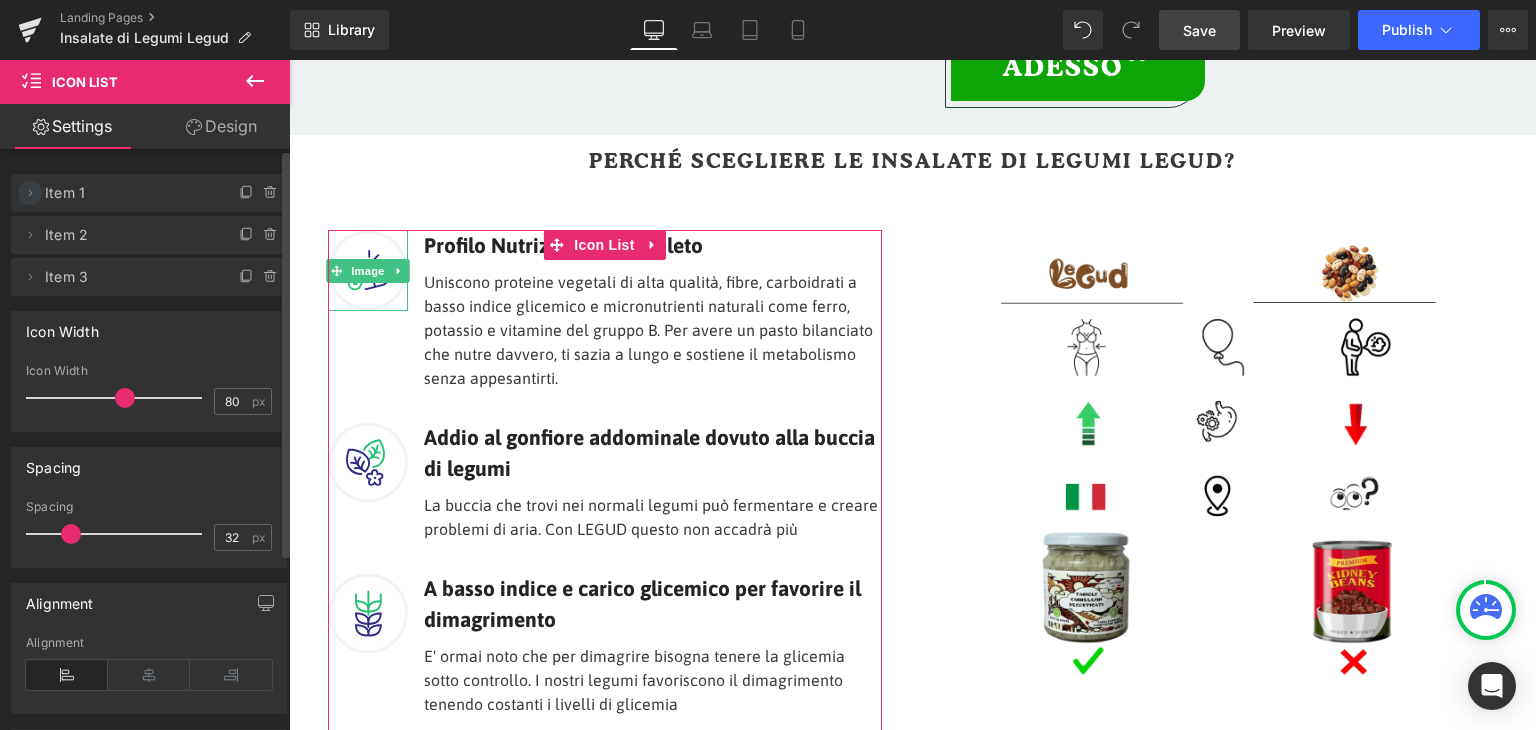 click 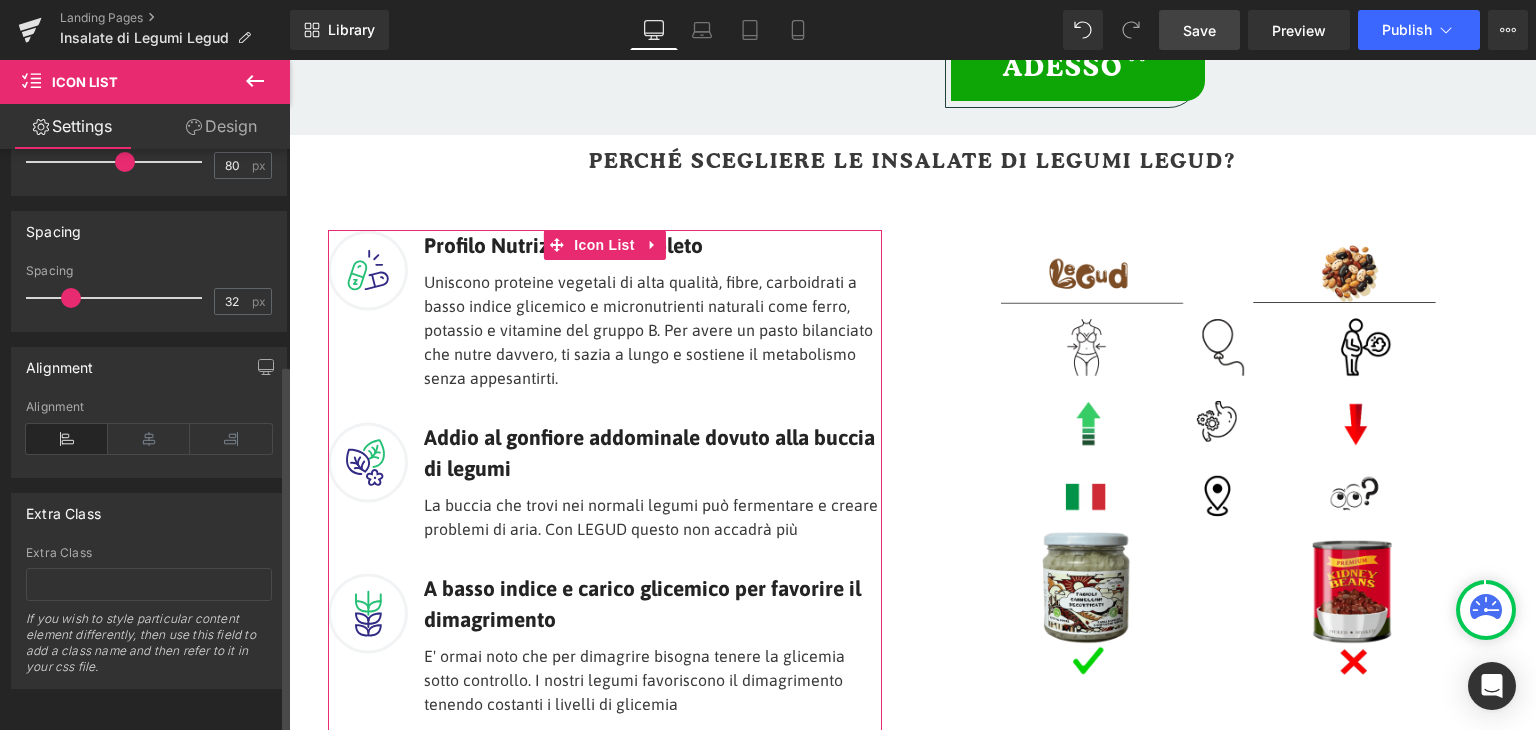 scroll, scrollTop: 0, scrollLeft: 0, axis: both 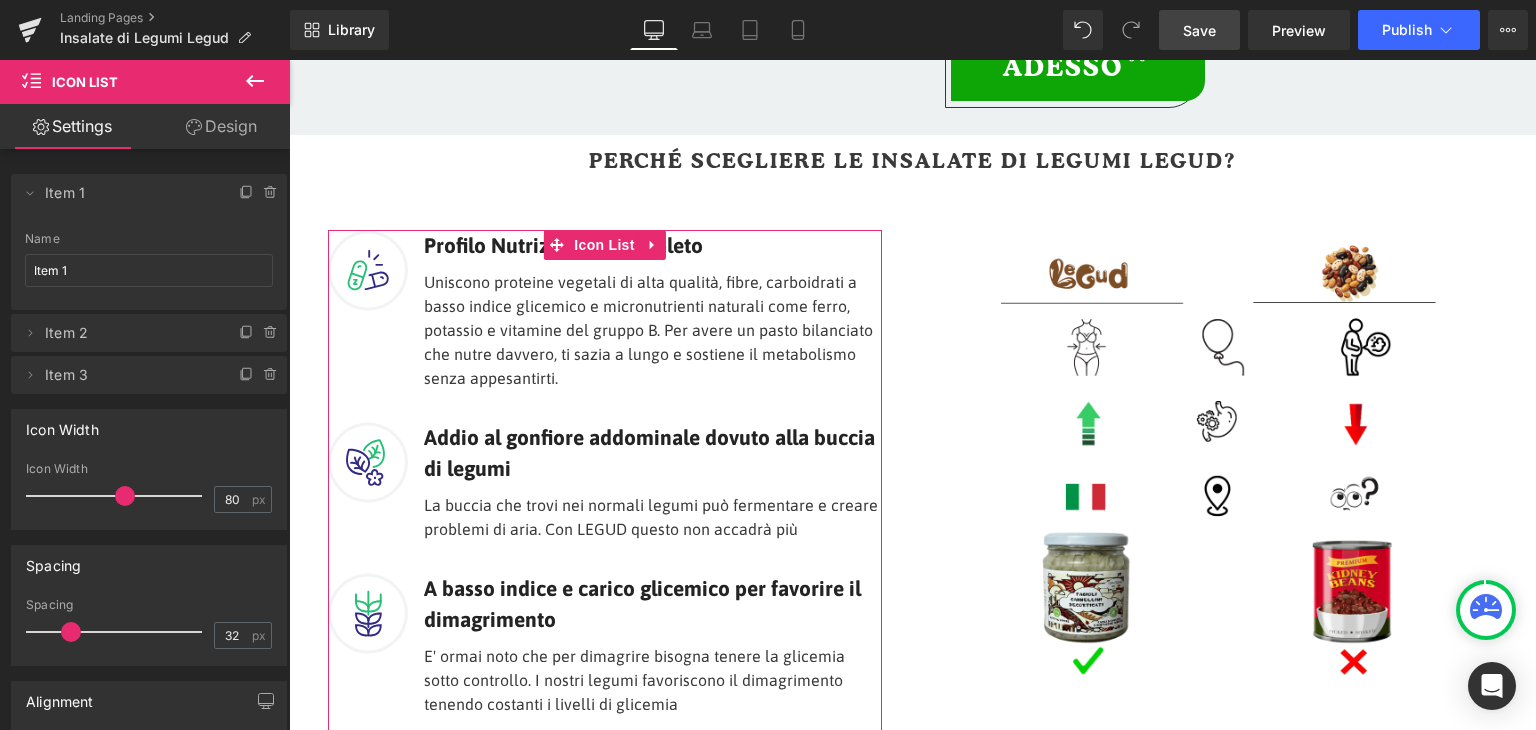click on "Design" at bounding box center [221, 126] 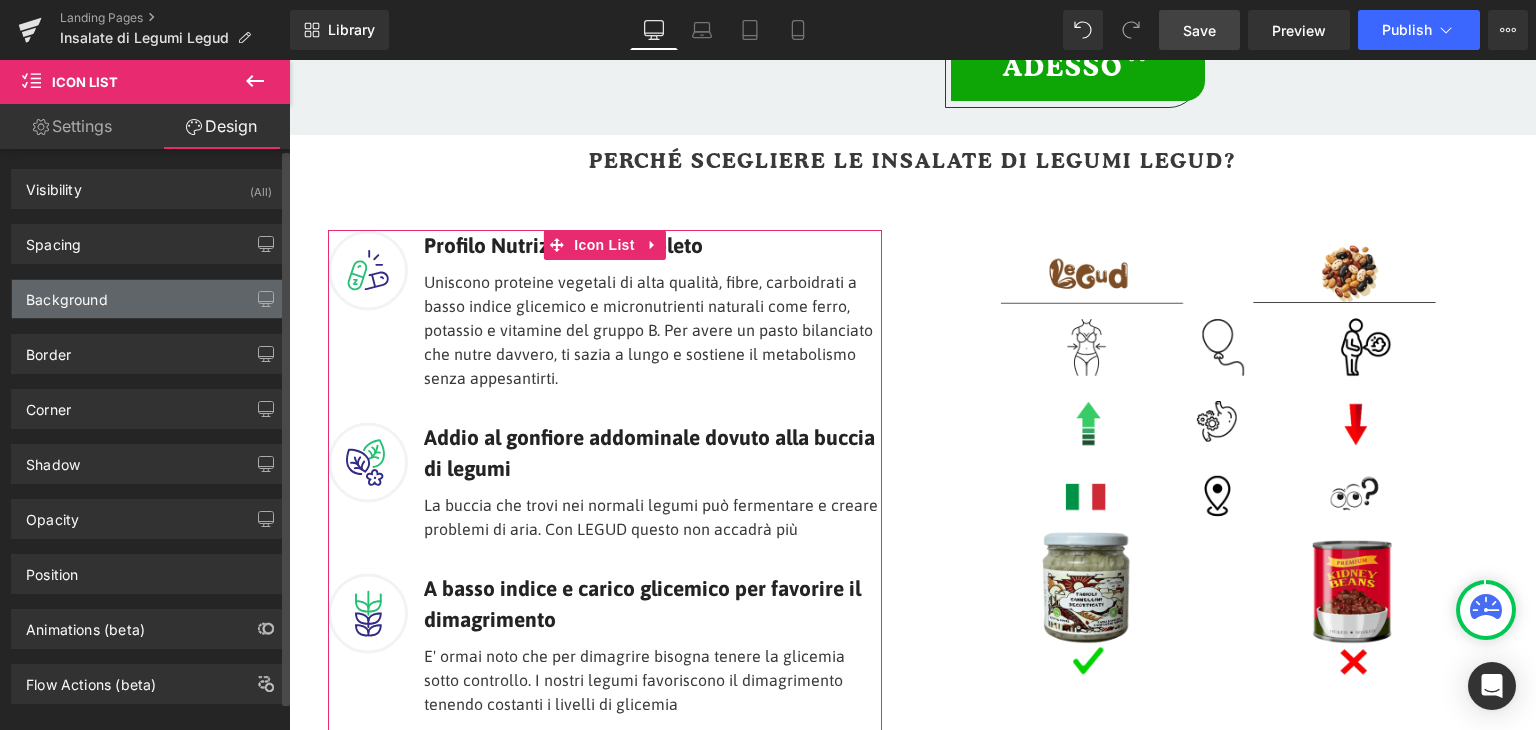 click on "Background" at bounding box center (149, 299) 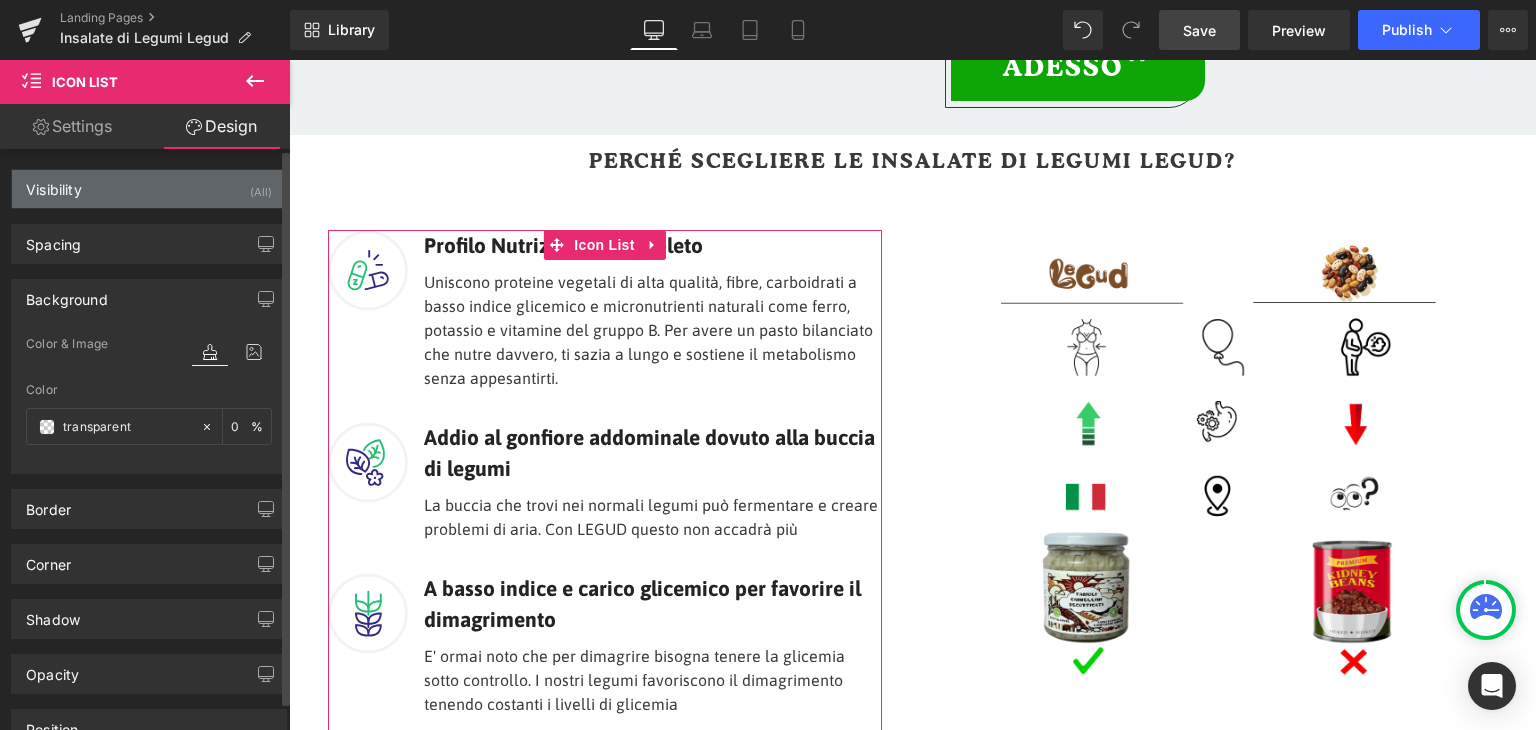 click on "Visibility" at bounding box center (54, 184) 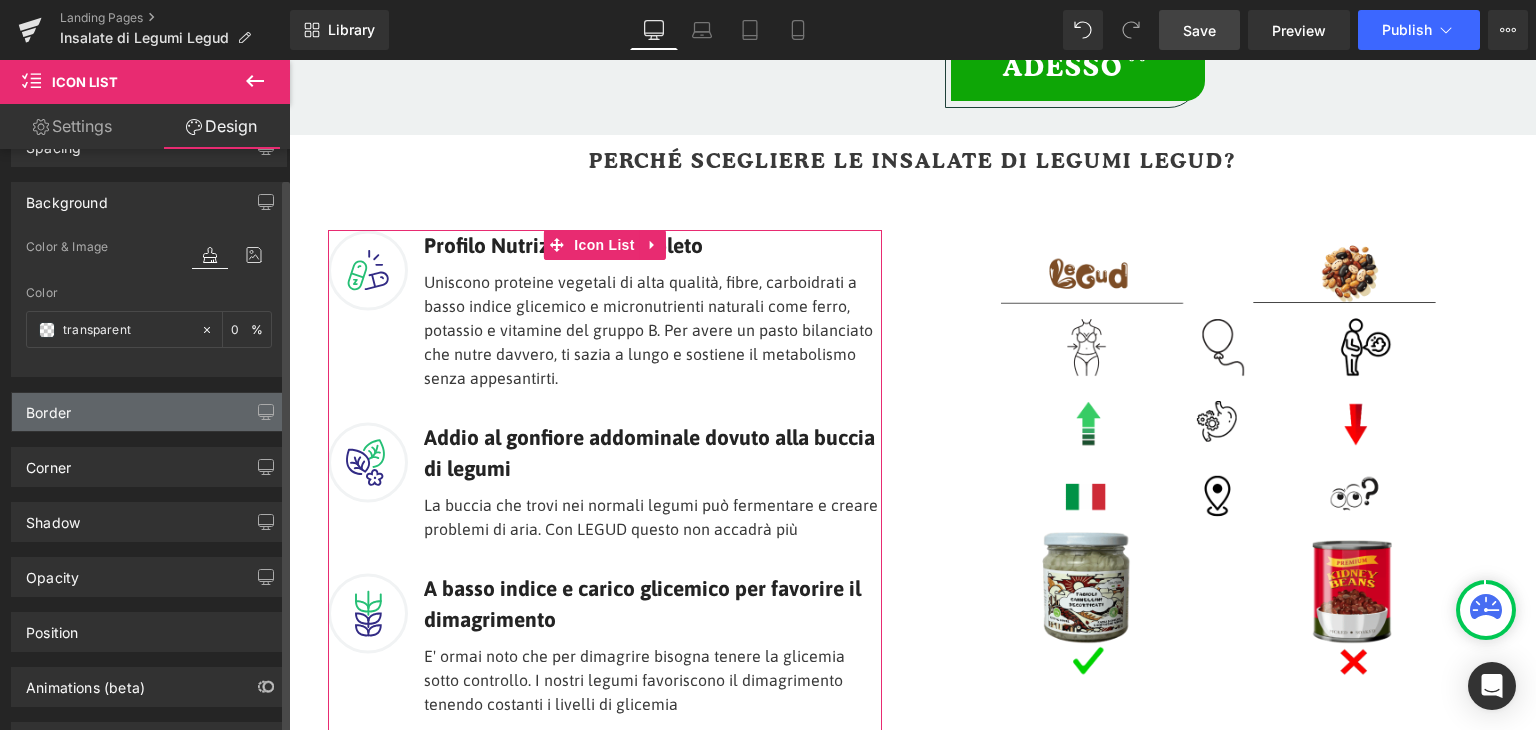 scroll, scrollTop: 384, scrollLeft: 0, axis: vertical 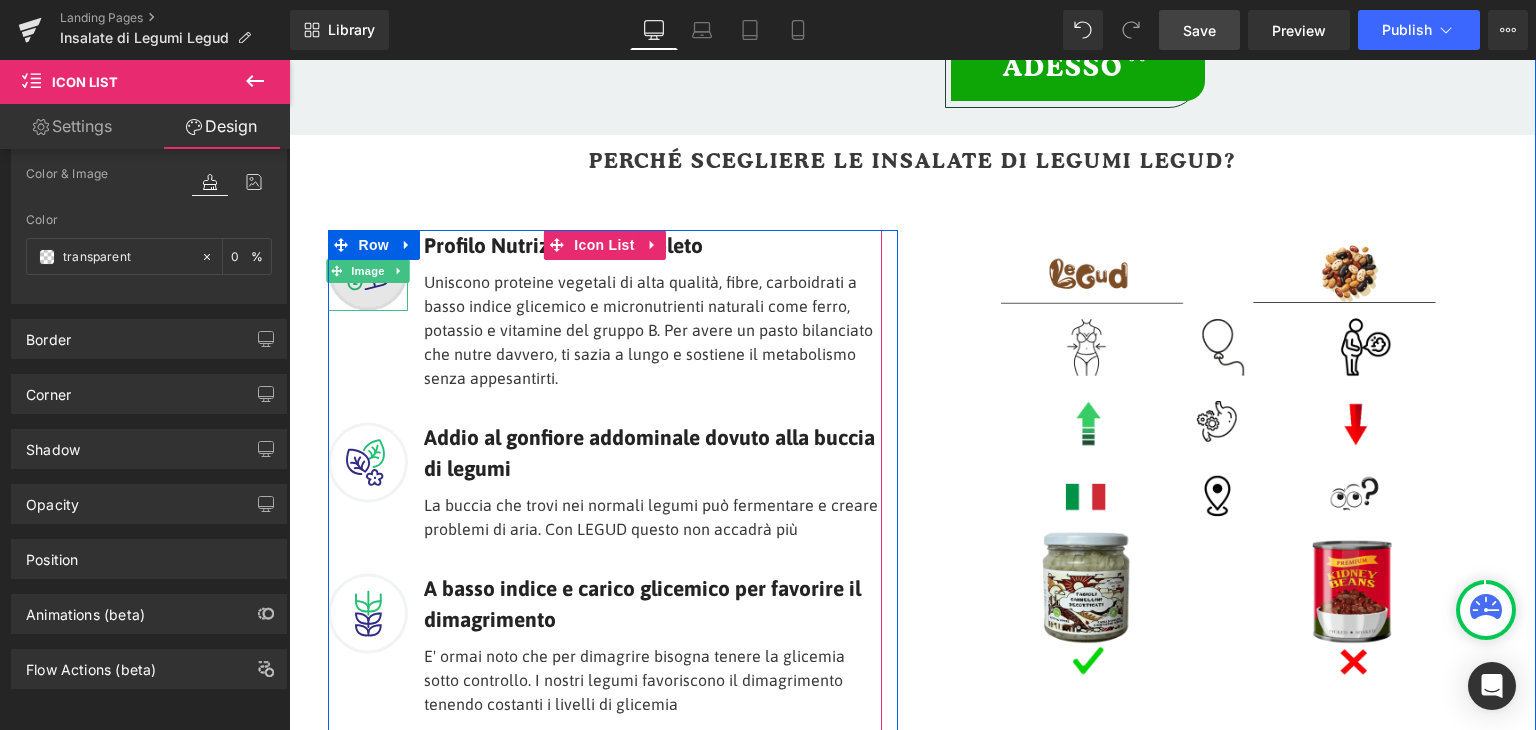click at bounding box center (368, 270) 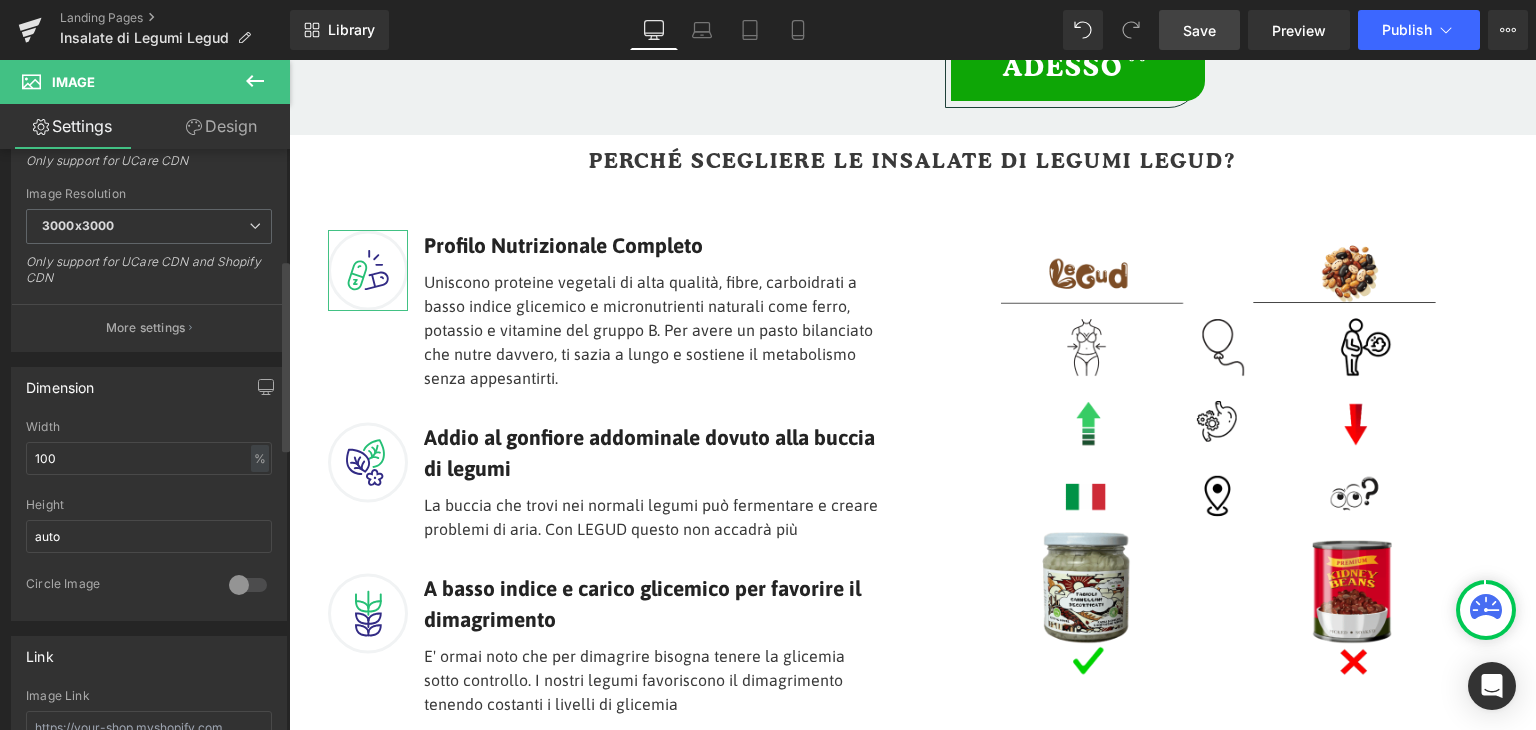 scroll, scrollTop: 0, scrollLeft: 0, axis: both 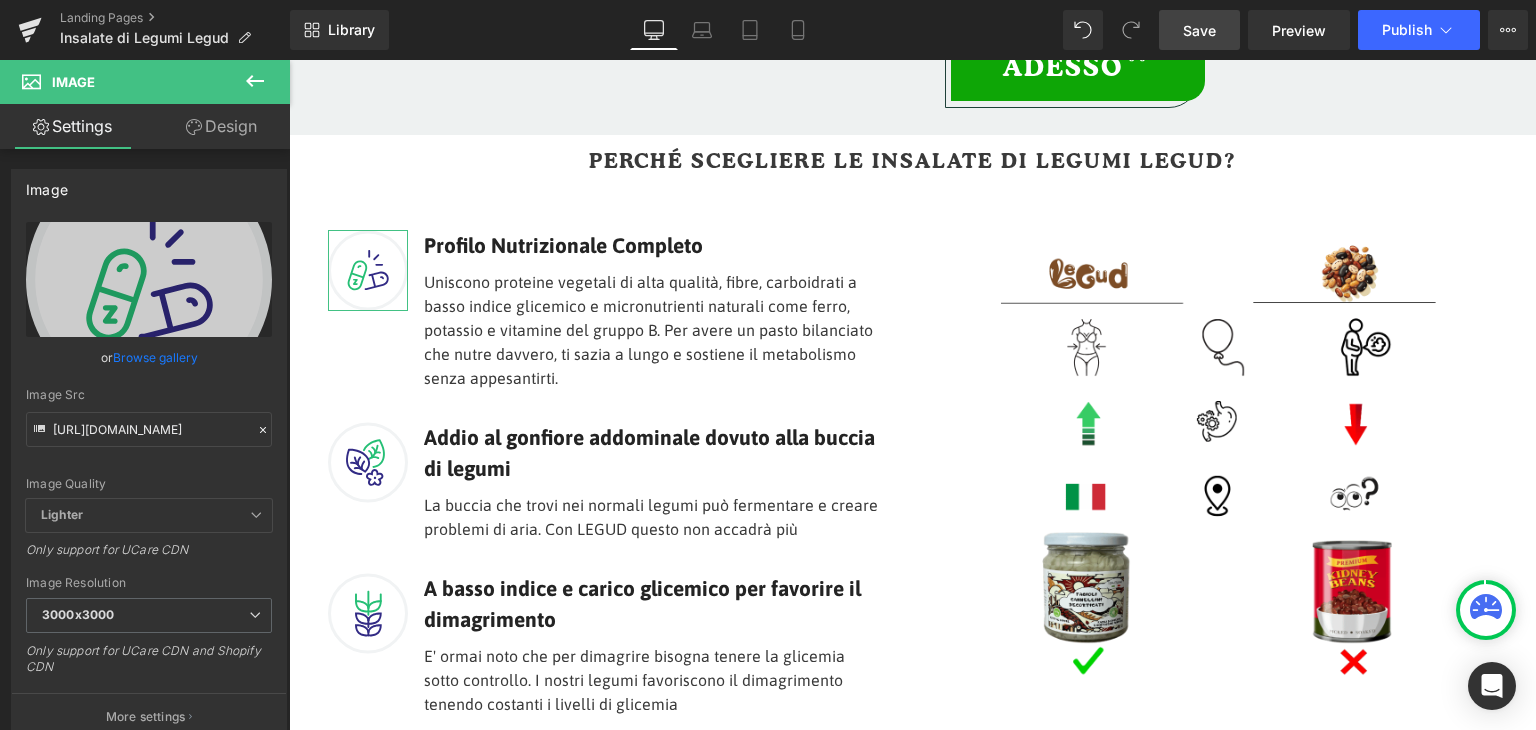 click on "Design" at bounding box center (221, 126) 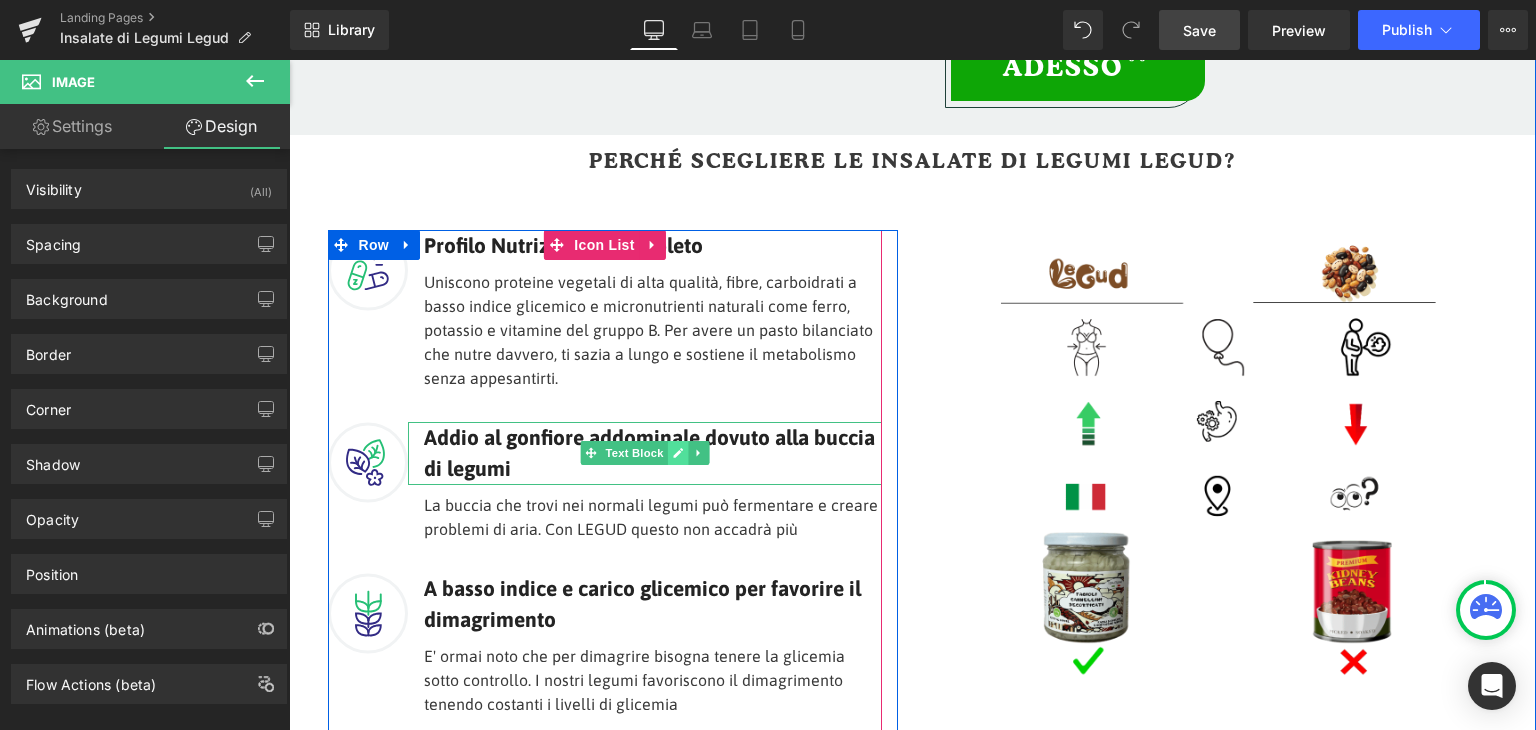 click 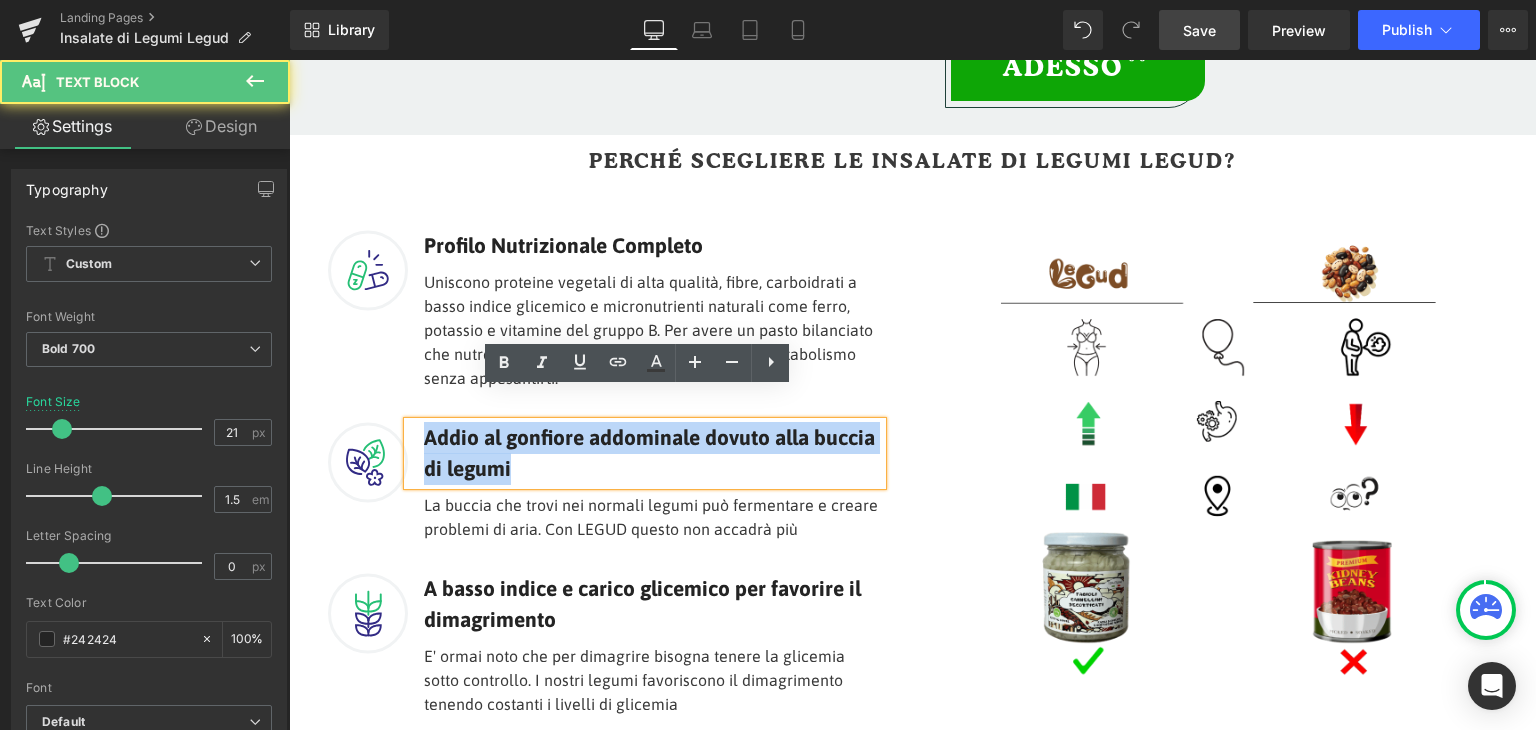 drag, startPoint x: 492, startPoint y: 436, endPoint x: 413, endPoint y: 398, distance: 87.66413 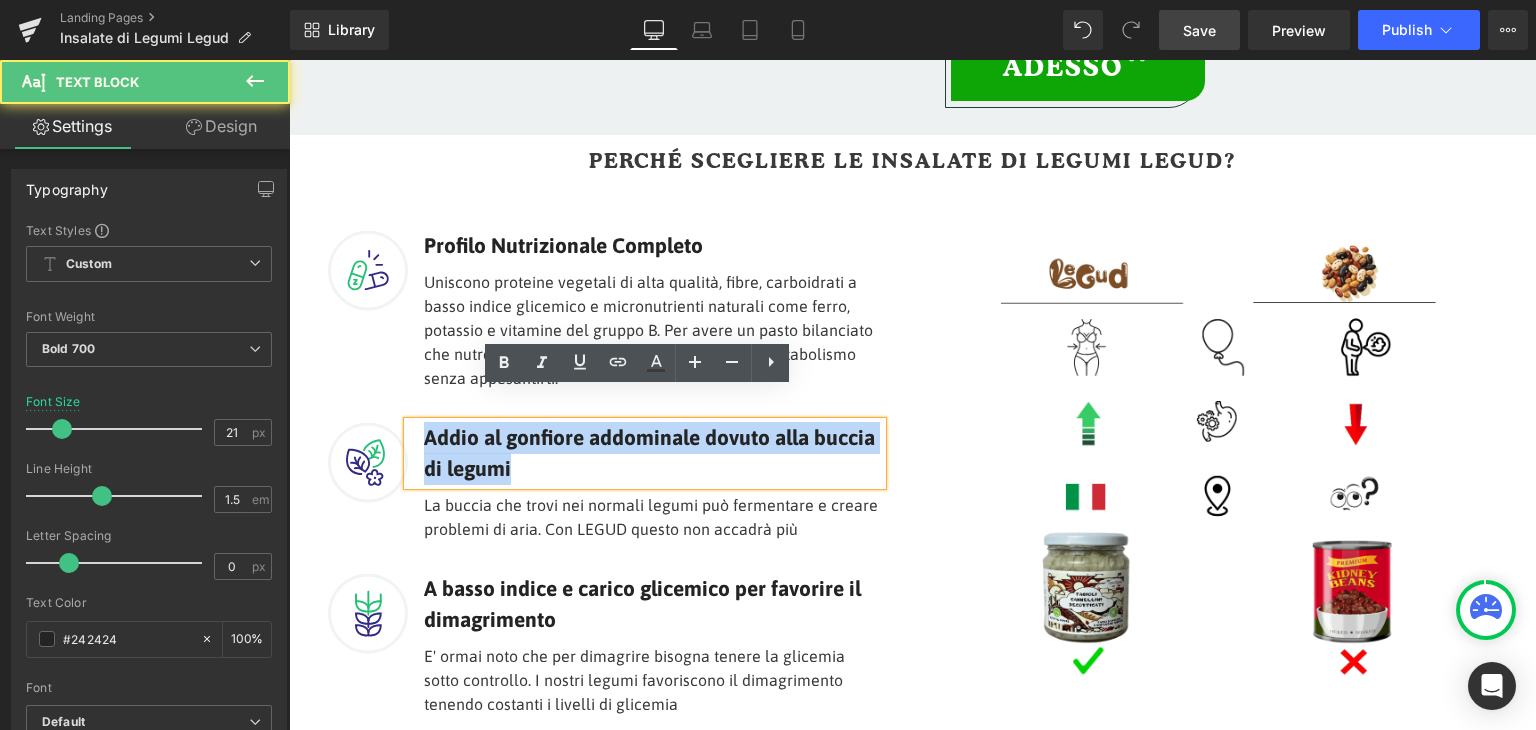 click on "Addio al gonfiore addominale dovuto alla buccia di legumi" at bounding box center (645, 453) 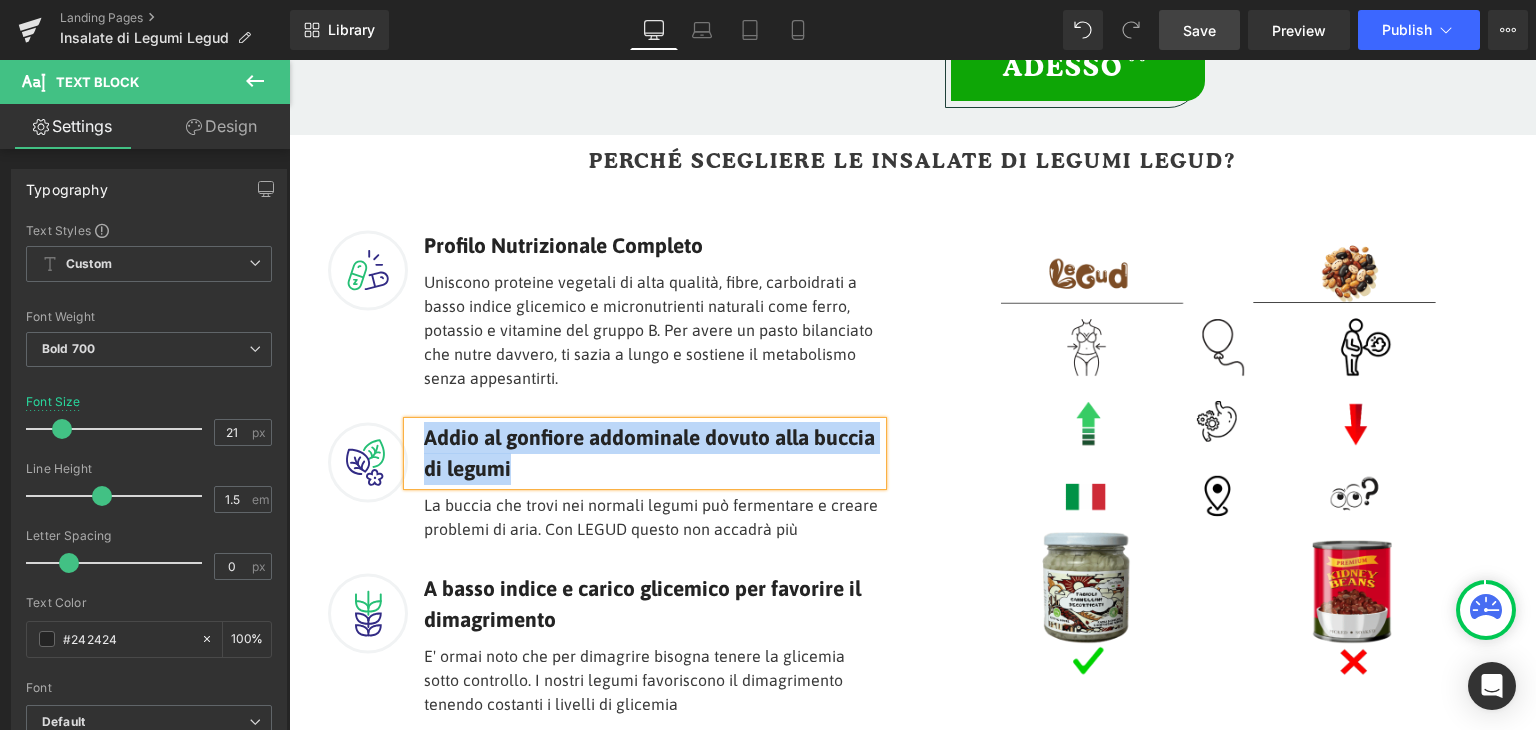 type 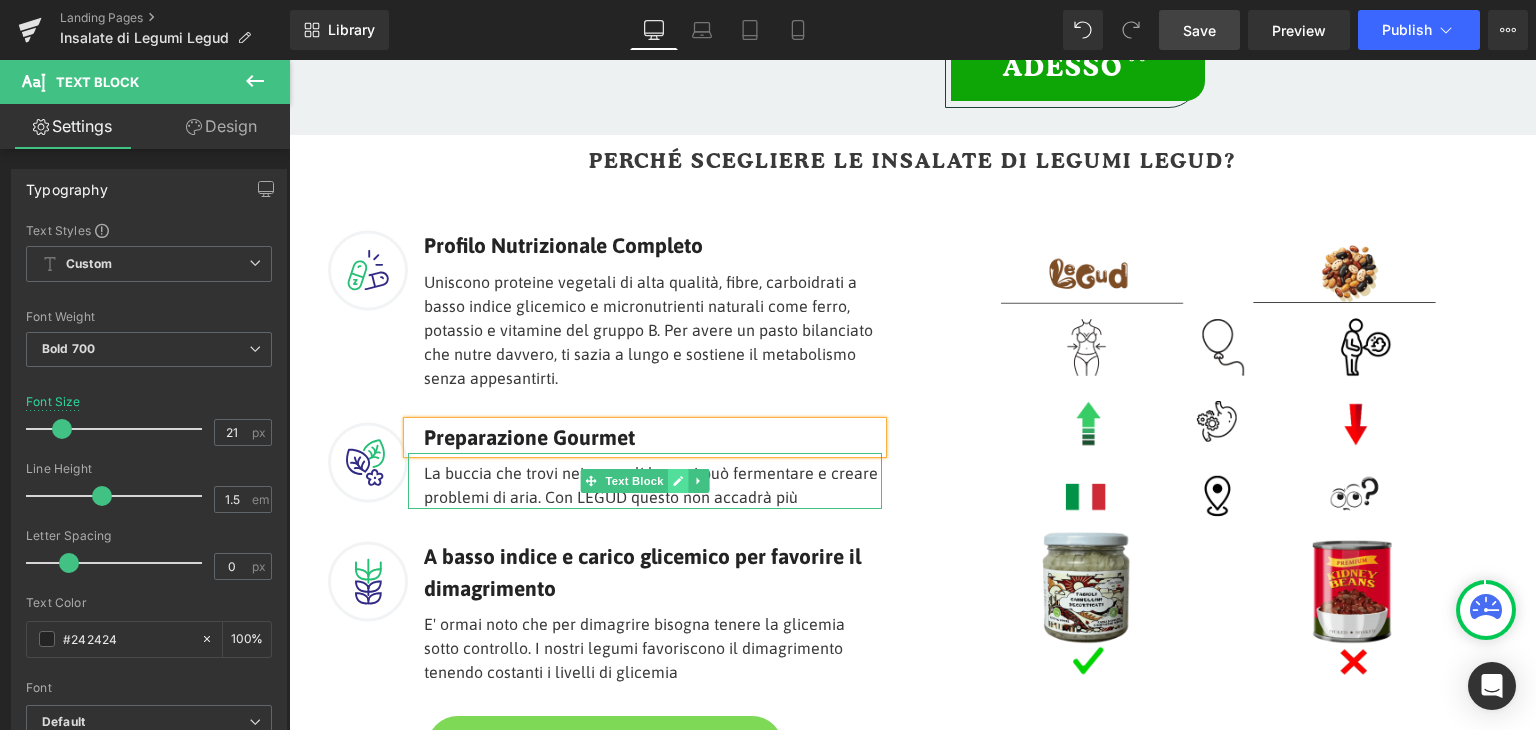 click 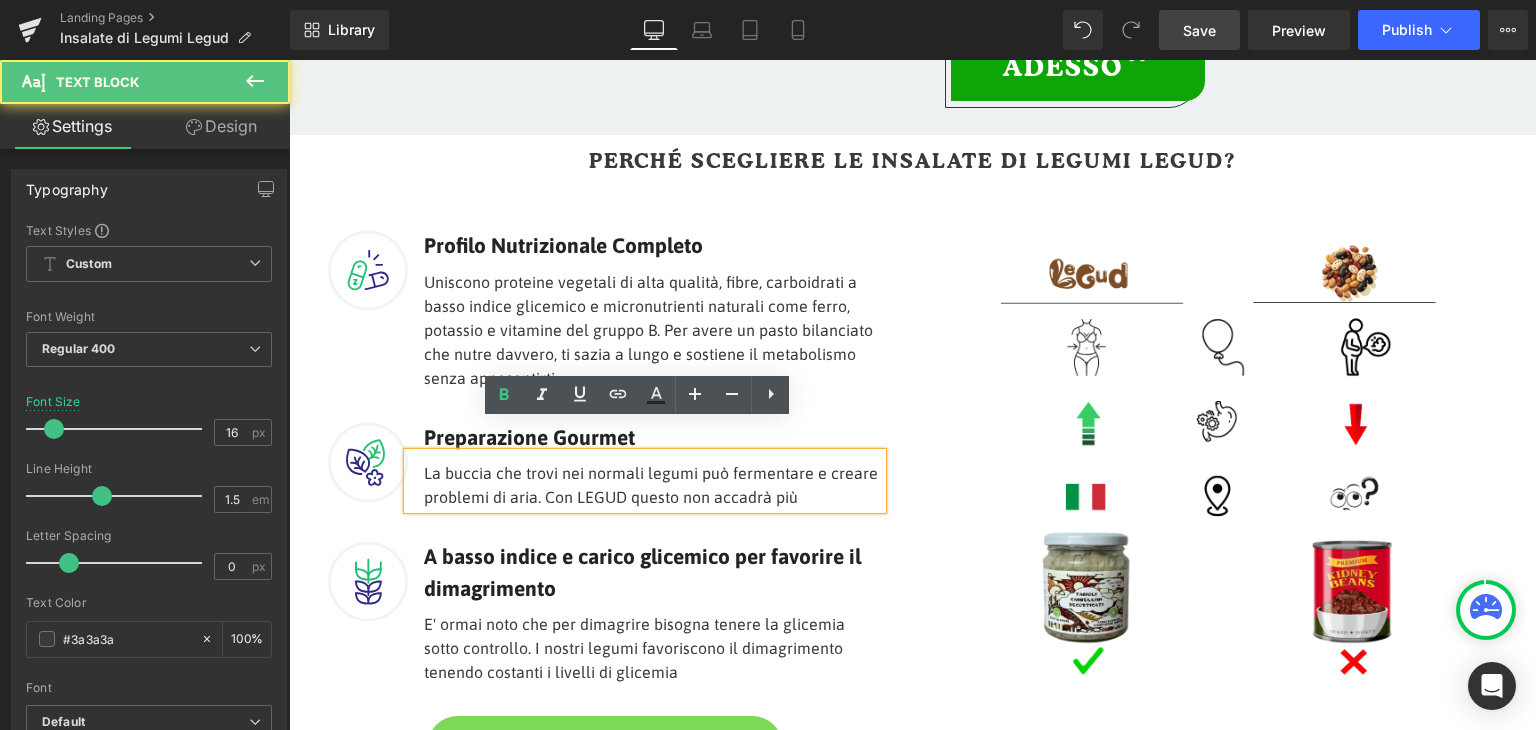 click on "La buccia che trovi nei normali legumi può fermentare e creare problemi di aria. Con LEGUD questo non accadrà più" at bounding box center [645, 481] 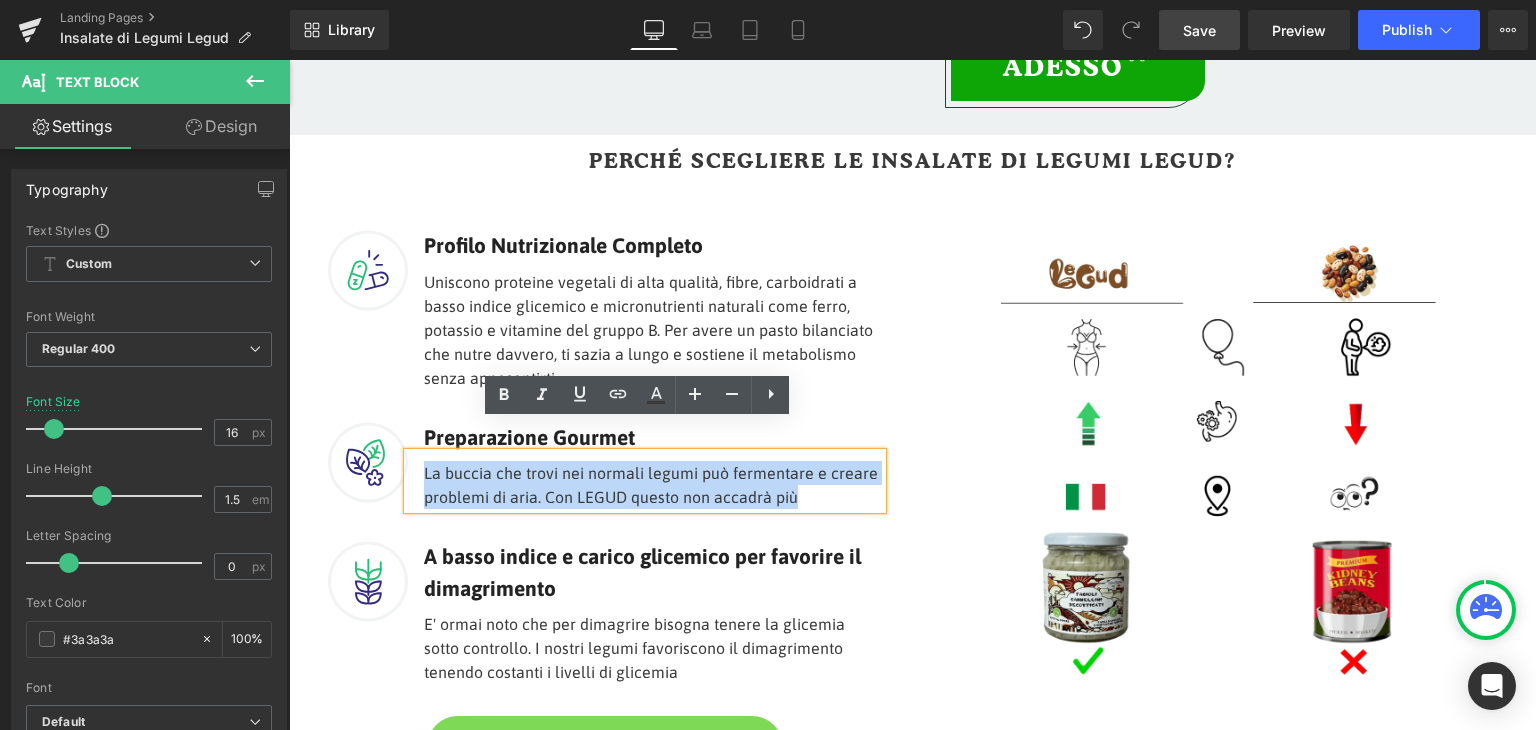 drag, startPoint x: 785, startPoint y: 469, endPoint x: 402, endPoint y: 442, distance: 383.95053 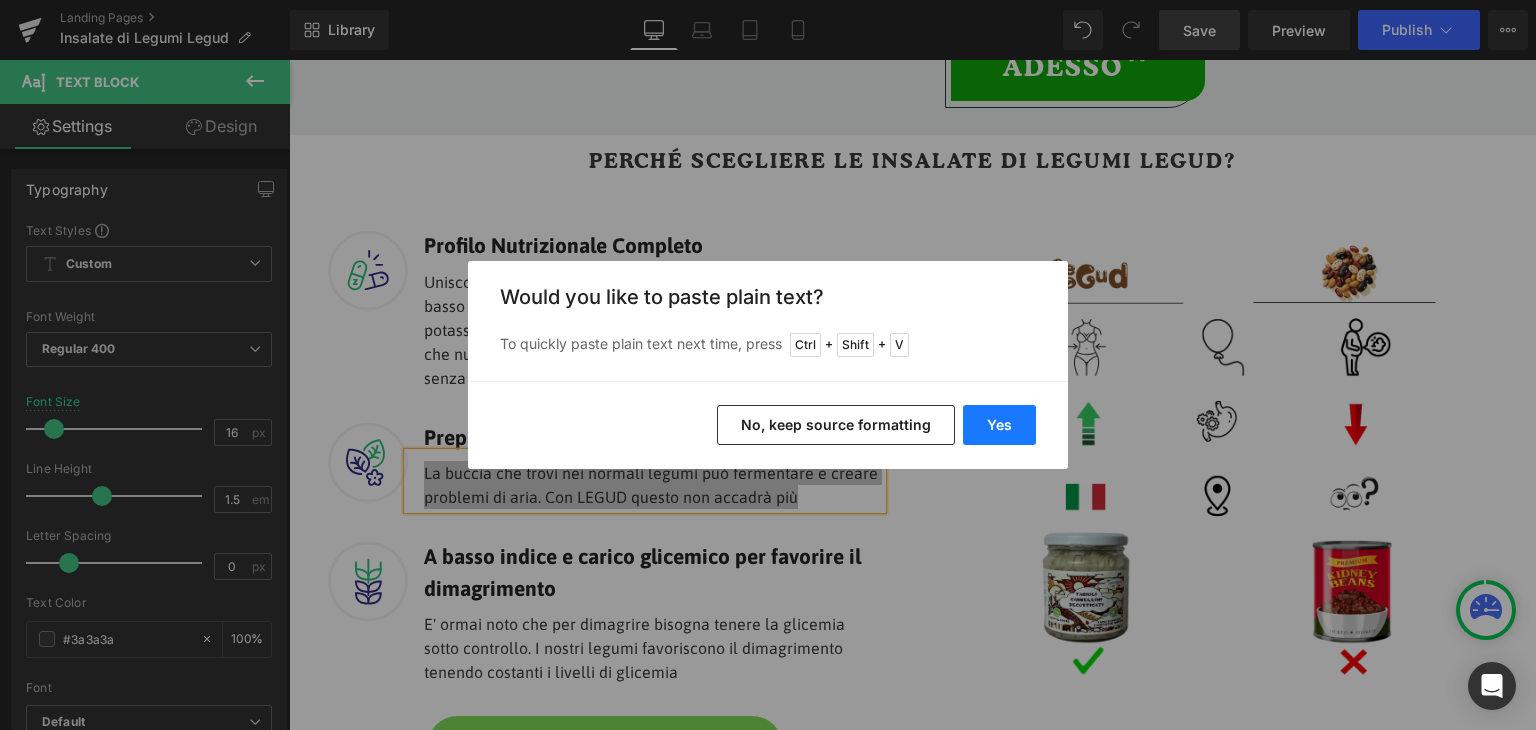 click on "Yes" at bounding box center (999, 425) 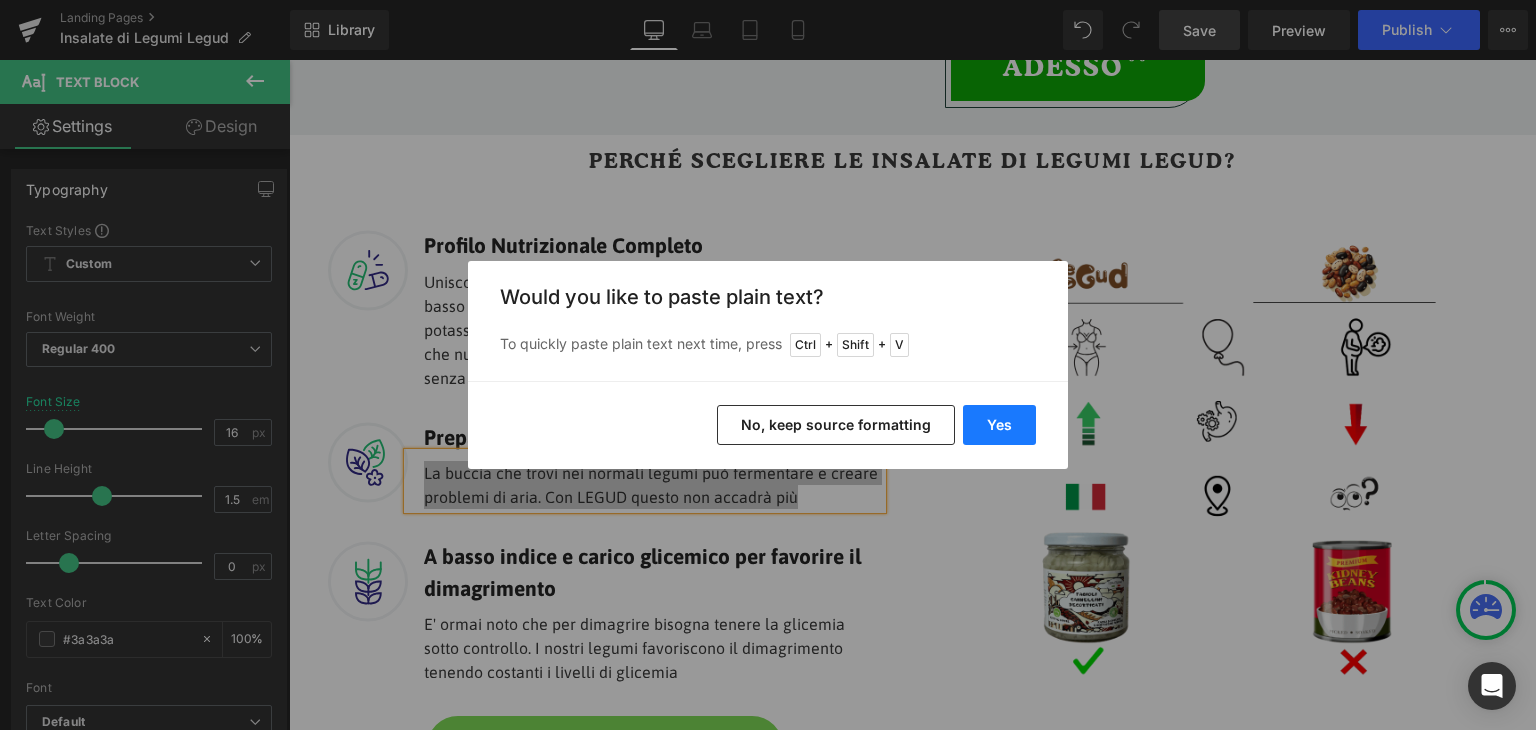 type 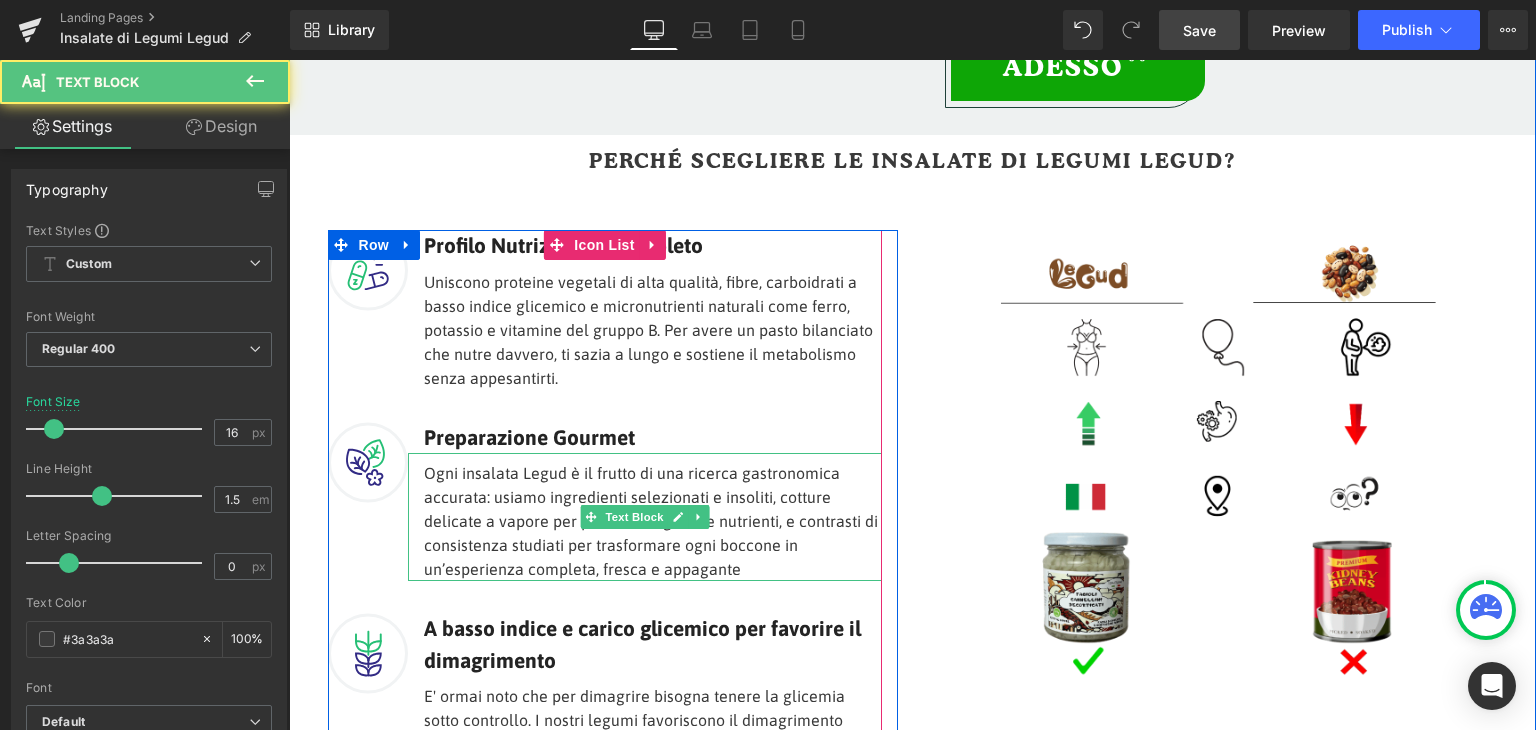 click on "Ogni insalata Legud è il frutto di una ricerca gastronomica accurata: usiamo ingredienti selezionati e insoliti, cotture delicate a vapore per preservare gusto e nutrienti, e contrasti di consistenza studiati per trasformare ogni boccone in un’esperienza completa, fresca e appagante" at bounding box center [645, 517] 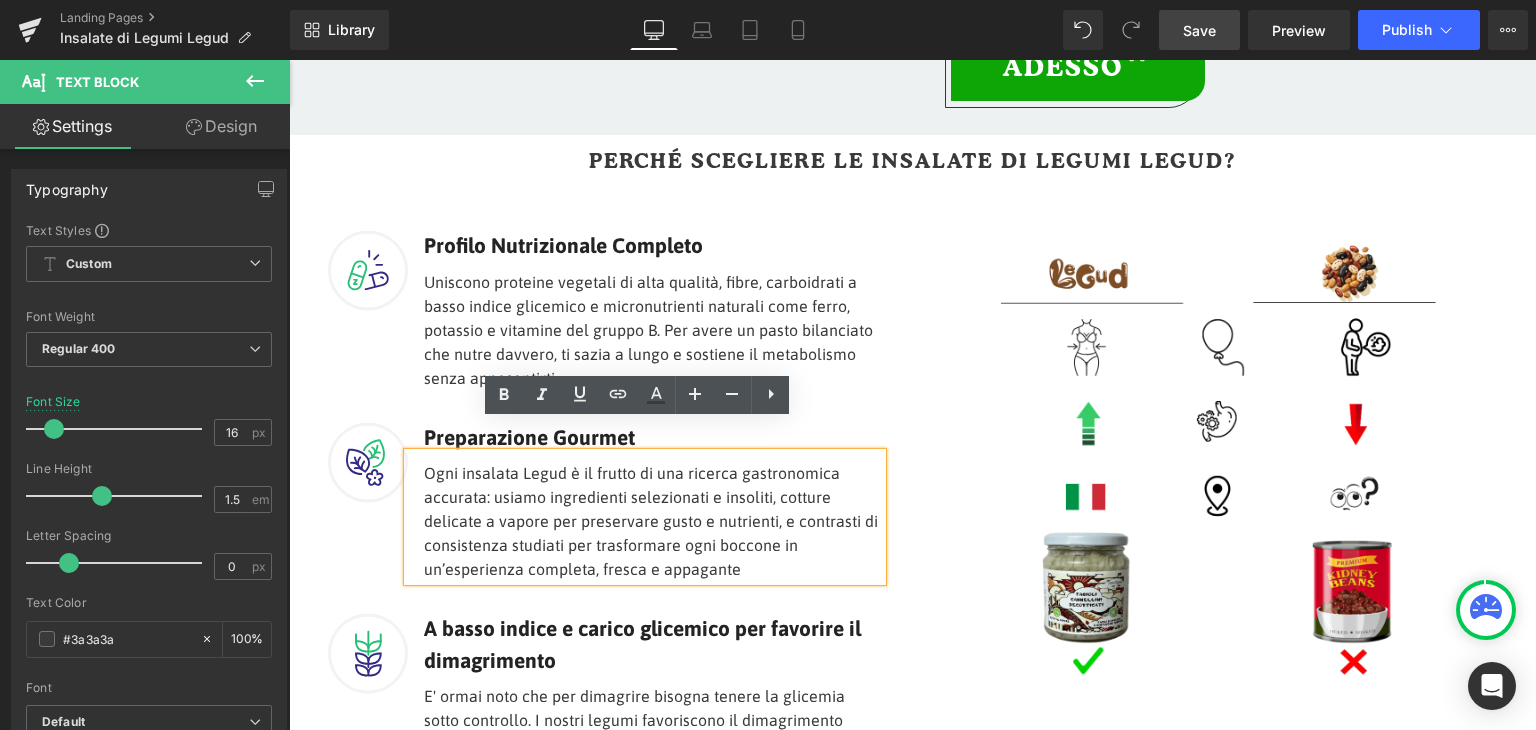 click on "Image" at bounding box center [1213, 540] 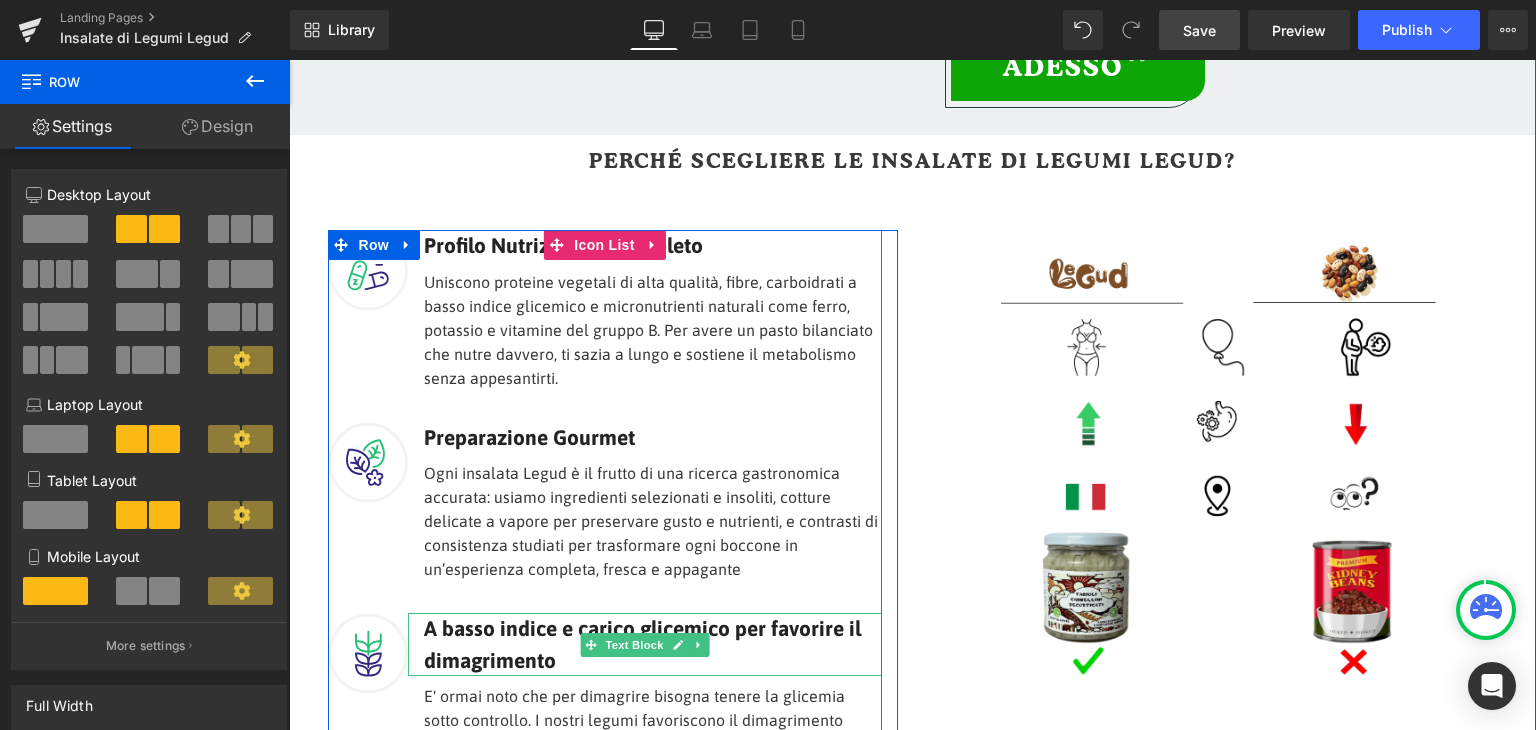 scroll, scrollTop: 2300, scrollLeft: 0, axis: vertical 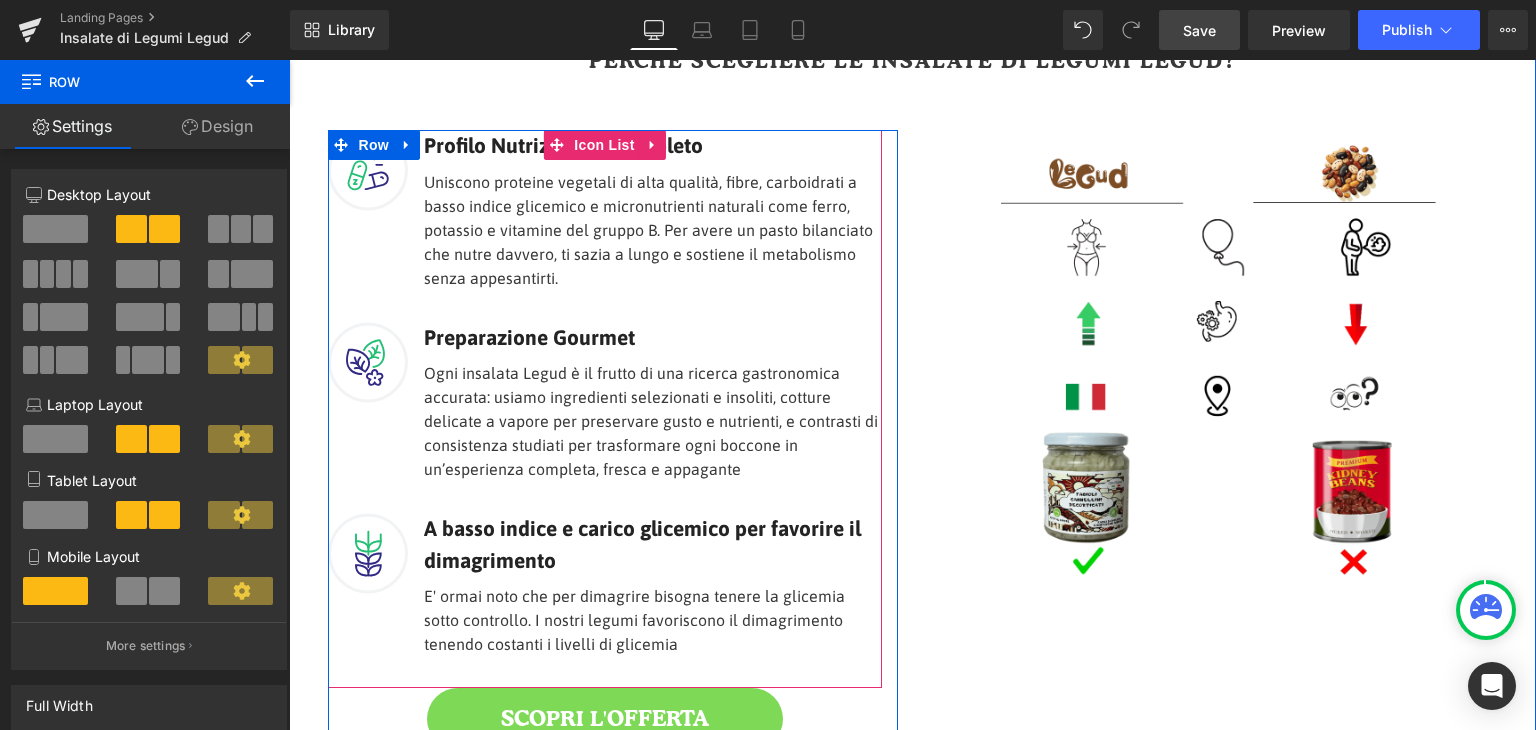 click on "A basso indice e carico glicemico per favorire il dimagrimento Text Block" at bounding box center [645, 544] 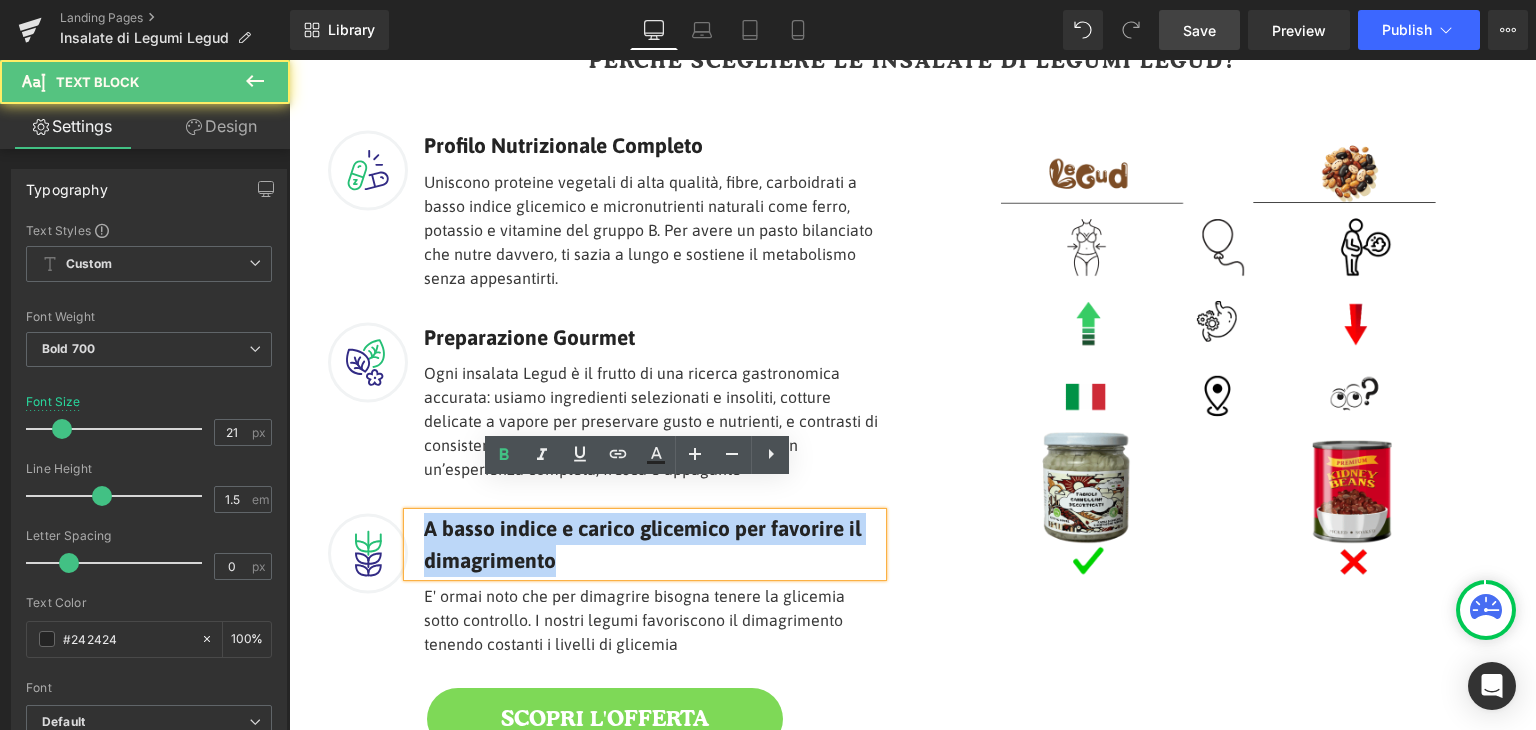 drag, startPoint x: 486, startPoint y: 520, endPoint x: 416, endPoint y: 496, distance: 74 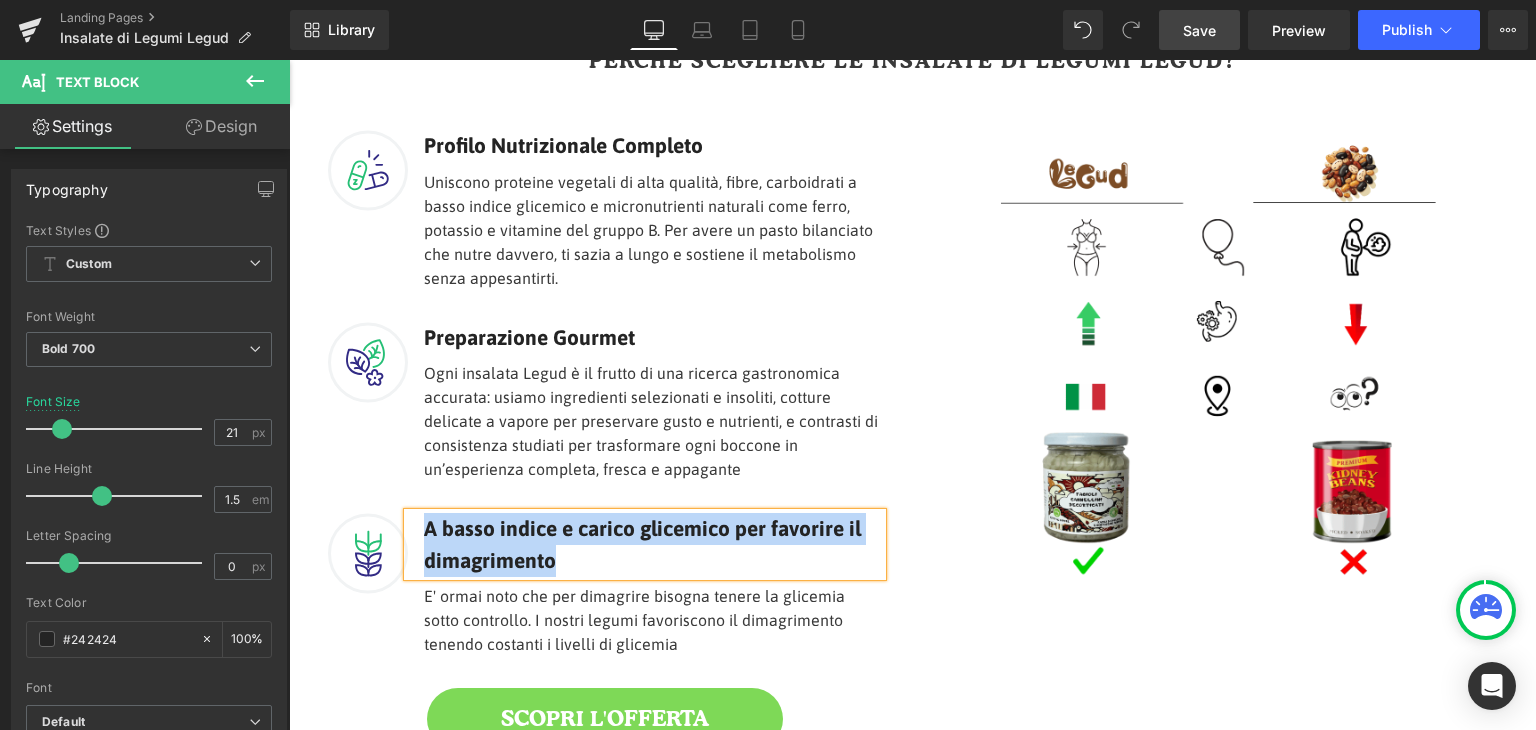 type 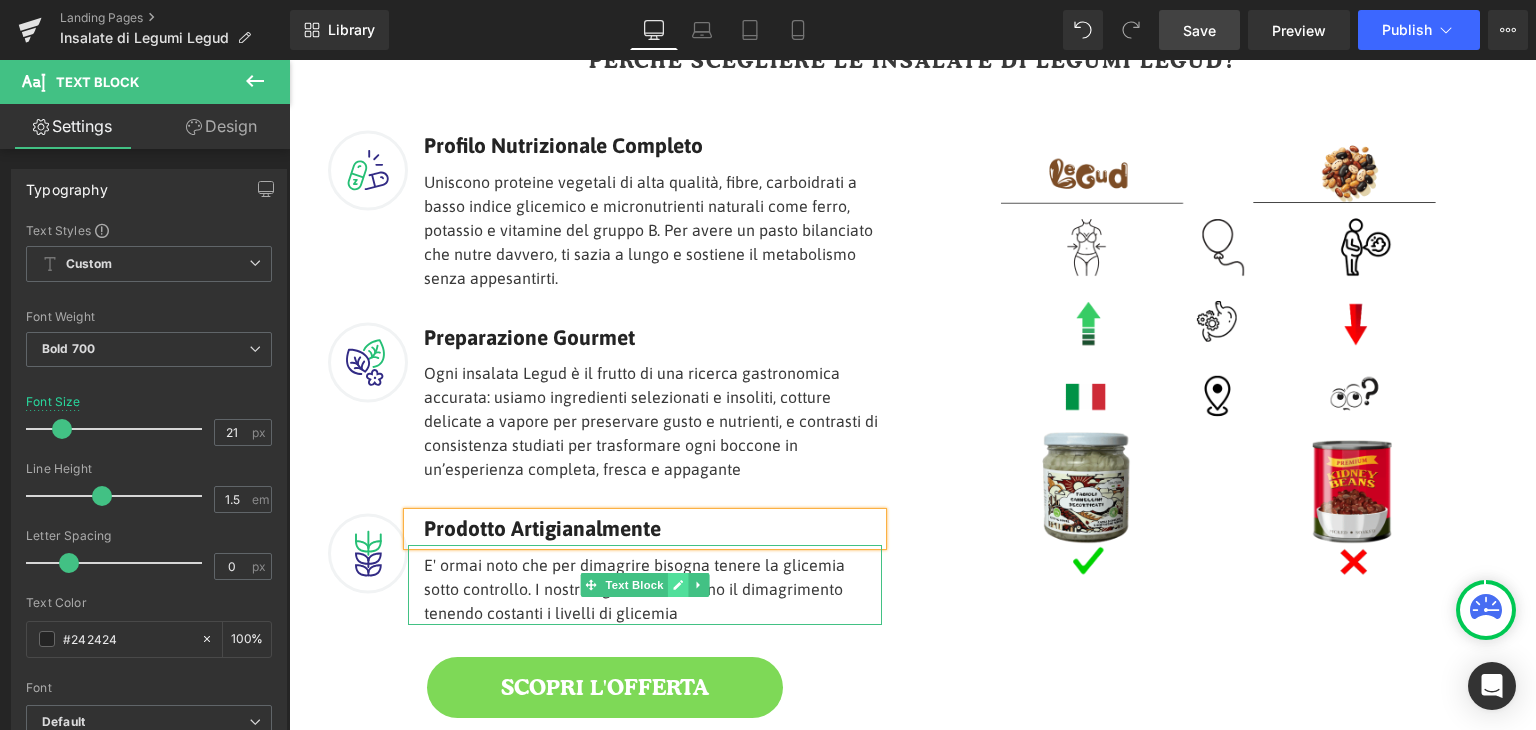 click 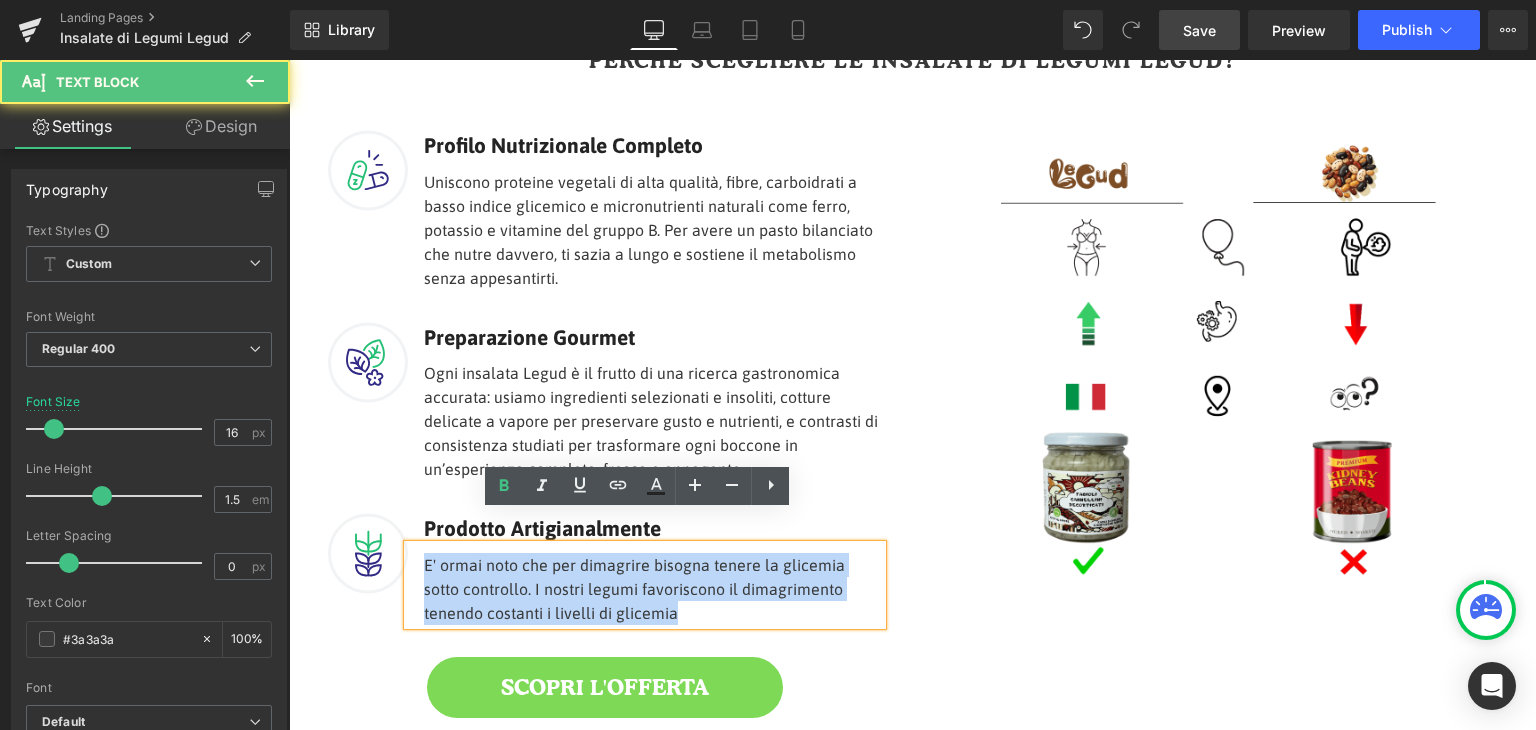 drag, startPoint x: 619, startPoint y: 581, endPoint x: 411, endPoint y: 539, distance: 212.19801 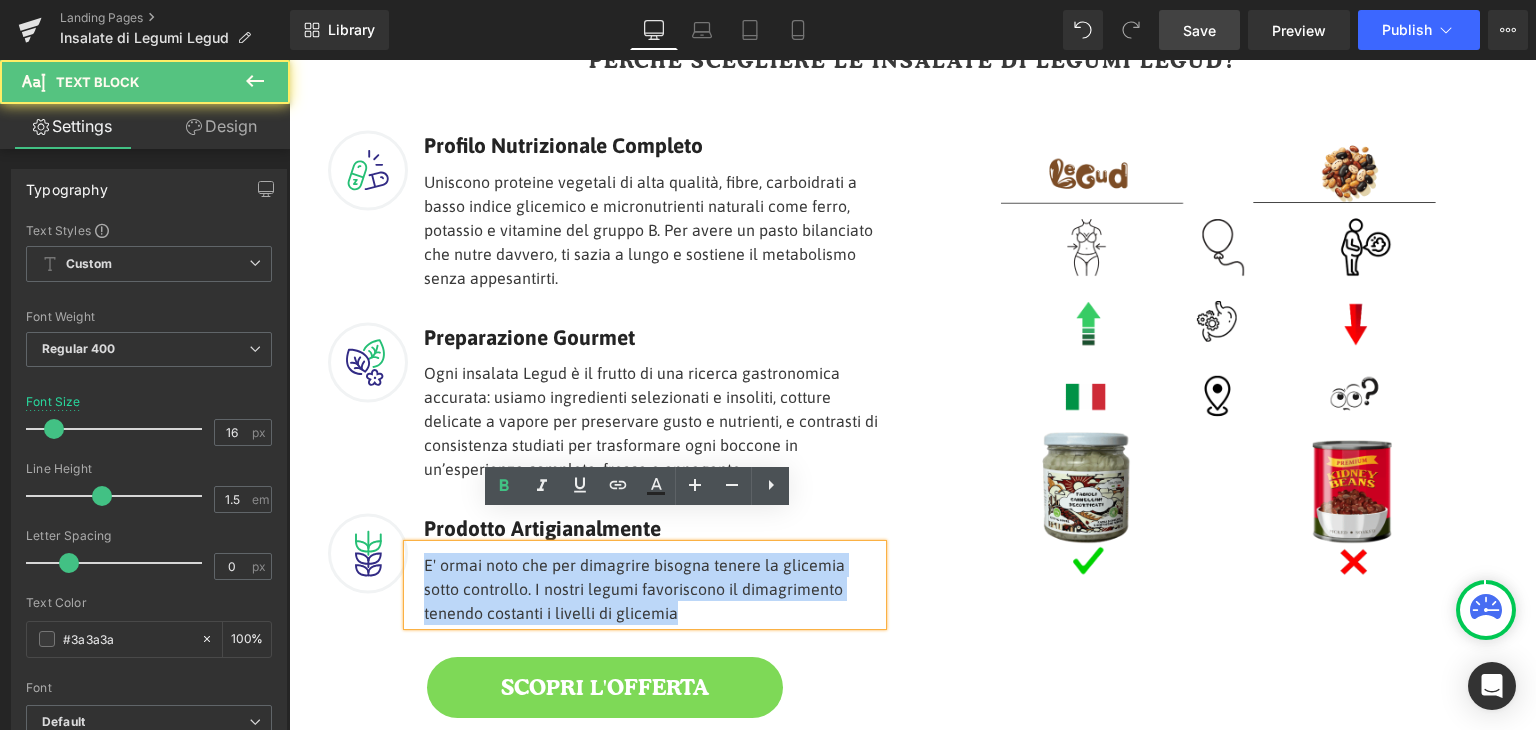 click on "E' ormai noto che per dimagrire bisogna tenere la glicemia sotto controllo. I nostri legumi favoriscono il dimagrimento tenendo costanti i livelli di glicemia" at bounding box center (645, 585) 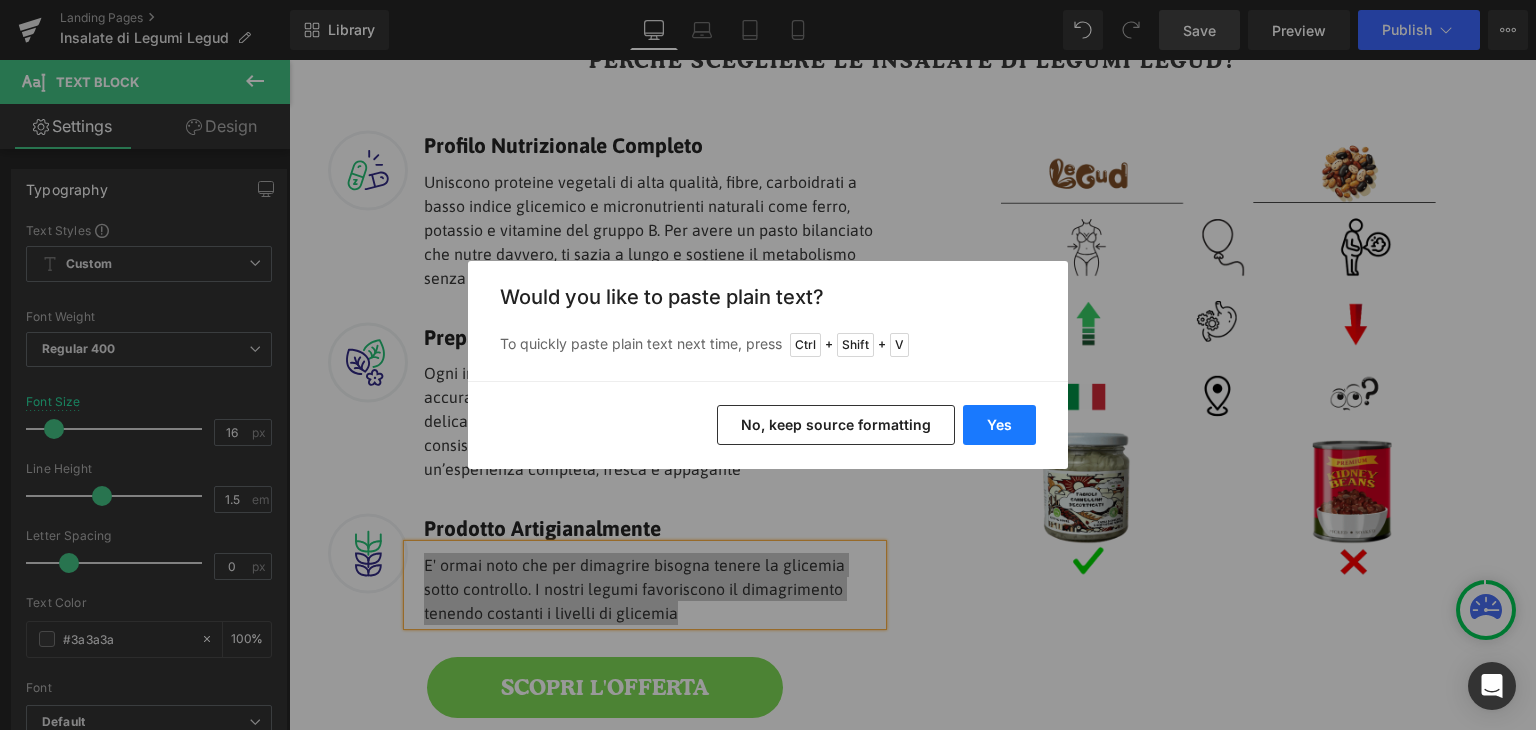 click on "Yes" at bounding box center [999, 425] 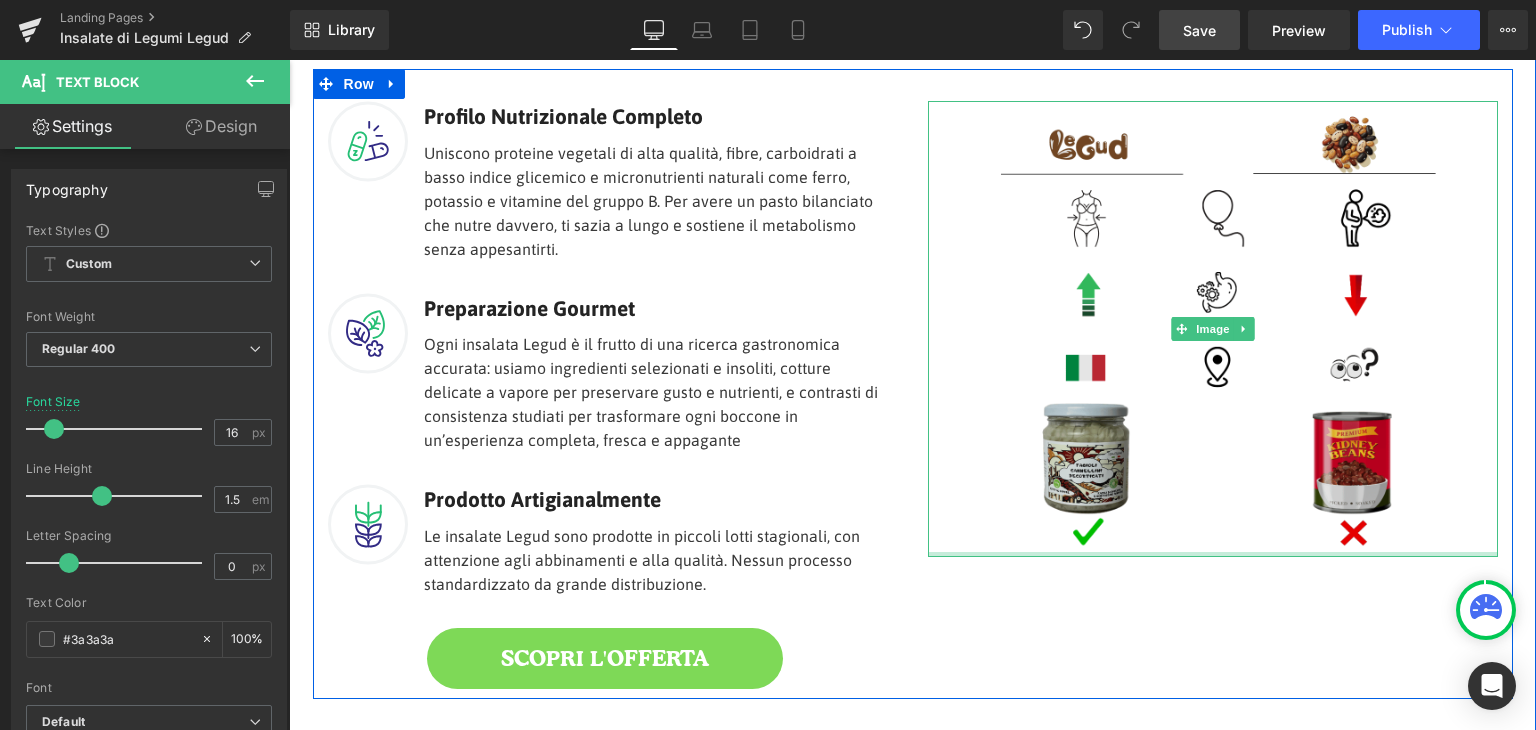 scroll, scrollTop: 2300, scrollLeft: 0, axis: vertical 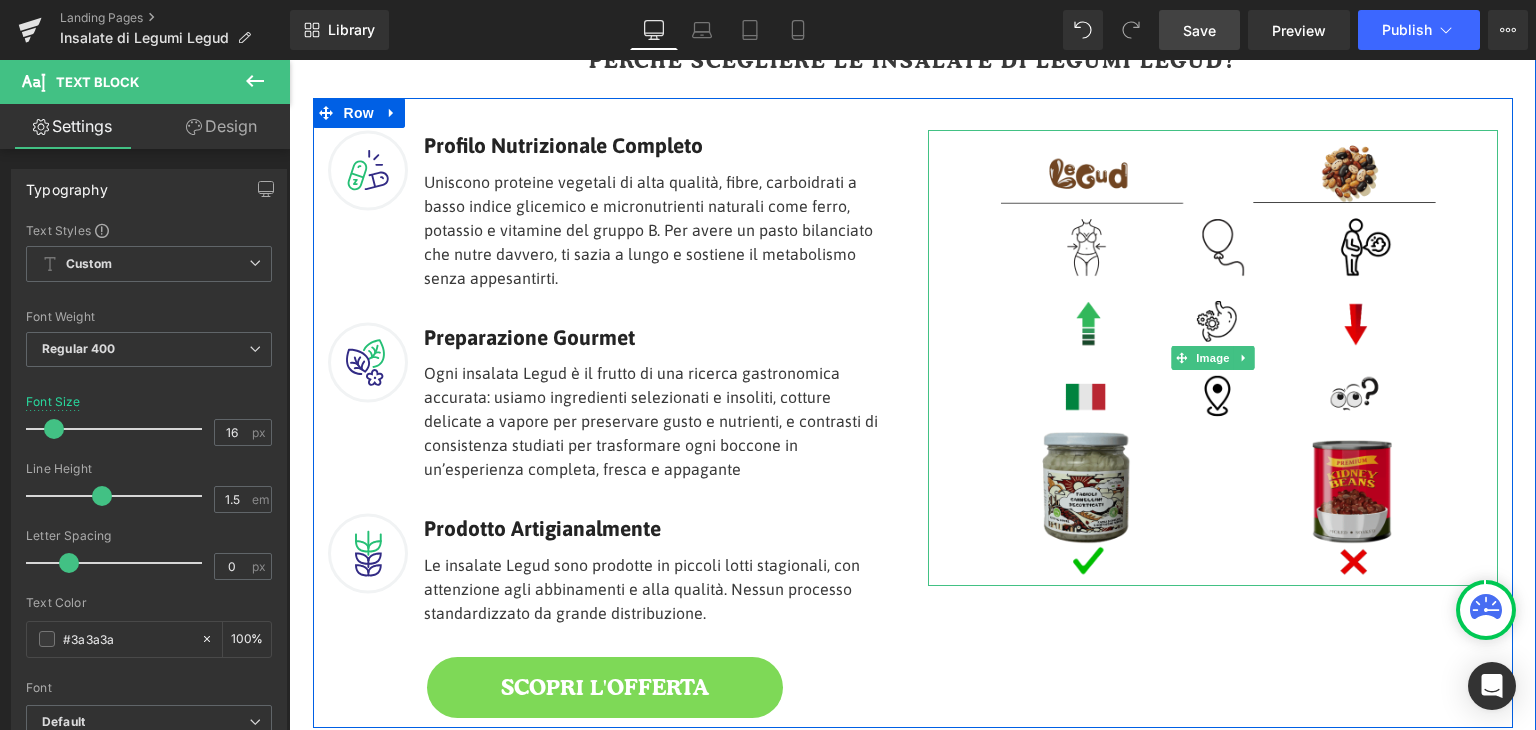 click at bounding box center (1213, 358) 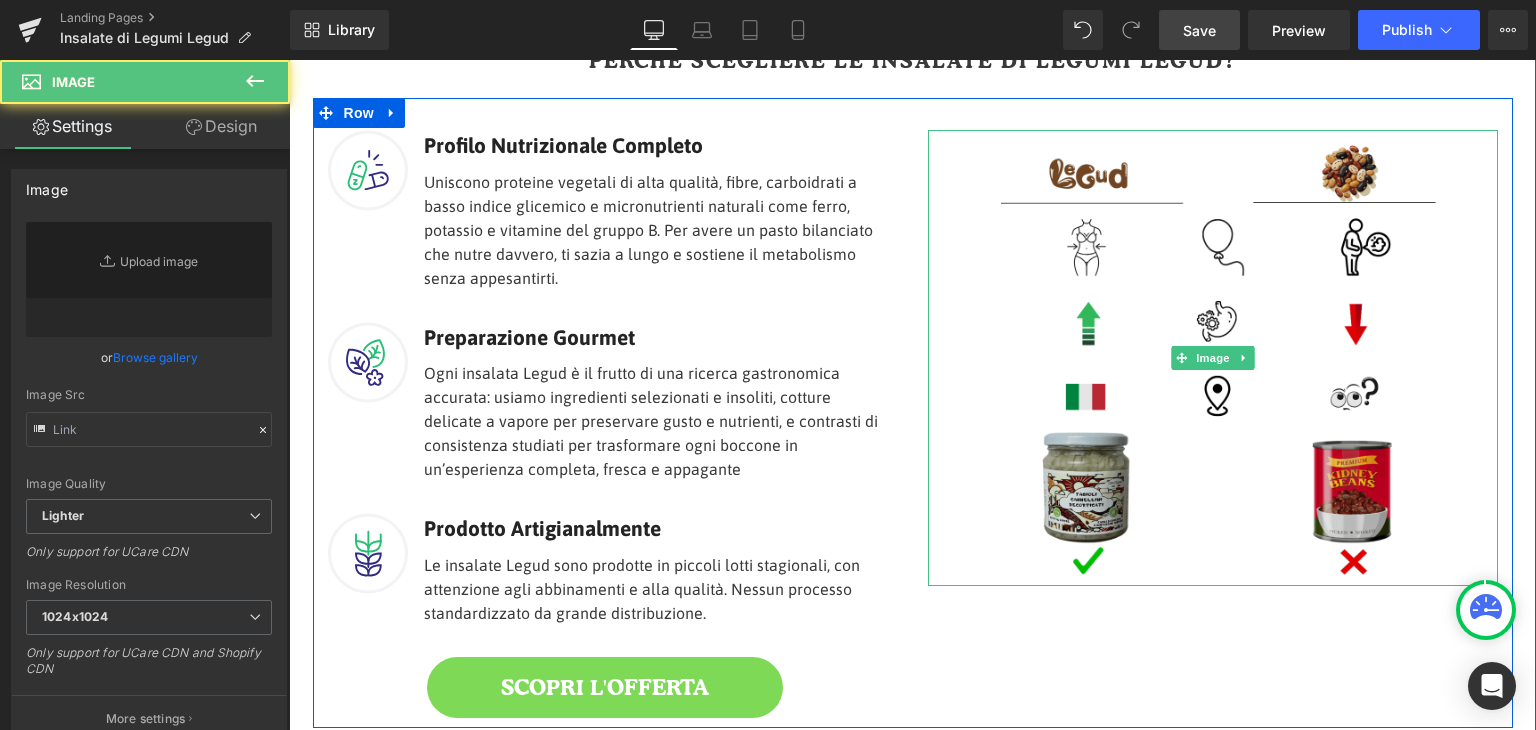 type on "[URL][DOMAIN_NAME]" 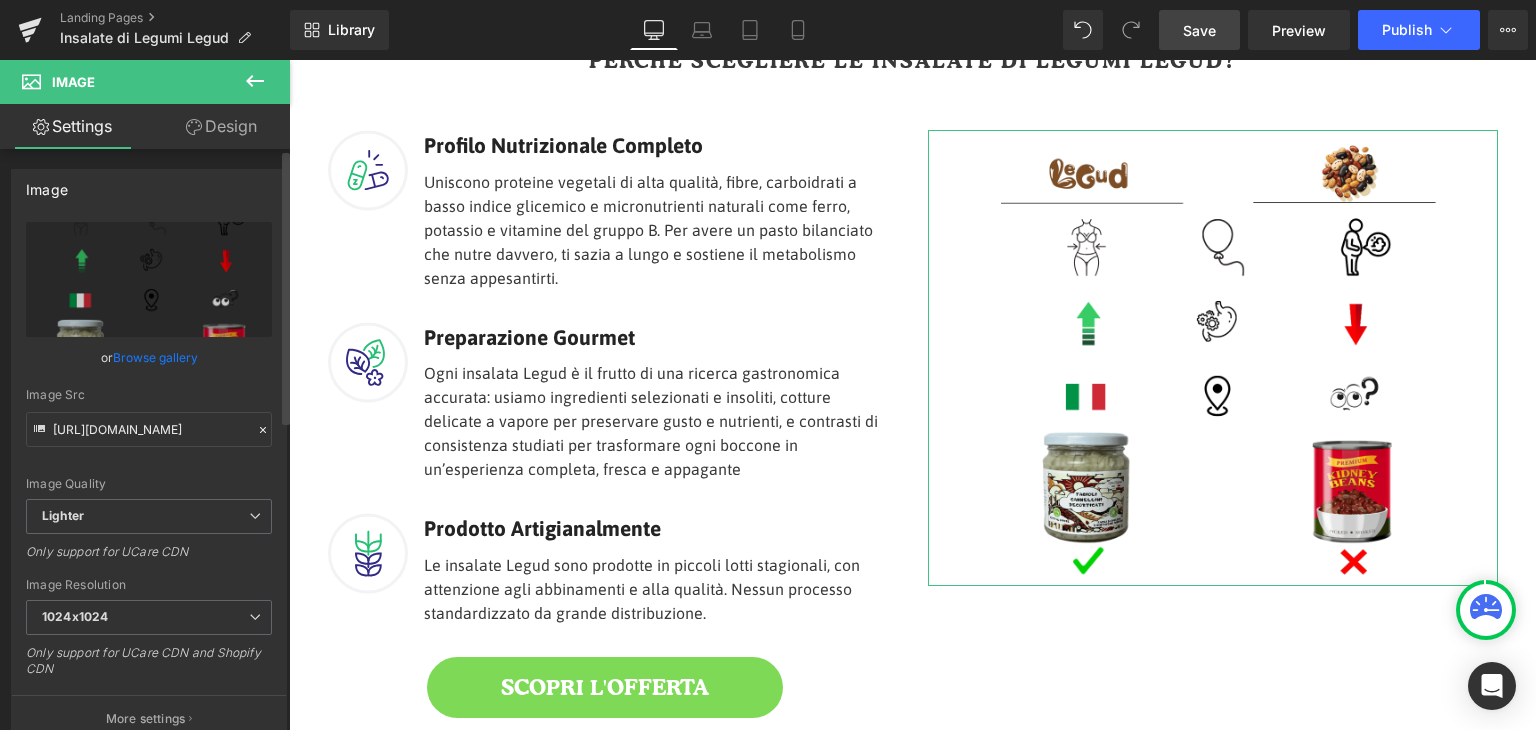 drag, startPoint x: 148, startPoint y: 248, endPoint x: 0, endPoint y: 382, distance: 199.64969 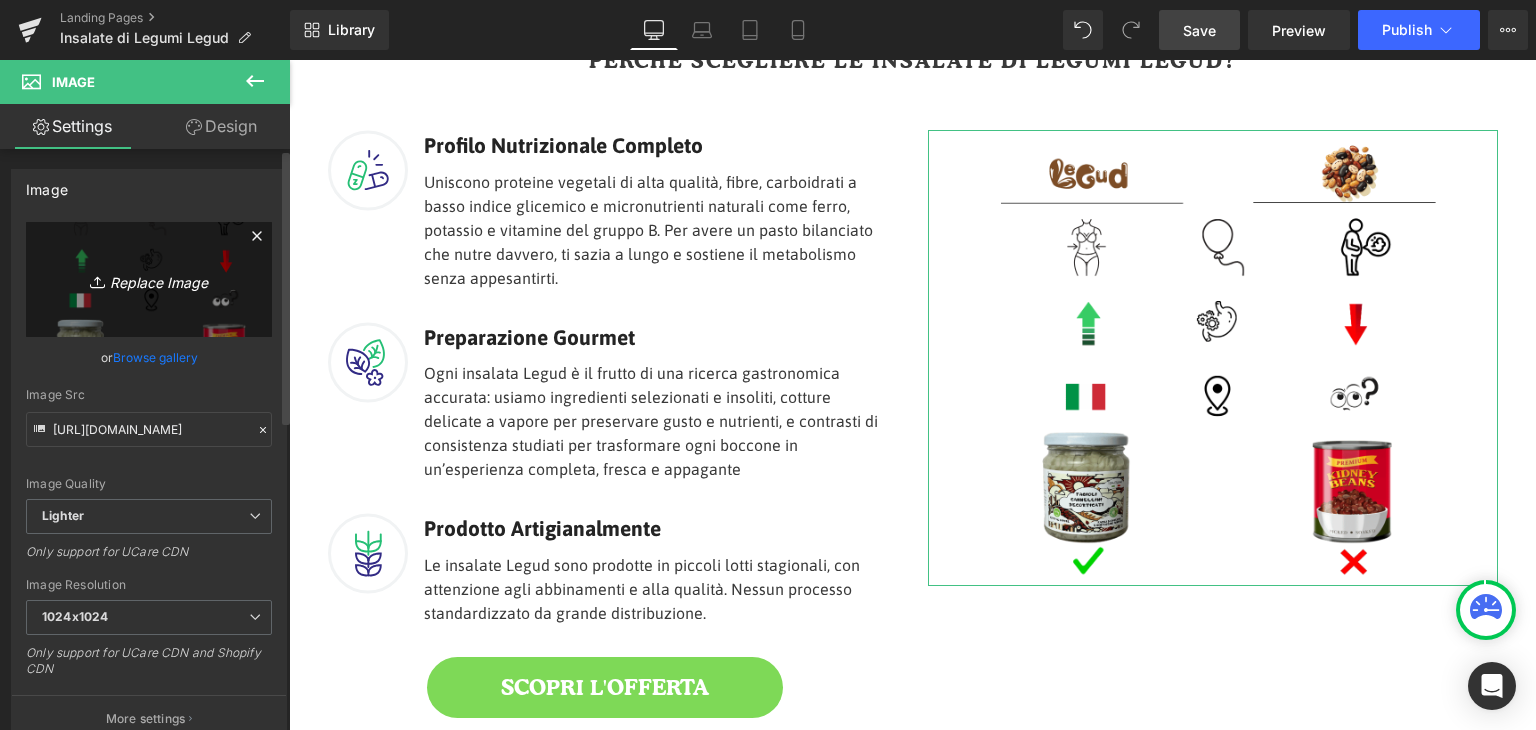 click on "Replace Image" at bounding box center [149, 279] 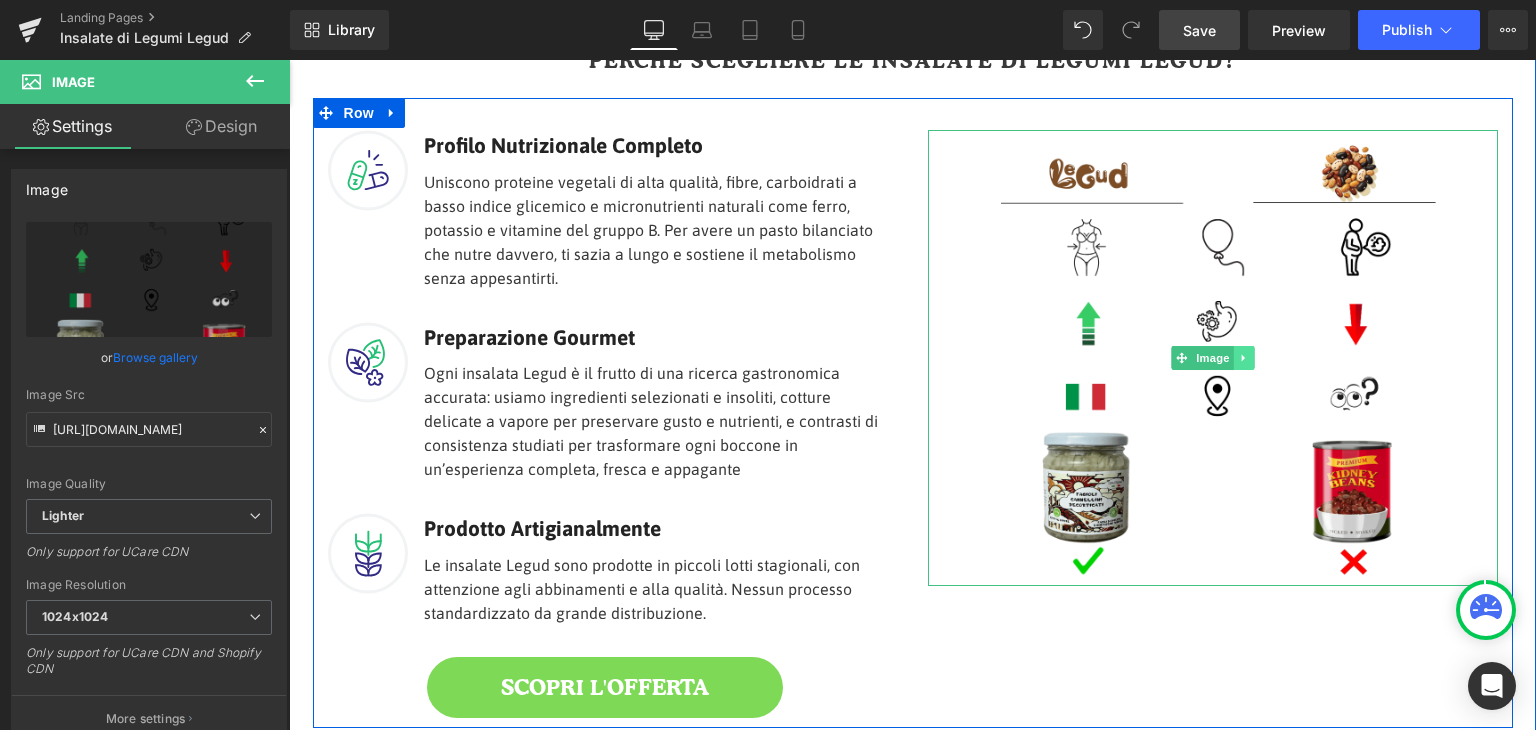 click at bounding box center (1243, 358) 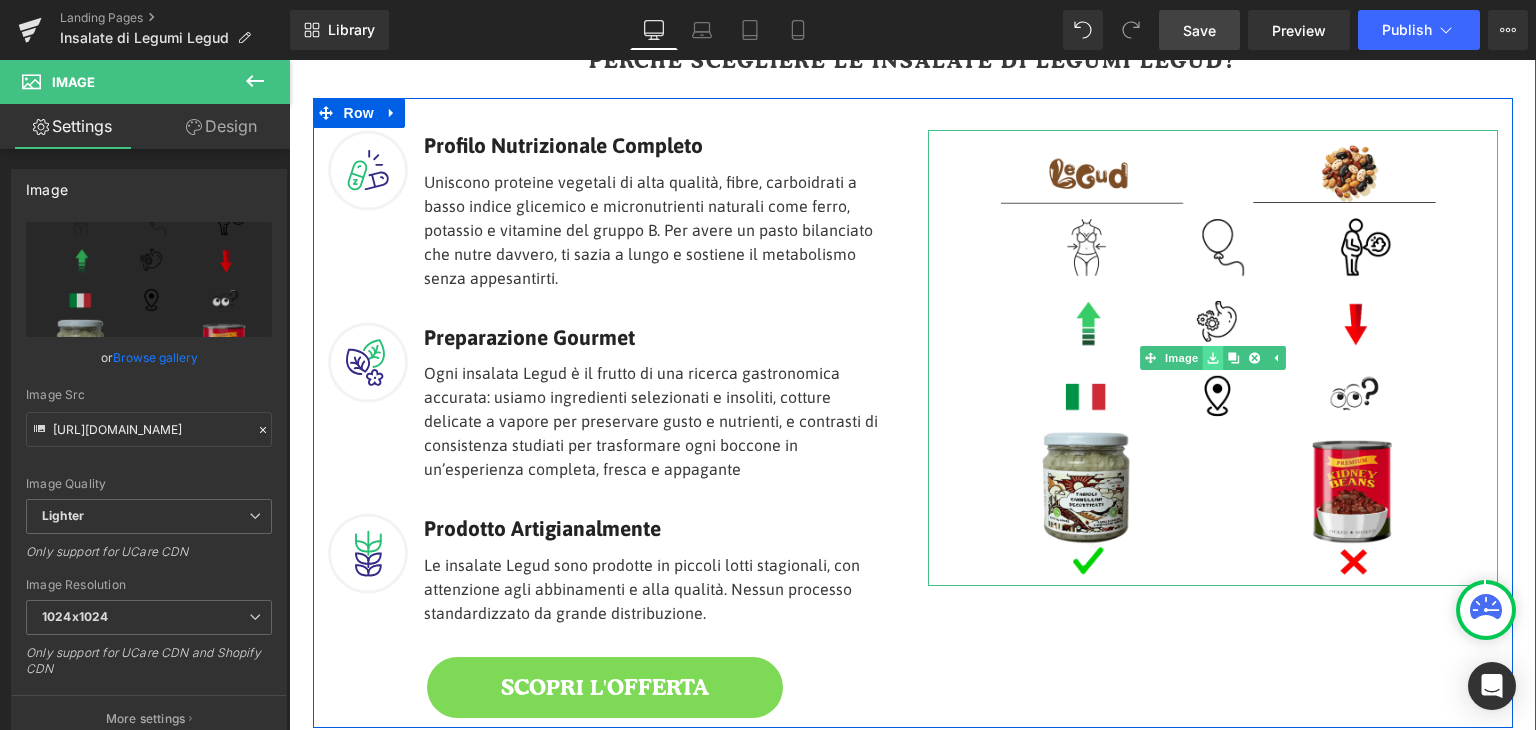 click 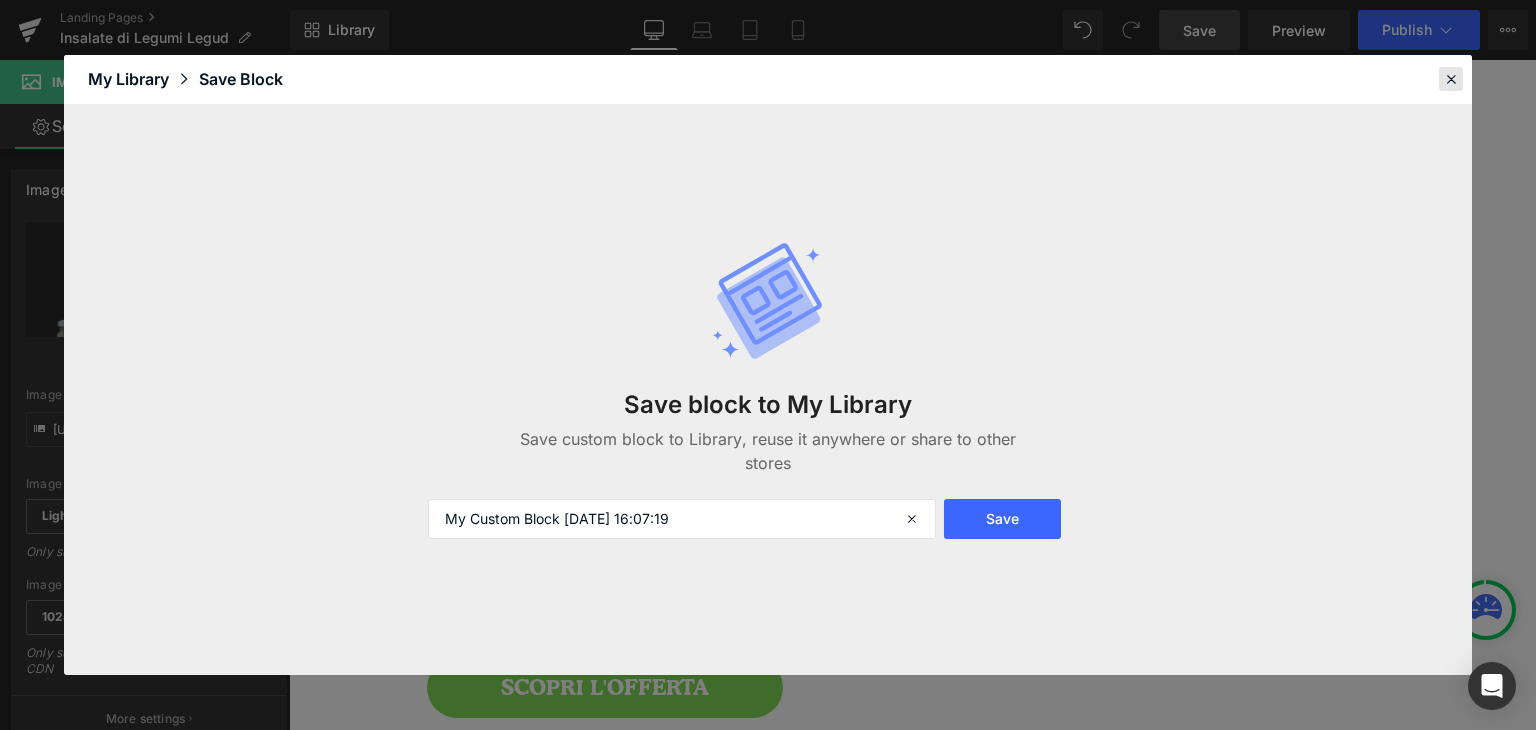 click at bounding box center (1451, 79) 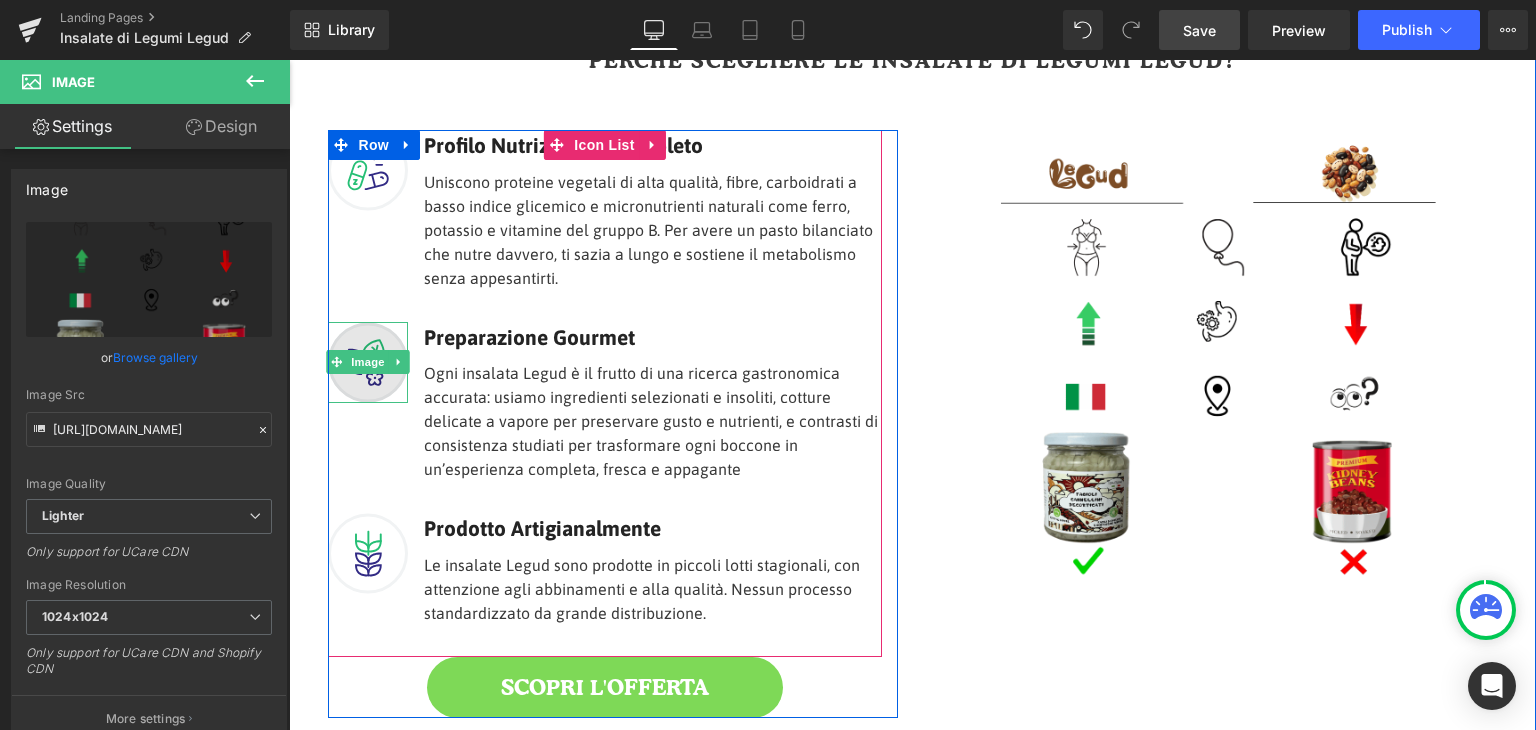 click 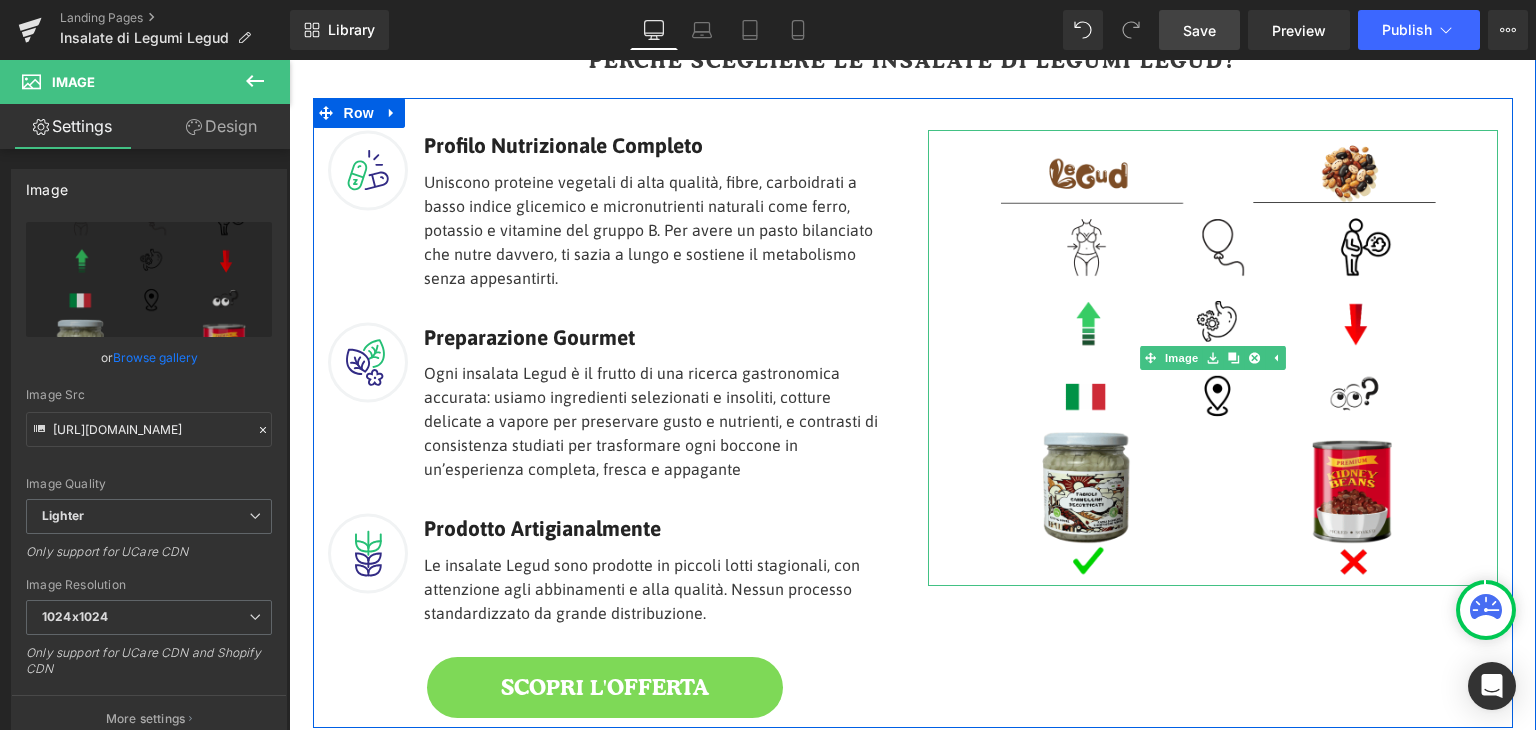 click at bounding box center [1213, 358] 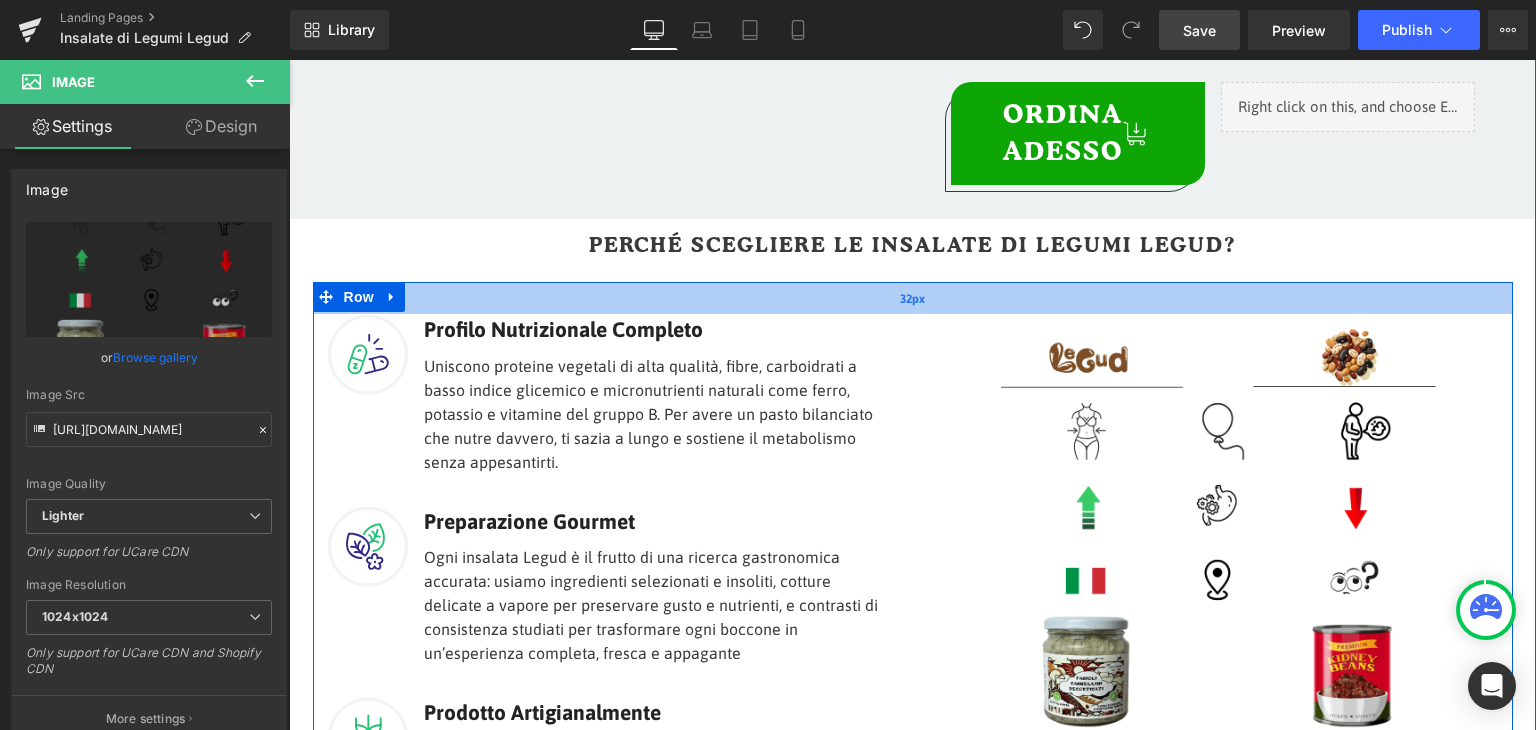 scroll, scrollTop: 2300, scrollLeft: 0, axis: vertical 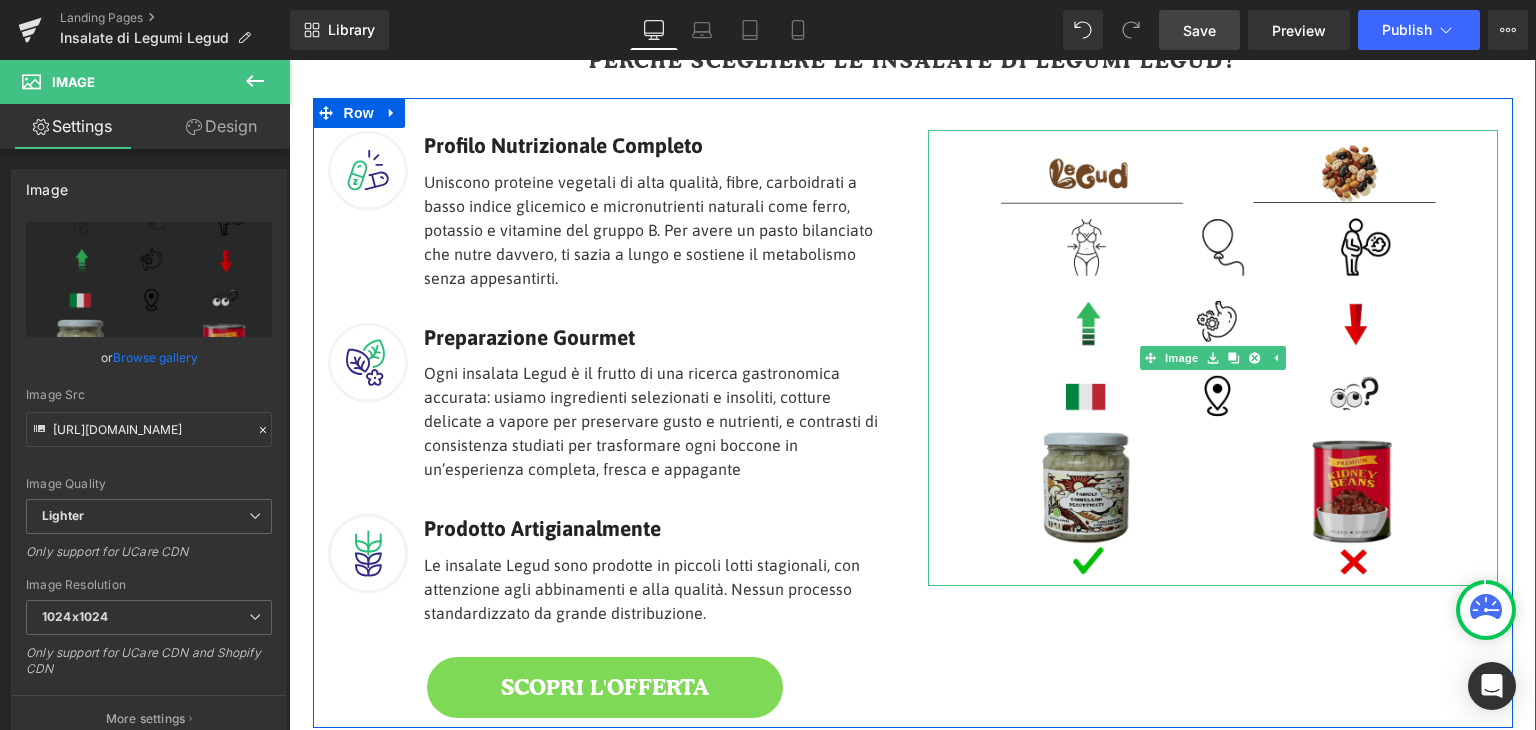 click at bounding box center [1213, 358] 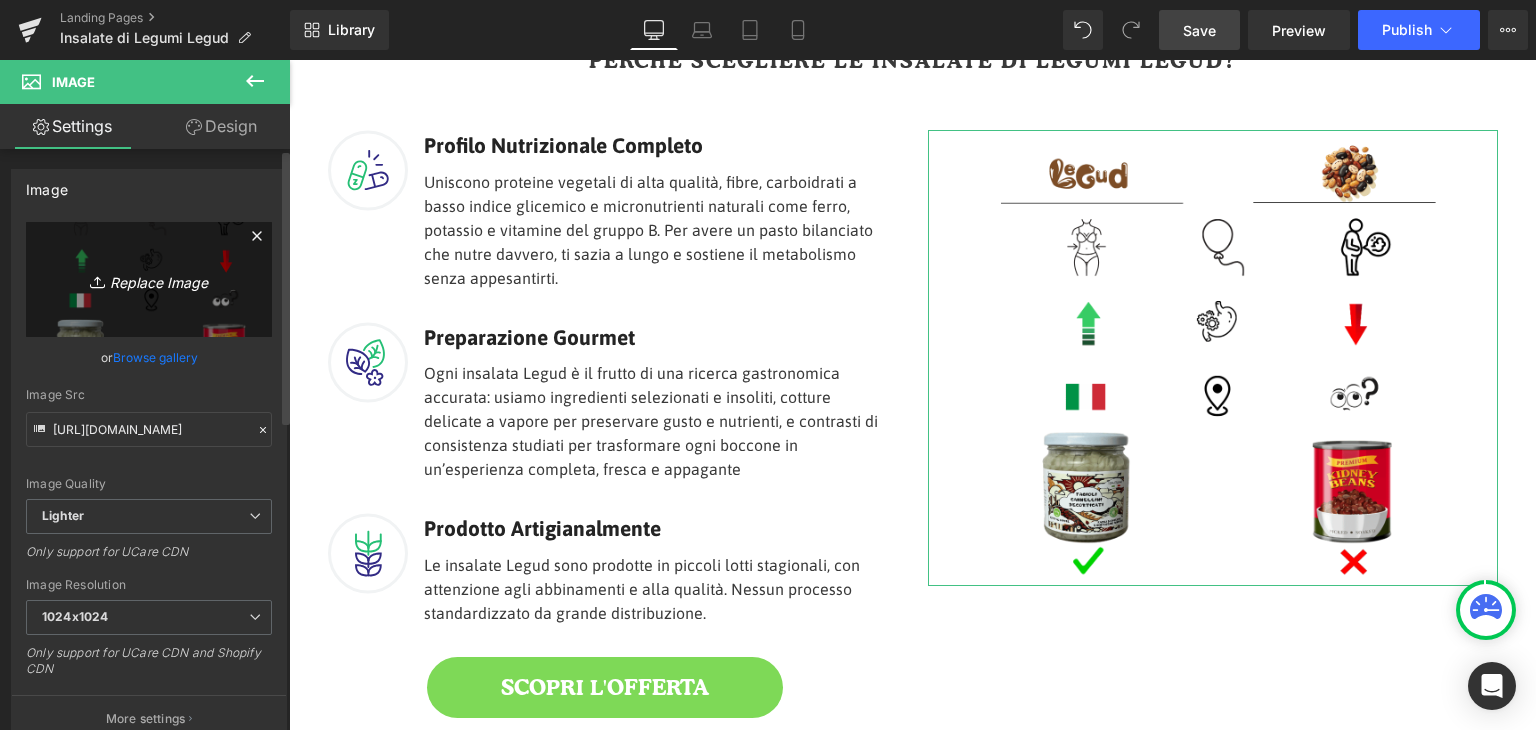 click on "Replace Image" at bounding box center [149, 279] 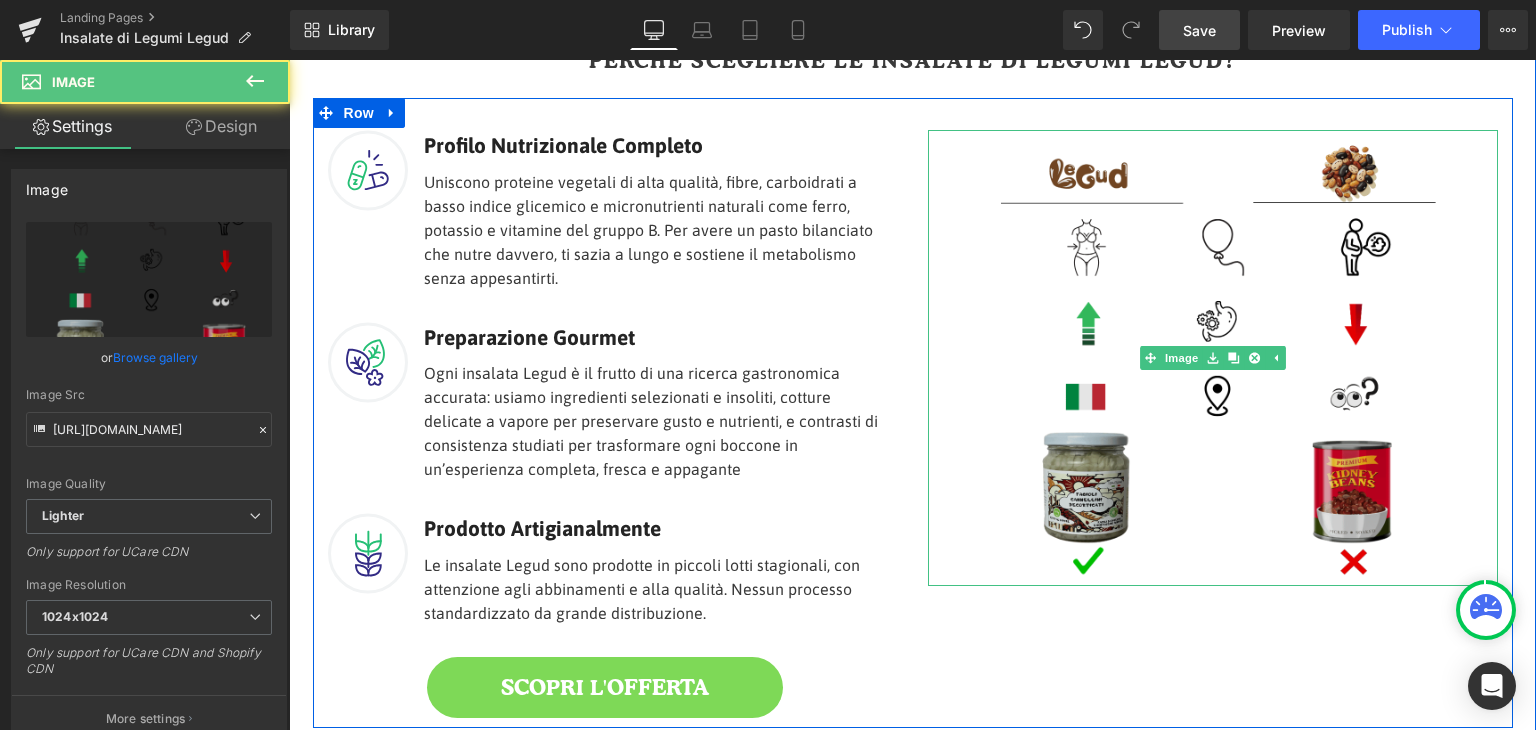 click at bounding box center [1213, 358] 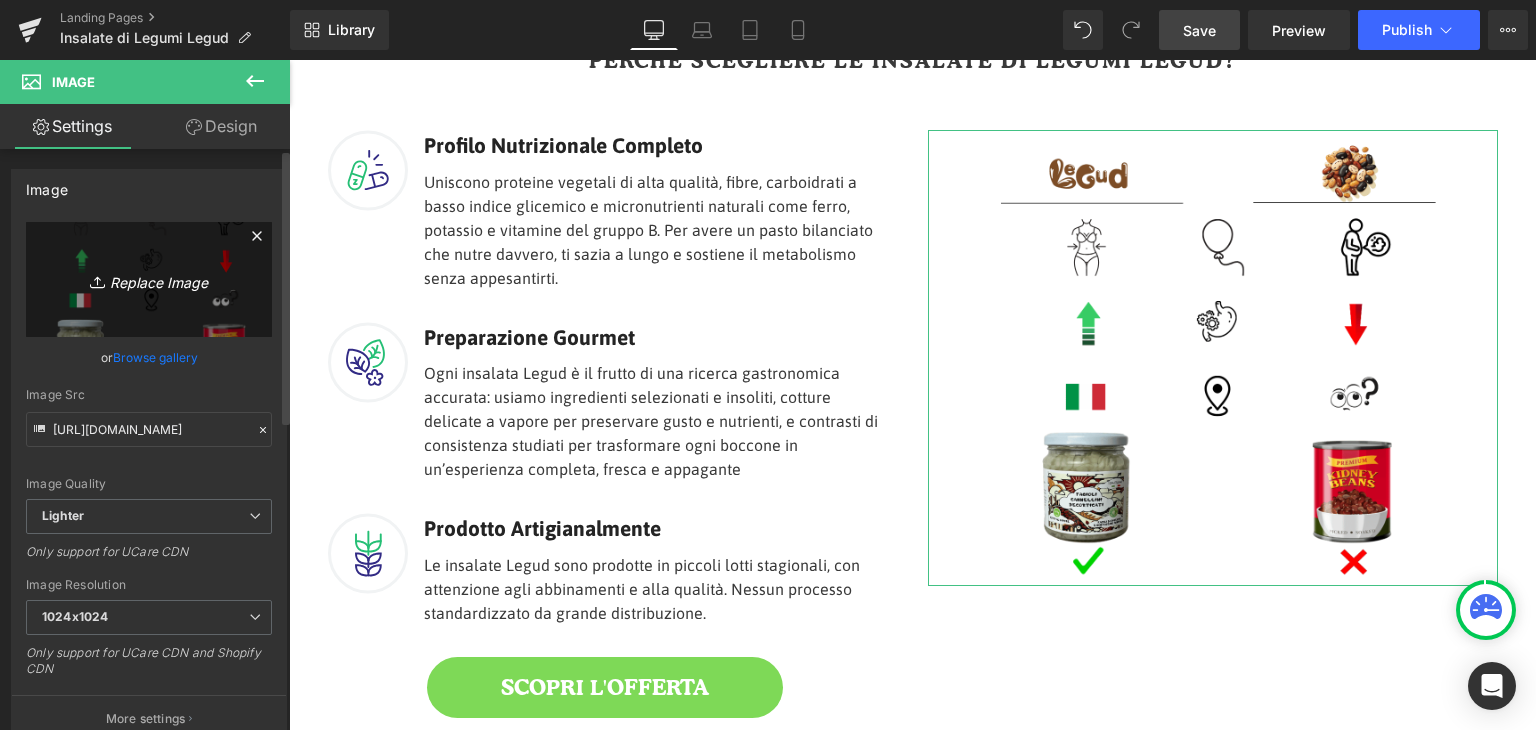 click on "Replace Image" at bounding box center (149, 279) 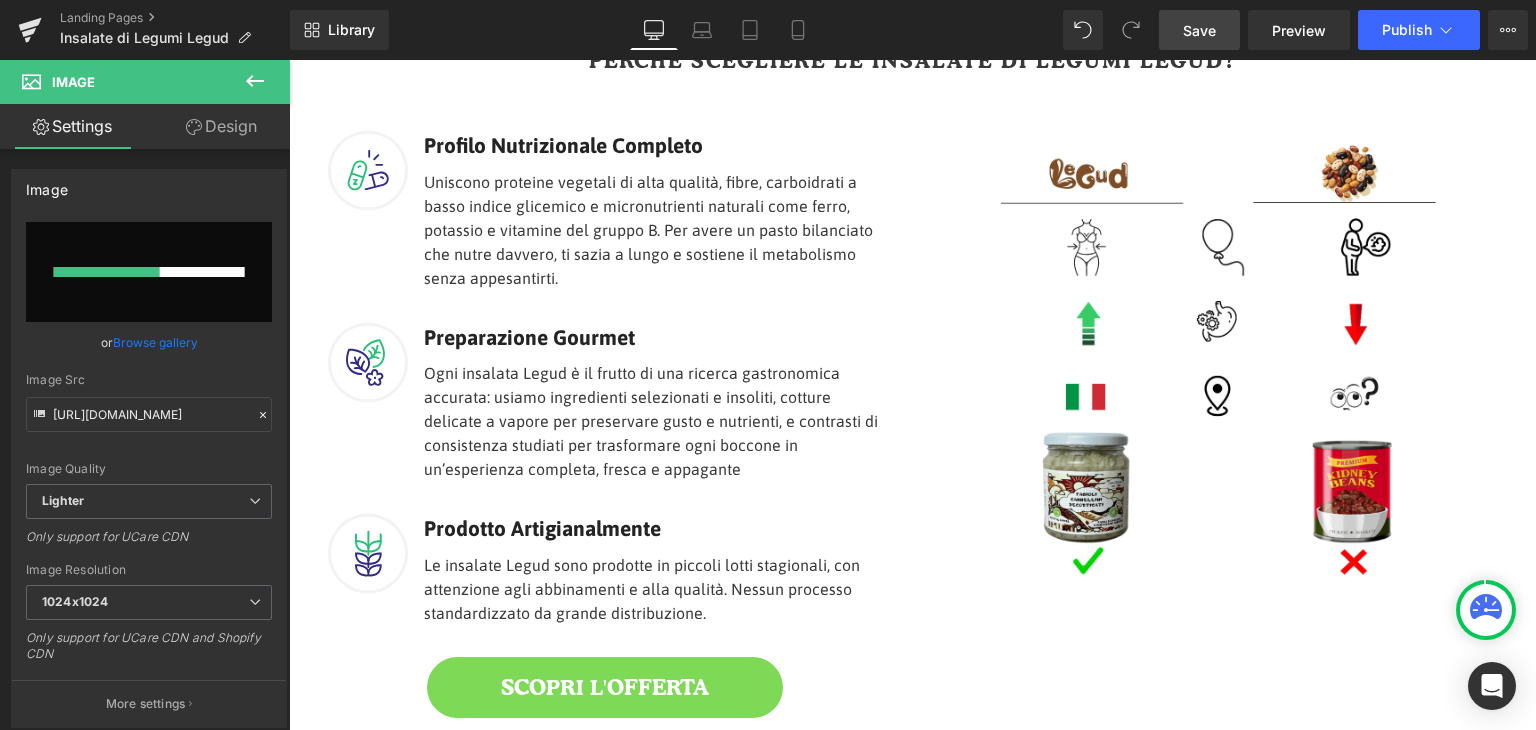 type 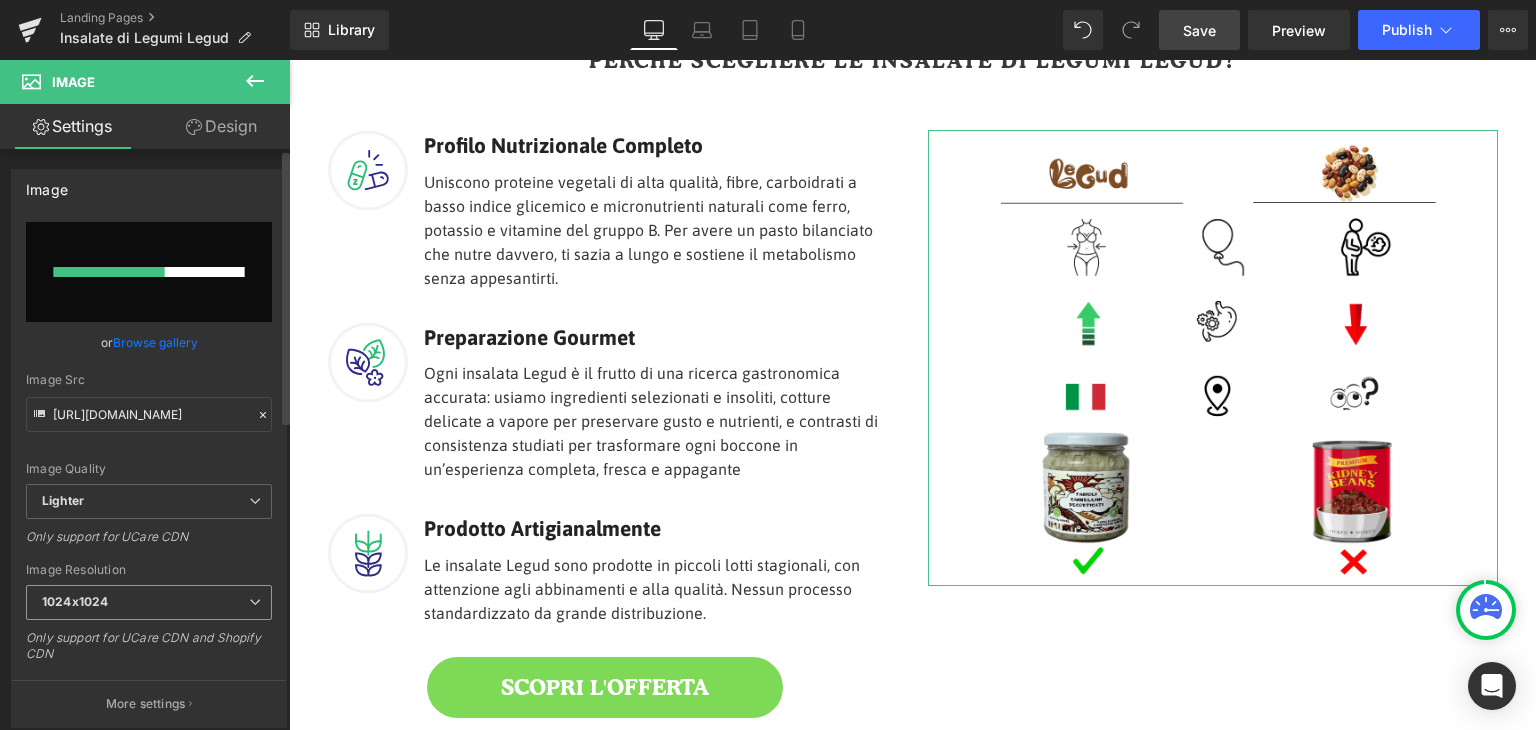 click on "1024x1024" at bounding box center (149, 602) 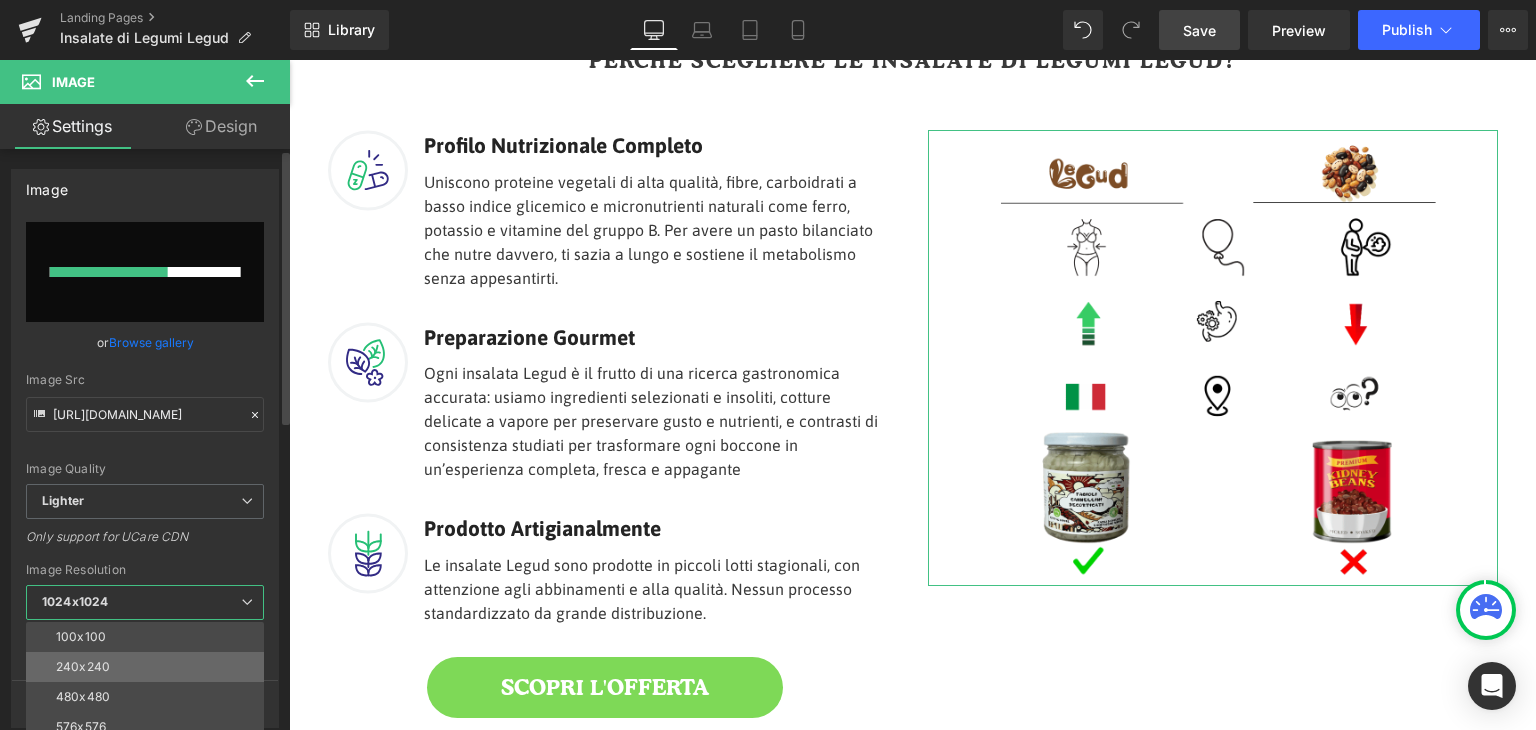 scroll, scrollTop: 100, scrollLeft: 0, axis: vertical 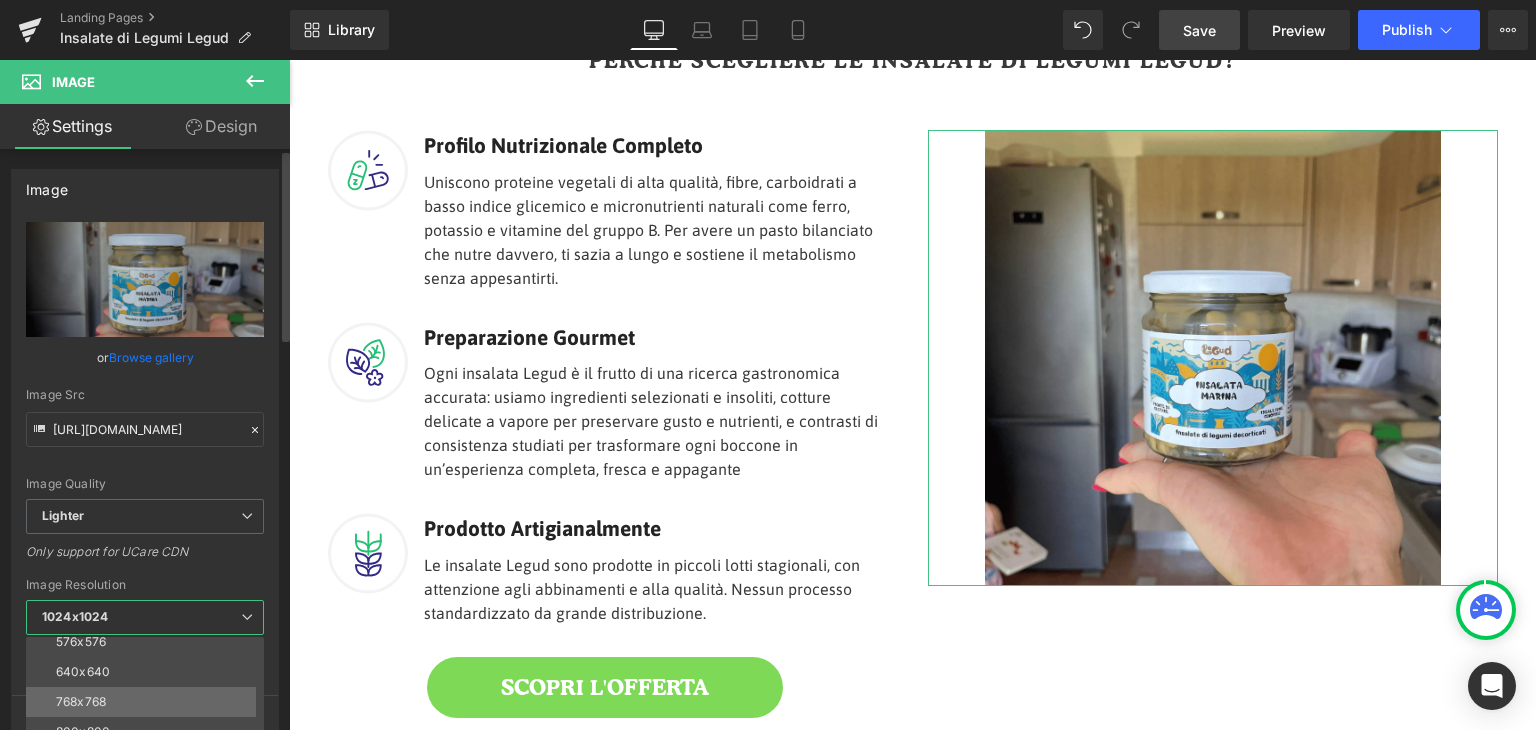 drag, startPoint x: 102, startPoint y: 696, endPoint x: 113, endPoint y: 693, distance: 11.401754 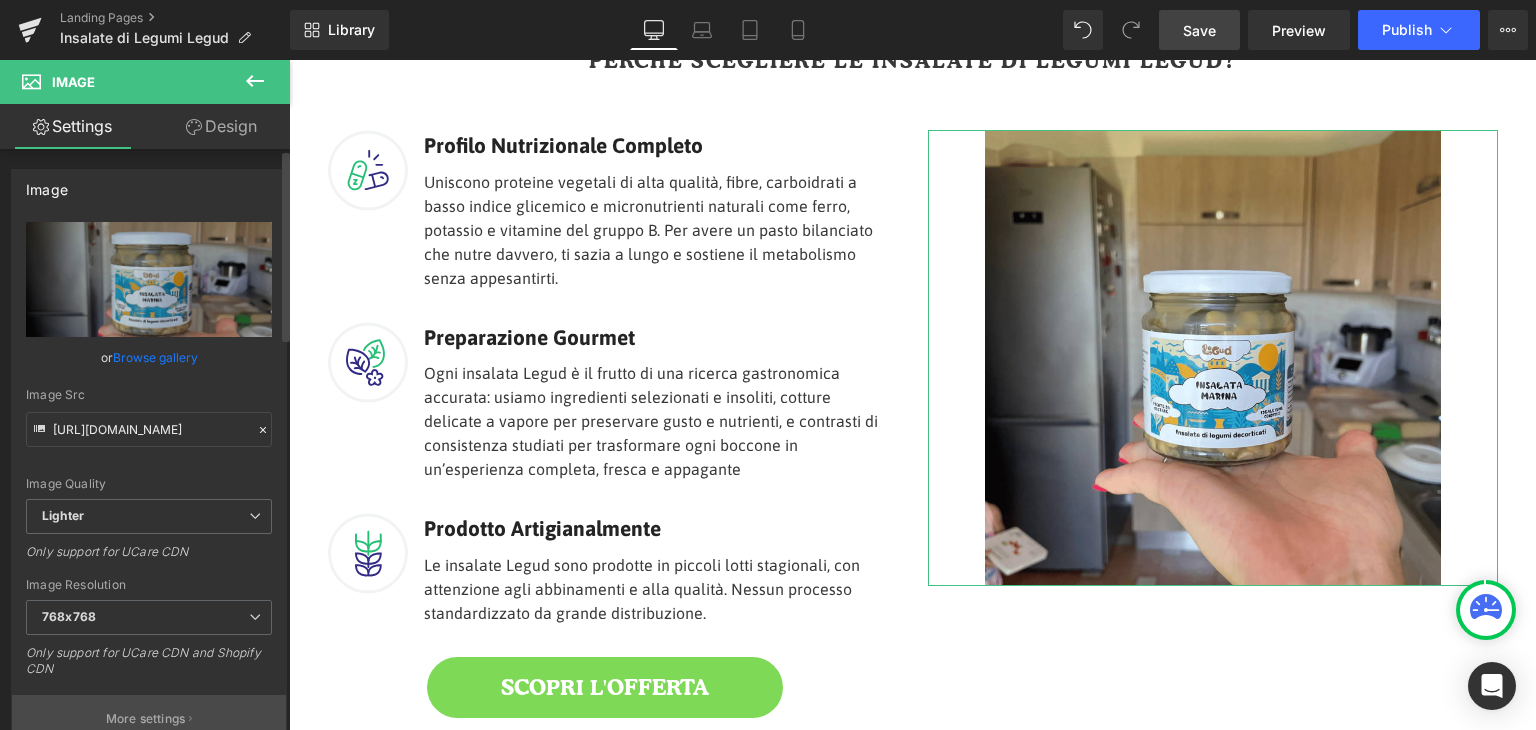 type on "[URL][DOMAIN_NAME]" 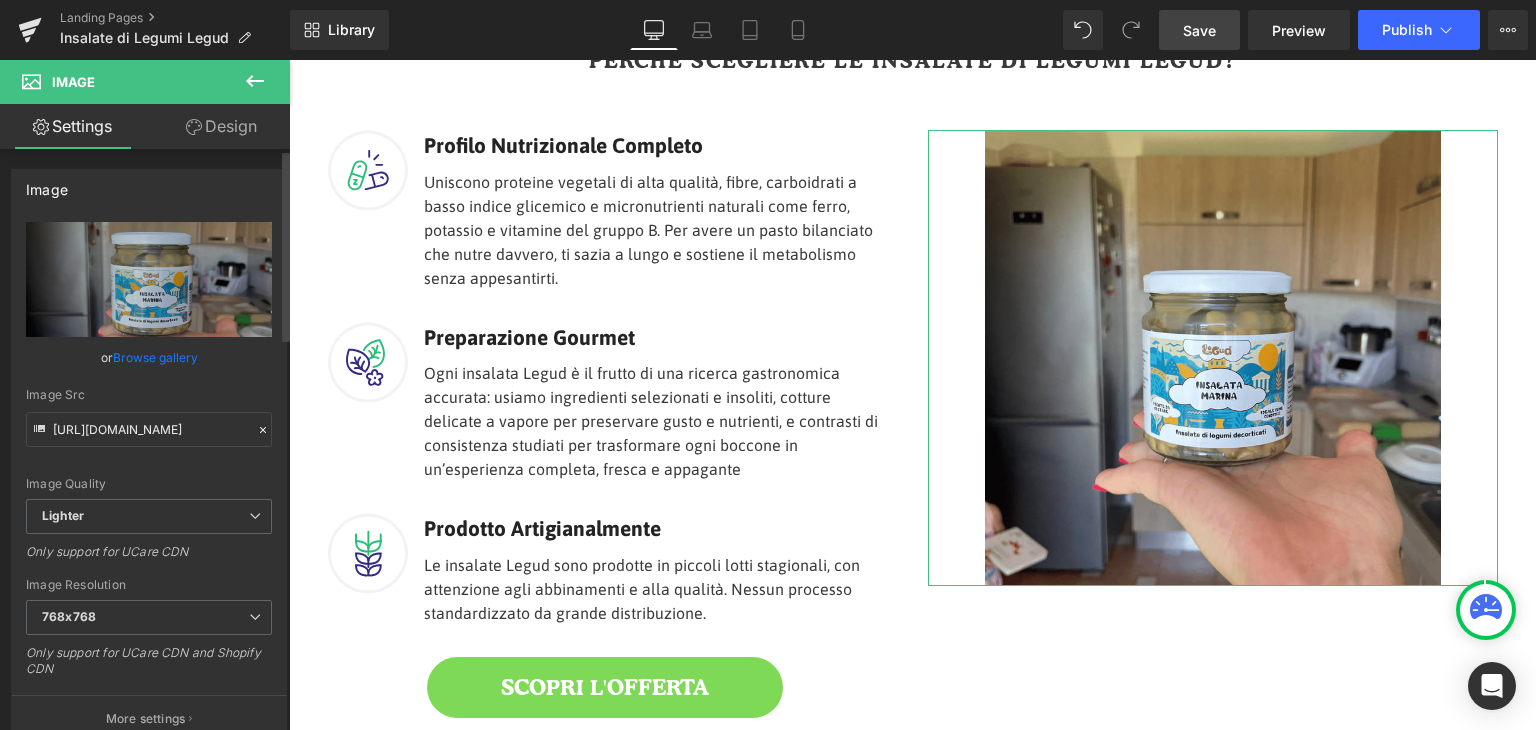 click on "Only support for UCare CDN" at bounding box center [149, 558] 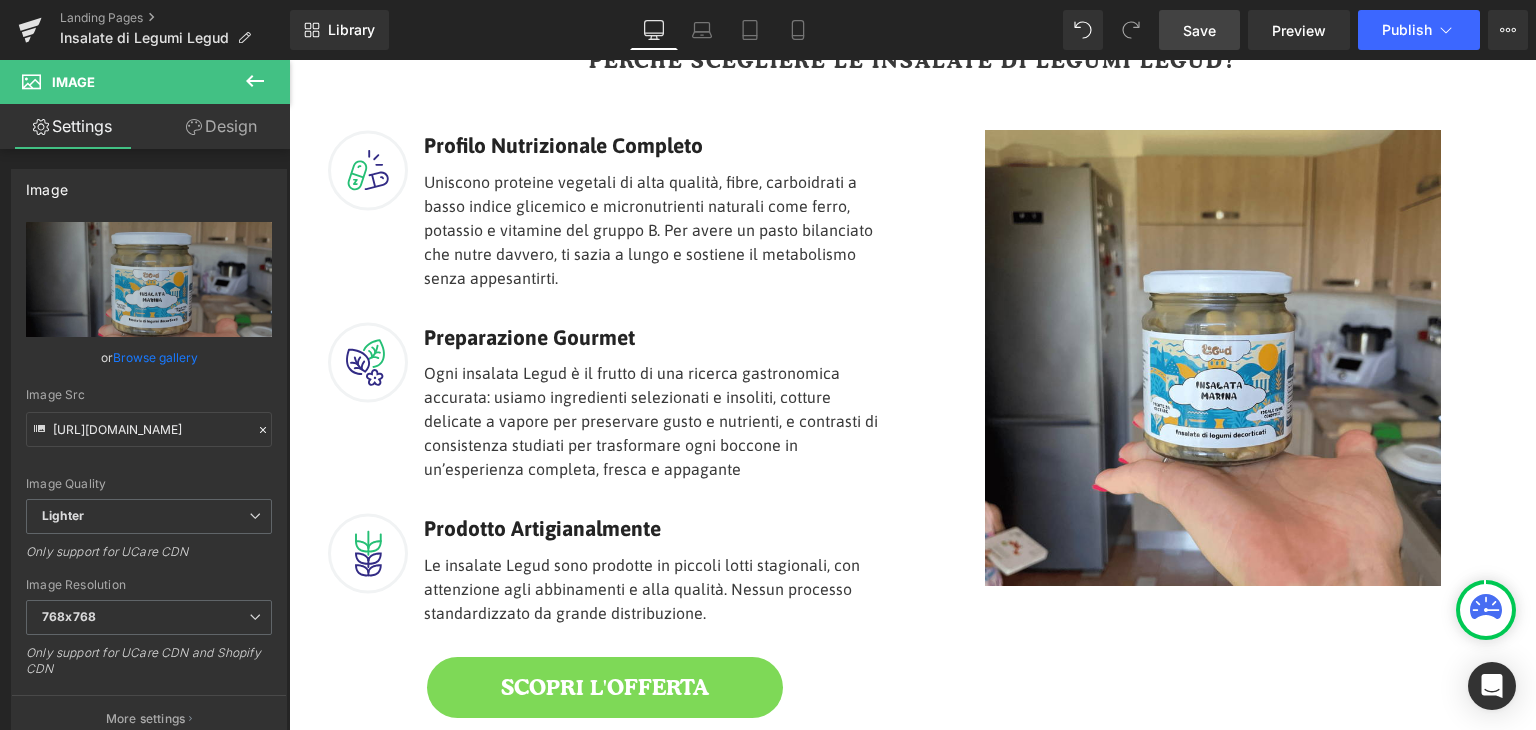 click on "Save" at bounding box center (1199, 30) 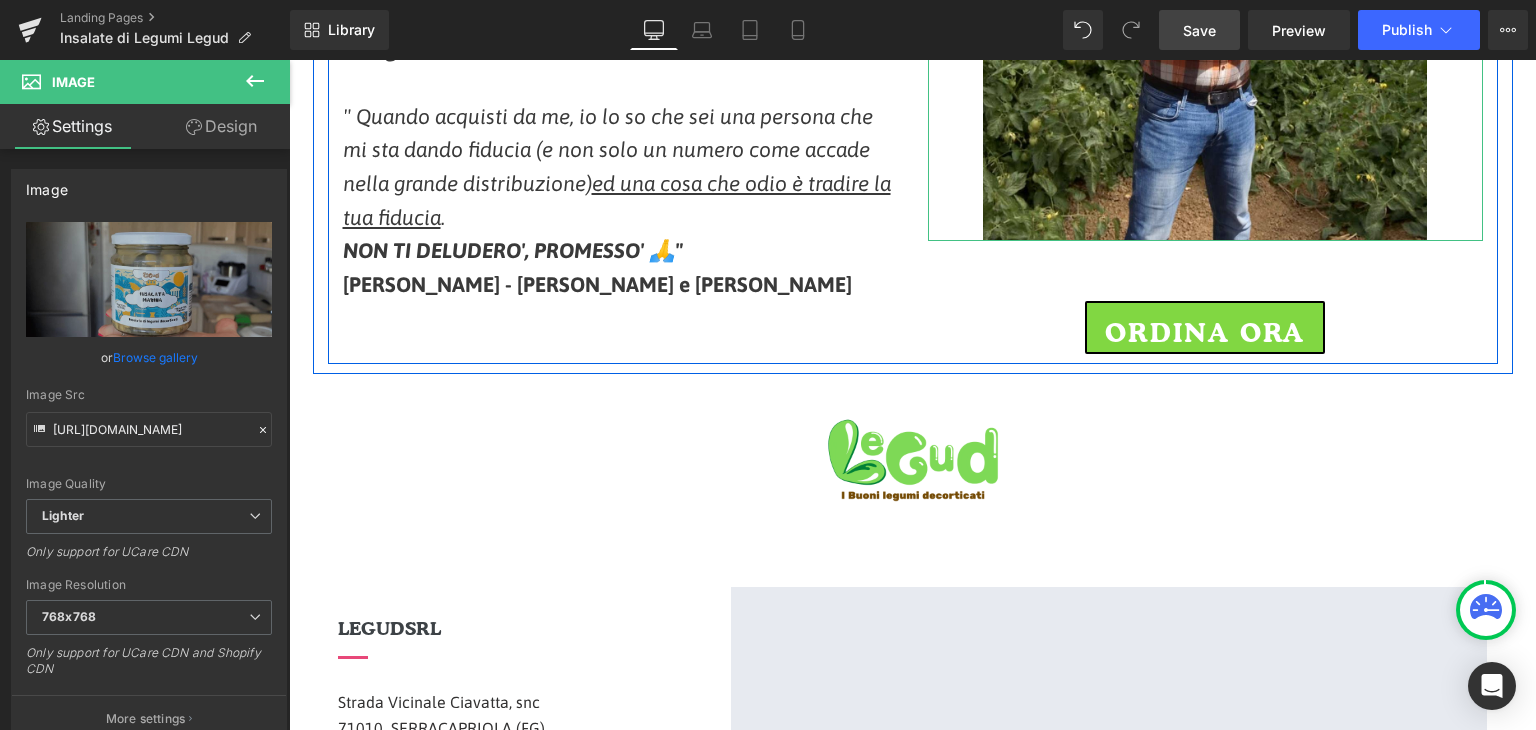 scroll, scrollTop: 6675, scrollLeft: 0, axis: vertical 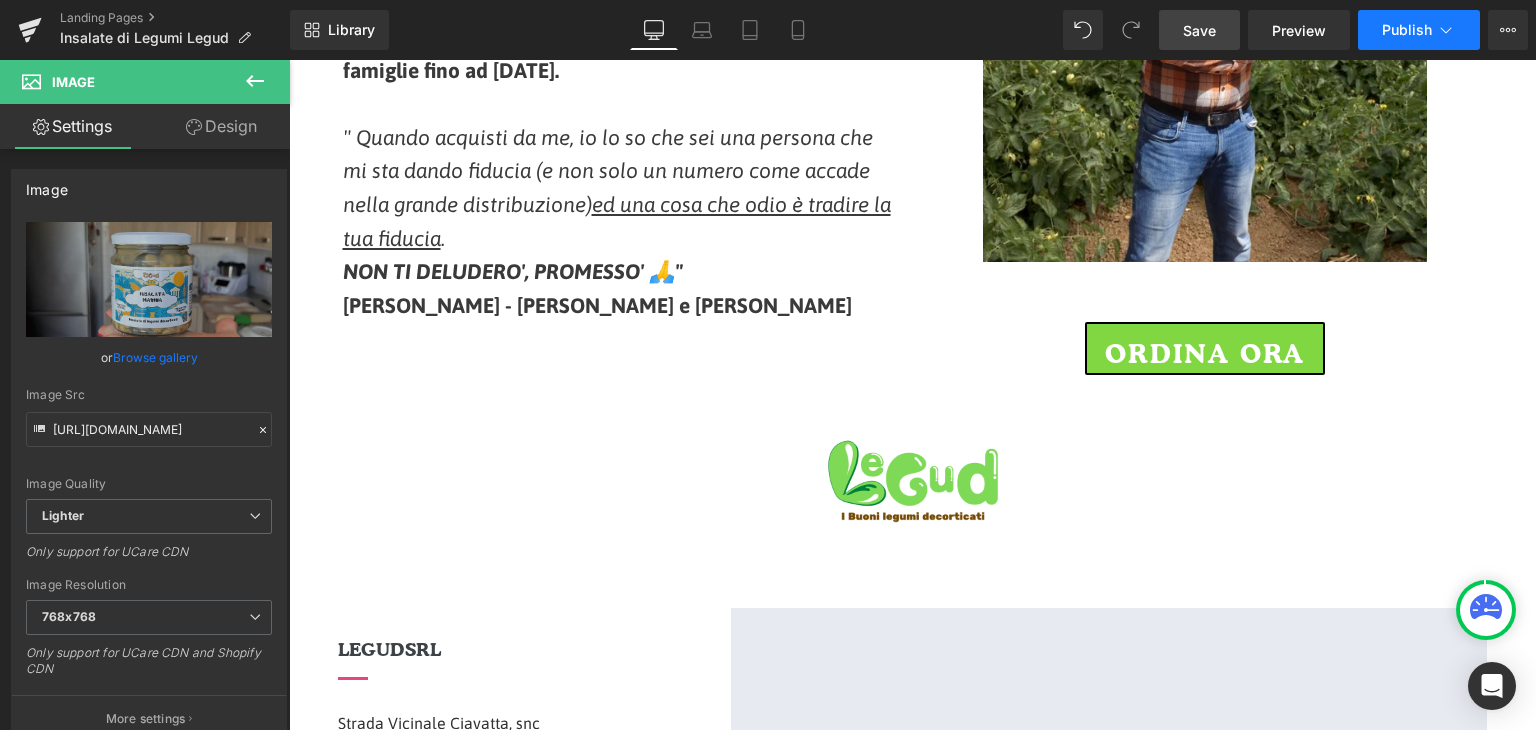click on "Publish" at bounding box center [1419, 30] 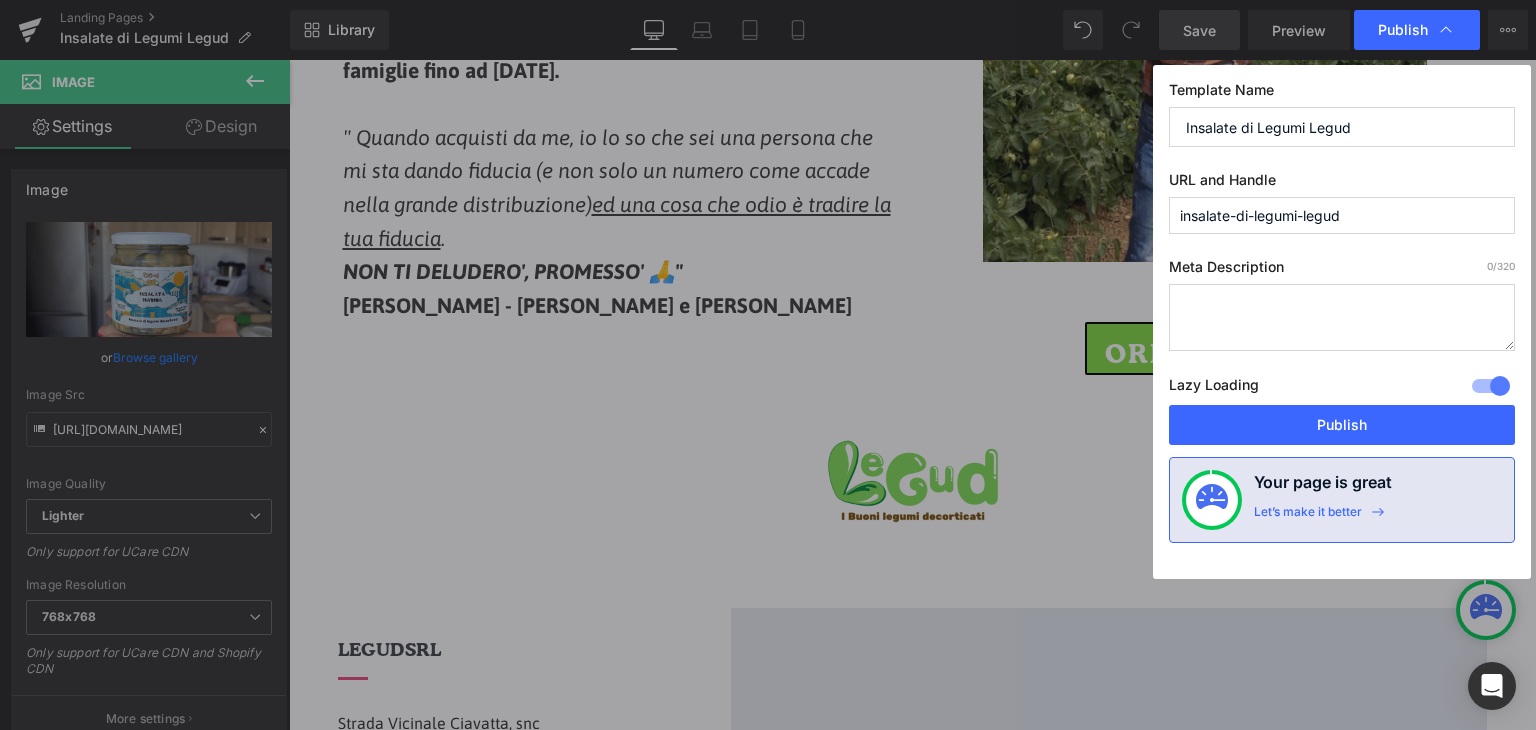 click at bounding box center [1342, 317] 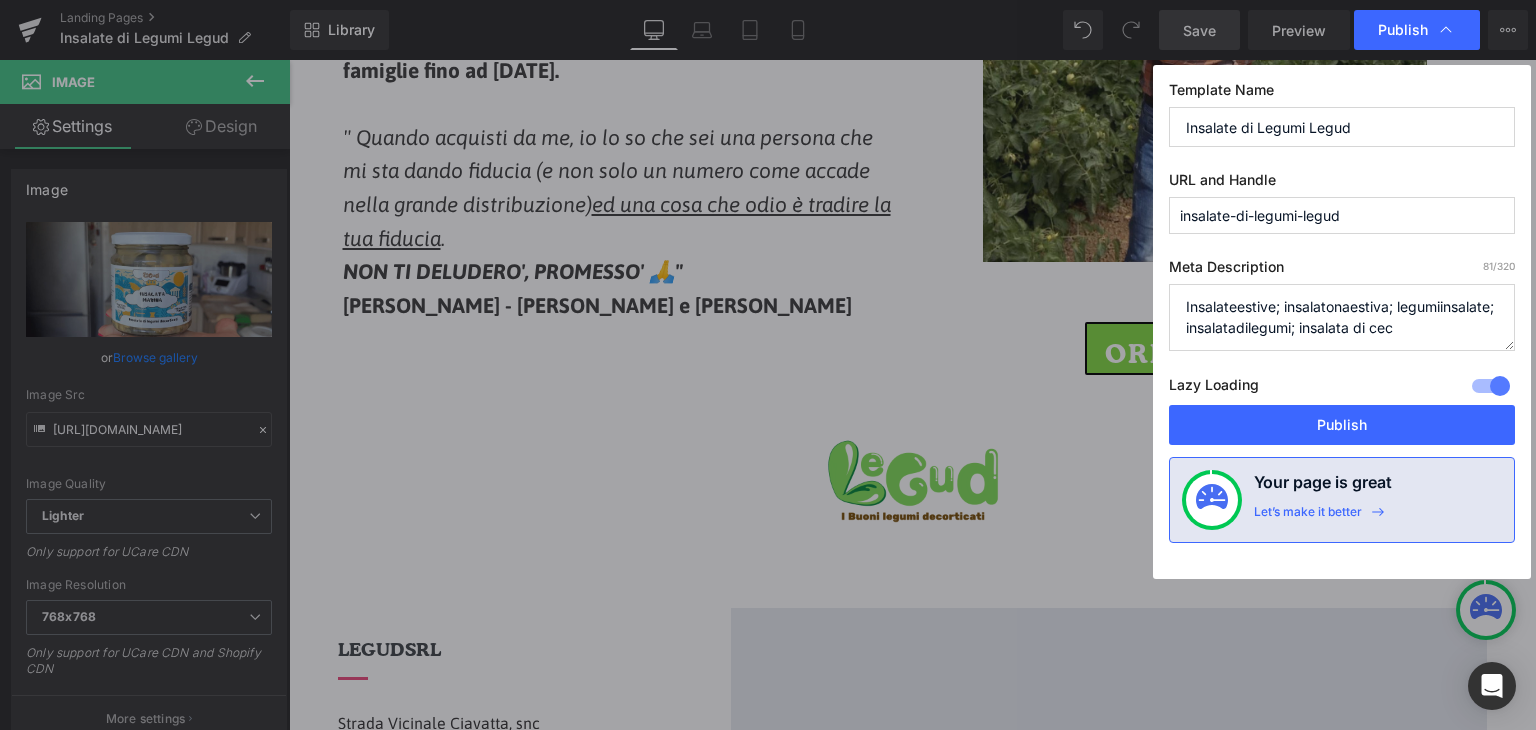 type on "Insalateestive; insalatonaestiva; legumiinsalate; insalatadilegumi; insalata di ceci" 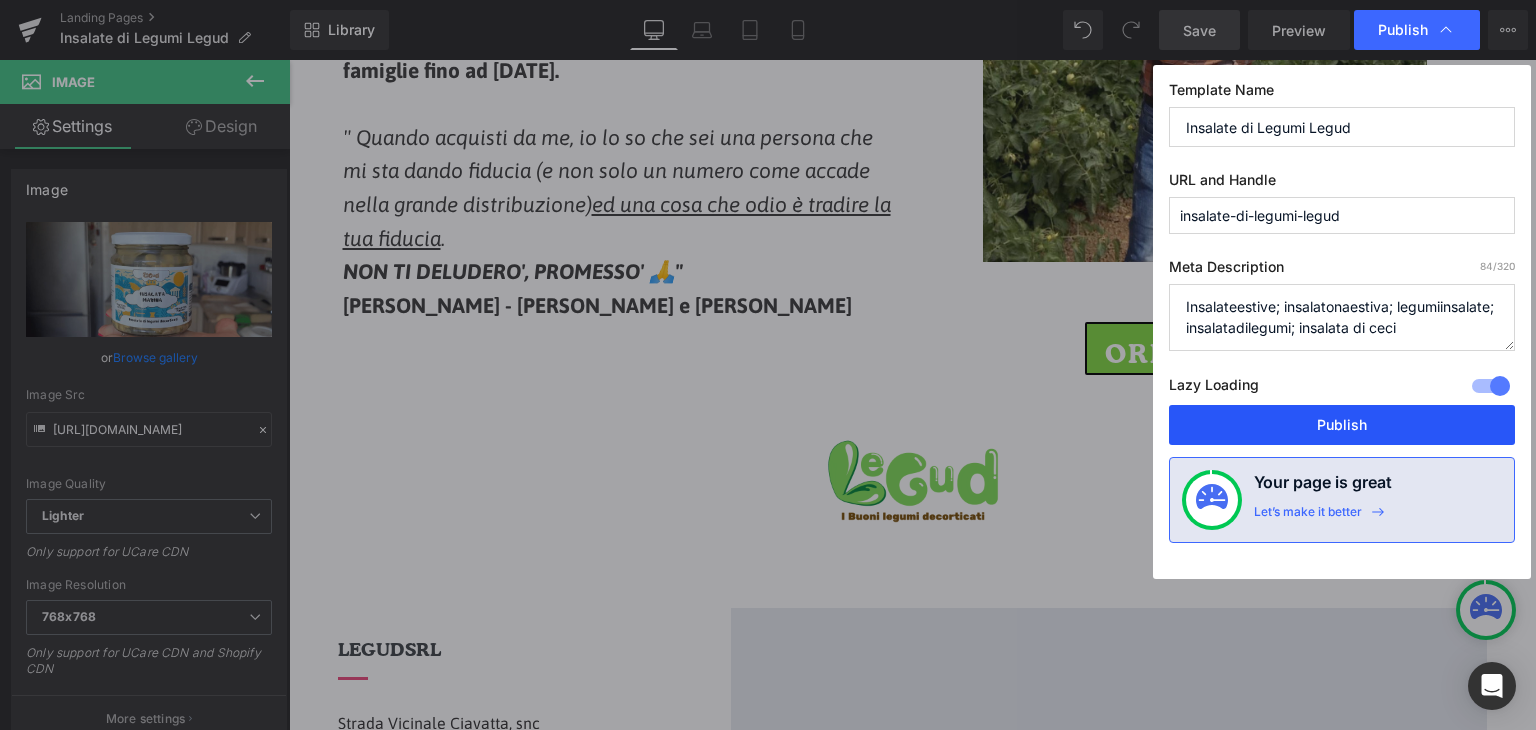 click on "Publish" at bounding box center (1342, 425) 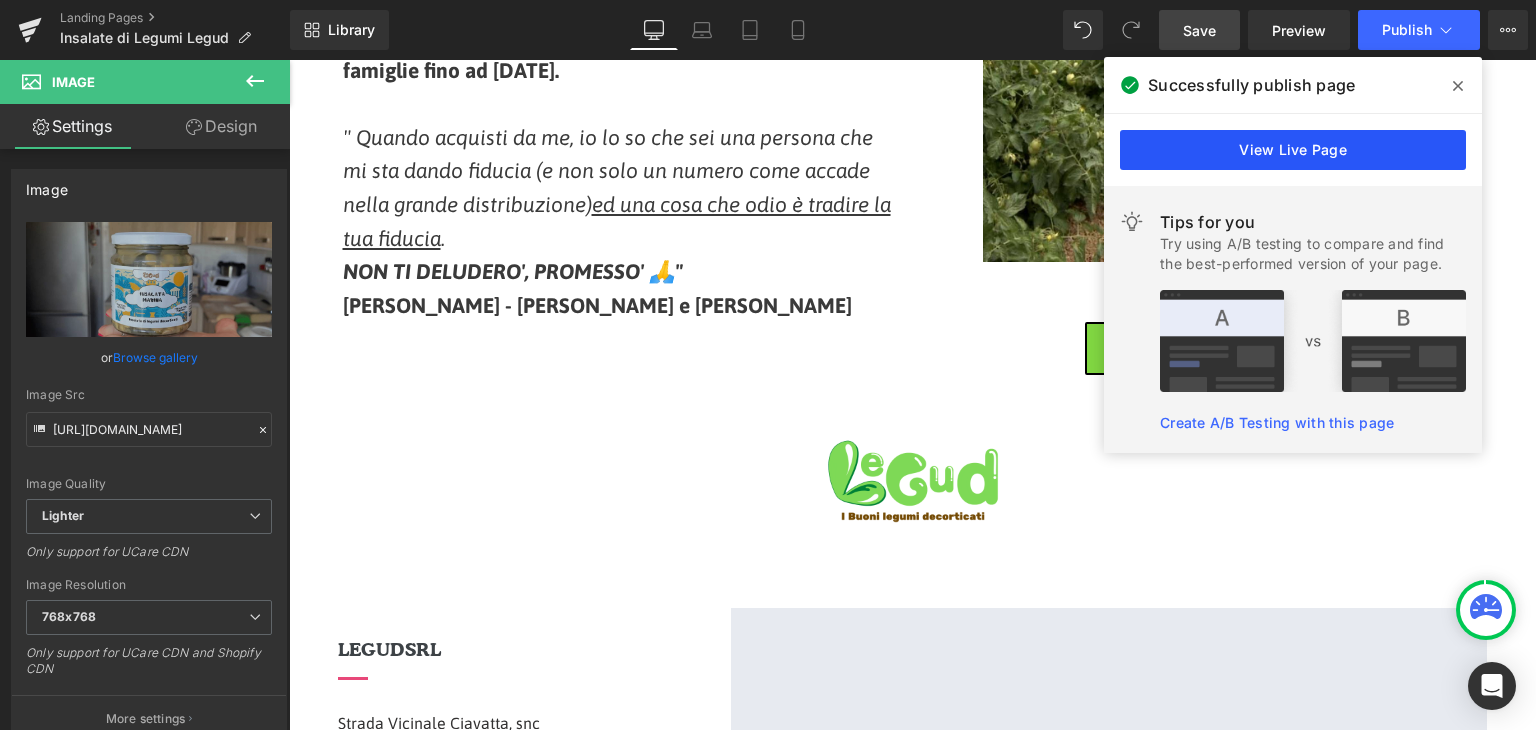 click on "View Live Page" at bounding box center [1293, 150] 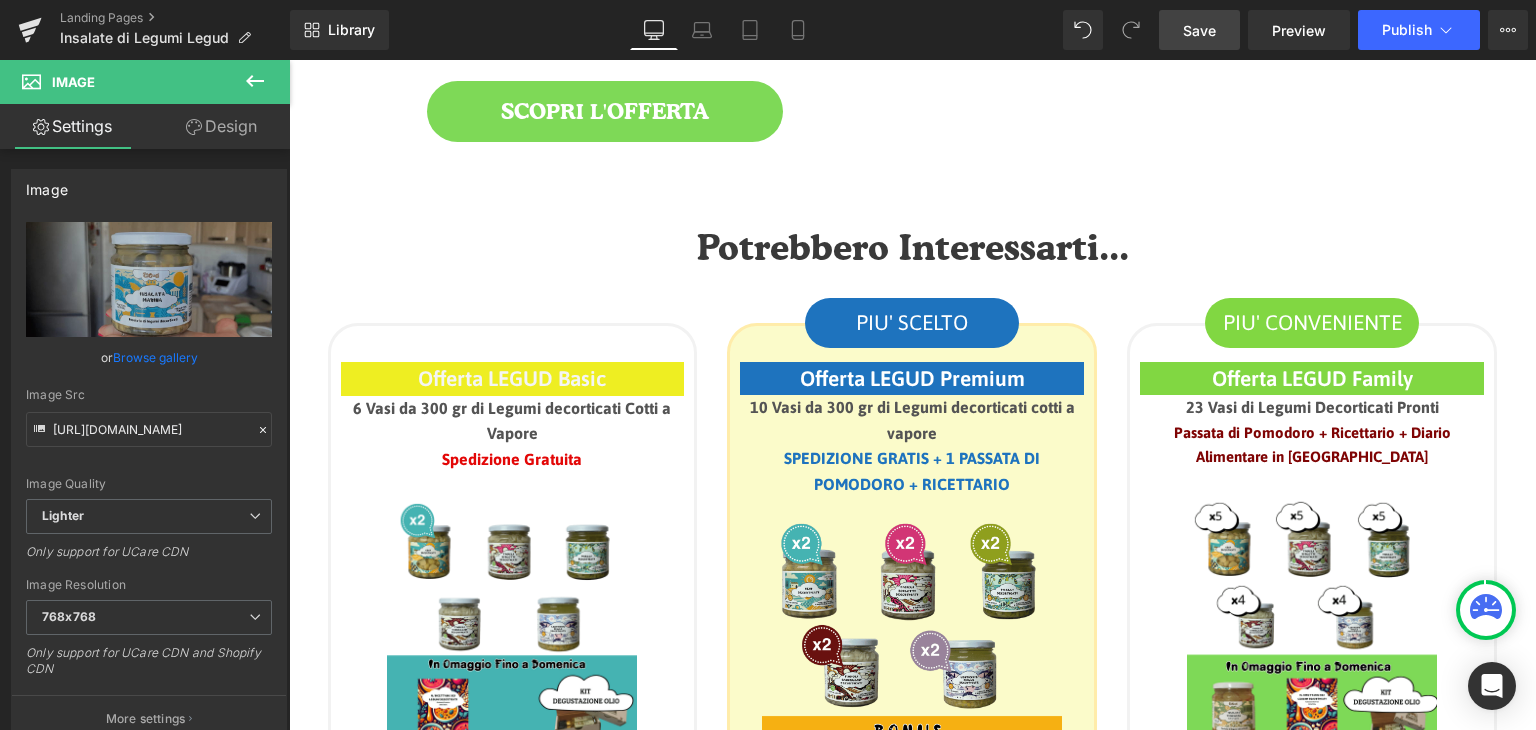 scroll, scrollTop: 2875, scrollLeft: 0, axis: vertical 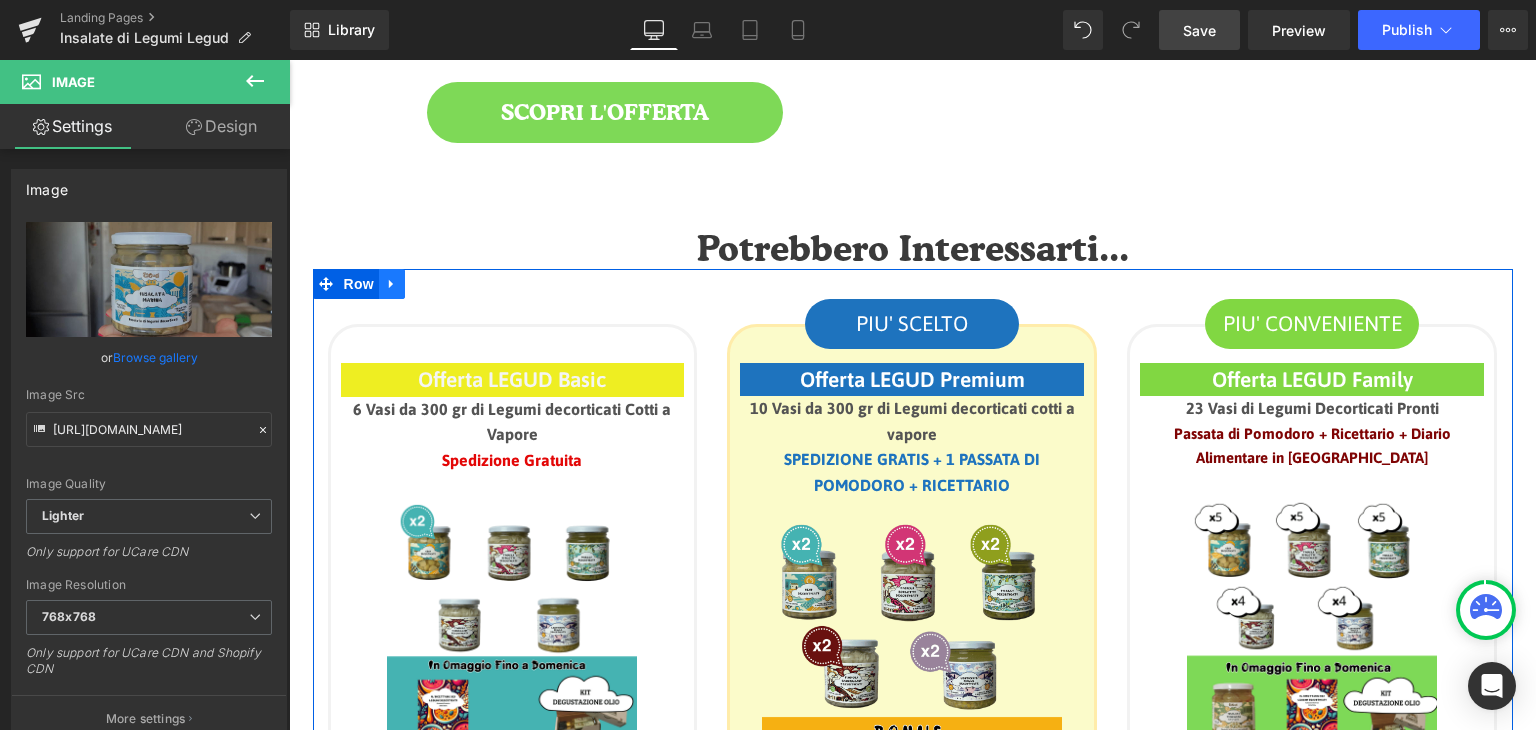 click at bounding box center [392, 284] 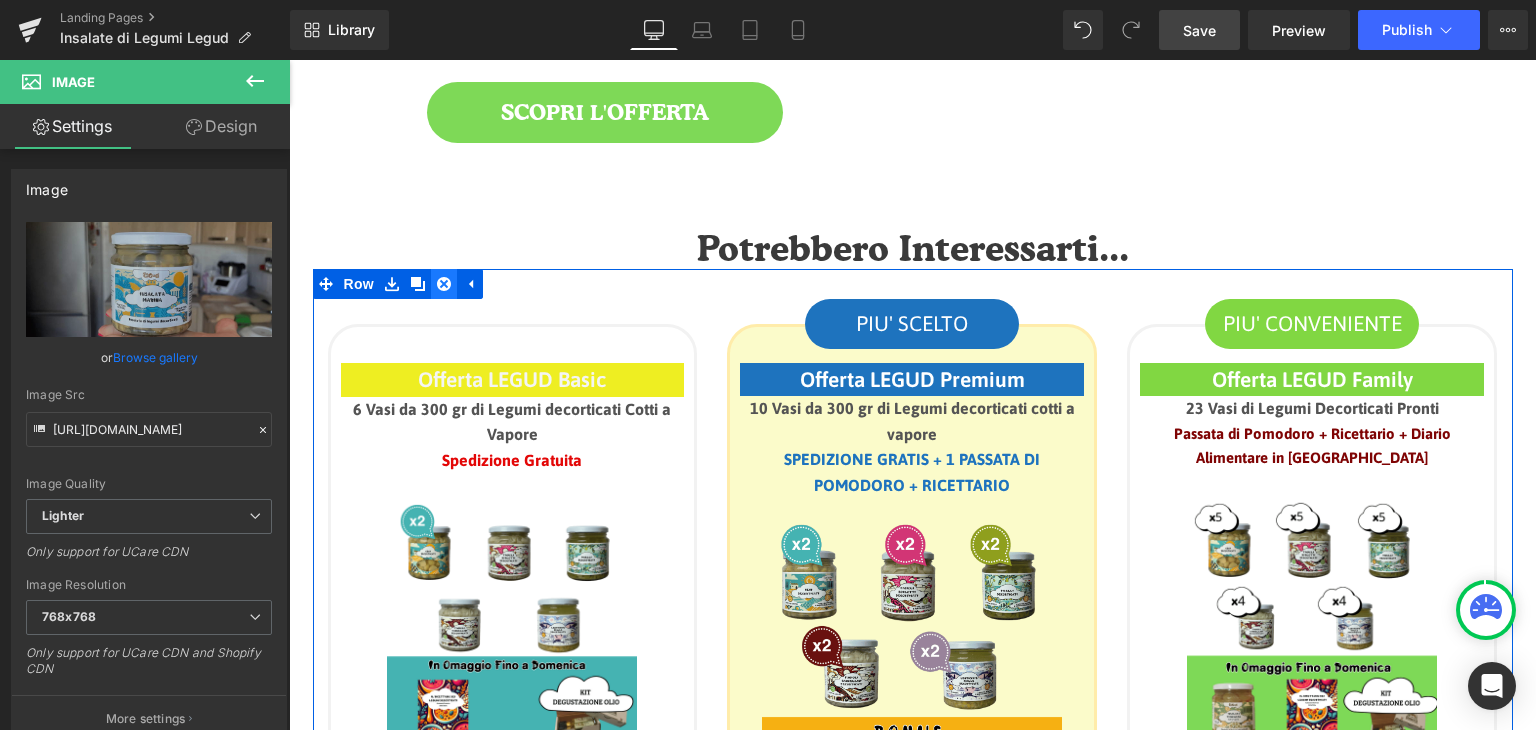 click 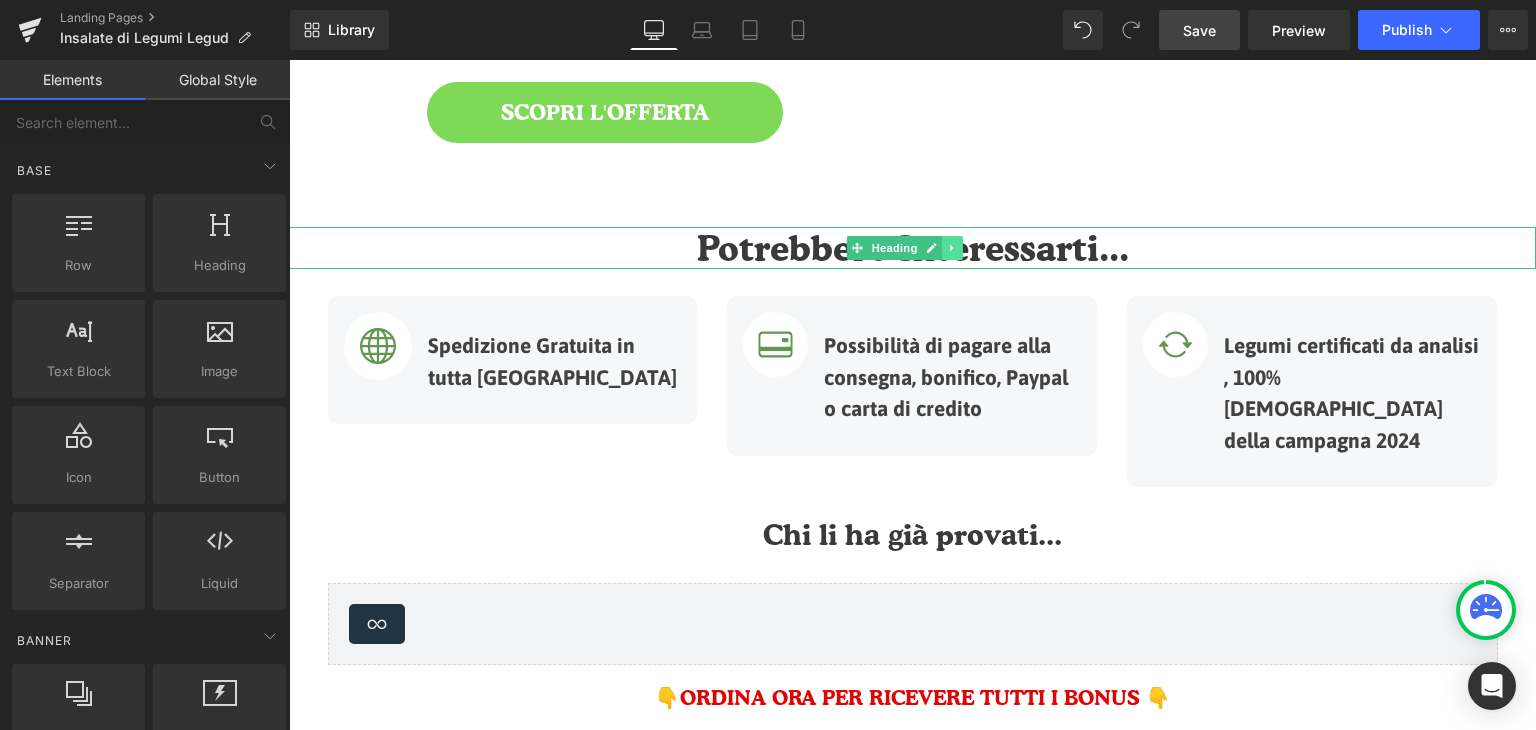 click at bounding box center (952, 248) 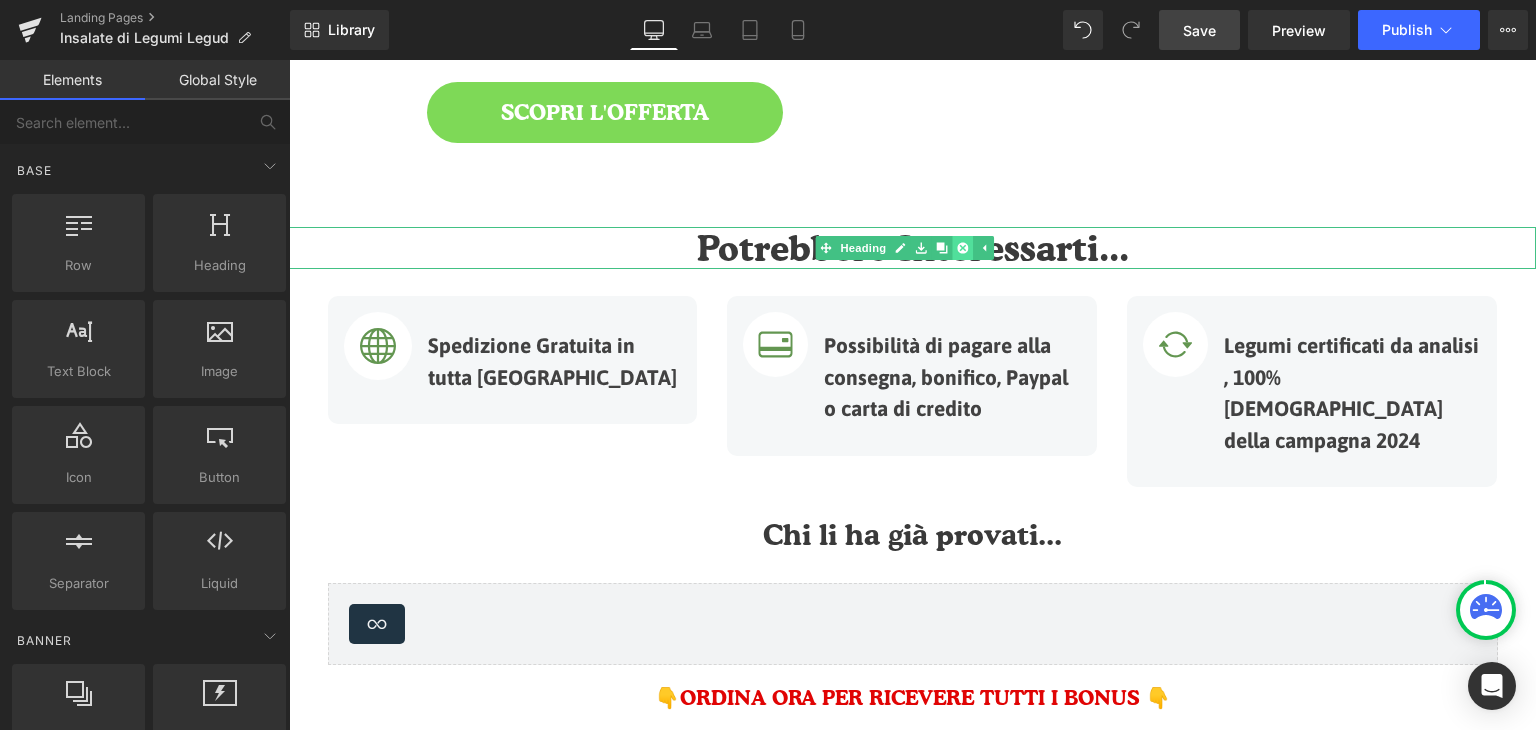 click at bounding box center (963, 248) 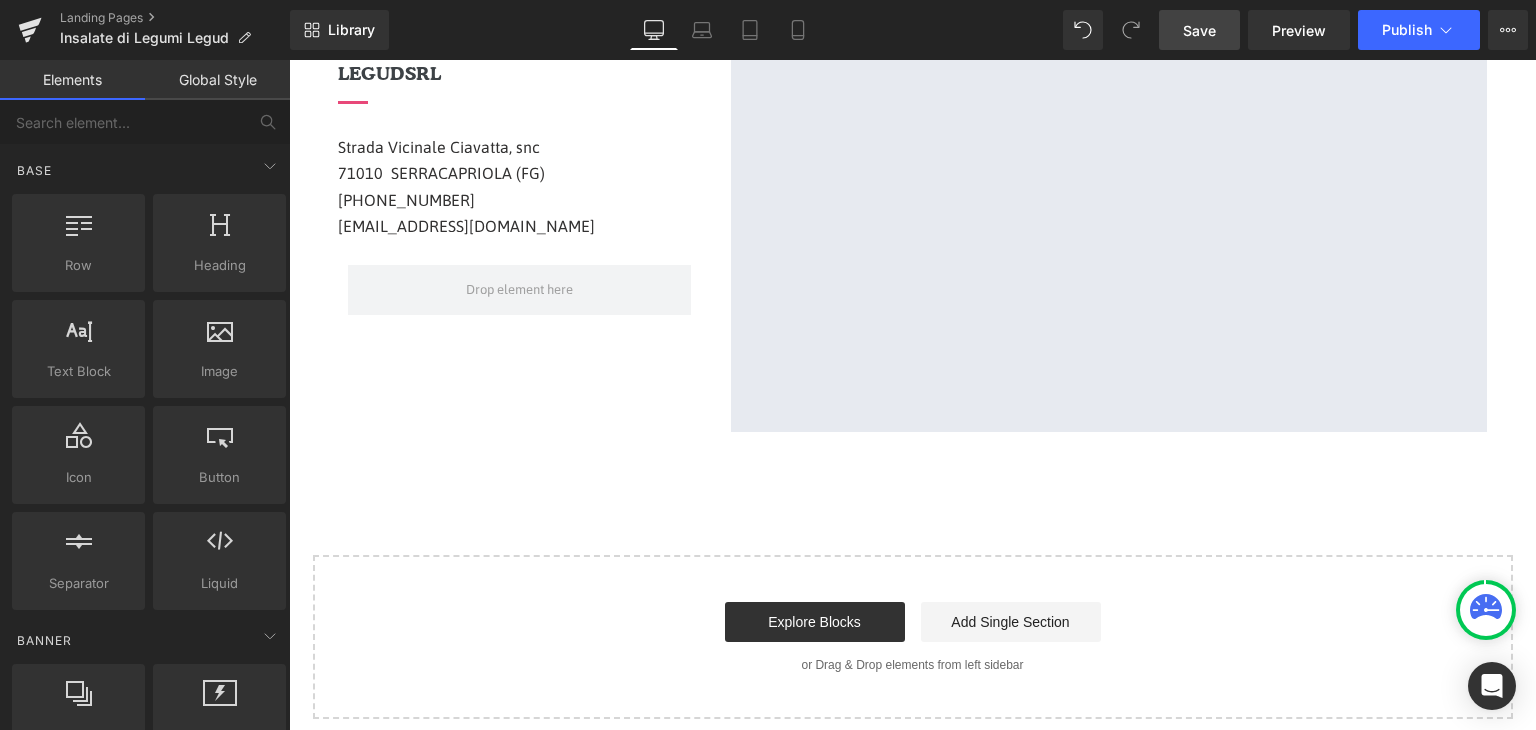 scroll, scrollTop: 6646, scrollLeft: 0, axis: vertical 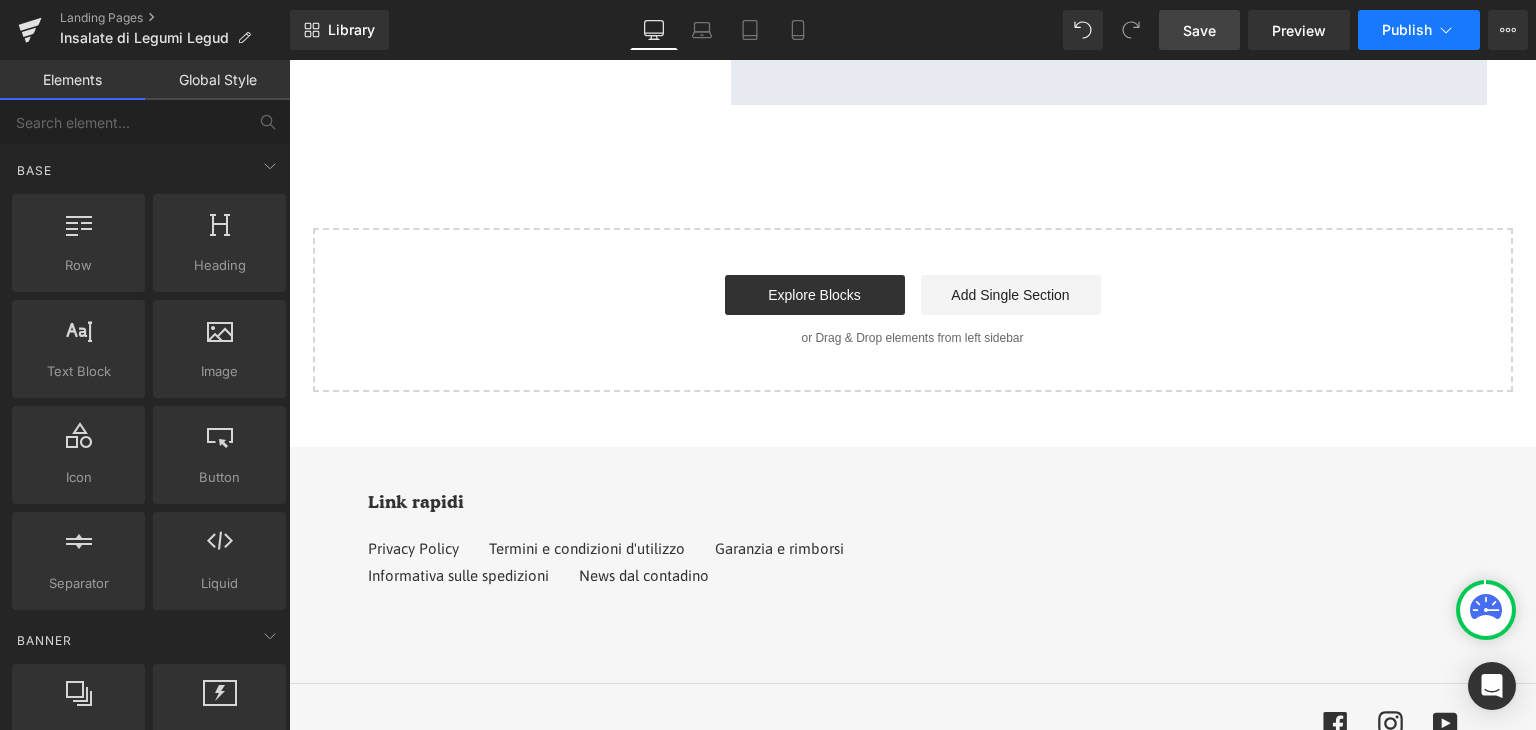 click on "Publish" at bounding box center [1419, 30] 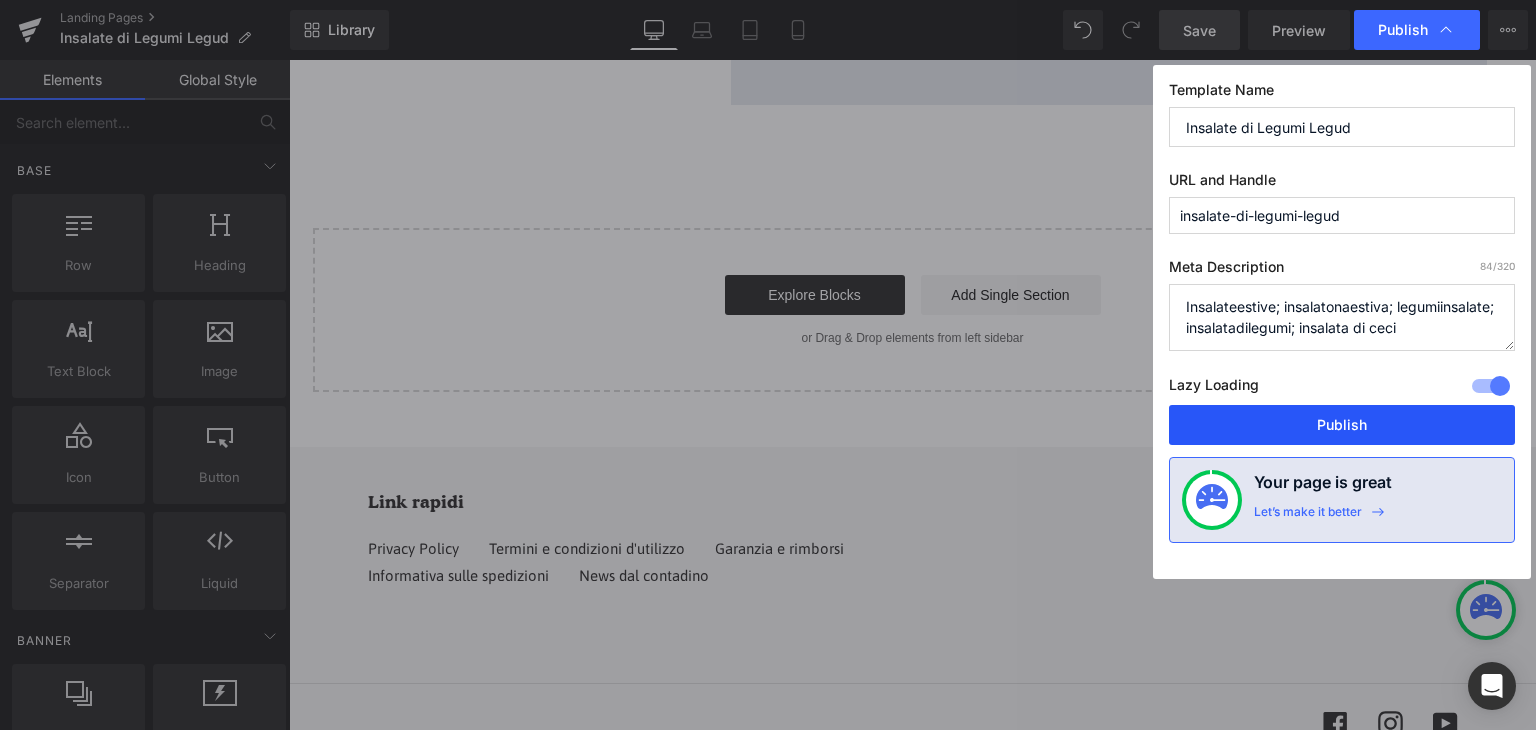 click on "Publish" at bounding box center (1342, 425) 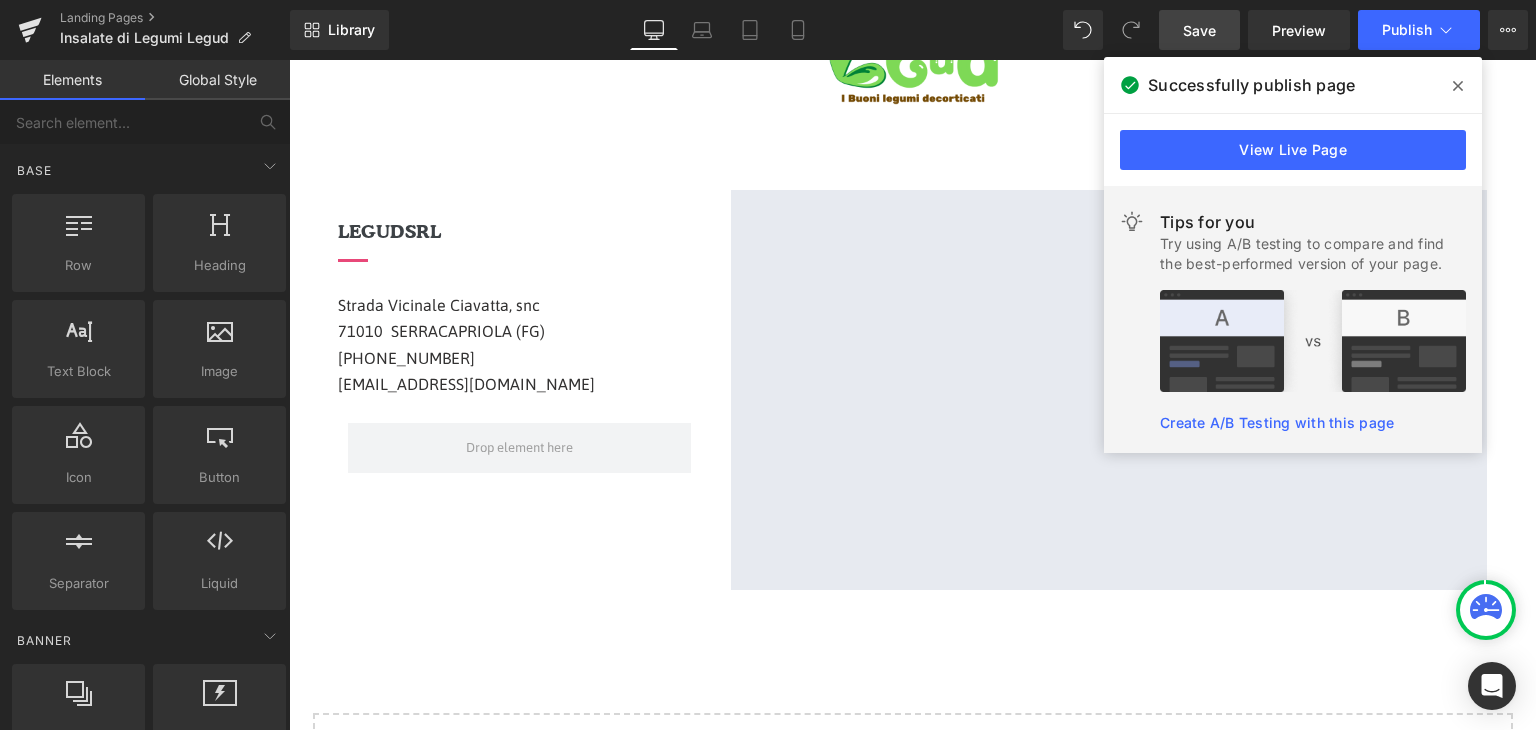 scroll, scrollTop: 6146, scrollLeft: 0, axis: vertical 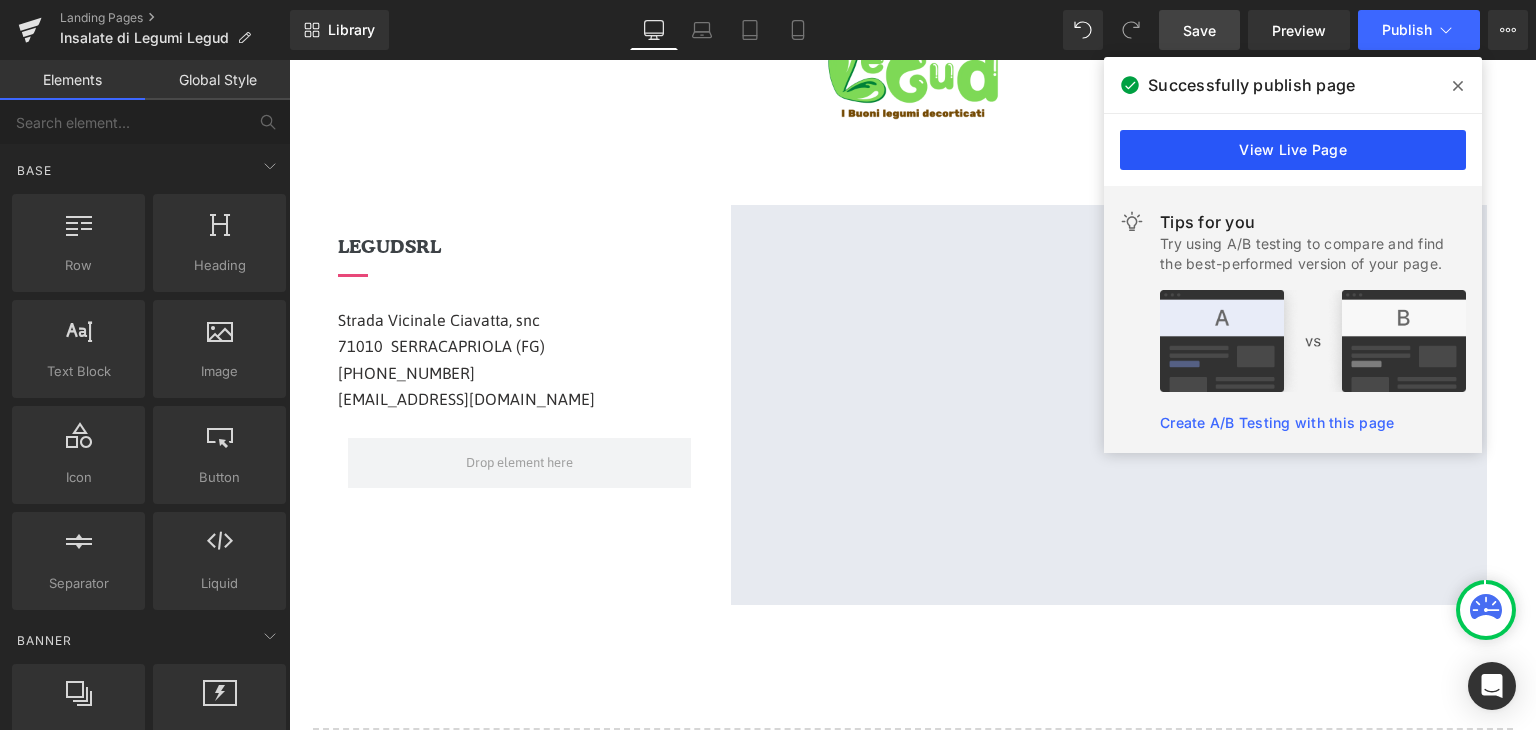 click on "View Live Page" at bounding box center [1293, 150] 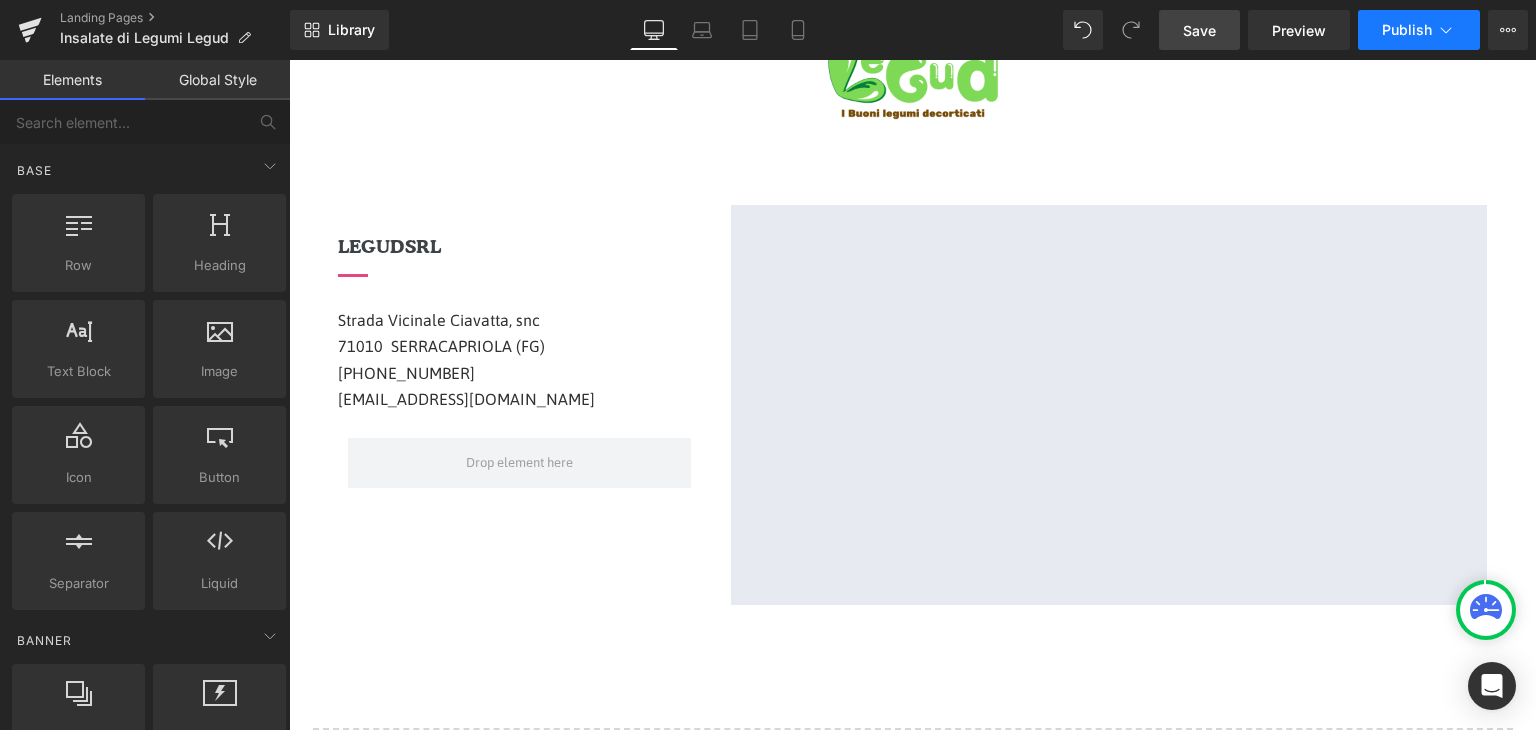 click 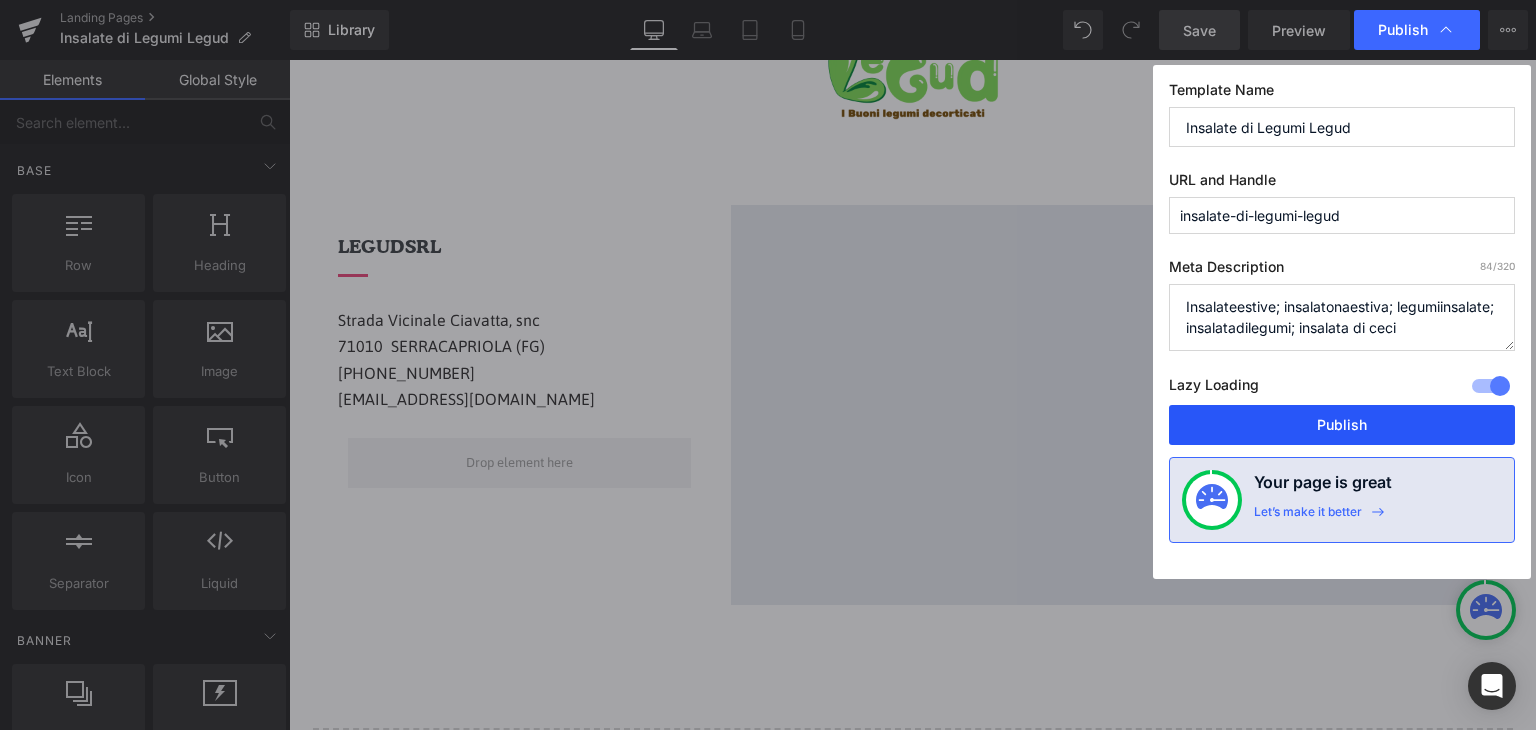 click on "Publish" at bounding box center (1342, 425) 